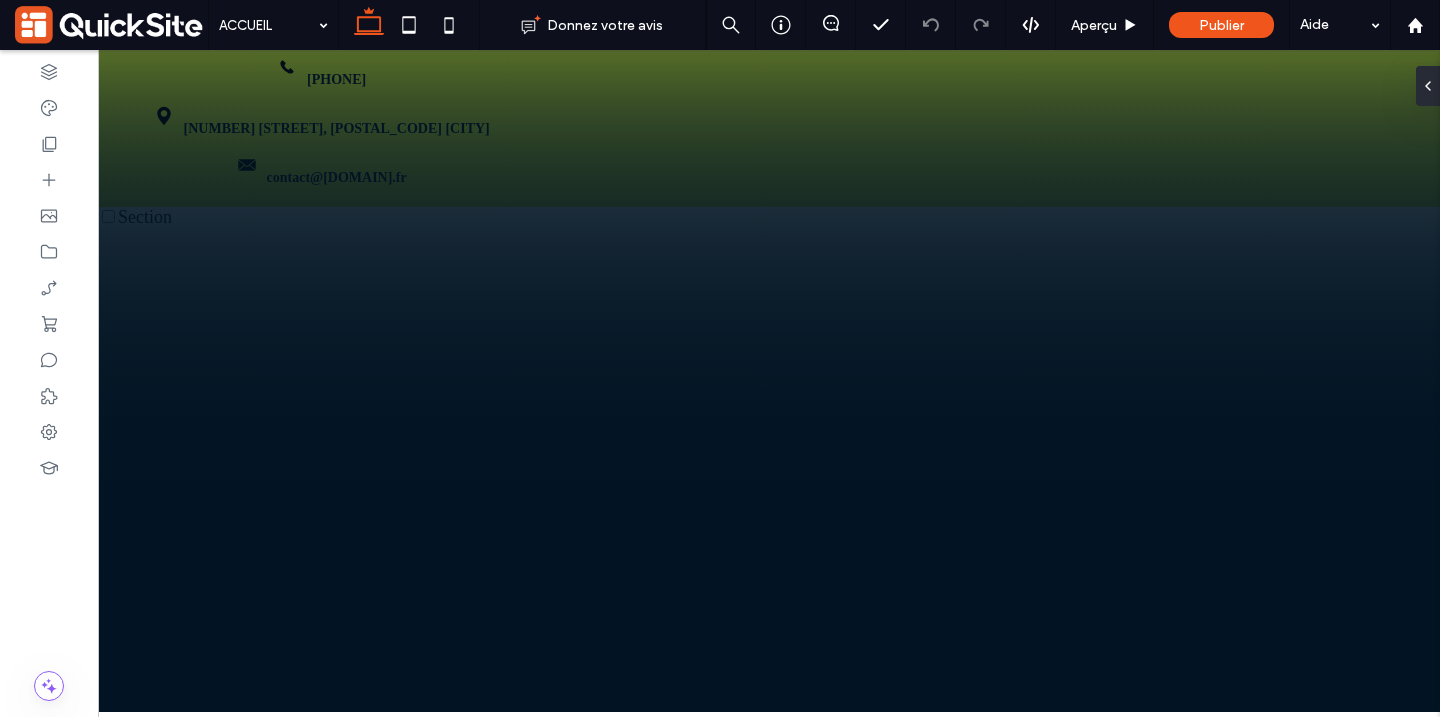 scroll, scrollTop: 0, scrollLeft: 0, axis: both 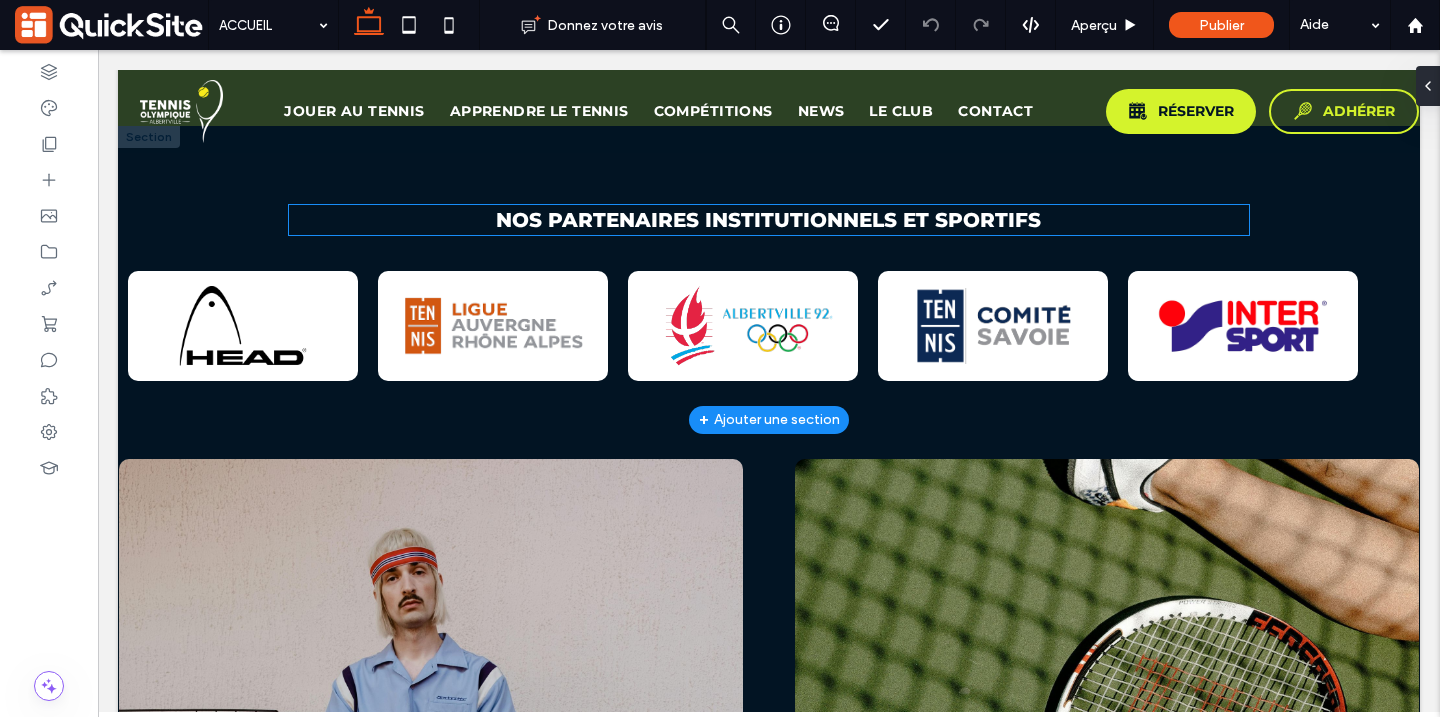 click on "NOS PARTENAIRES INSTITUTIONNELS ET SPORTIFS" at bounding box center (768, 220) 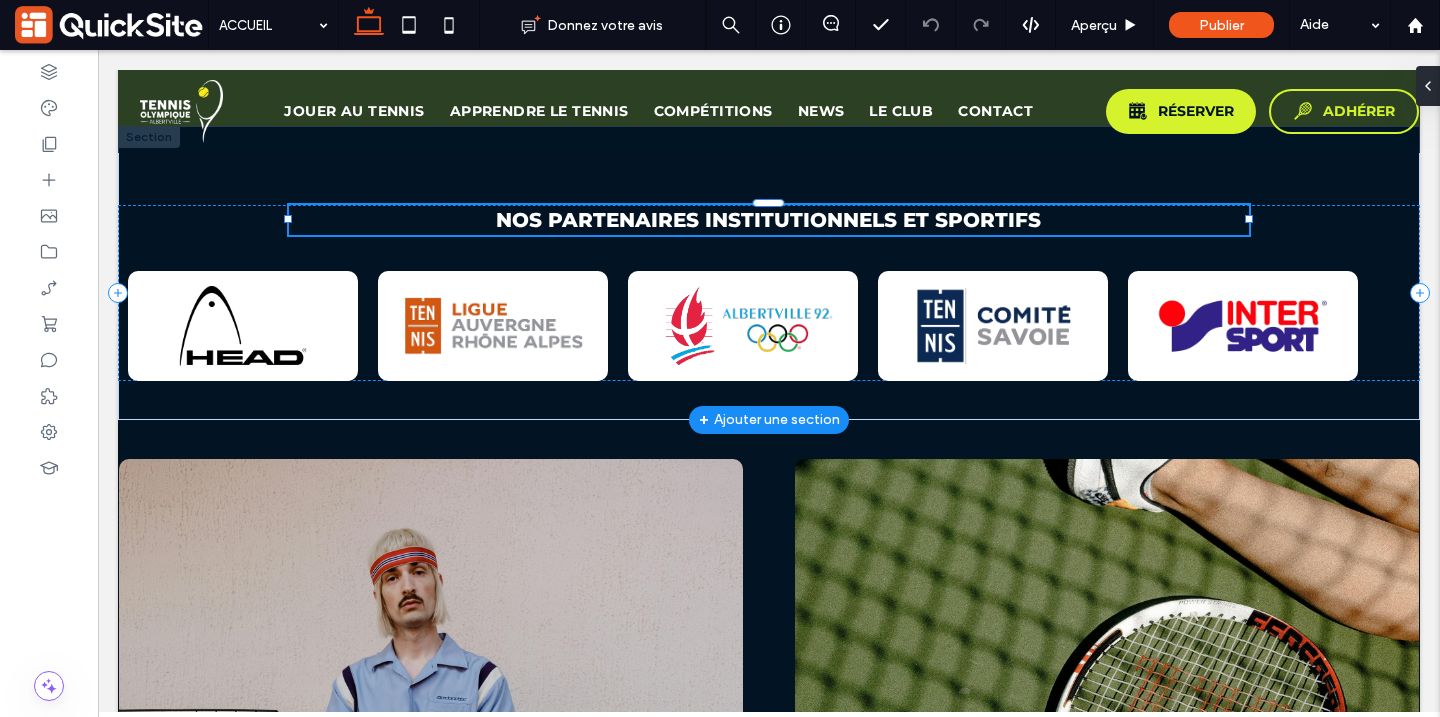 click on "NOS PARTENAIRES INSTITUTIONNELS ET SPORTIFS" at bounding box center [768, 220] 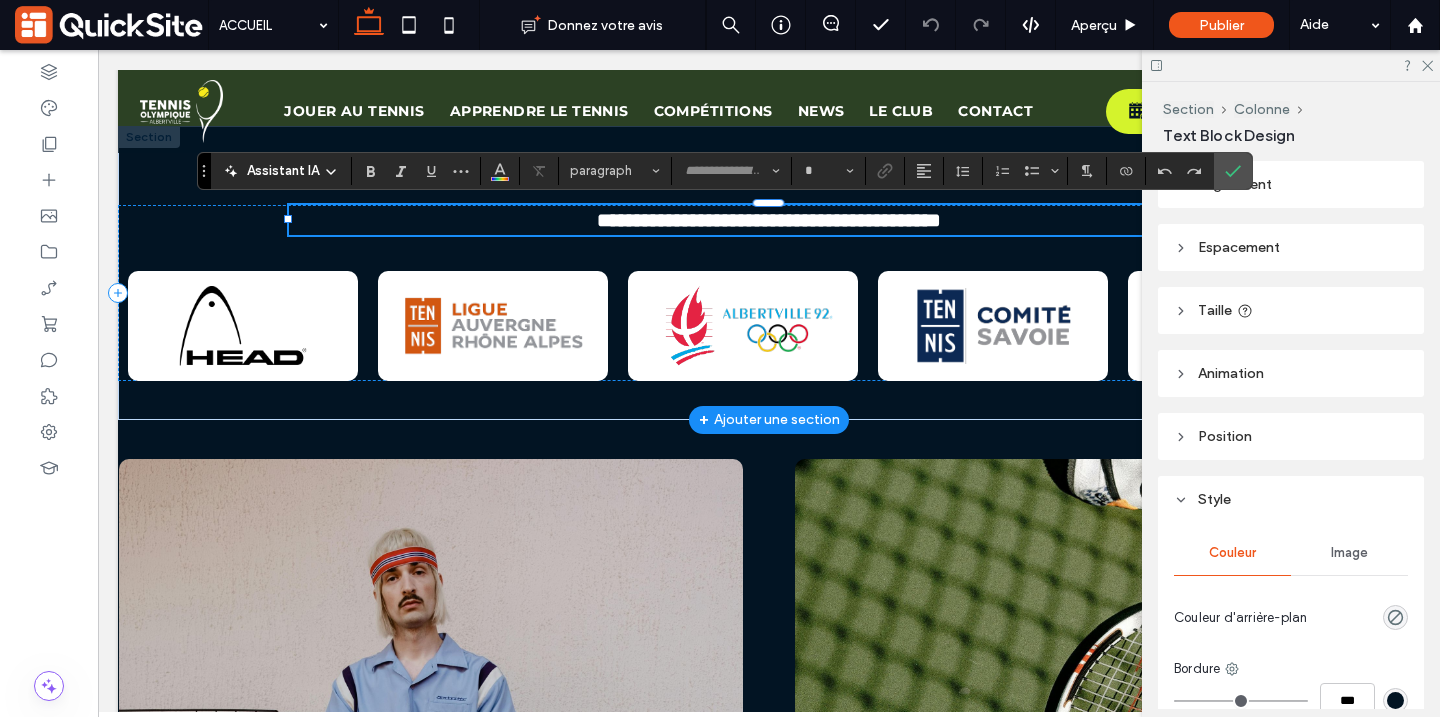 click on "**********" at bounding box center [769, 220] 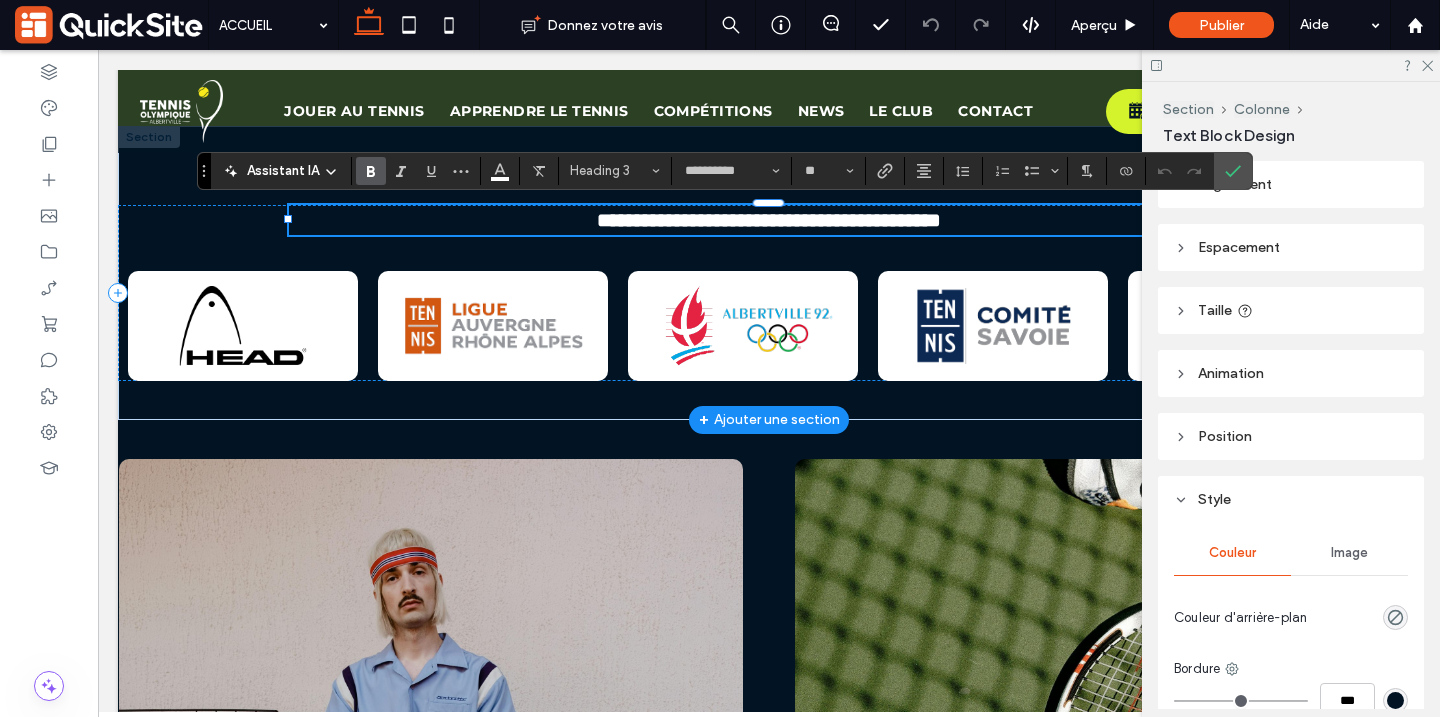 click on "**********" at bounding box center (769, 220) 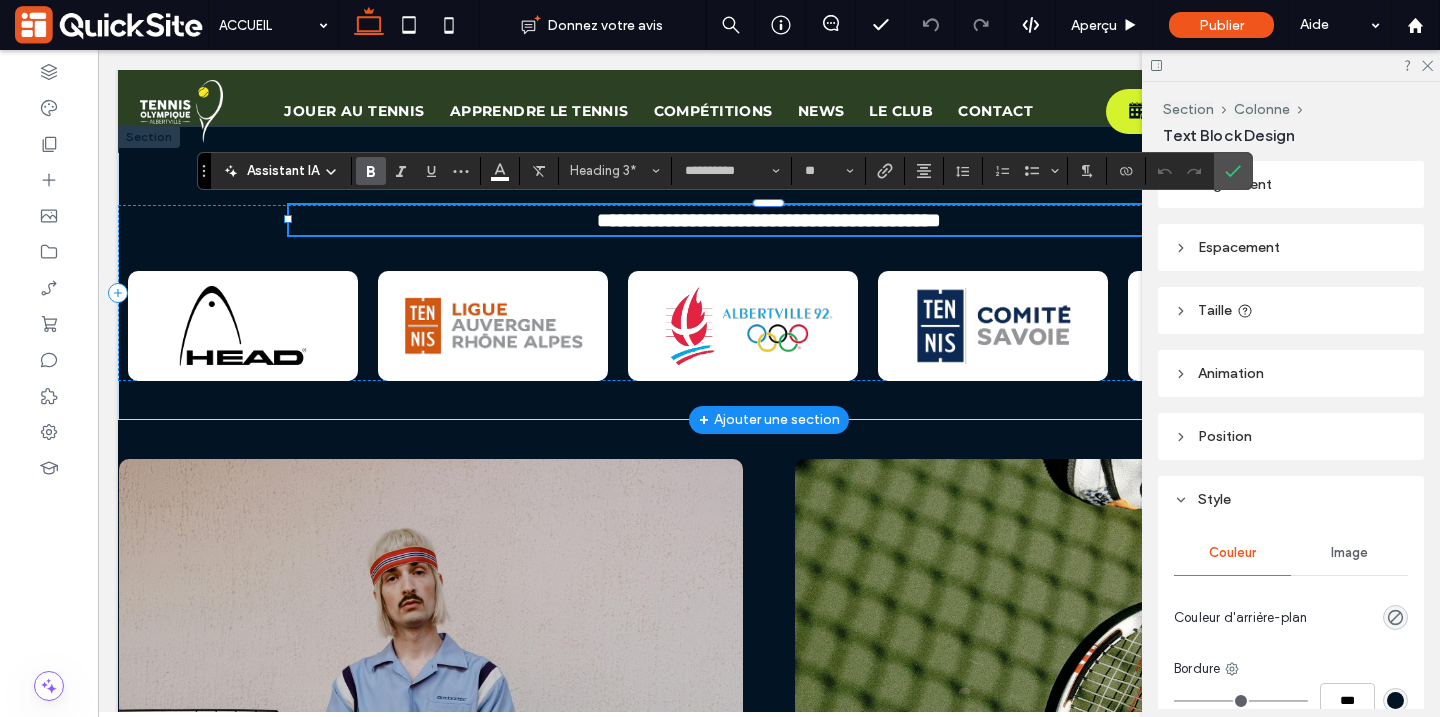 click on "**********" at bounding box center (768, 220) 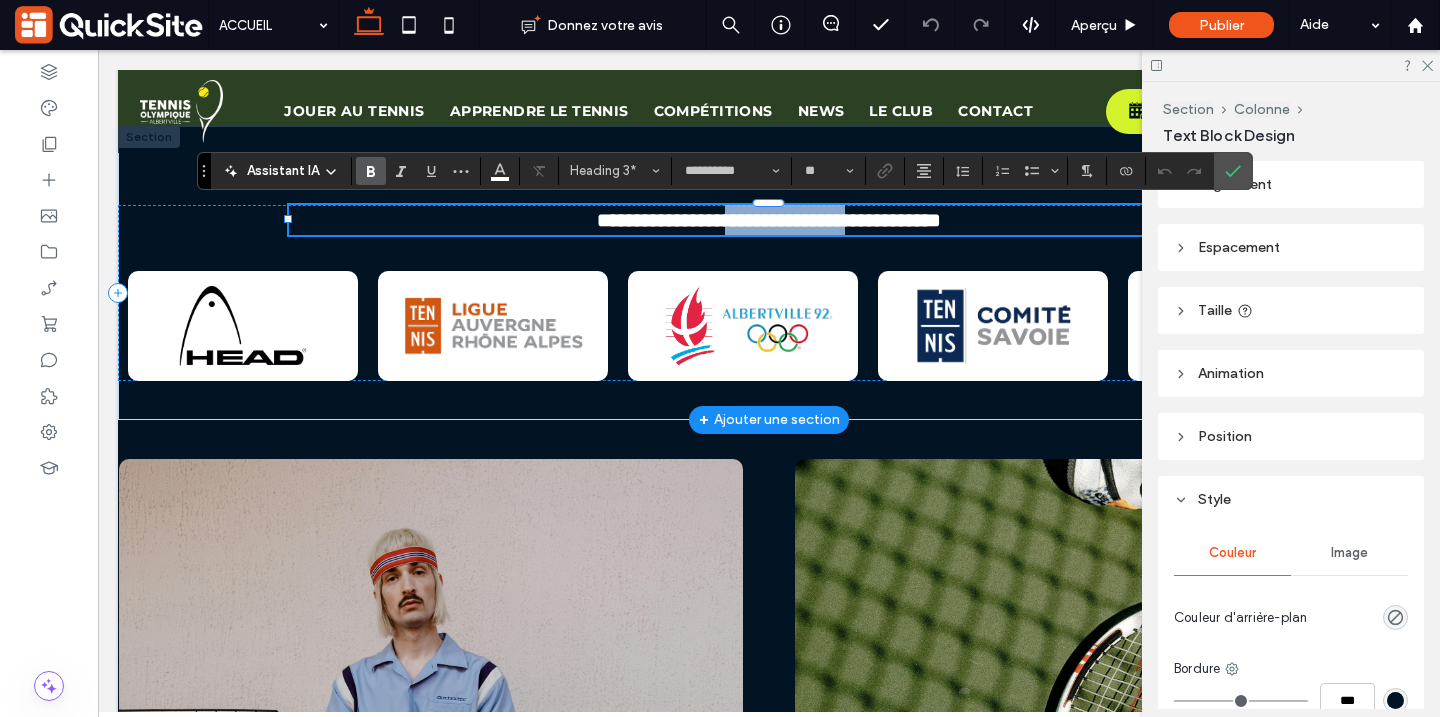 click on "**********" at bounding box center [768, 220] 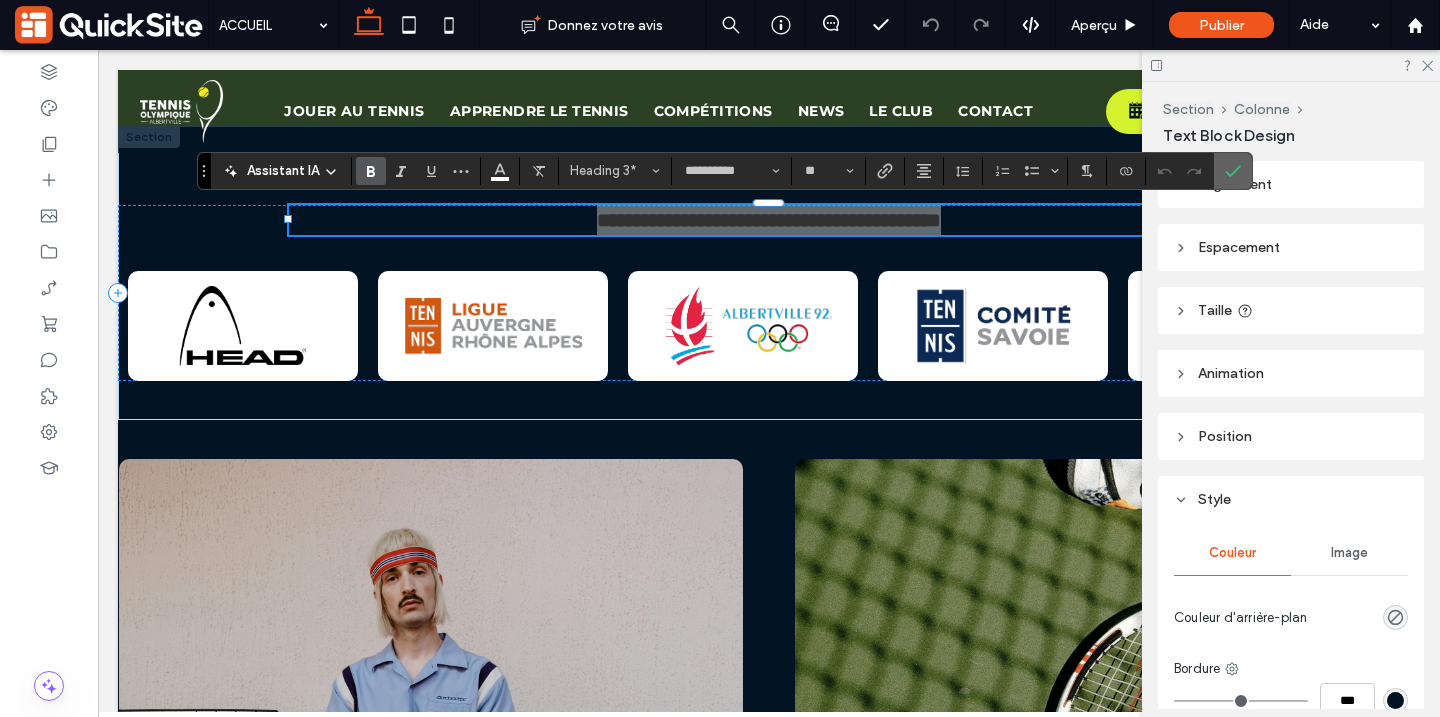 click at bounding box center (1229, 171) 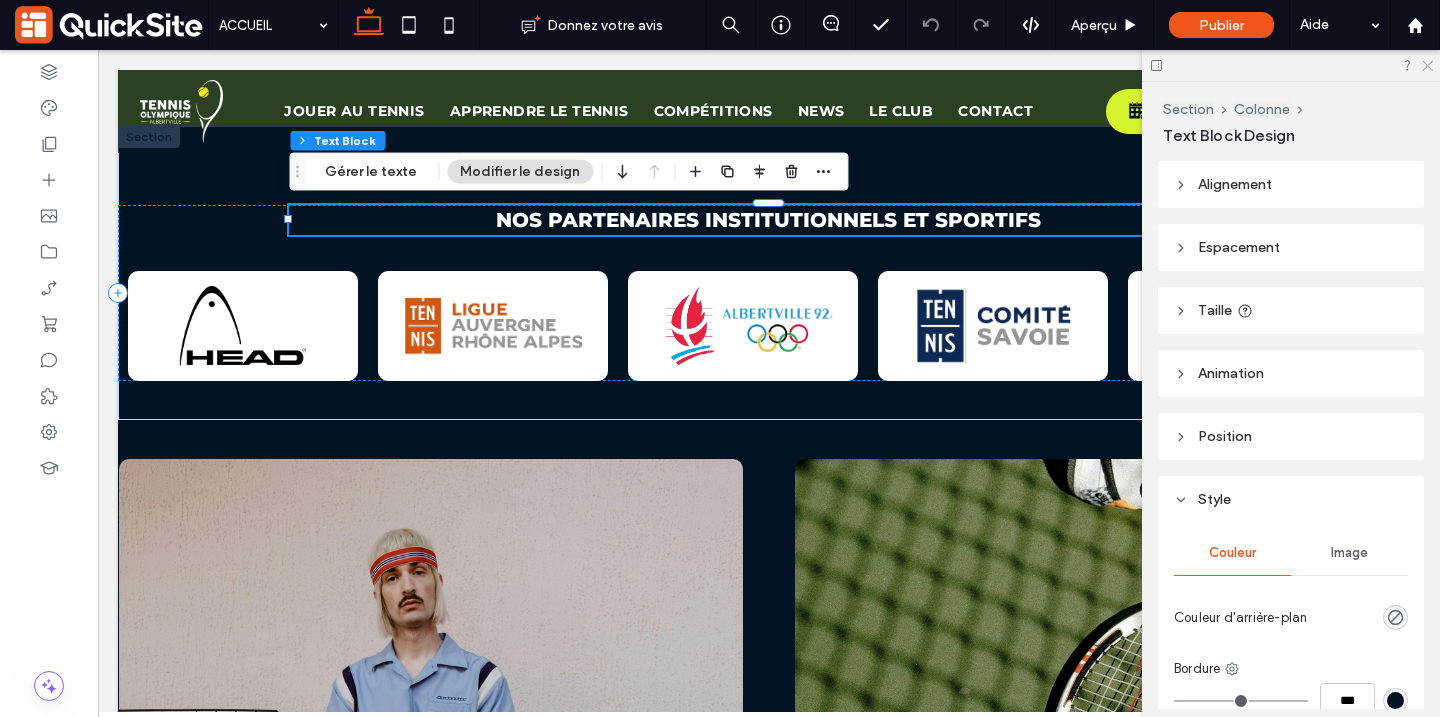 click 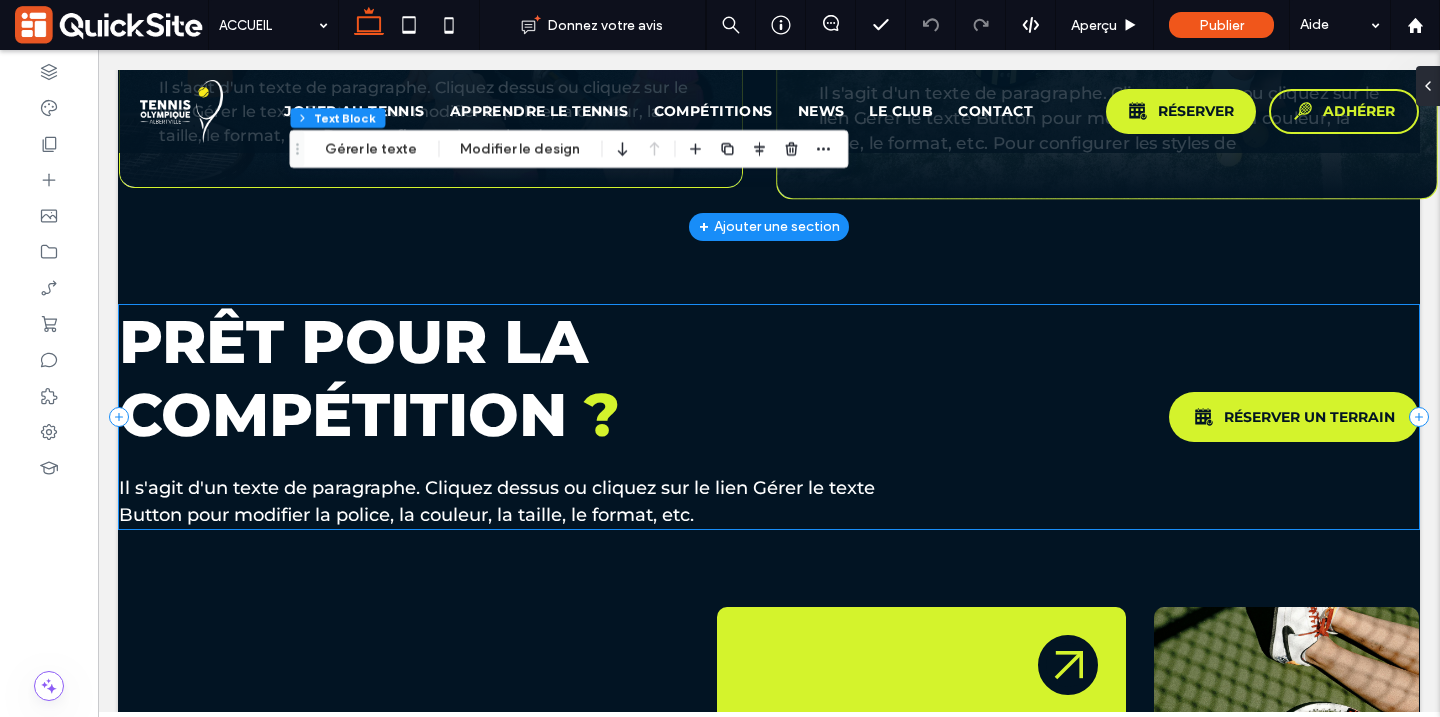 scroll, scrollTop: 3567, scrollLeft: 0, axis: vertical 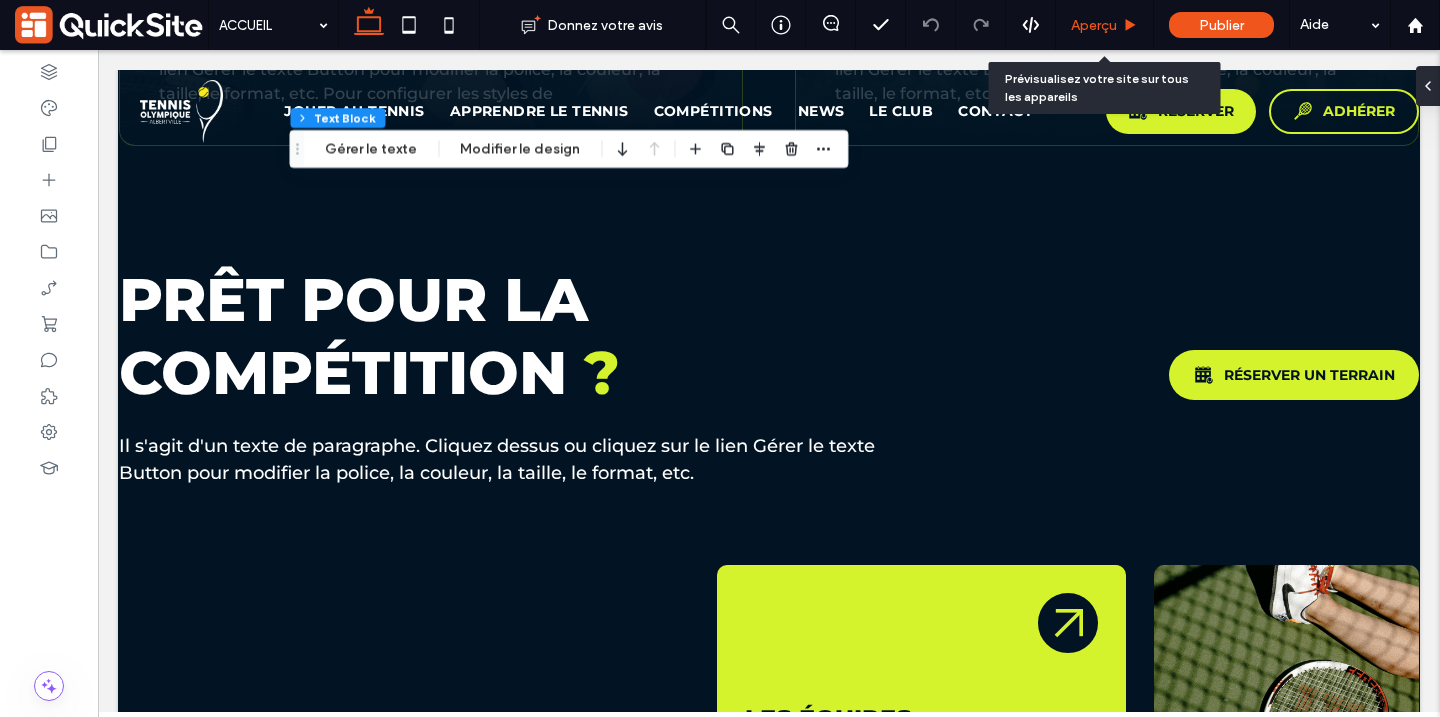 click on "Aperçu" at bounding box center [1094, 25] 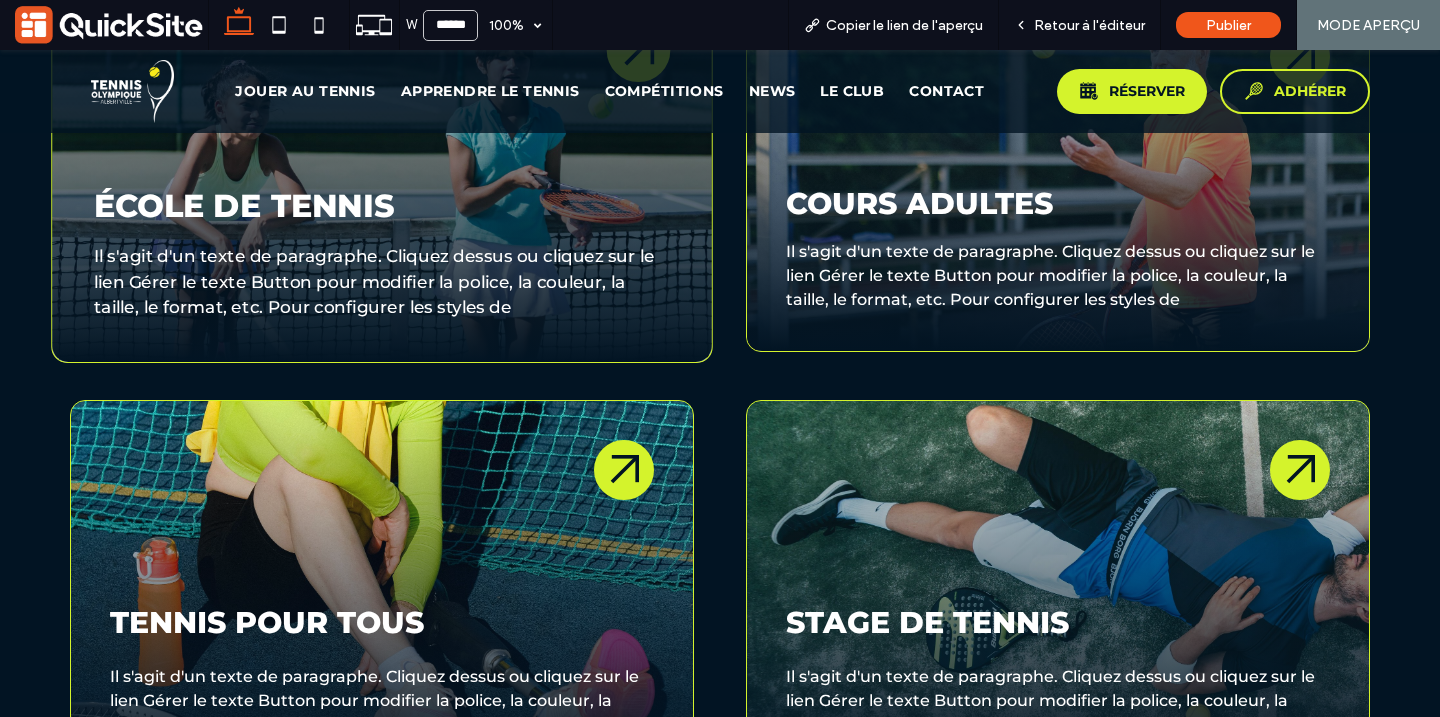 scroll, scrollTop: 3046, scrollLeft: 0, axis: vertical 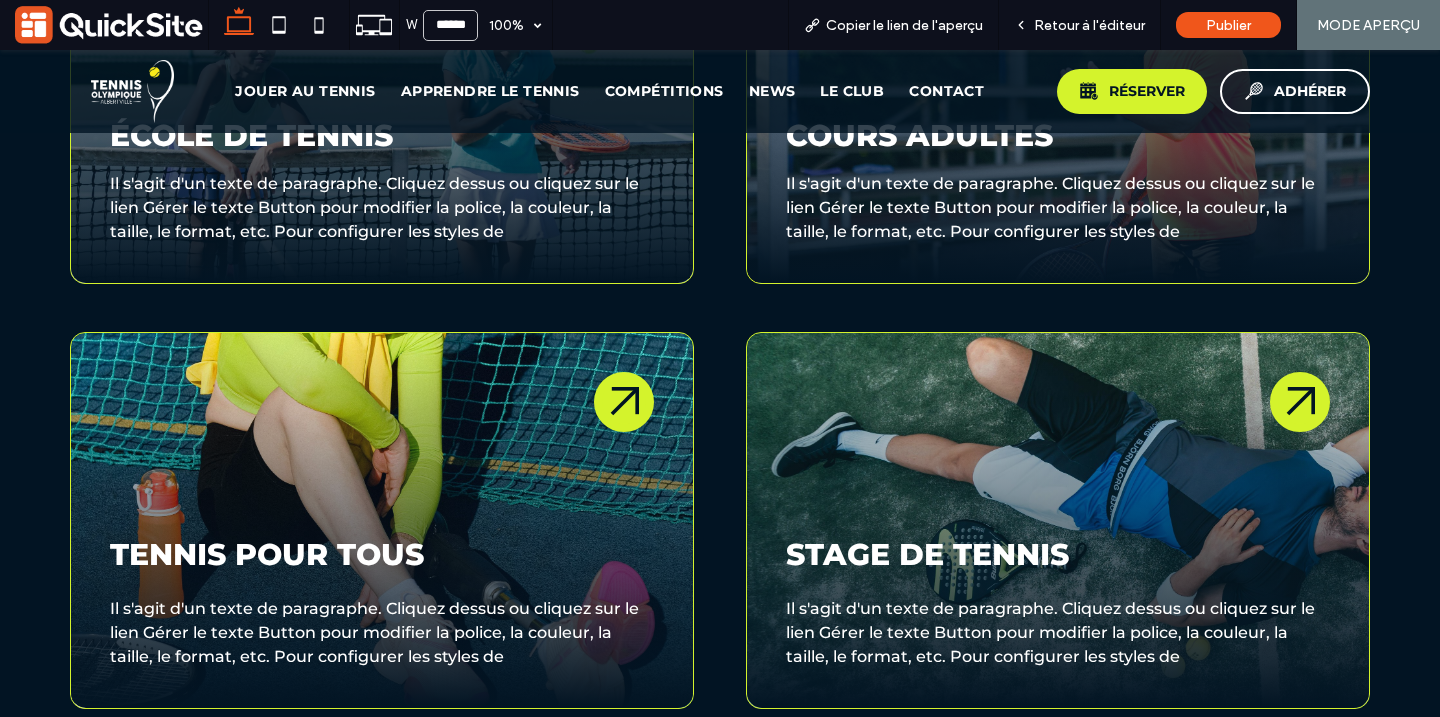 click on "ADHÉRER" at bounding box center [1310, 91] 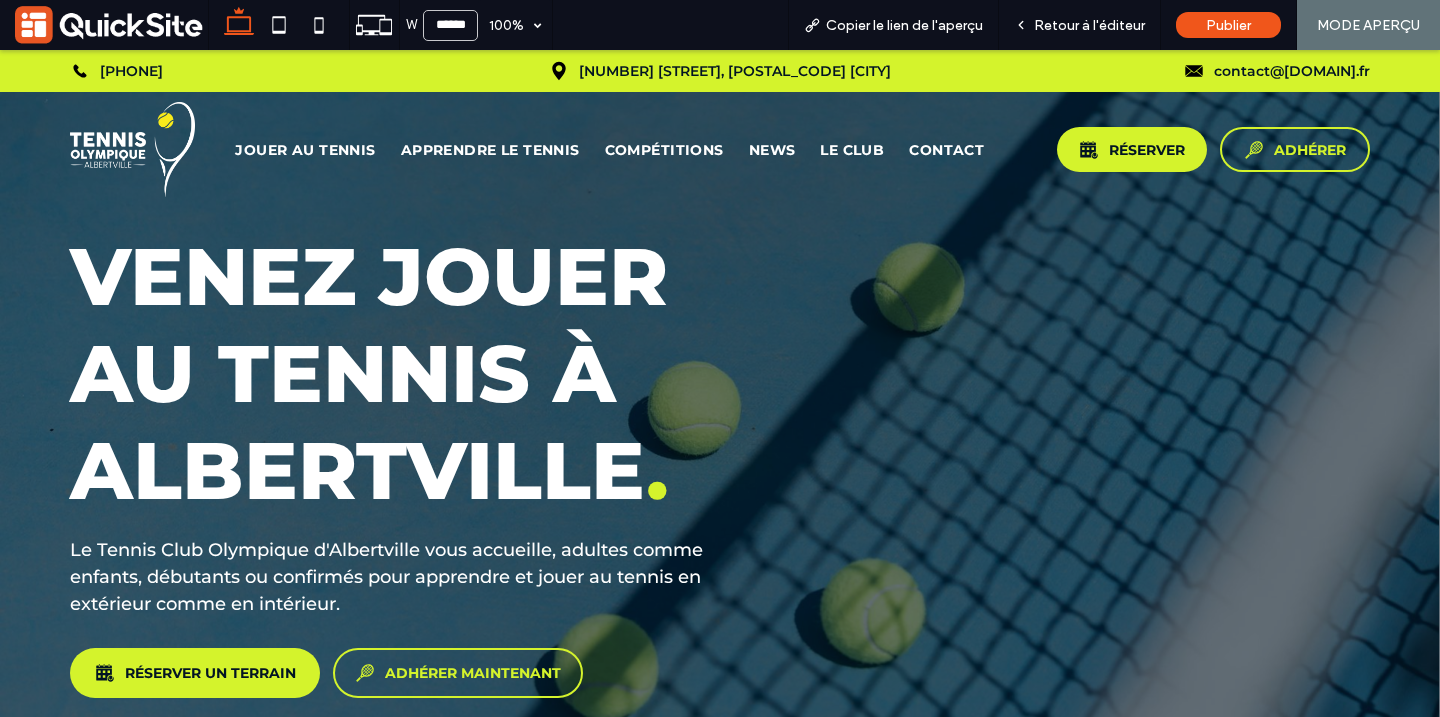 scroll, scrollTop: 0, scrollLeft: 0, axis: both 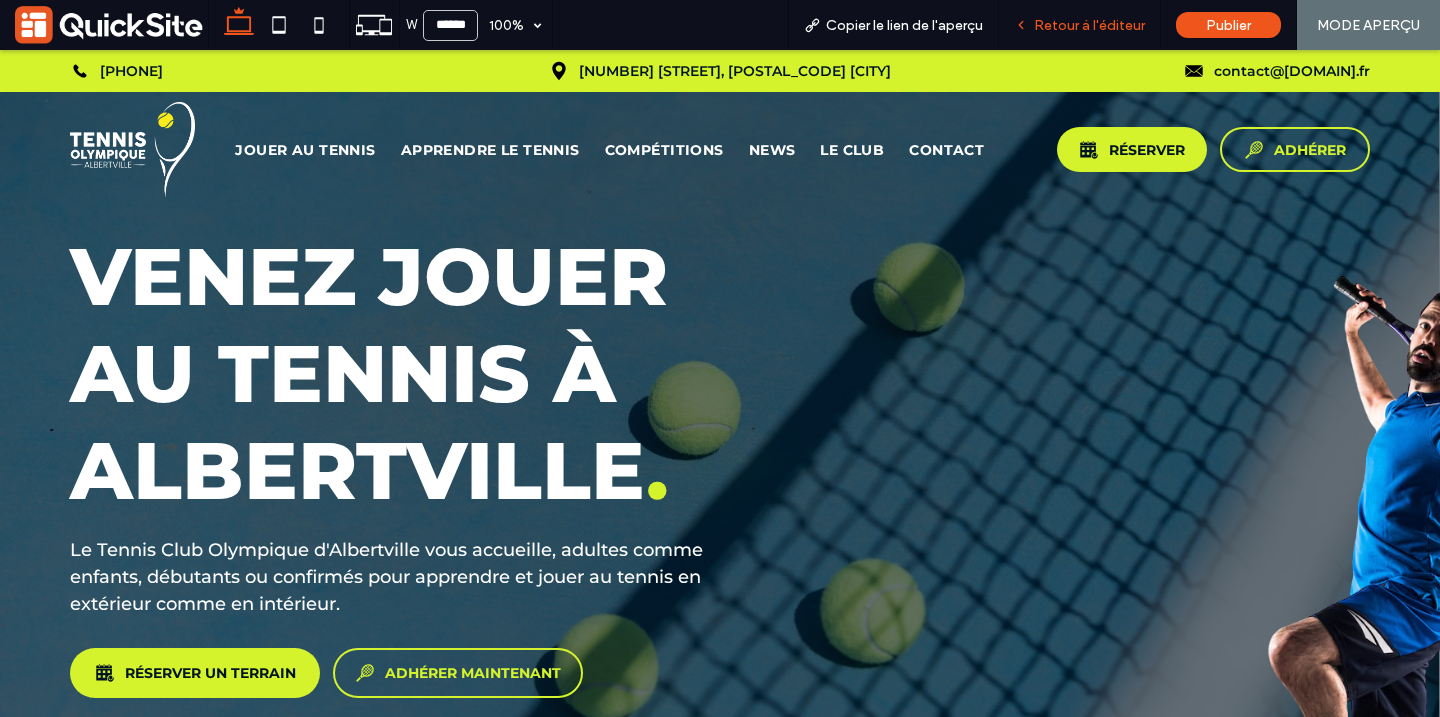 click on "Retour à l'éditeur" at bounding box center (1089, 25) 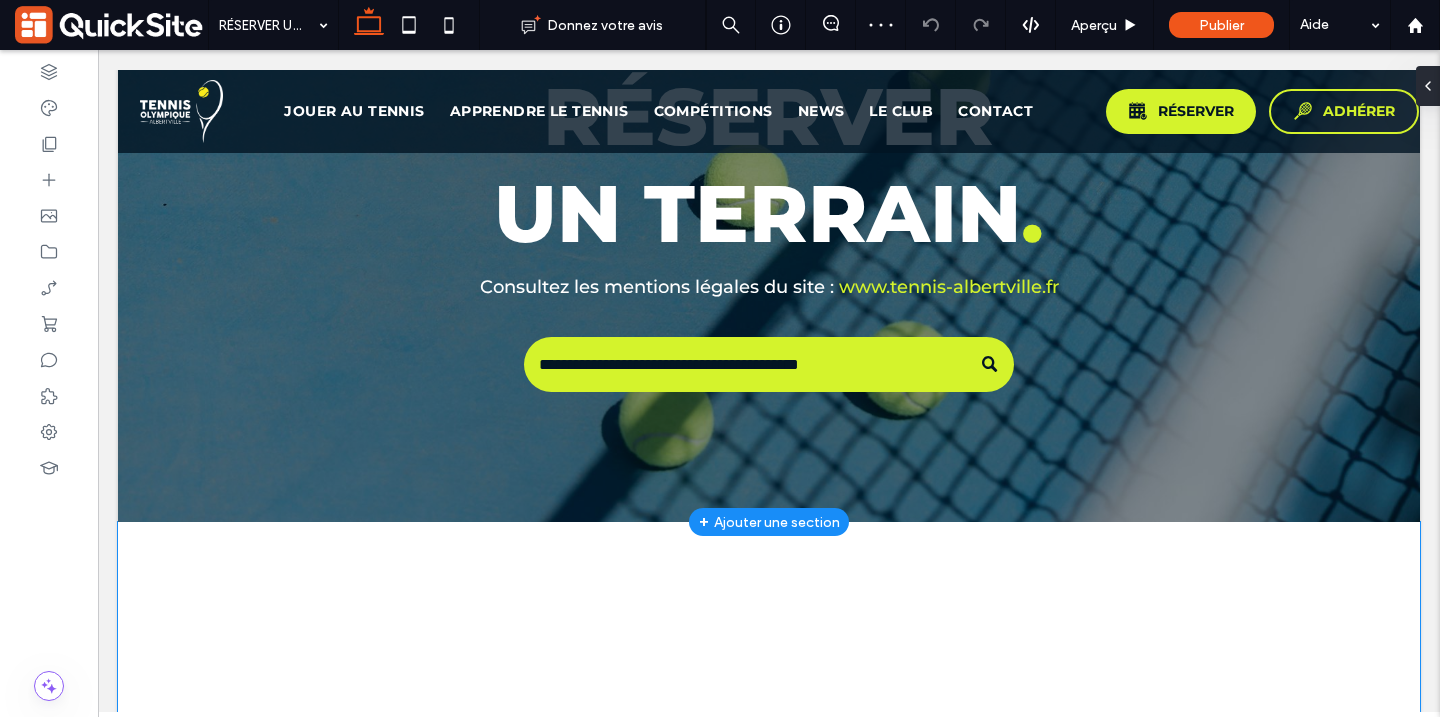 scroll, scrollTop: 0, scrollLeft: 0, axis: both 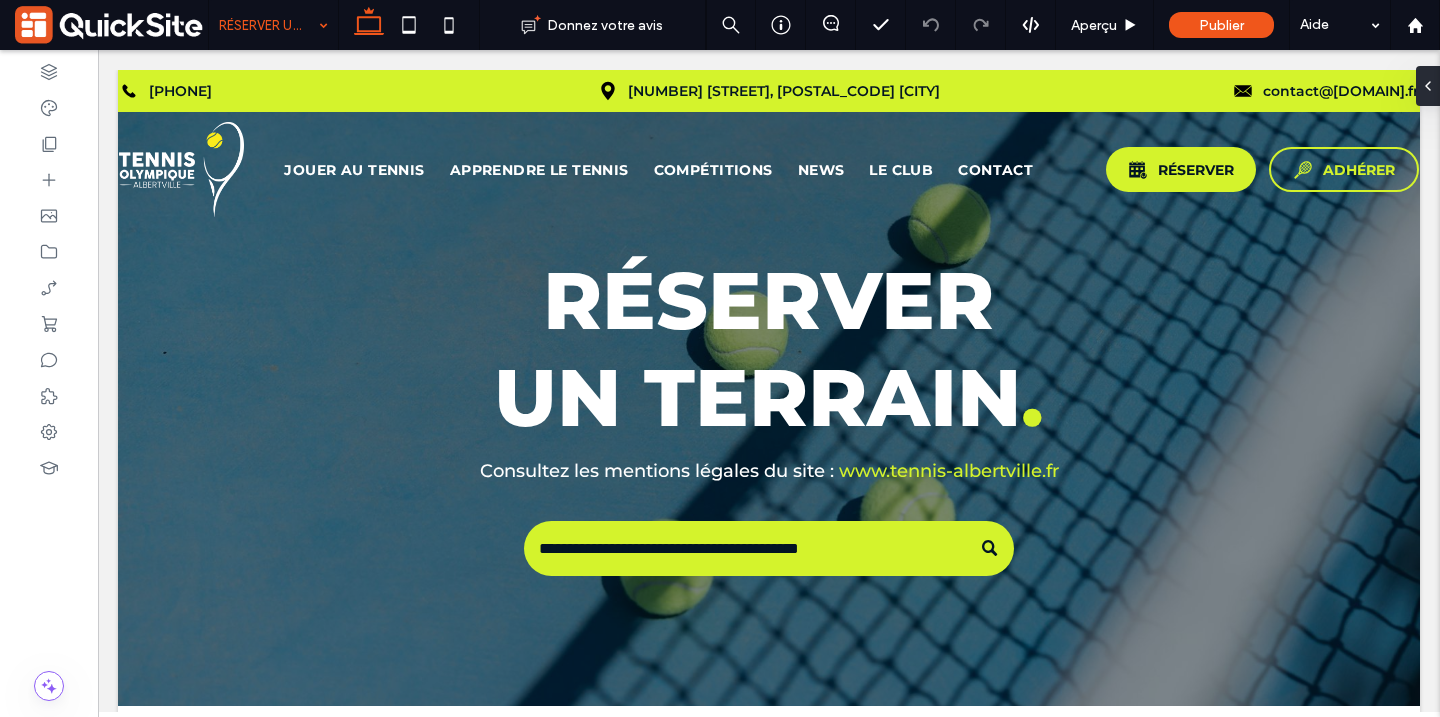 click on "RÉSERVER UN TERRAIN" at bounding box center [273, 25] 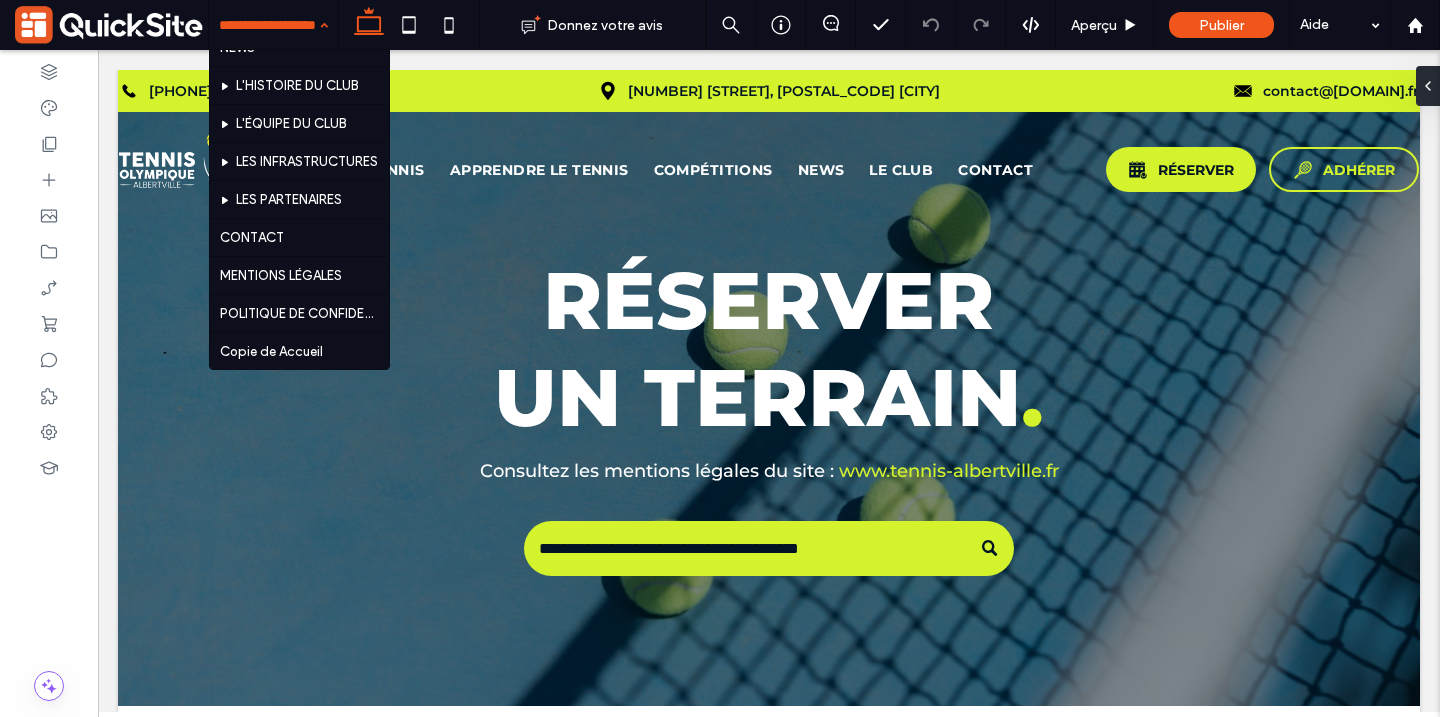 scroll, scrollTop: 0, scrollLeft: 0, axis: both 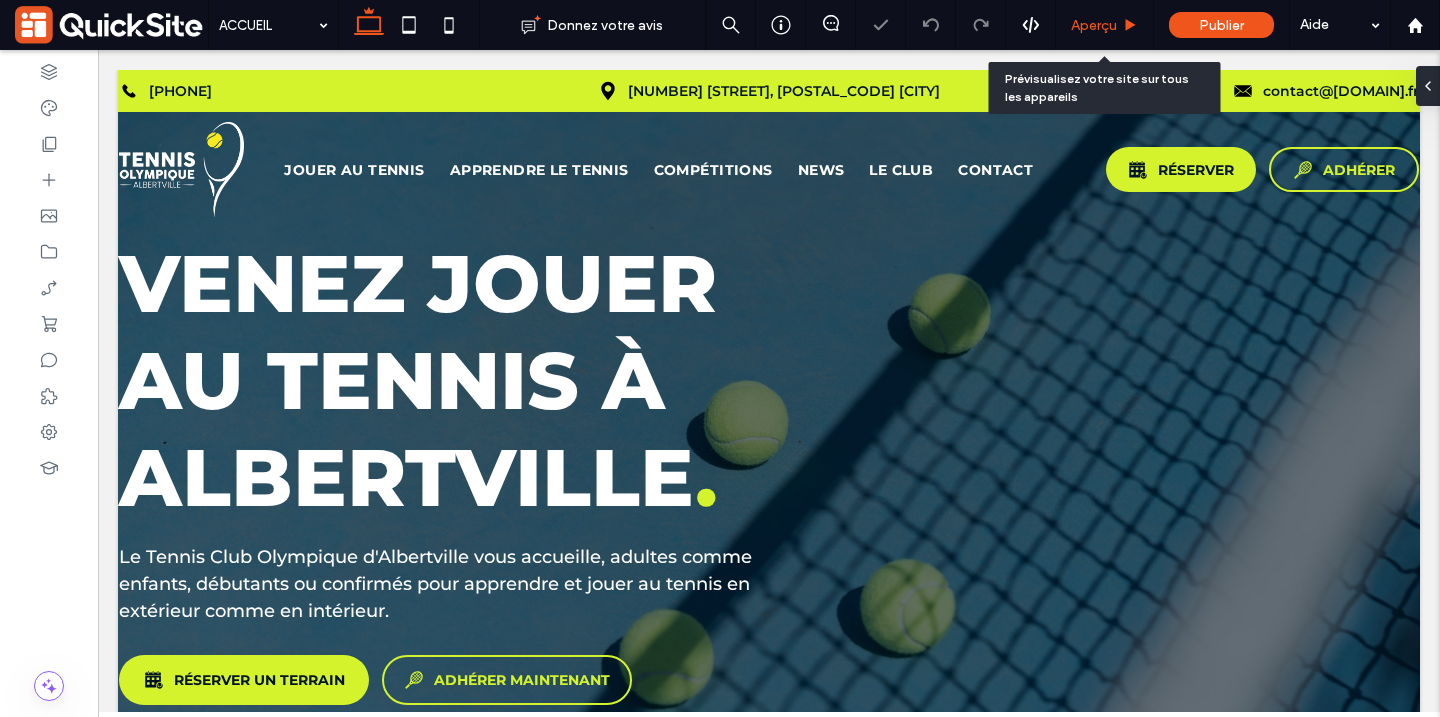click on "Aperçu" at bounding box center [1104, 25] 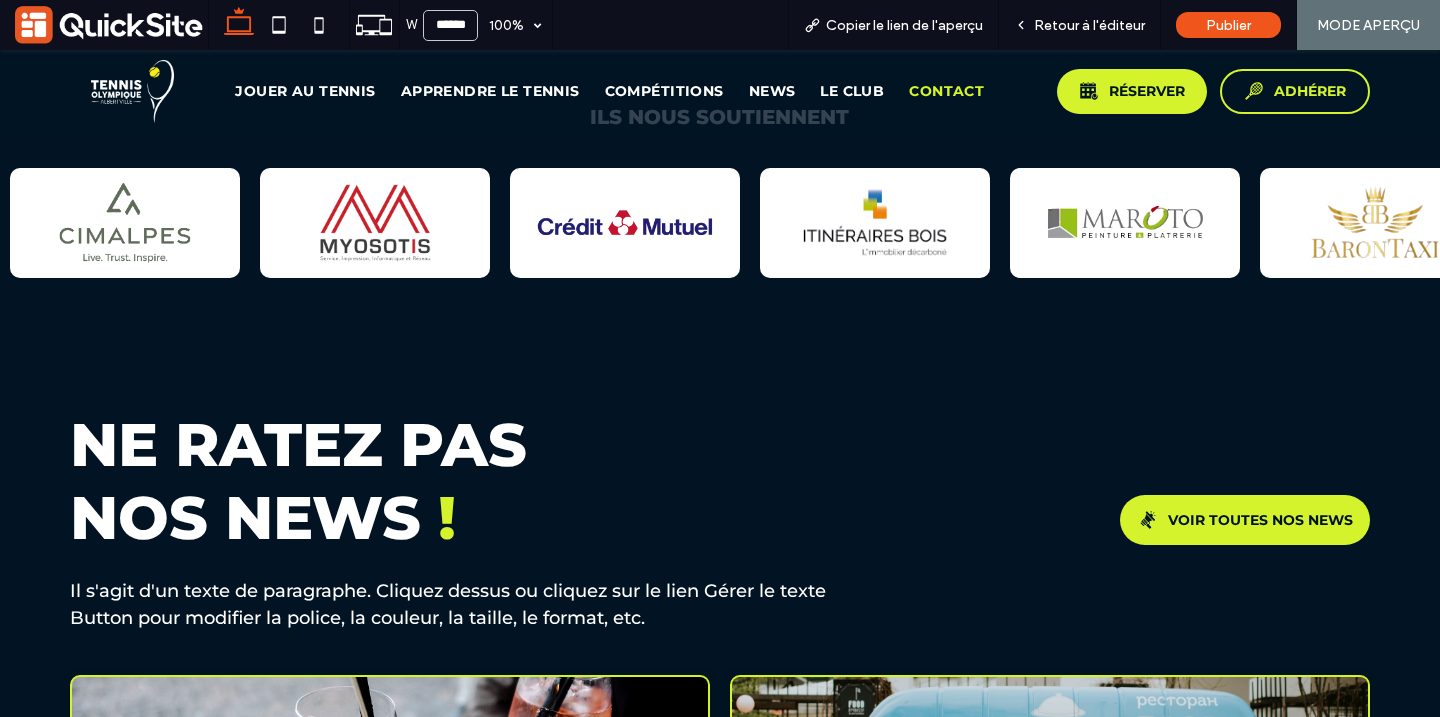scroll, scrollTop: 4984, scrollLeft: 0, axis: vertical 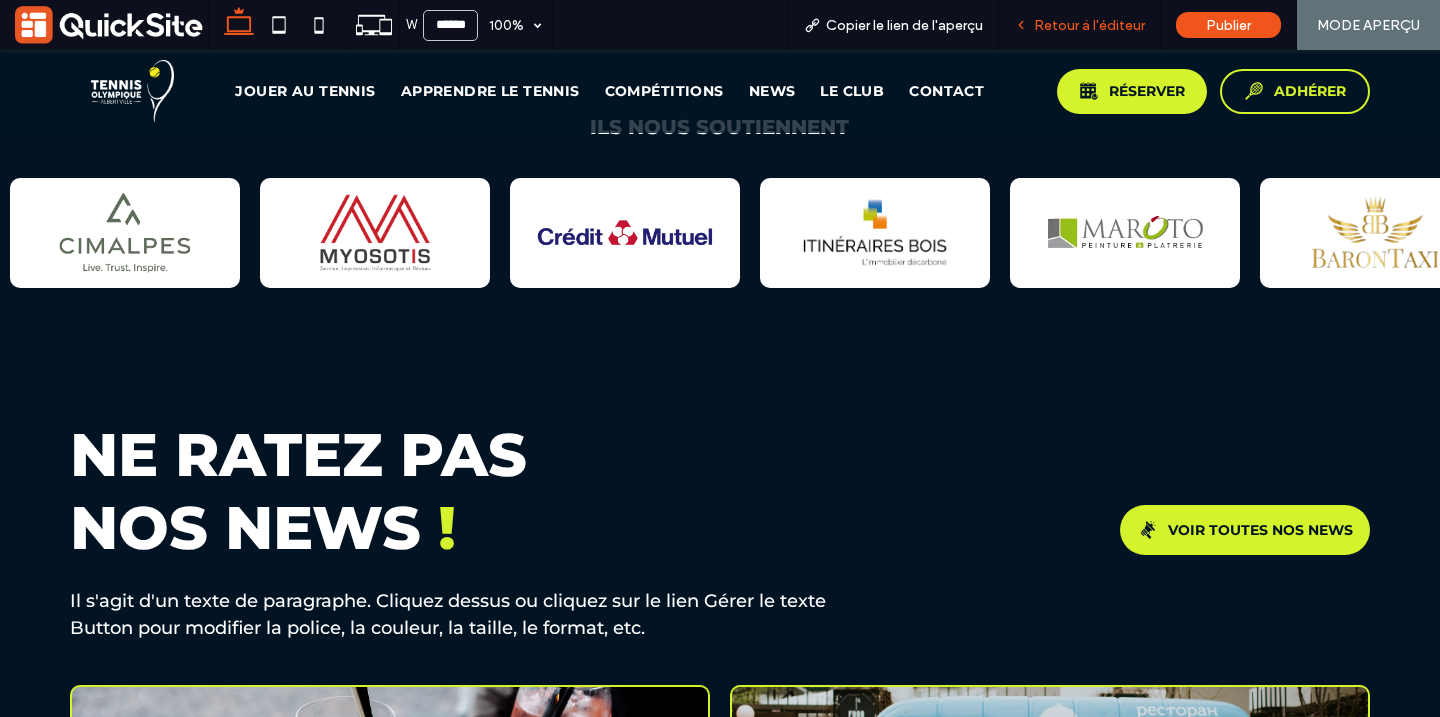 click on "Retour à l'éditeur" at bounding box center (1089, 25) 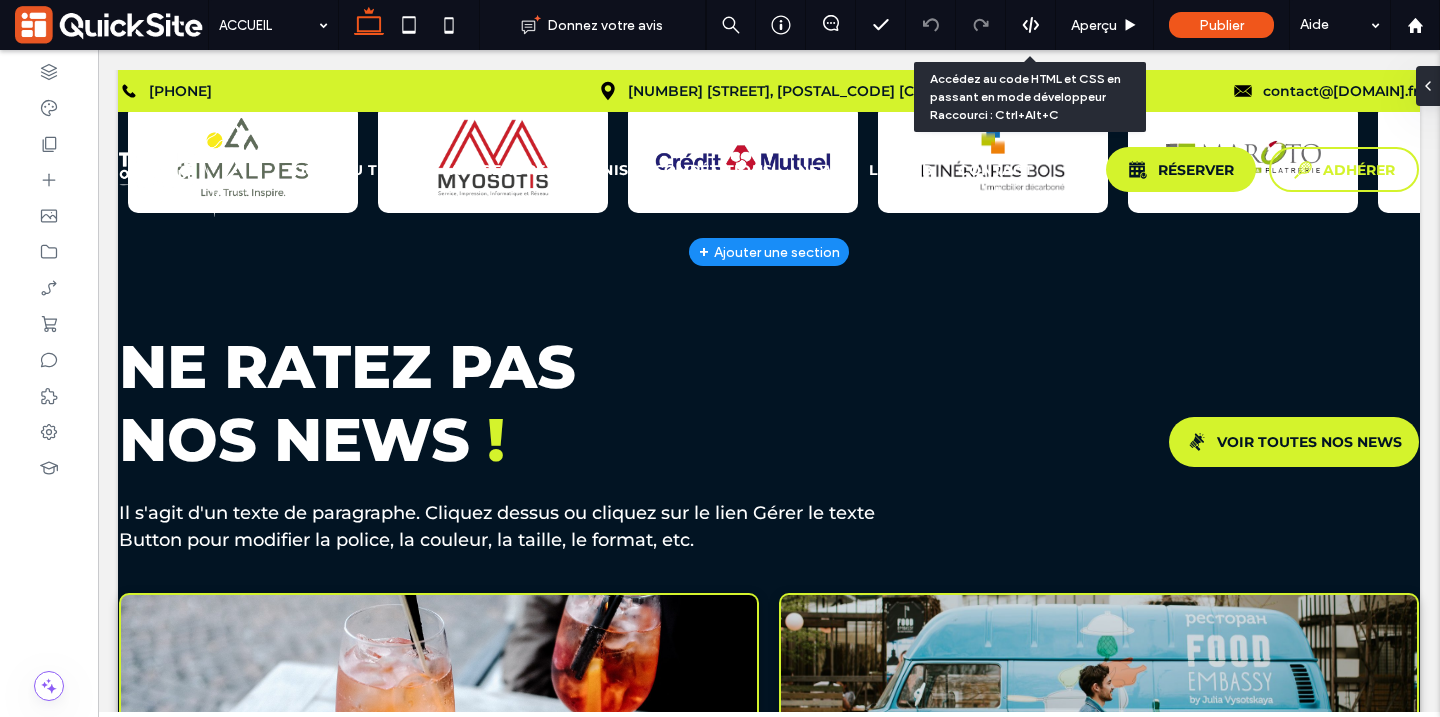 scroll, scrollTop: 4974, scrollLeft: 0, axis: vertical 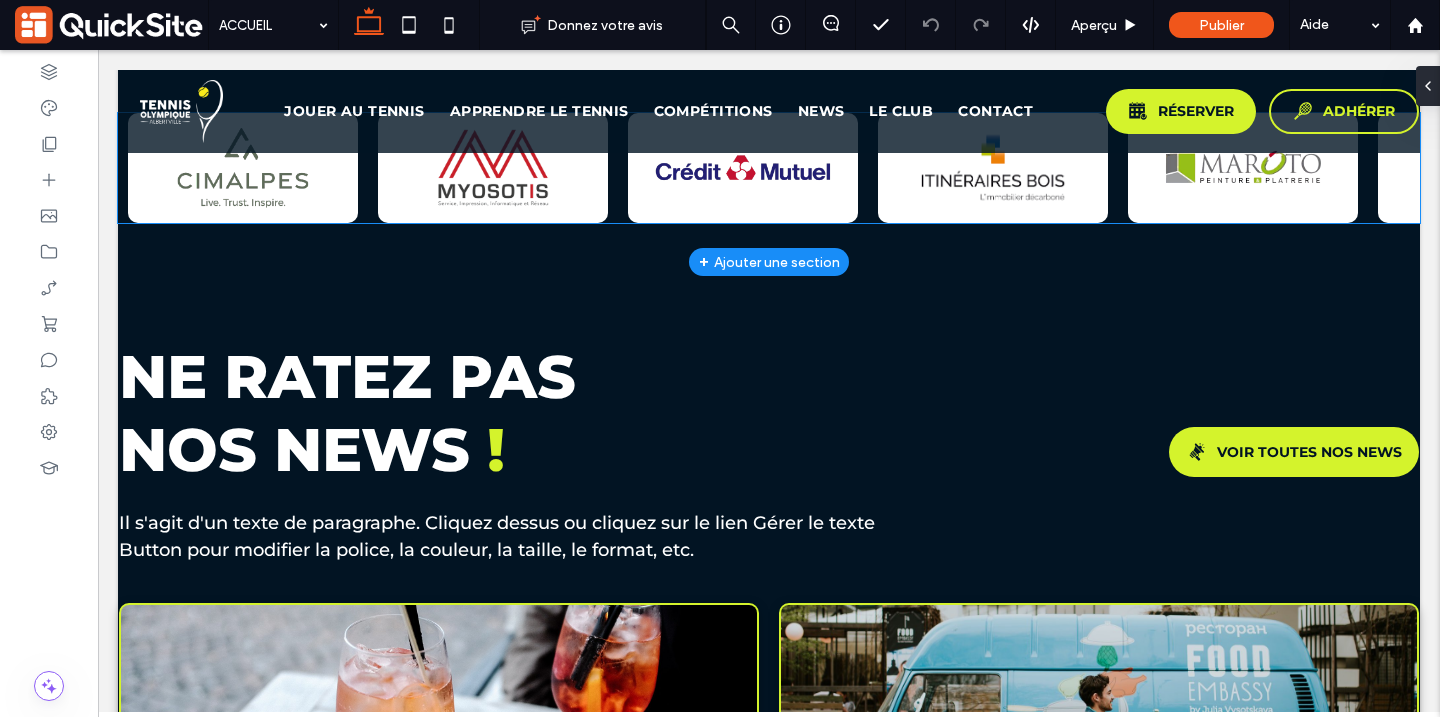 click at bounding box center [688, 168] 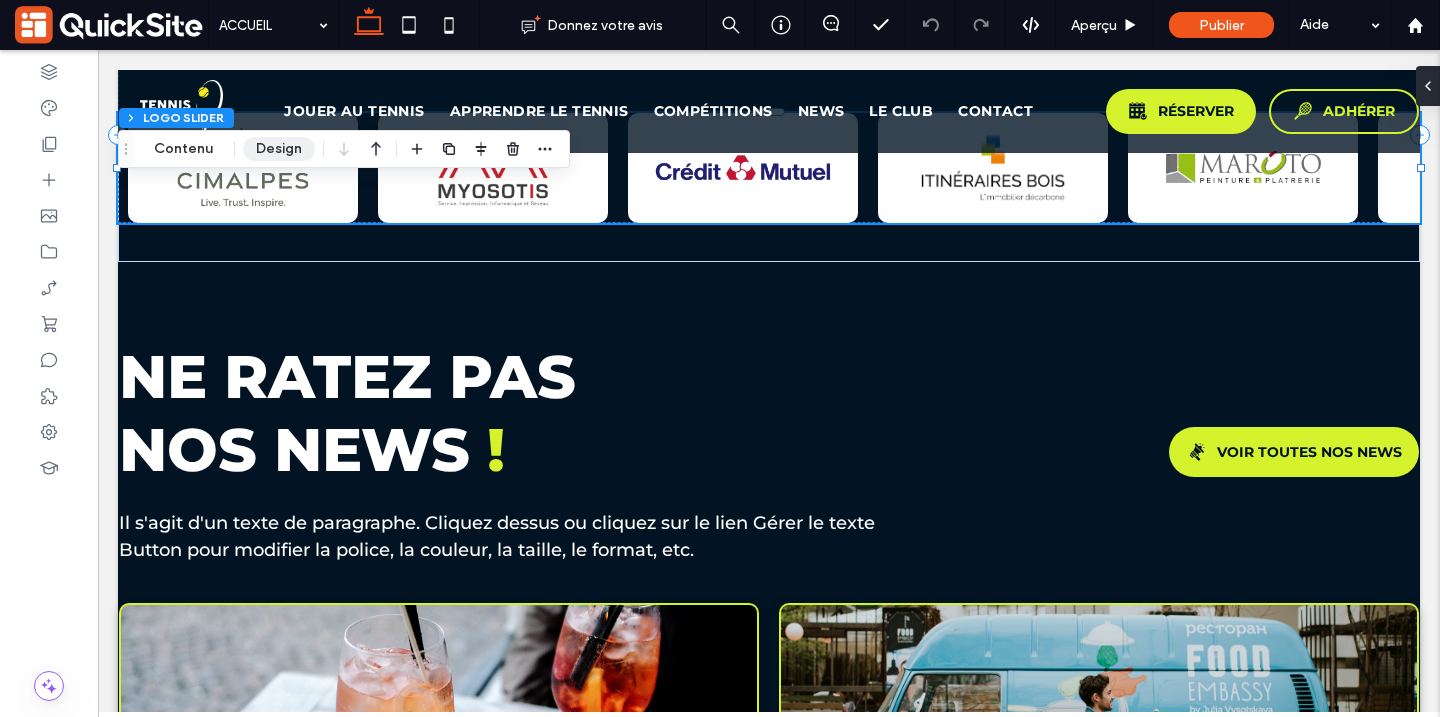 click on "Design" at bounding box center (279, 149) 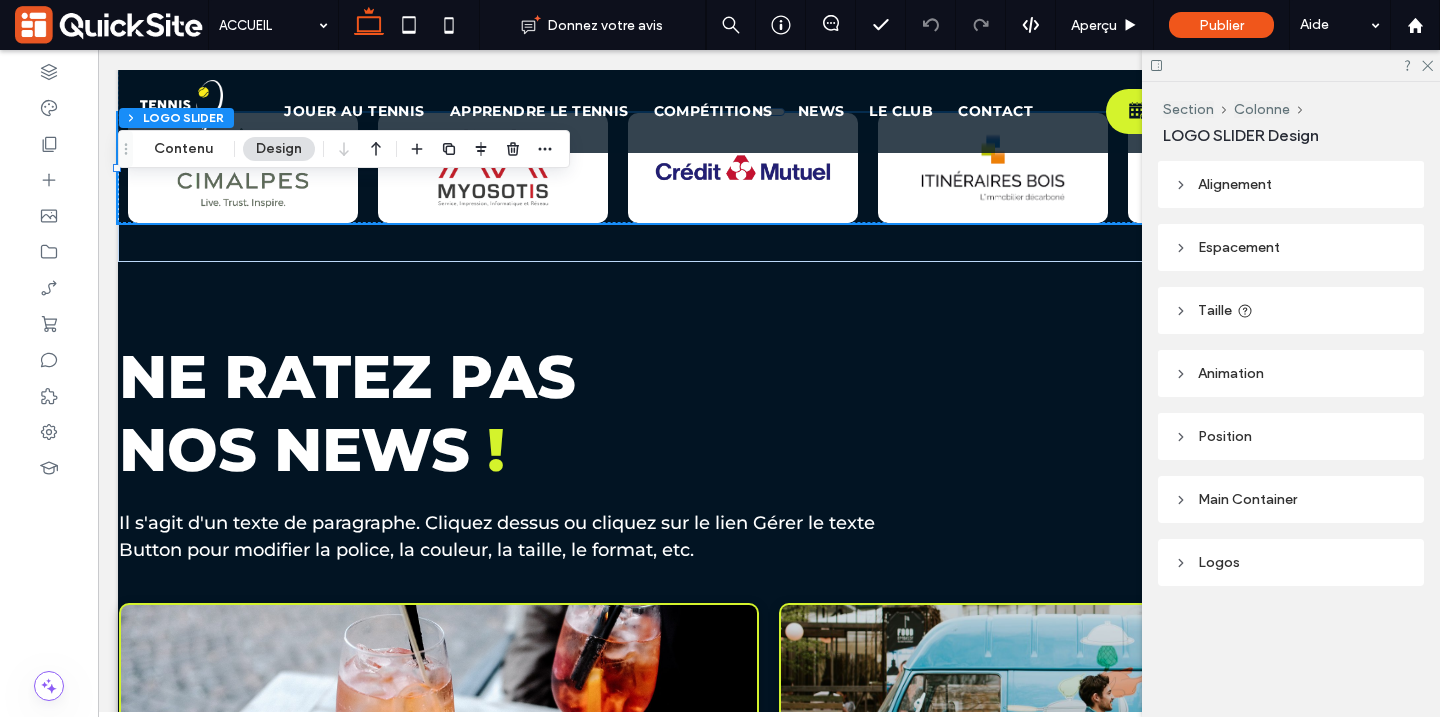 click on "Main Container" at bounding box center (1291, 499) 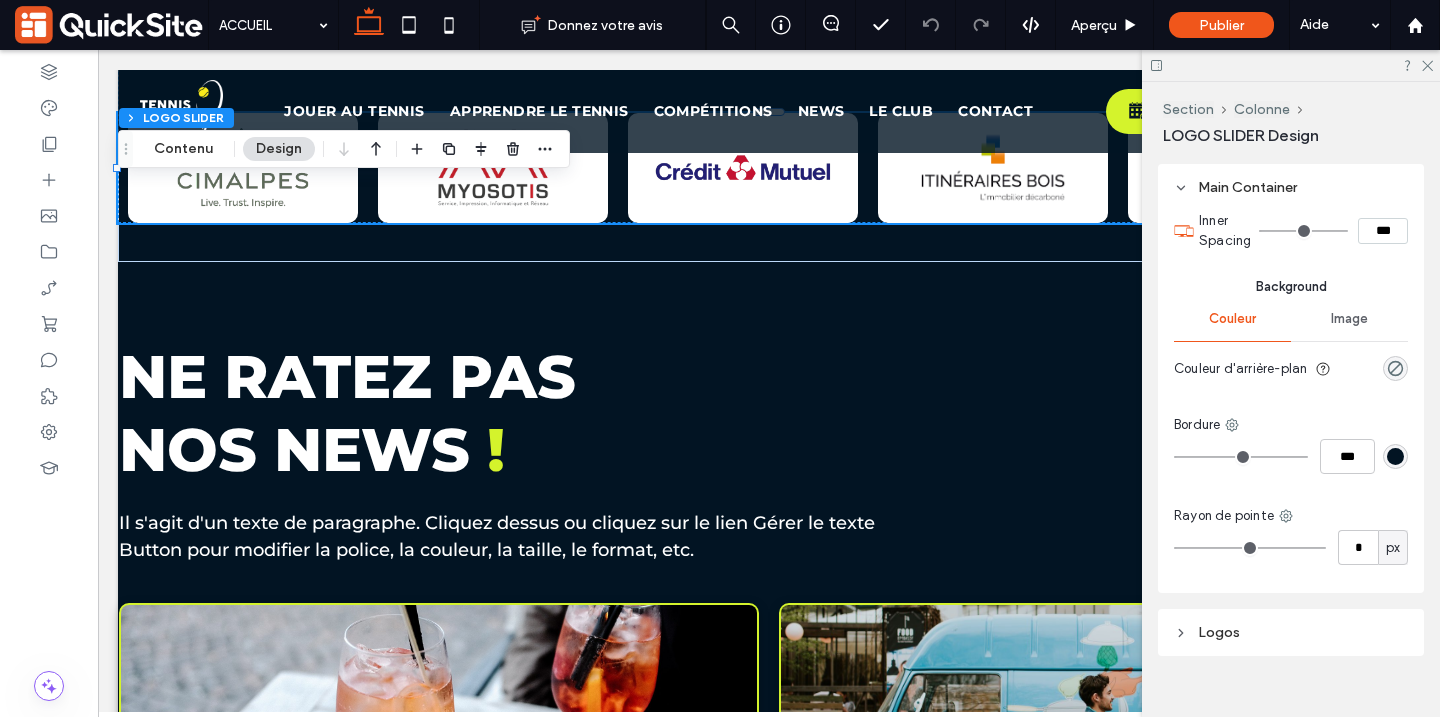 scroll, scrollTop: 349, scrollLeft: 0, axis: vertical 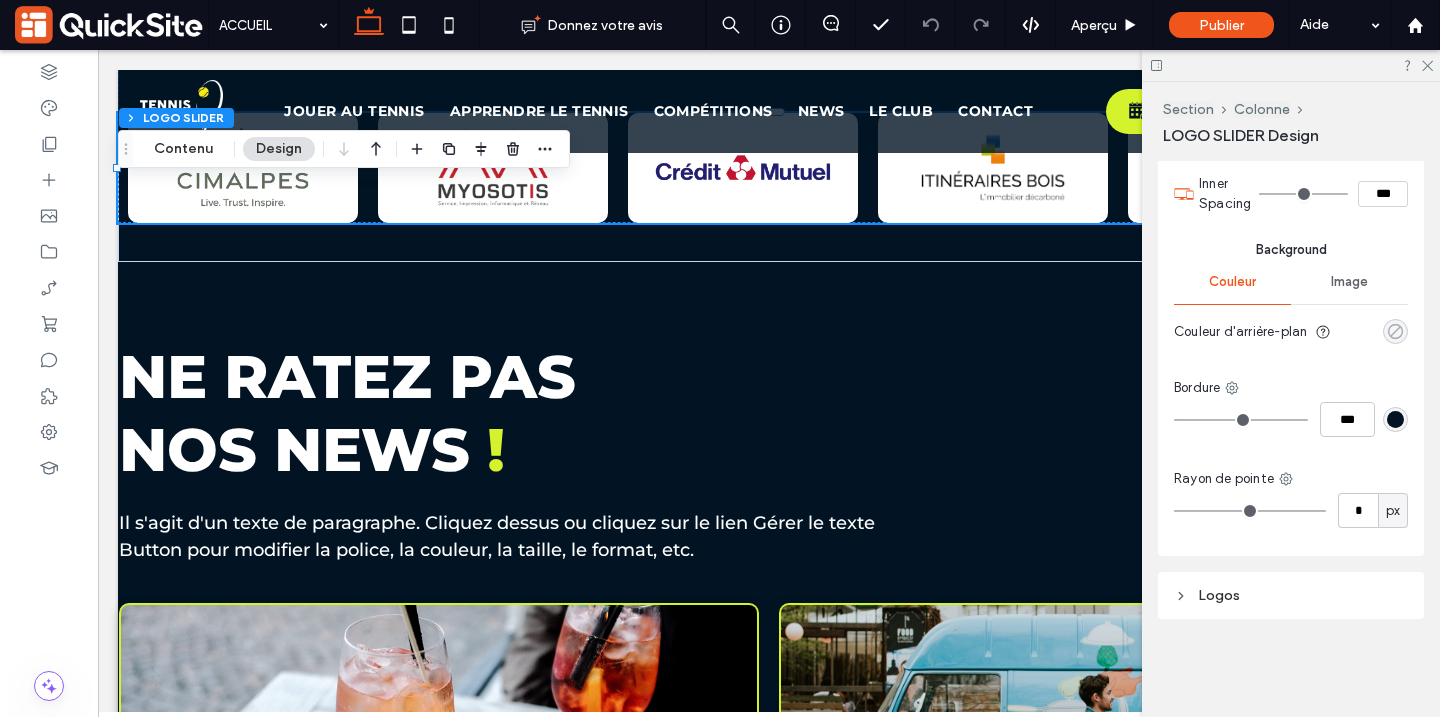 click 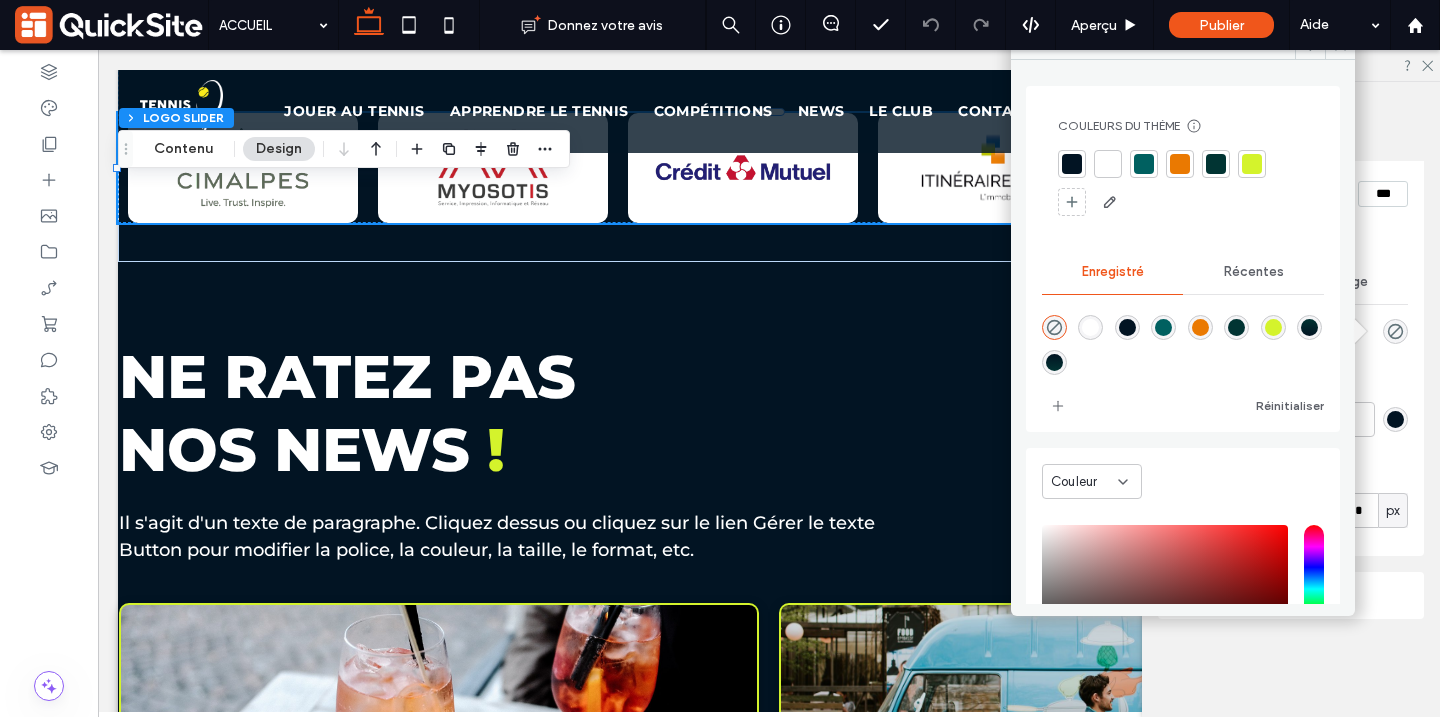 click at bounding box center [1183, 342] 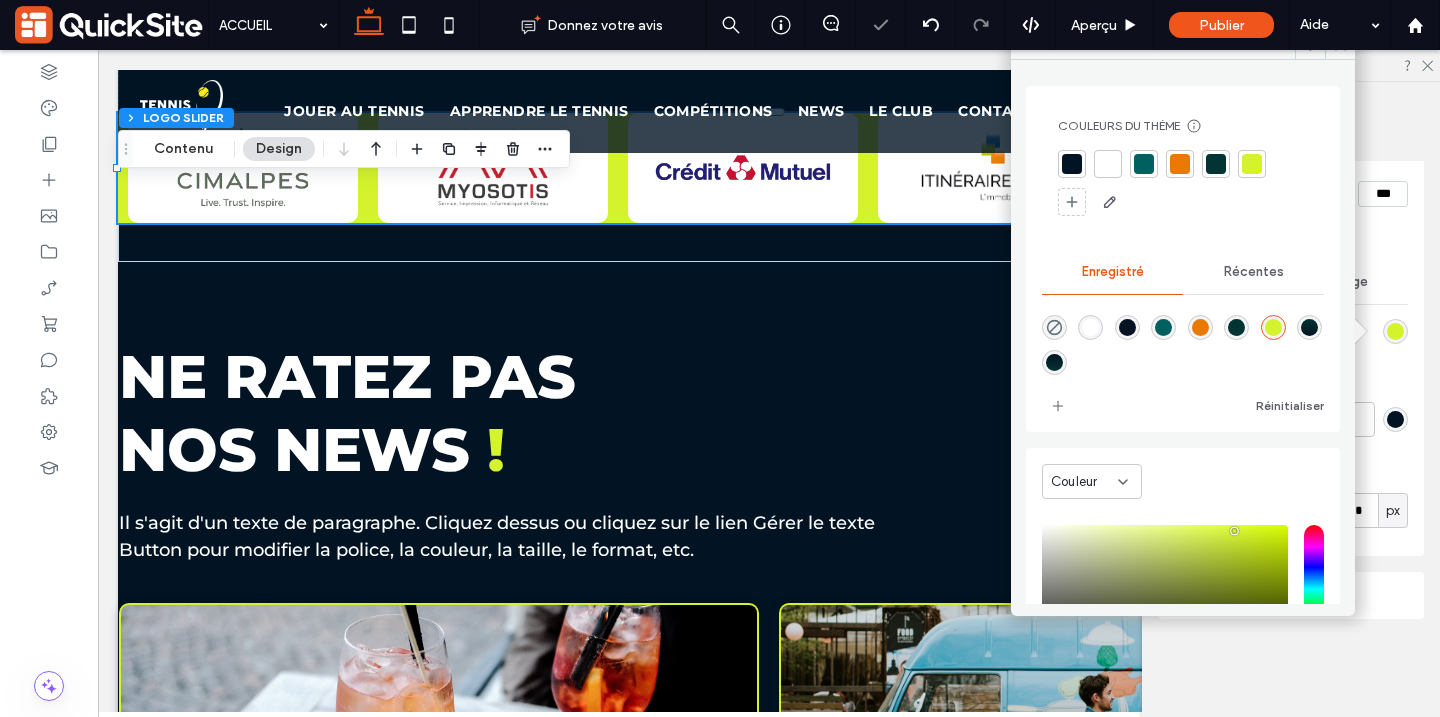 click at bounding box center [1273, 327] 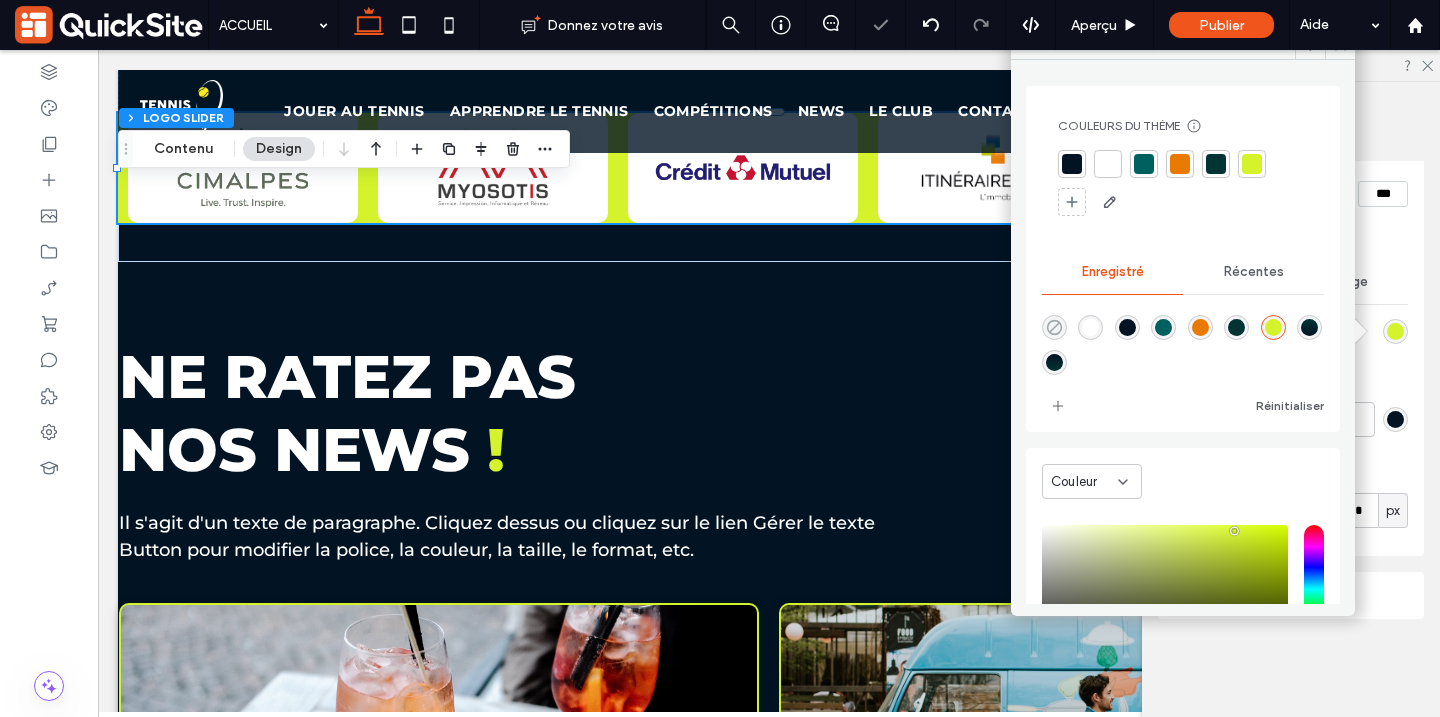click 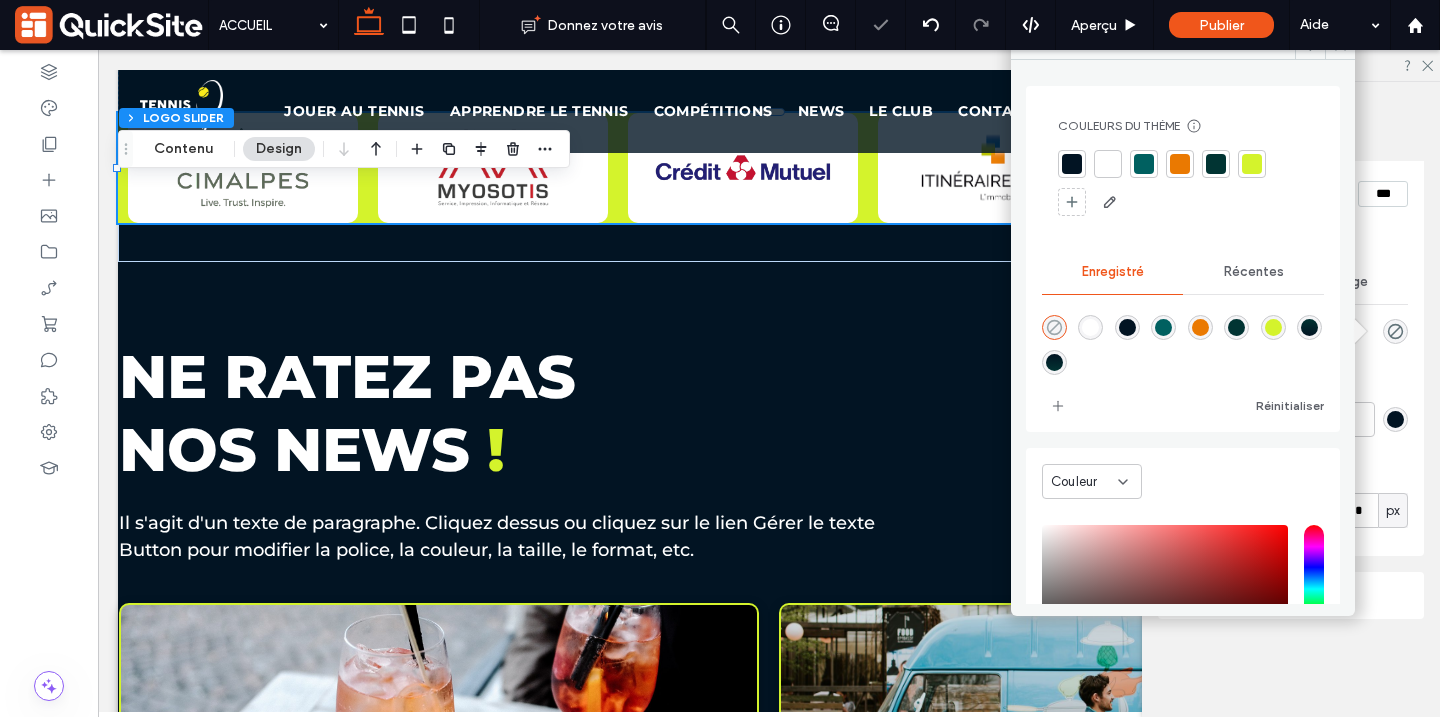 type on "*******" 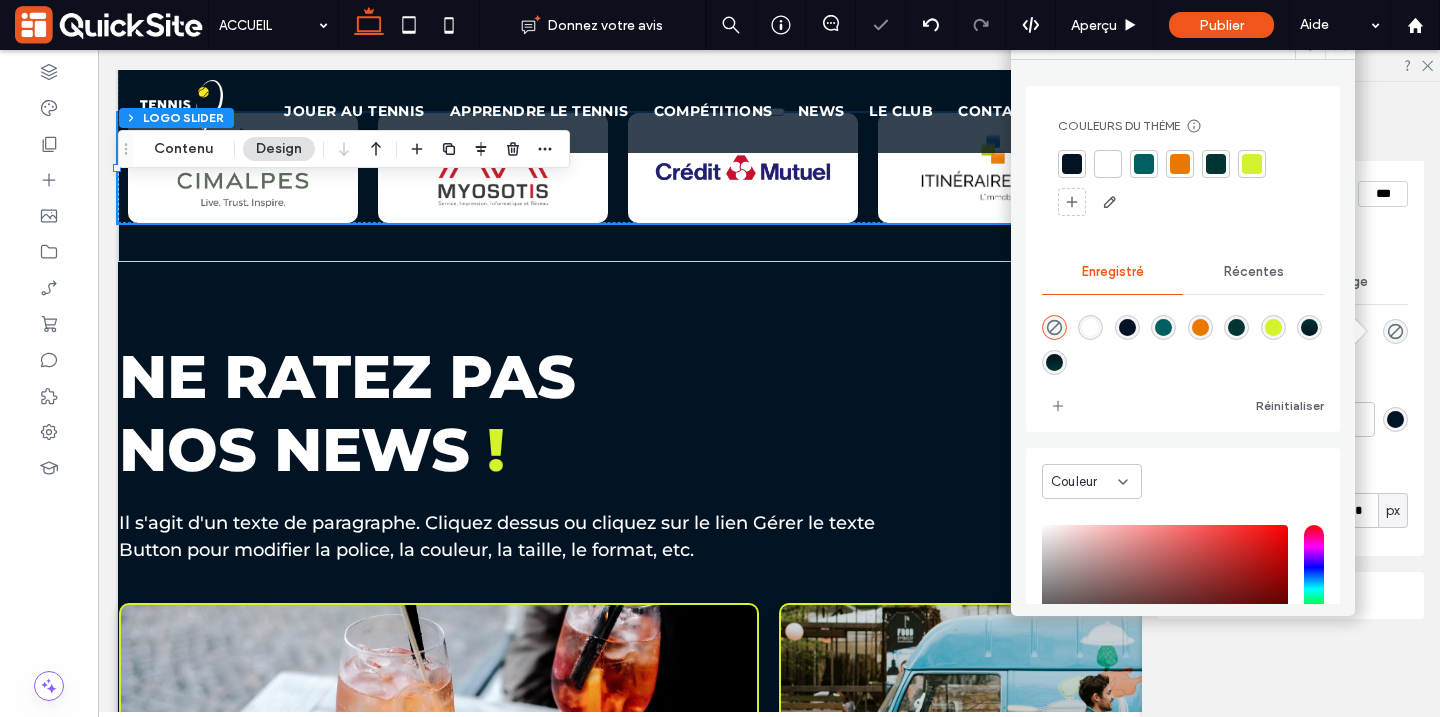 click at bounding box center (1340, 45) 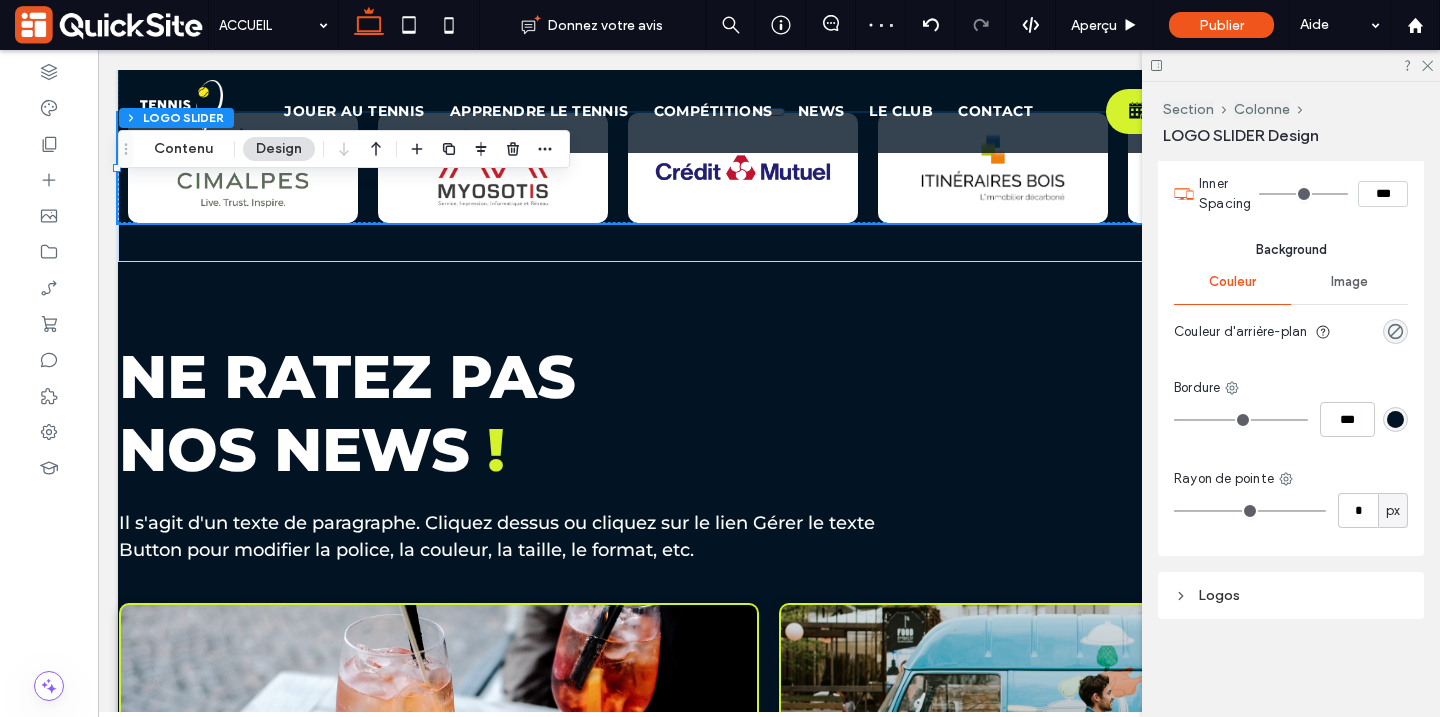 click on "Logos" at bounding box center [1291, 595] 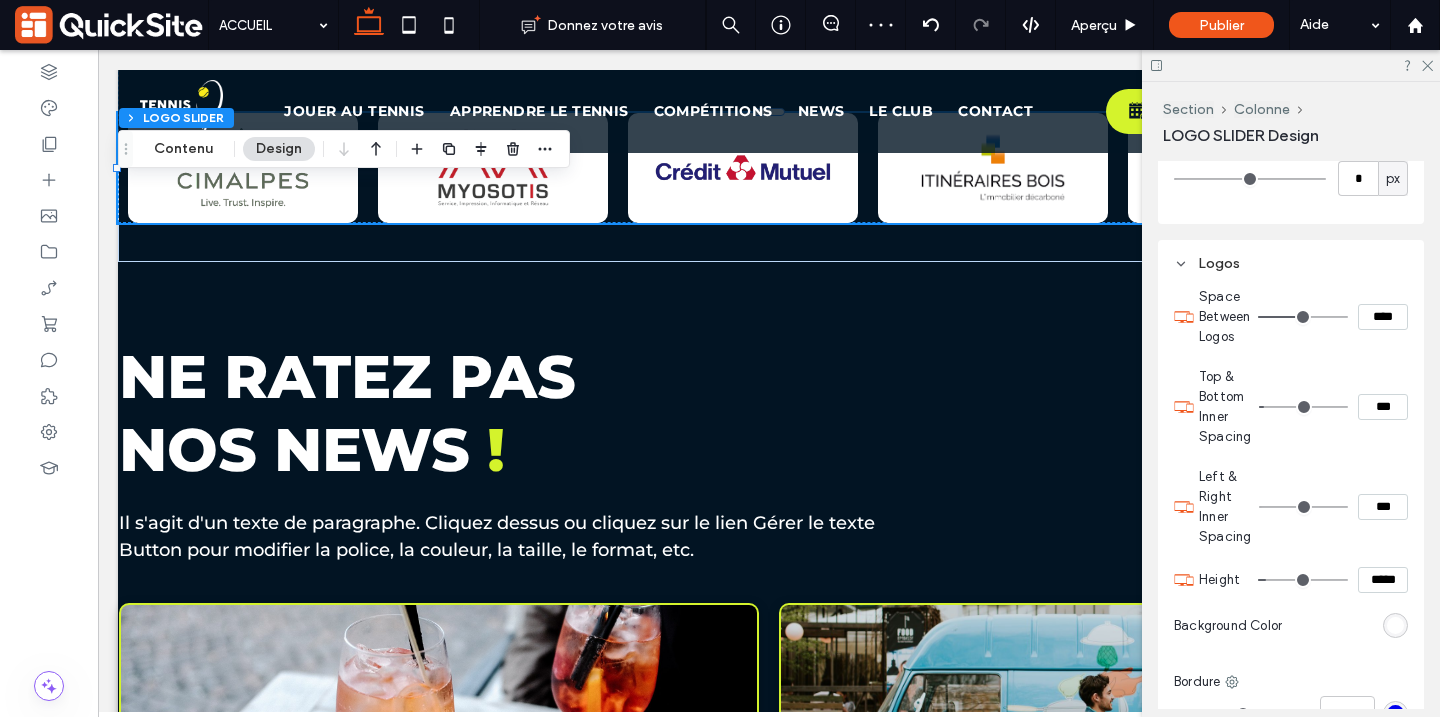 scroll, scrollTop: 914, scrollLeft: 0, axis: vertical 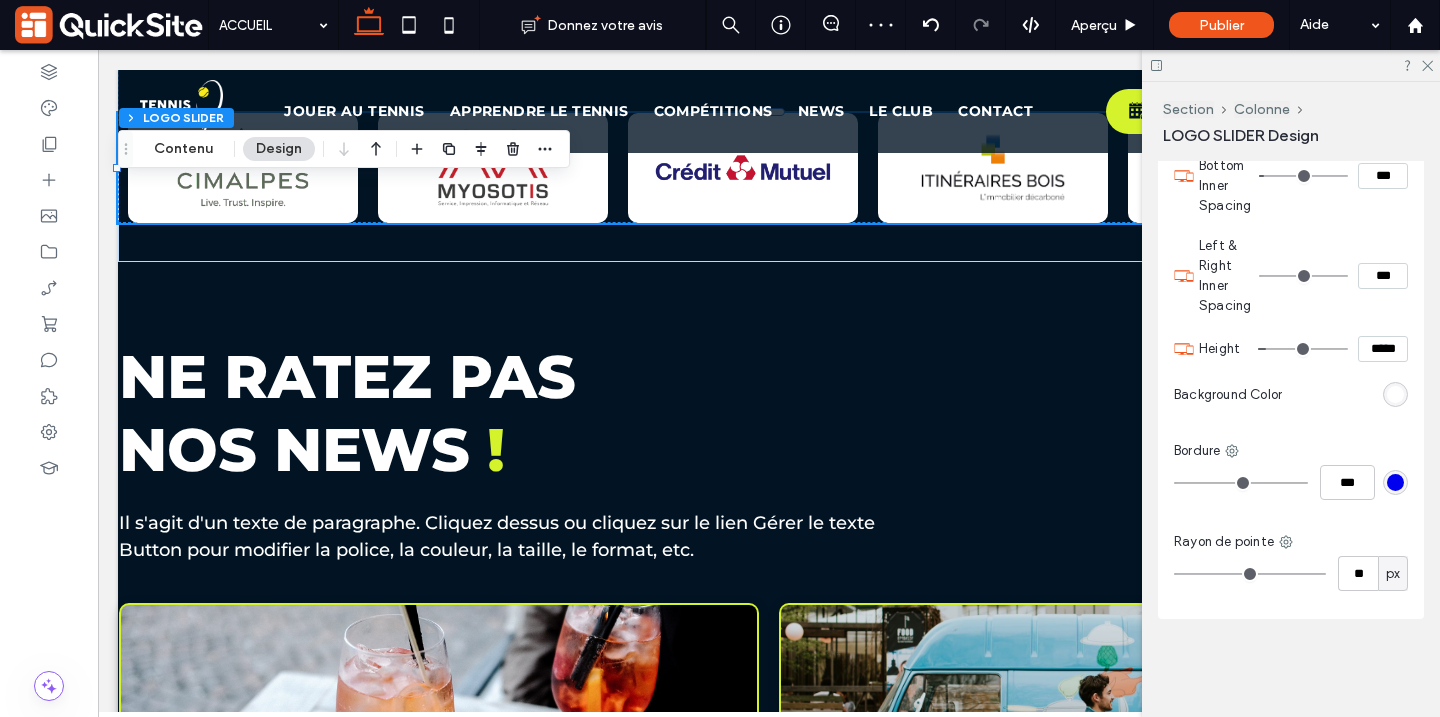 click at bounding box center [1395, 394] 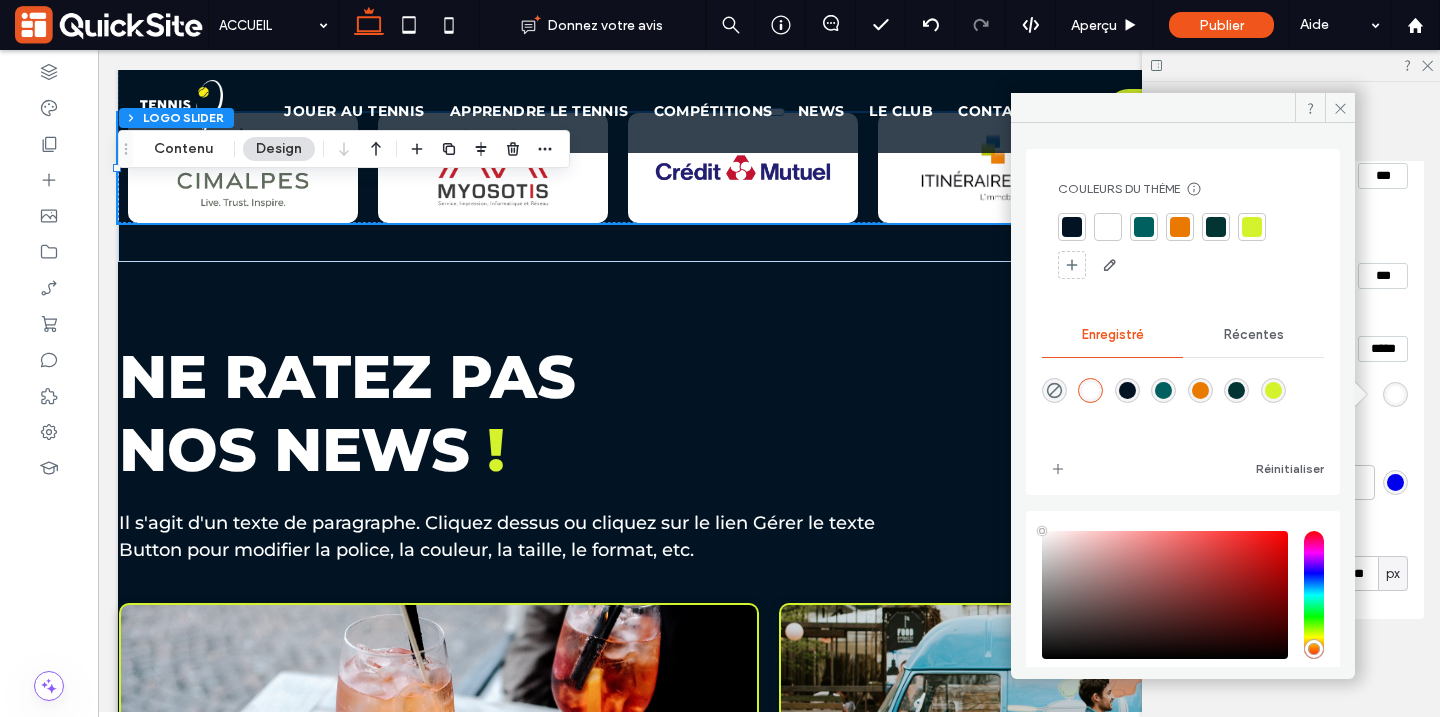 click at bounding box center (1252, 227) 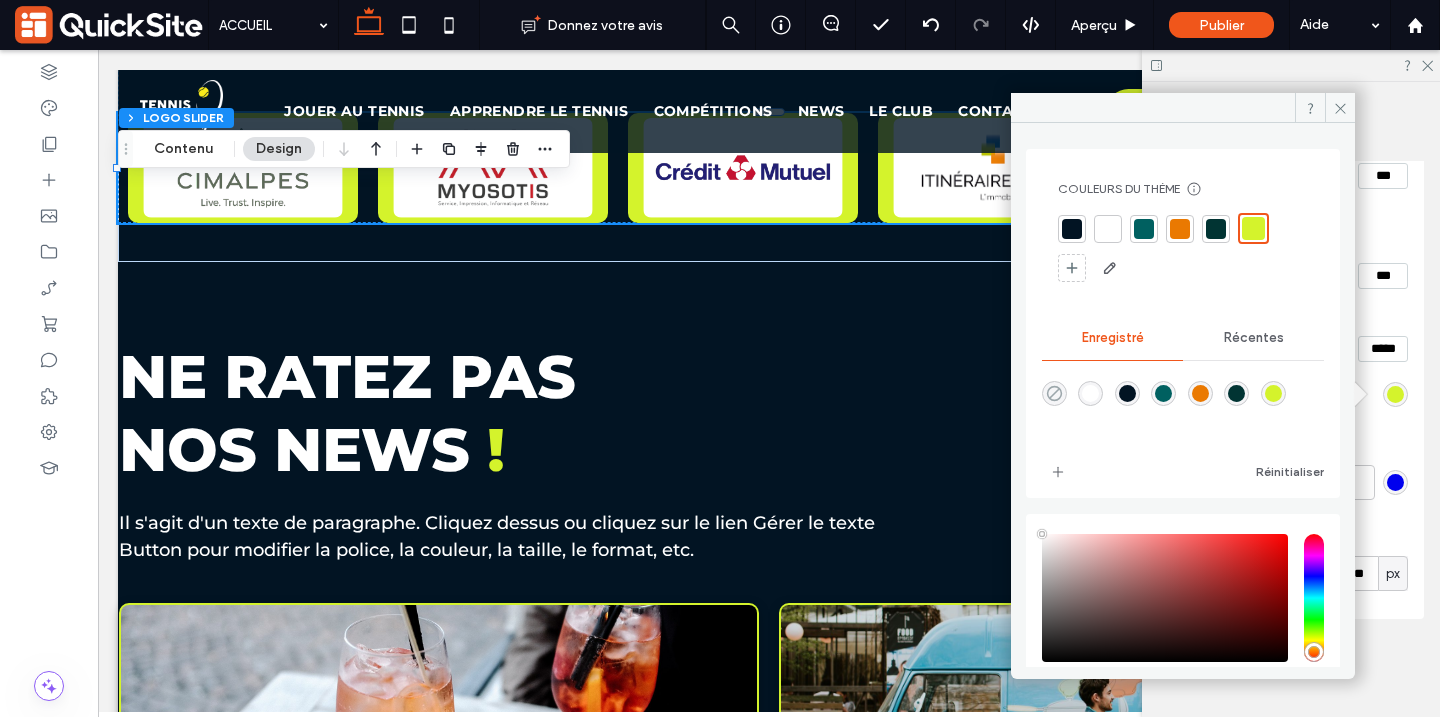 click 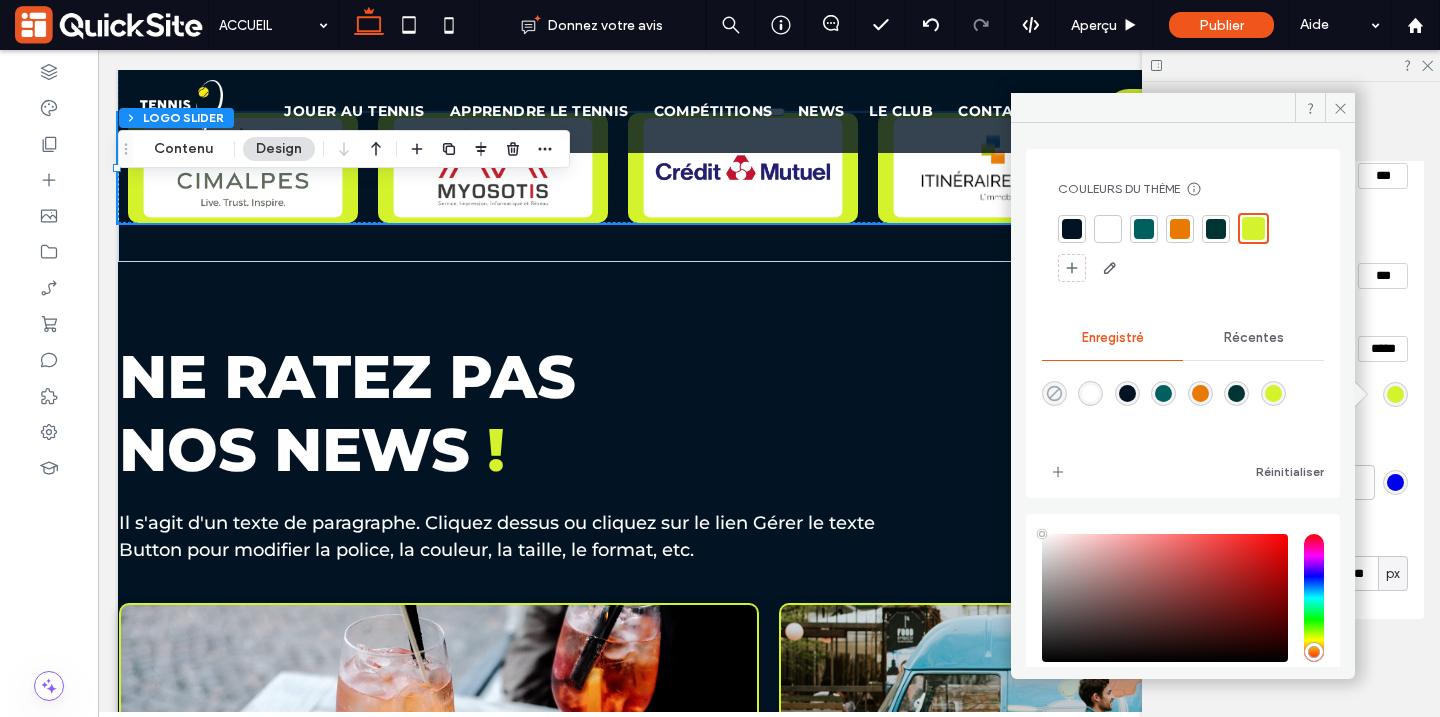 type on "*******" 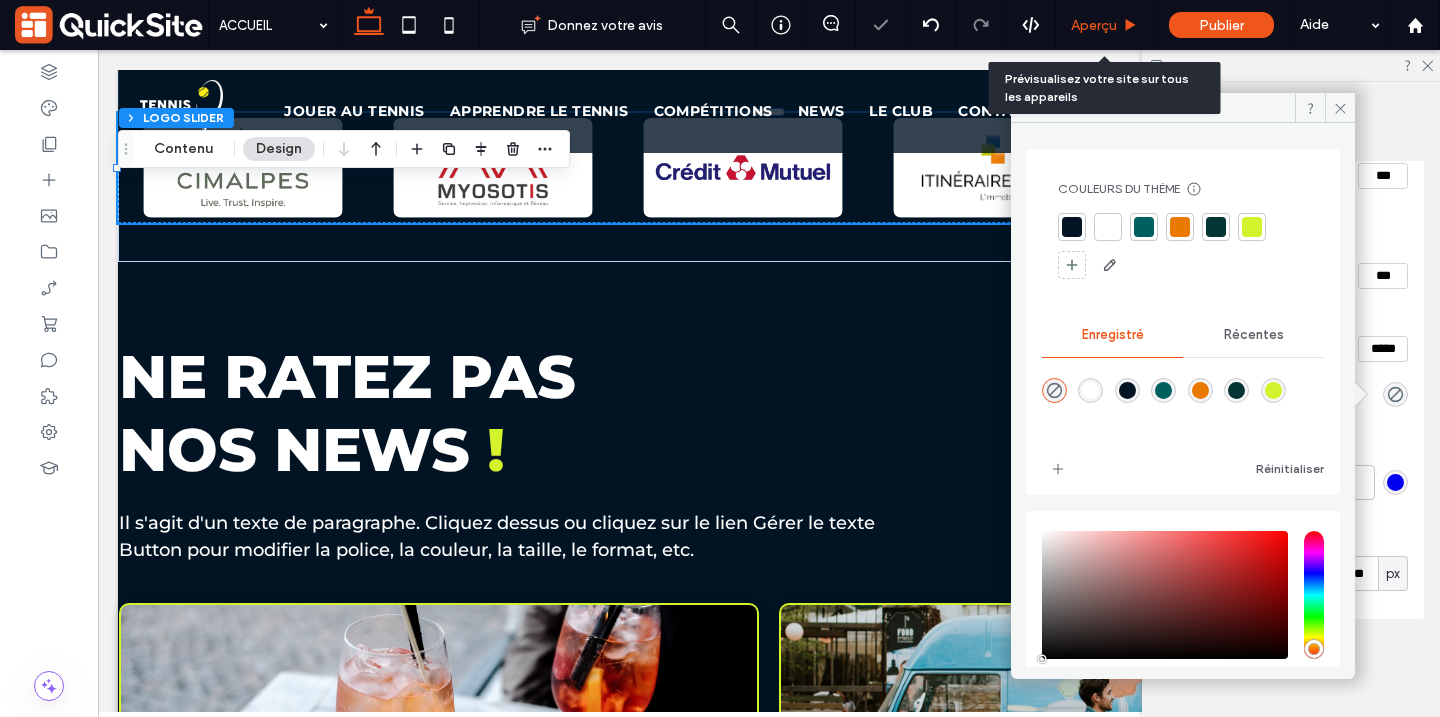 click on "Aperçu" at bounding box center [1094, 25] 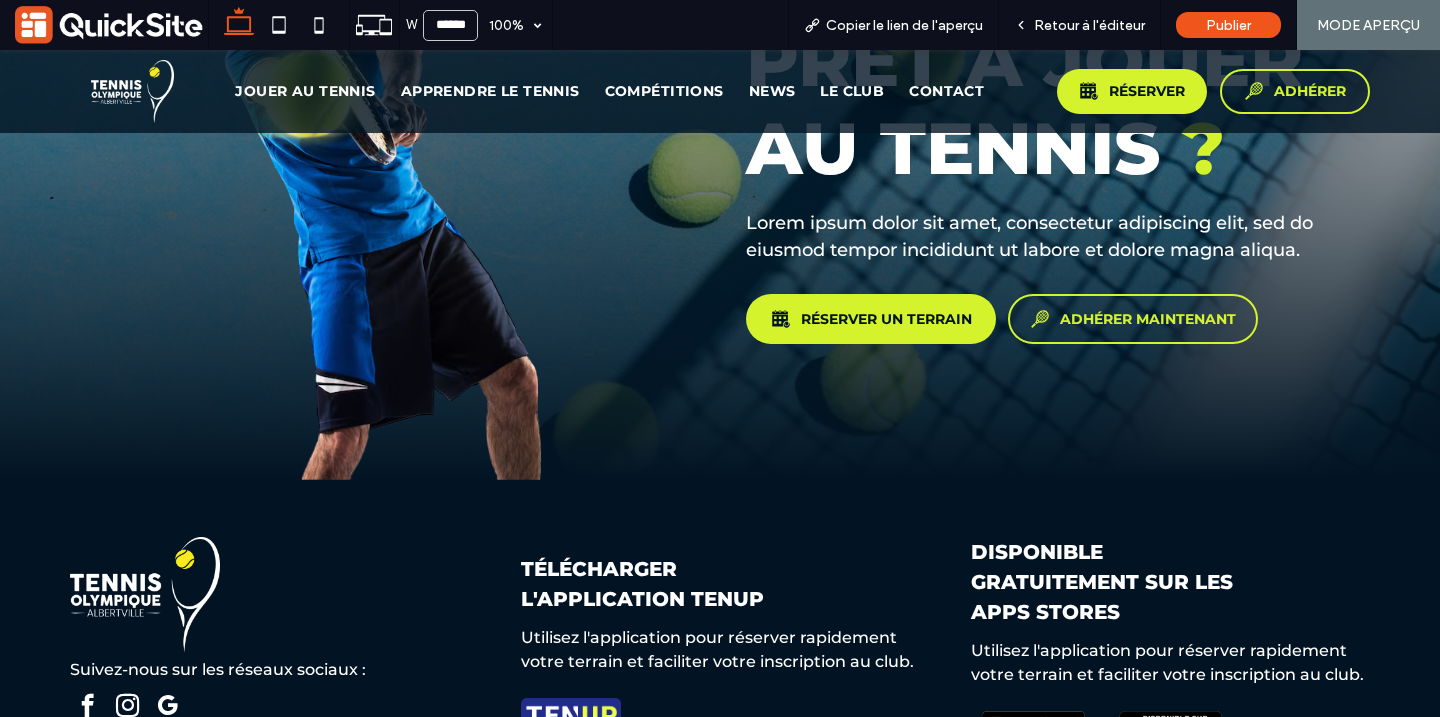 scroll, scrollTop: 6556, scrollLeft: 0, axis: vertical 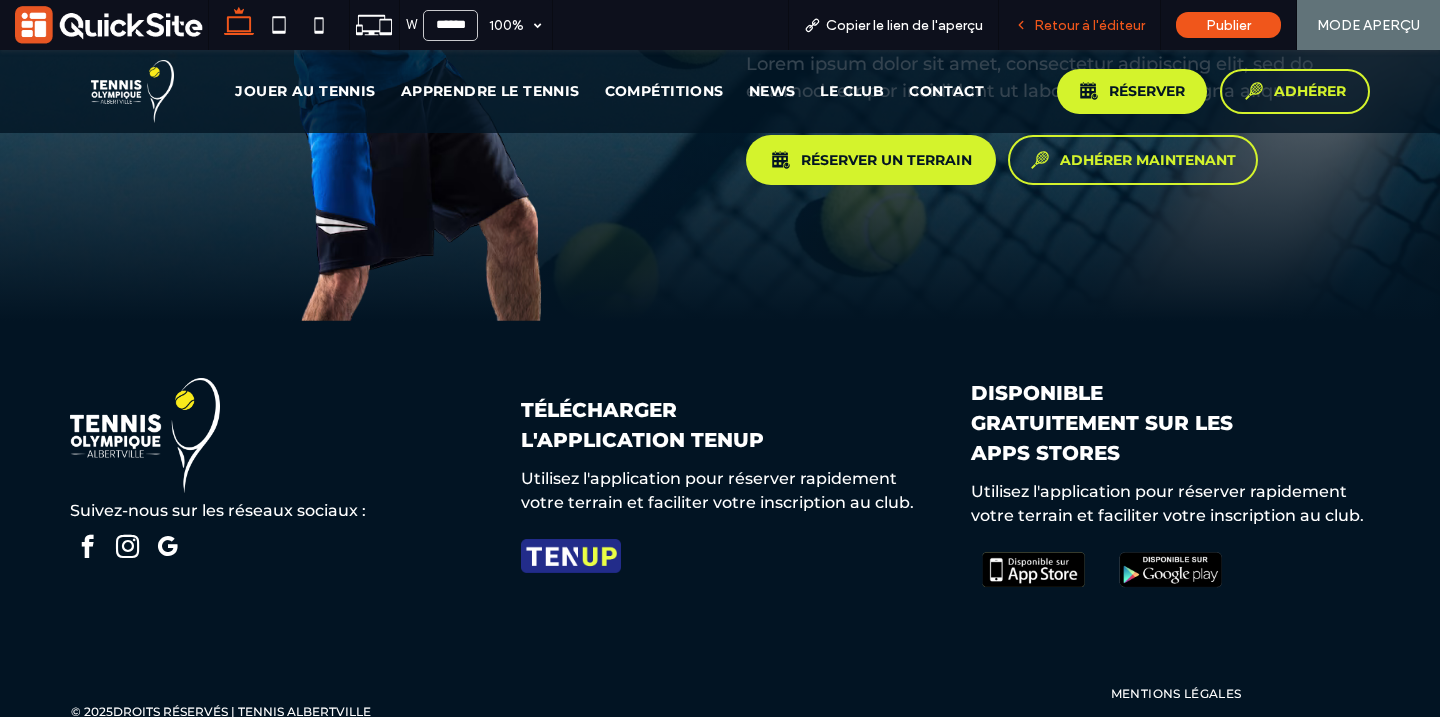 click on "Retour à l'éditeur" at bounding box center (1089, 25) 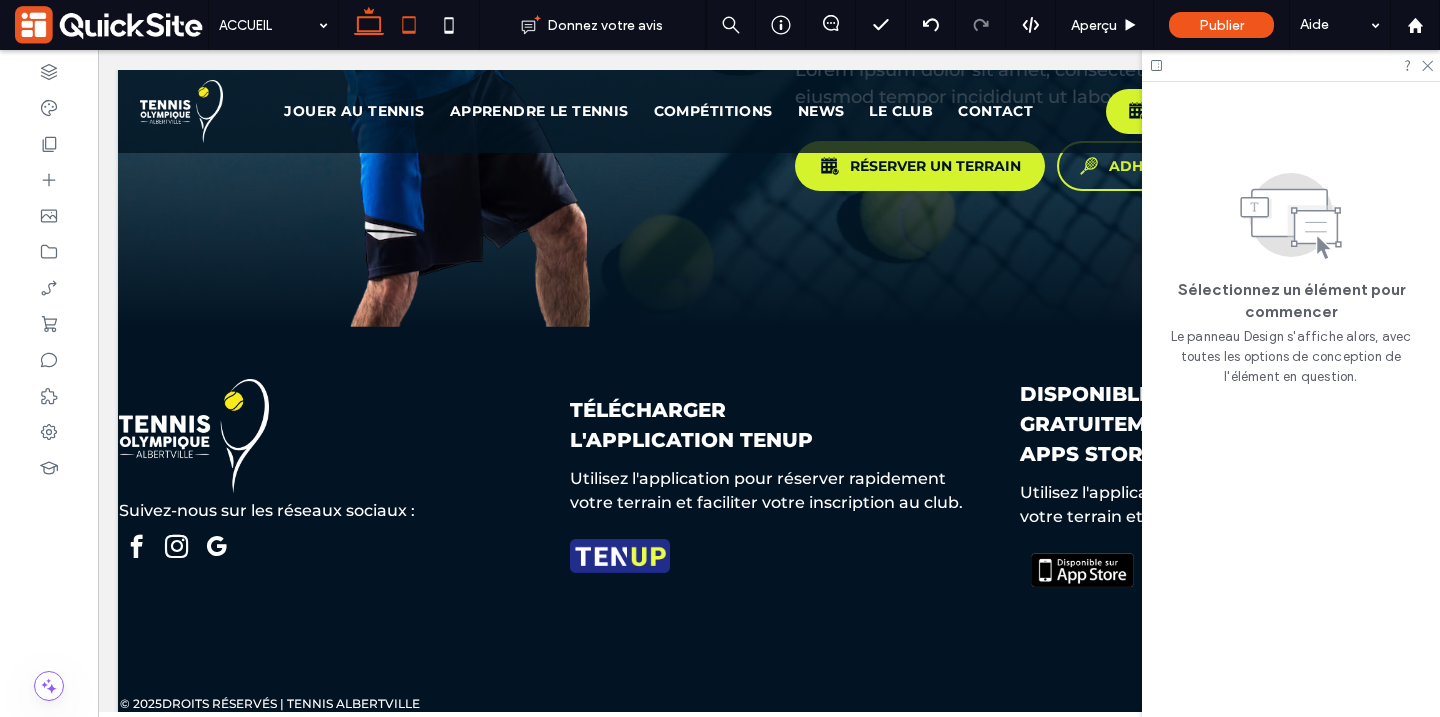 click 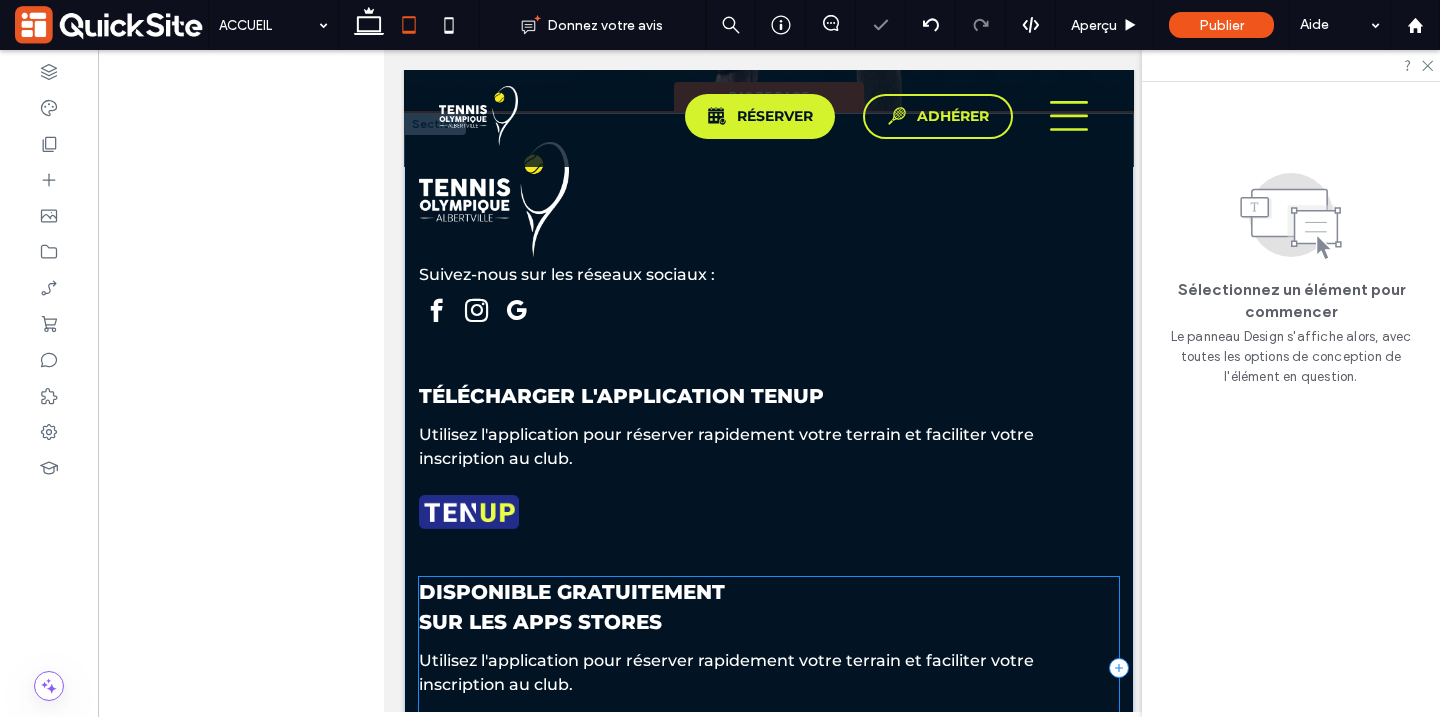 scroll, scrollTop: 8090, scrollLeft: 0, axis: vertical 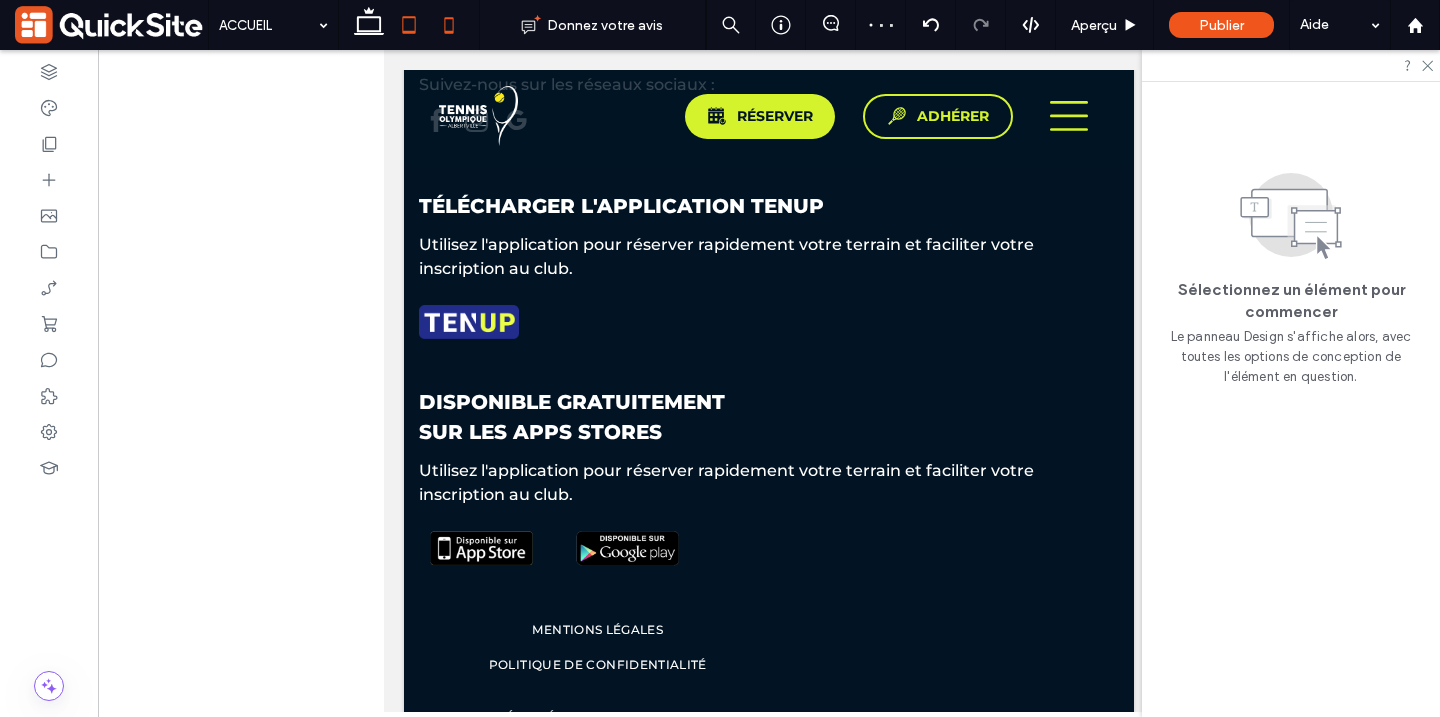 click 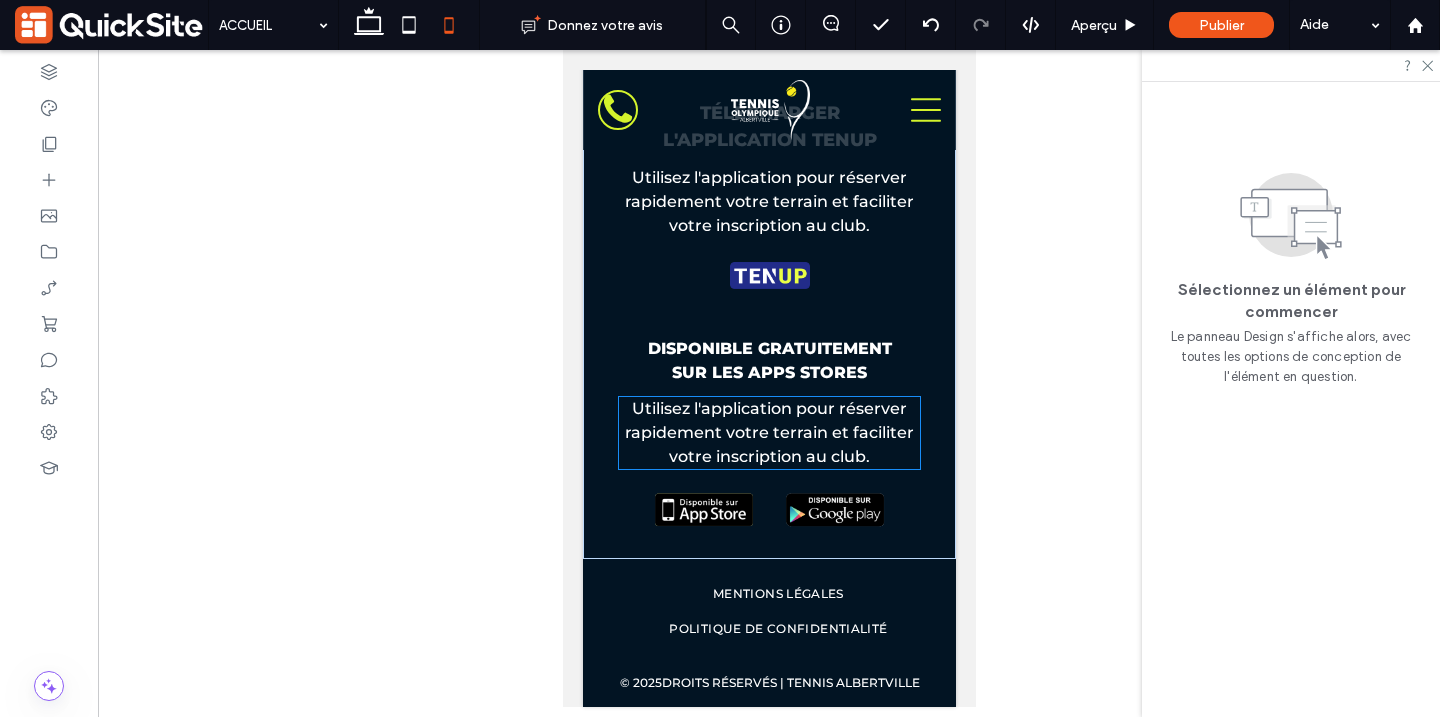 scroll, scrollTop: 9548, scrollLeft: 0, axis: vertical 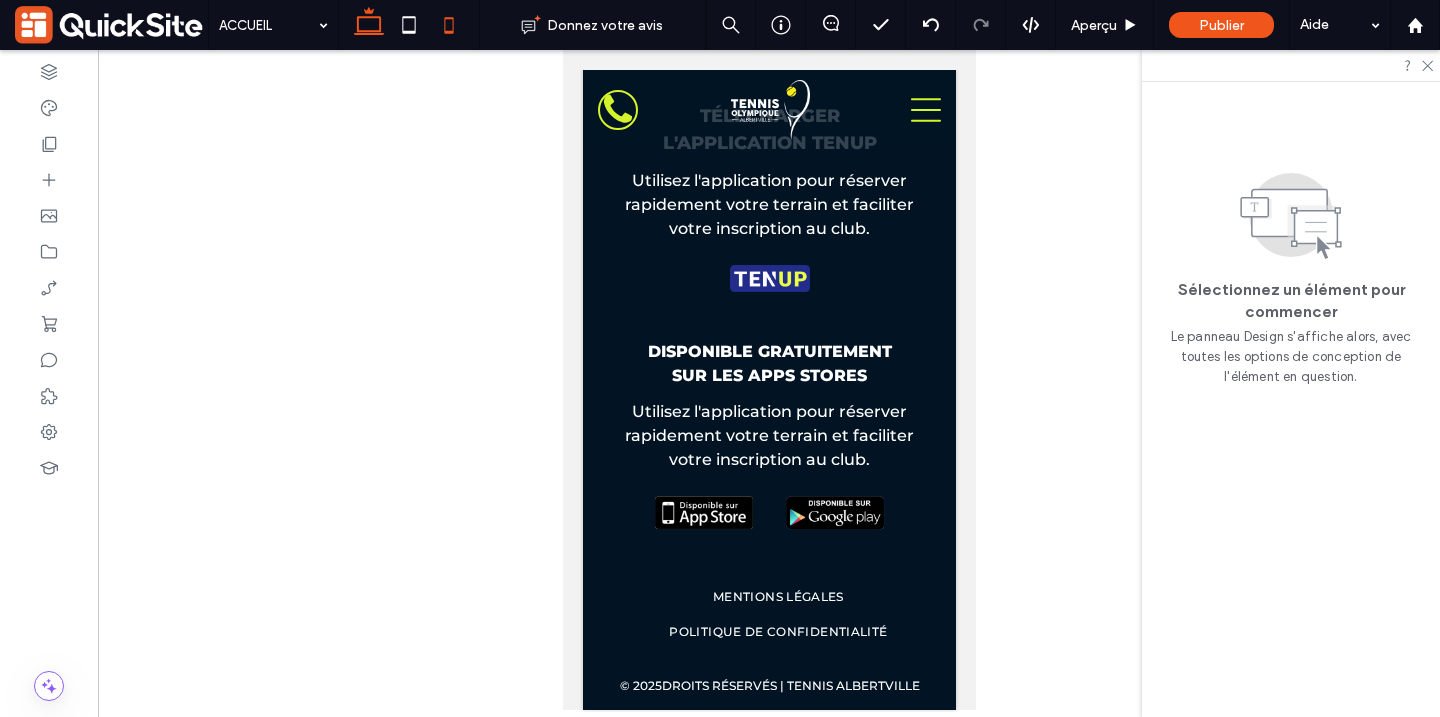 click 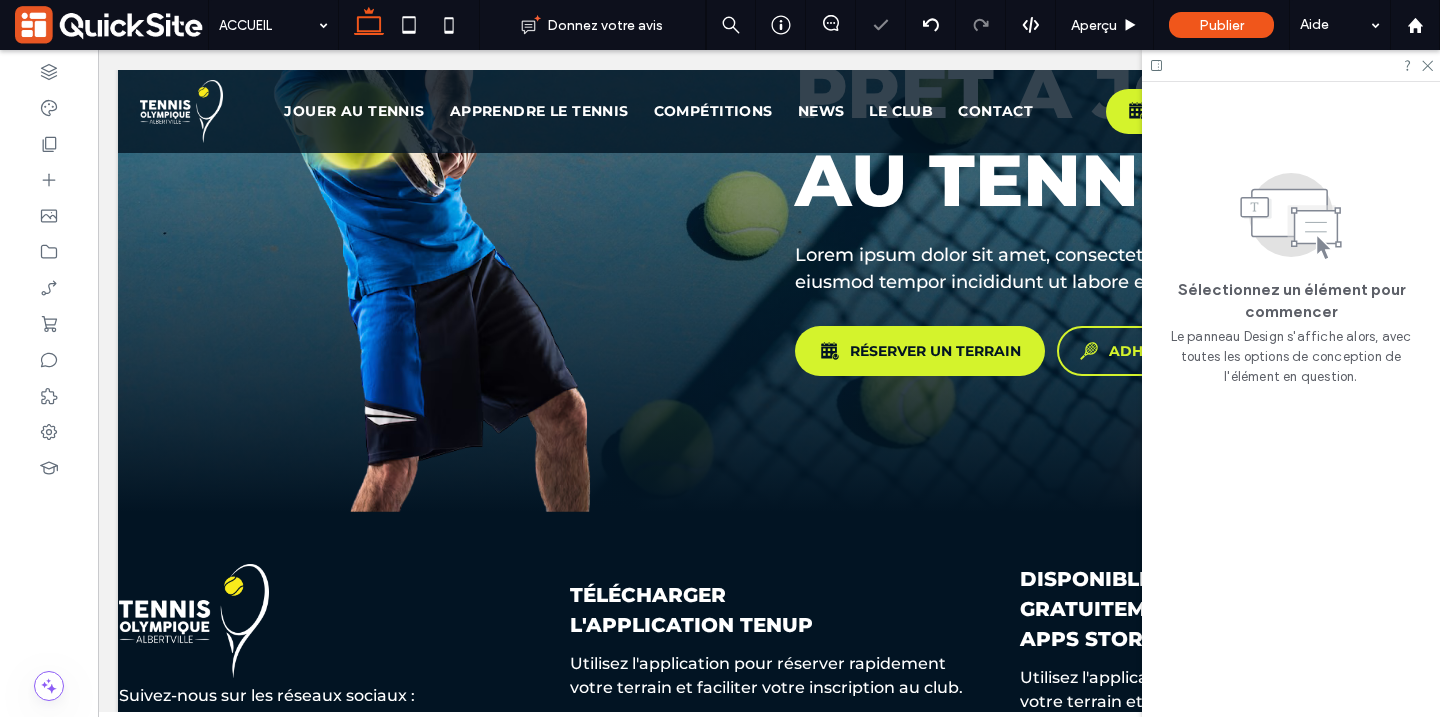 scroll, scrollTop: 6627, scrollLeft: 0, axis: vertical 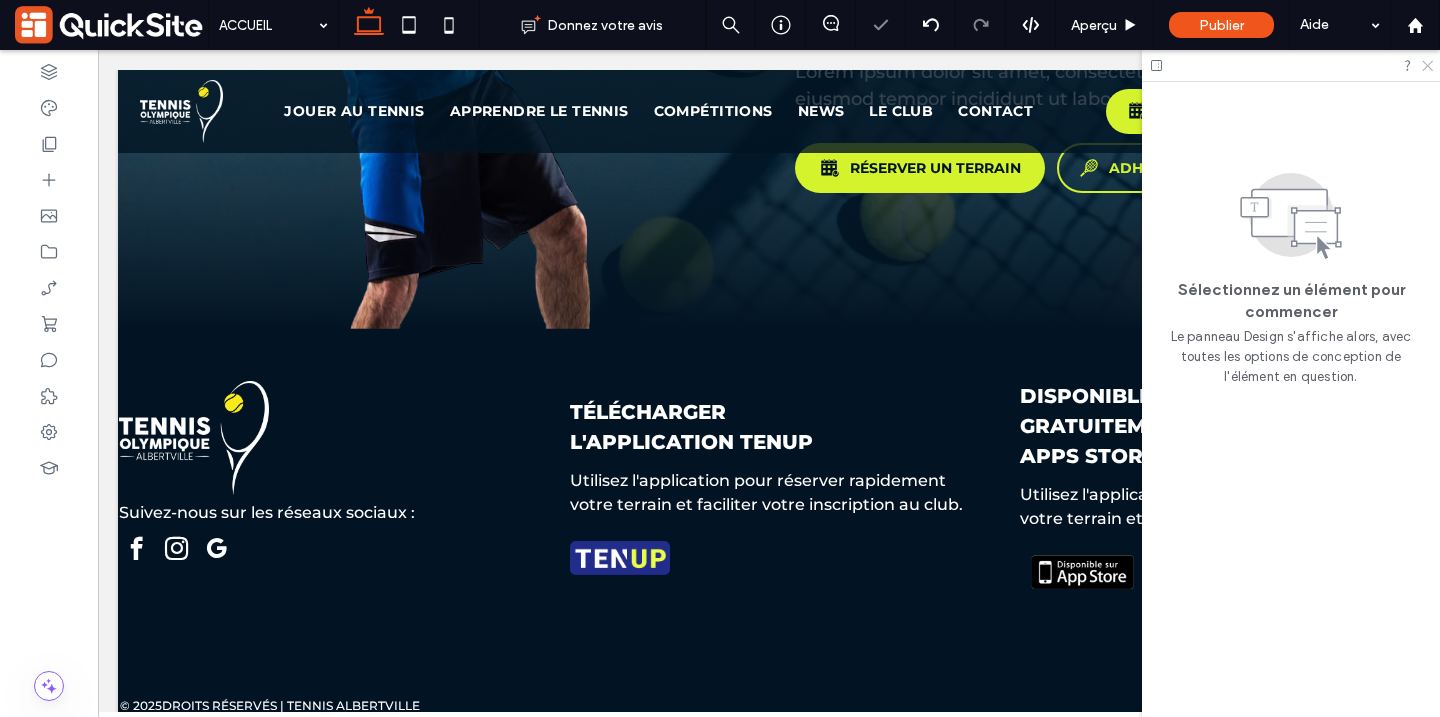 click 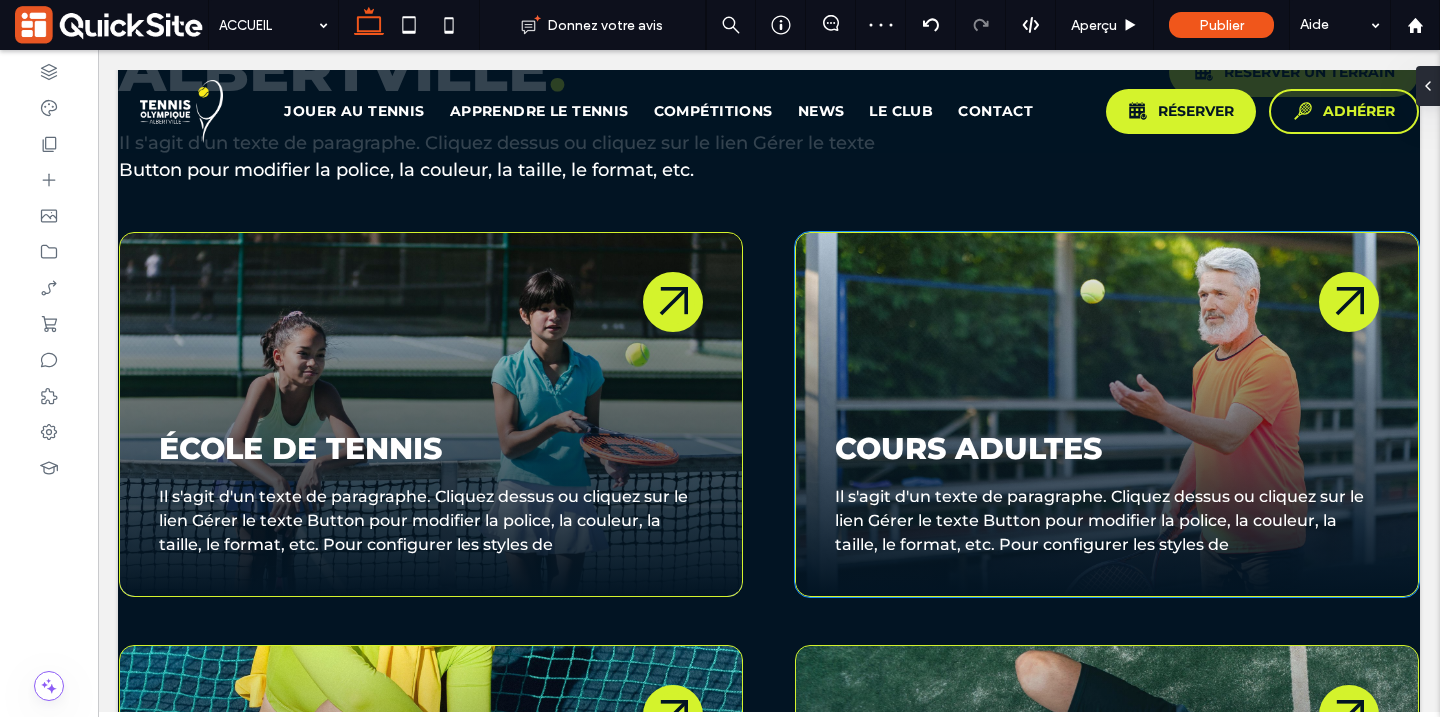 scroll, scrollTop: 0, scrollLeft: 0, axis: both 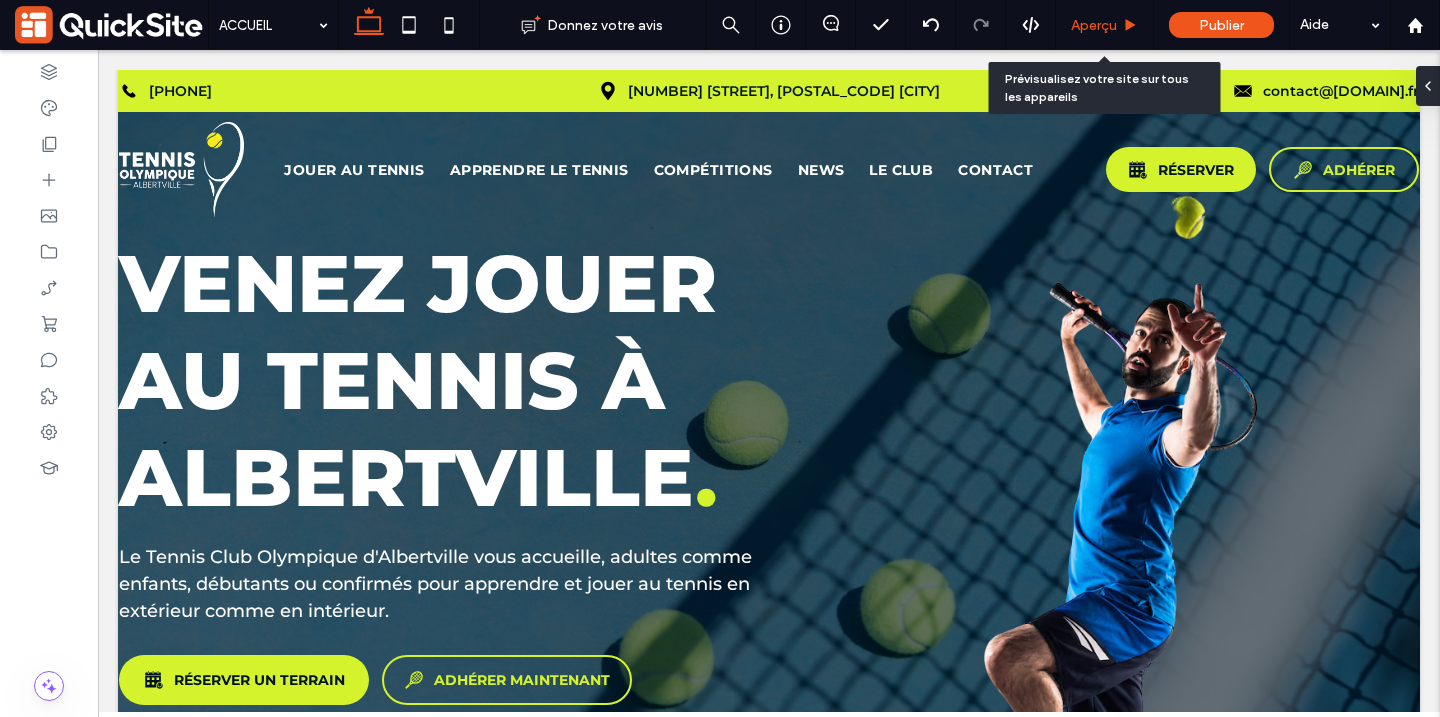 click on "Aperçu" at bounding box center (1094, 25) 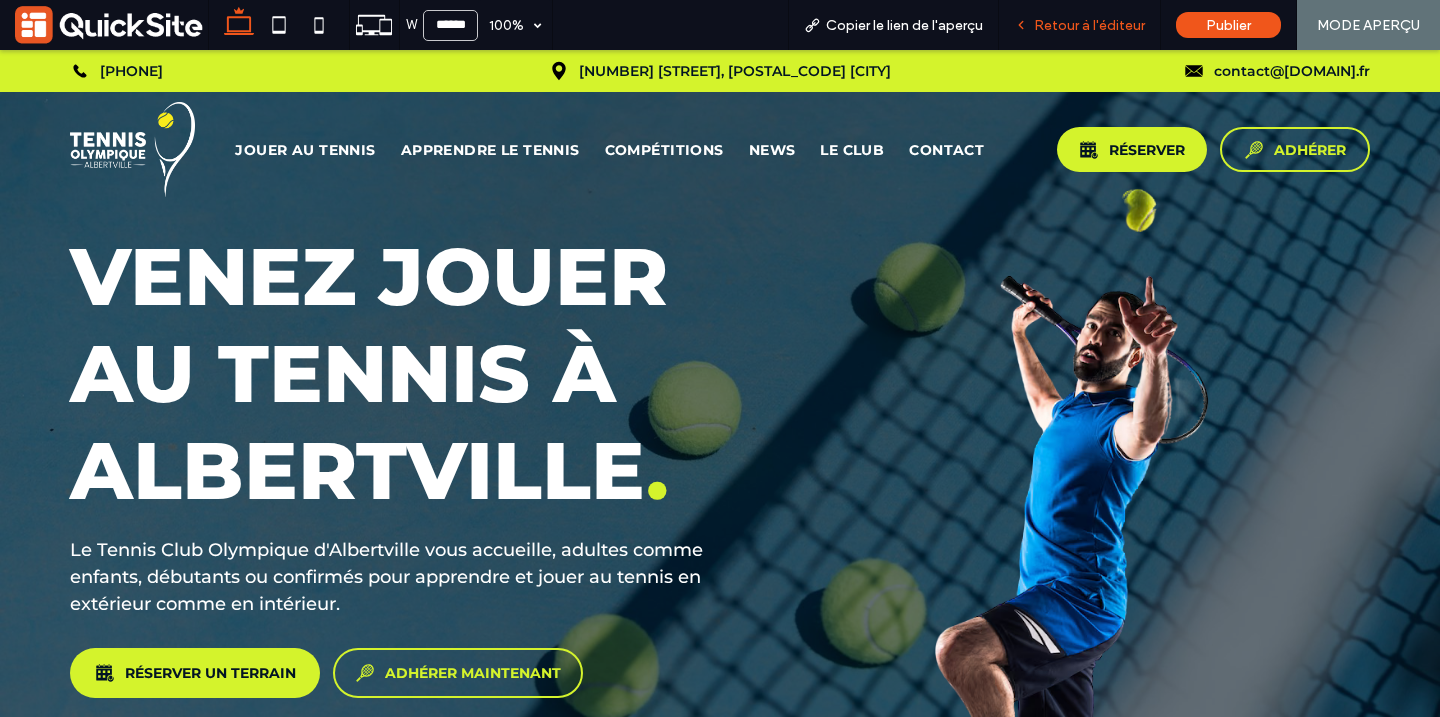 click on "Retour à l'éditeur" at bounding box center (1089, 25) 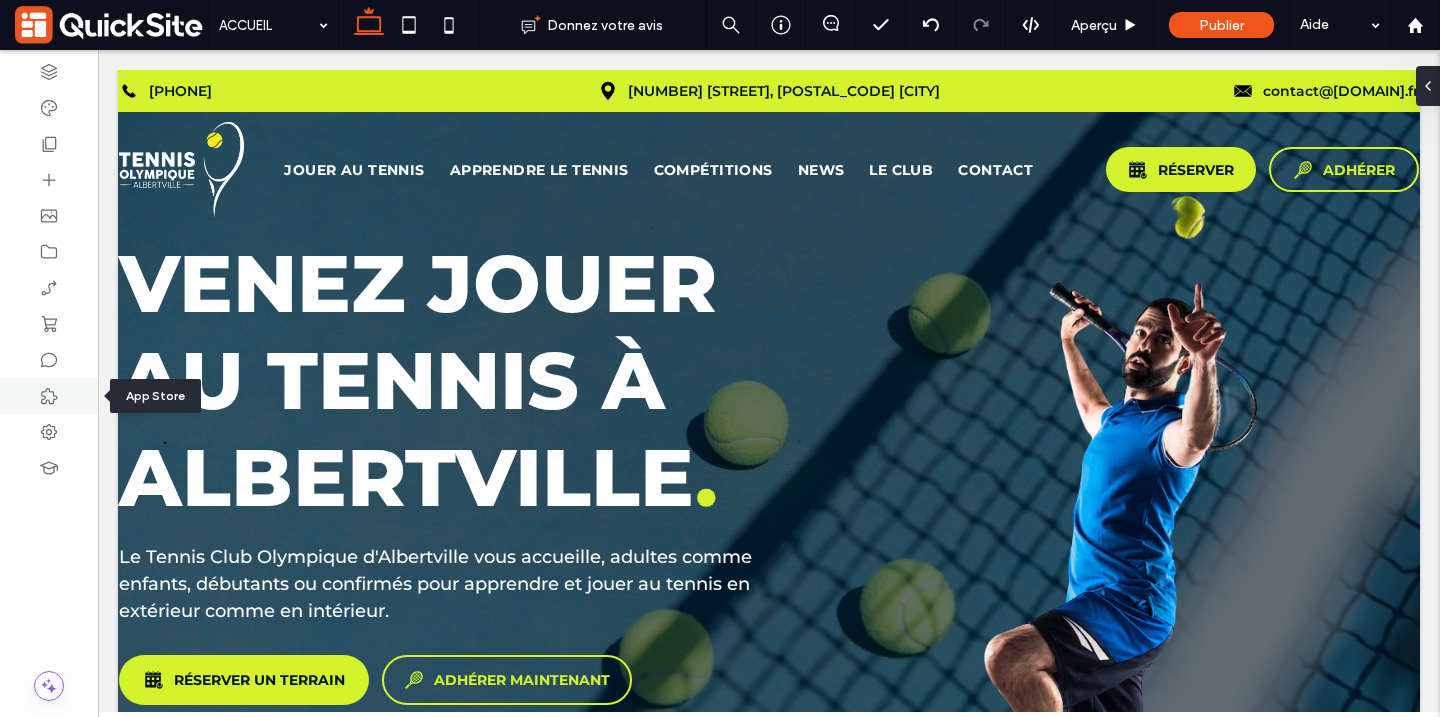 click at bounding box center [49, 396] 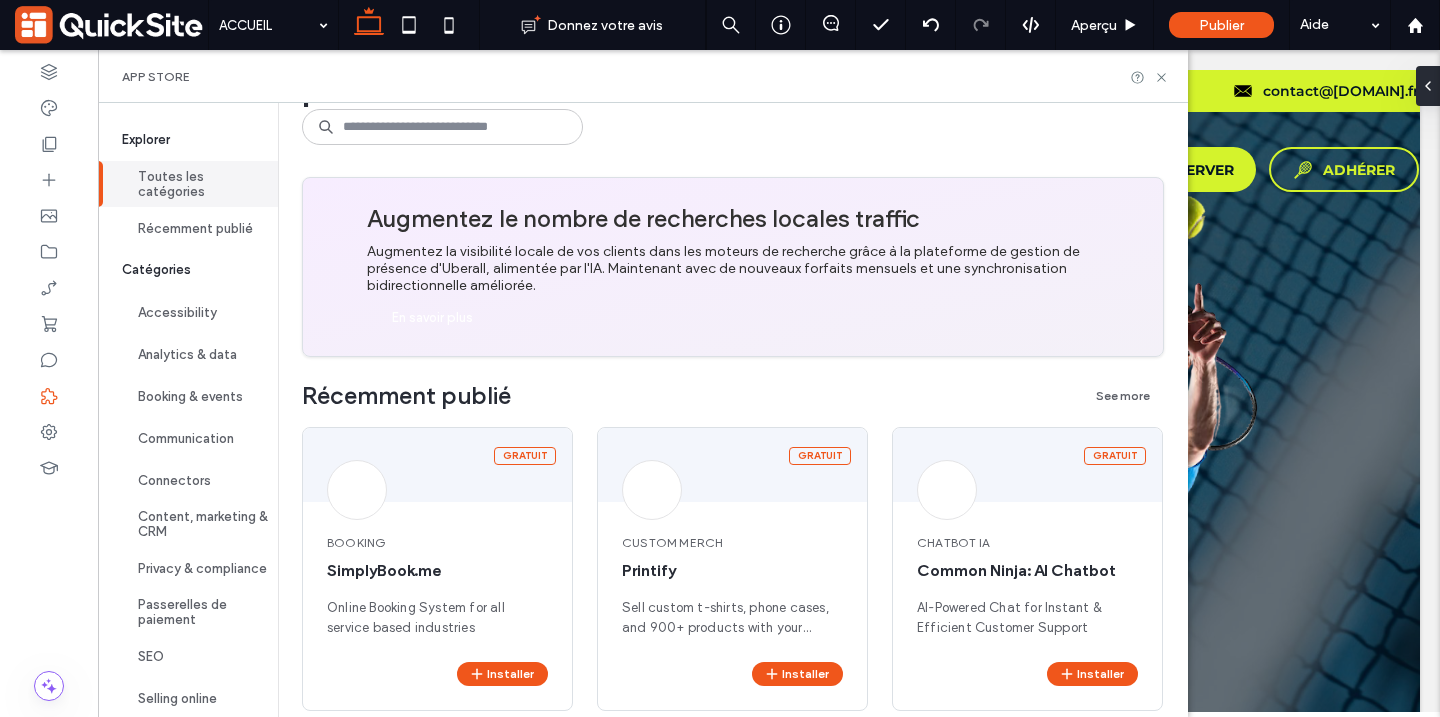 scroll, scrollTop: 0, scrollLeft: 0, axis: both 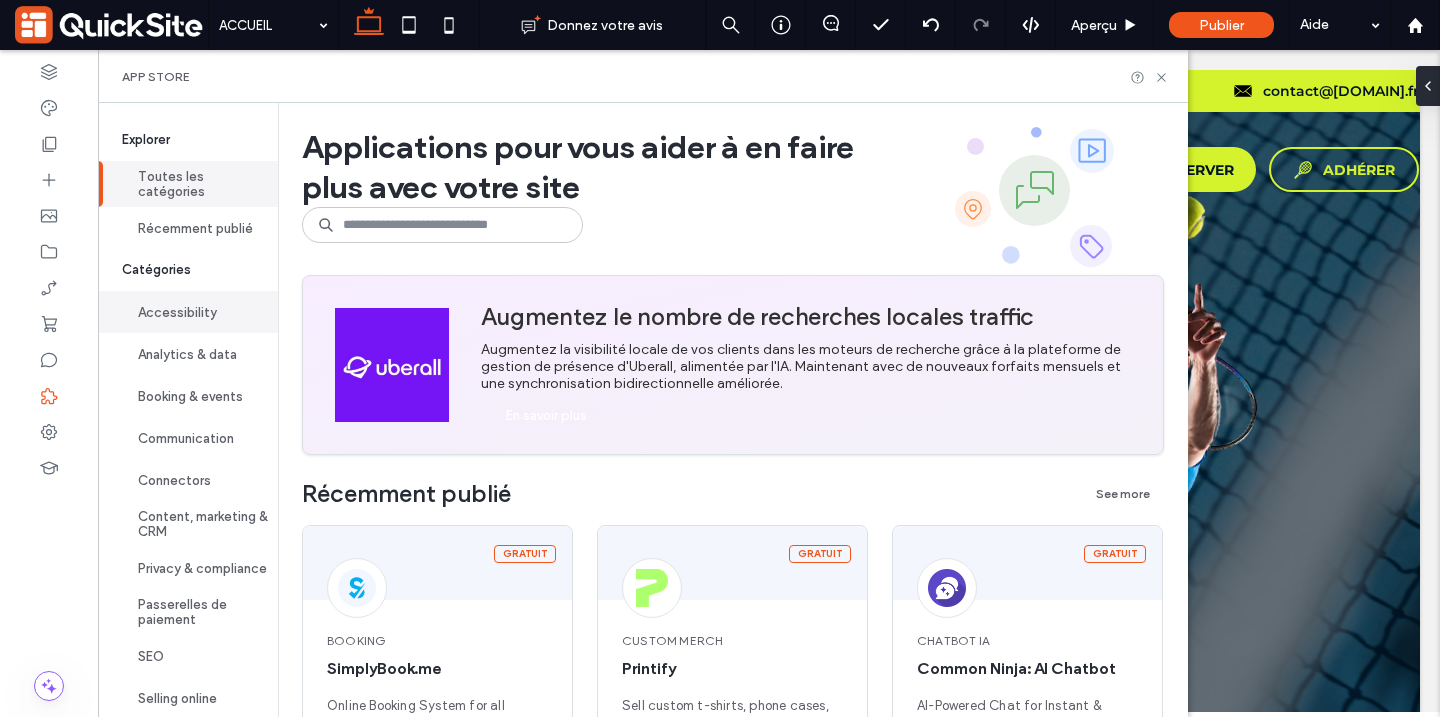 click on "Accessibility" at bounding box center [188, 312] 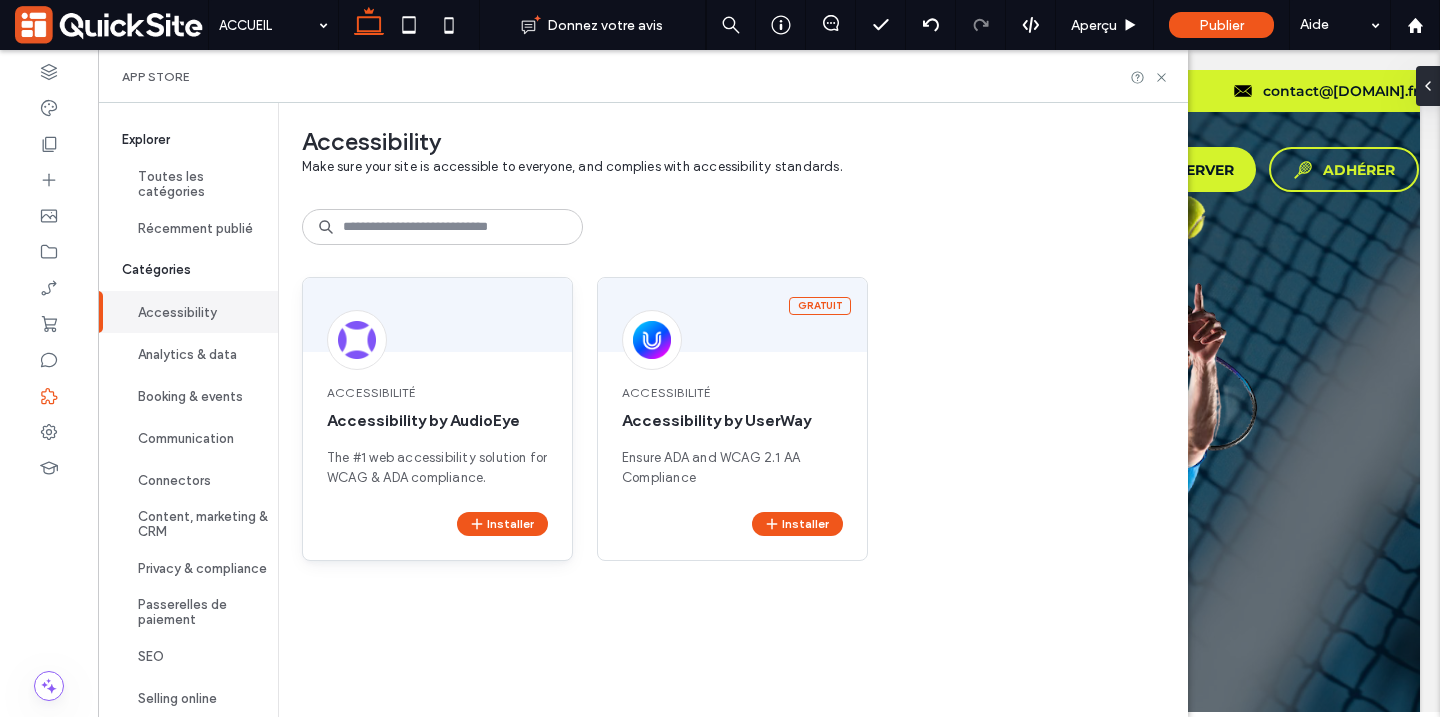 click on "The #1 web accessibility solution for WCAG & ADA compliance." at bounding box center [437, 468] 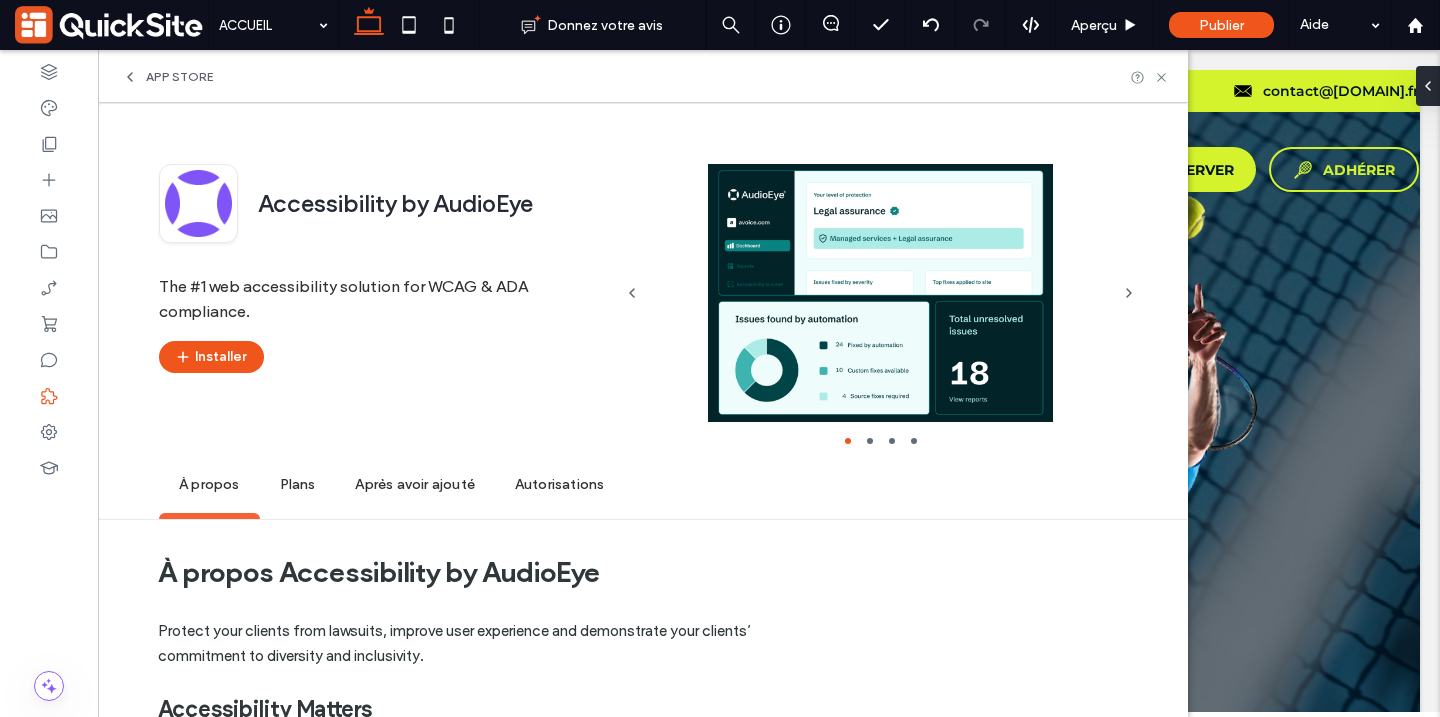 scroll, scrollTop: 133, scrollLeft: 0, axis: vertical 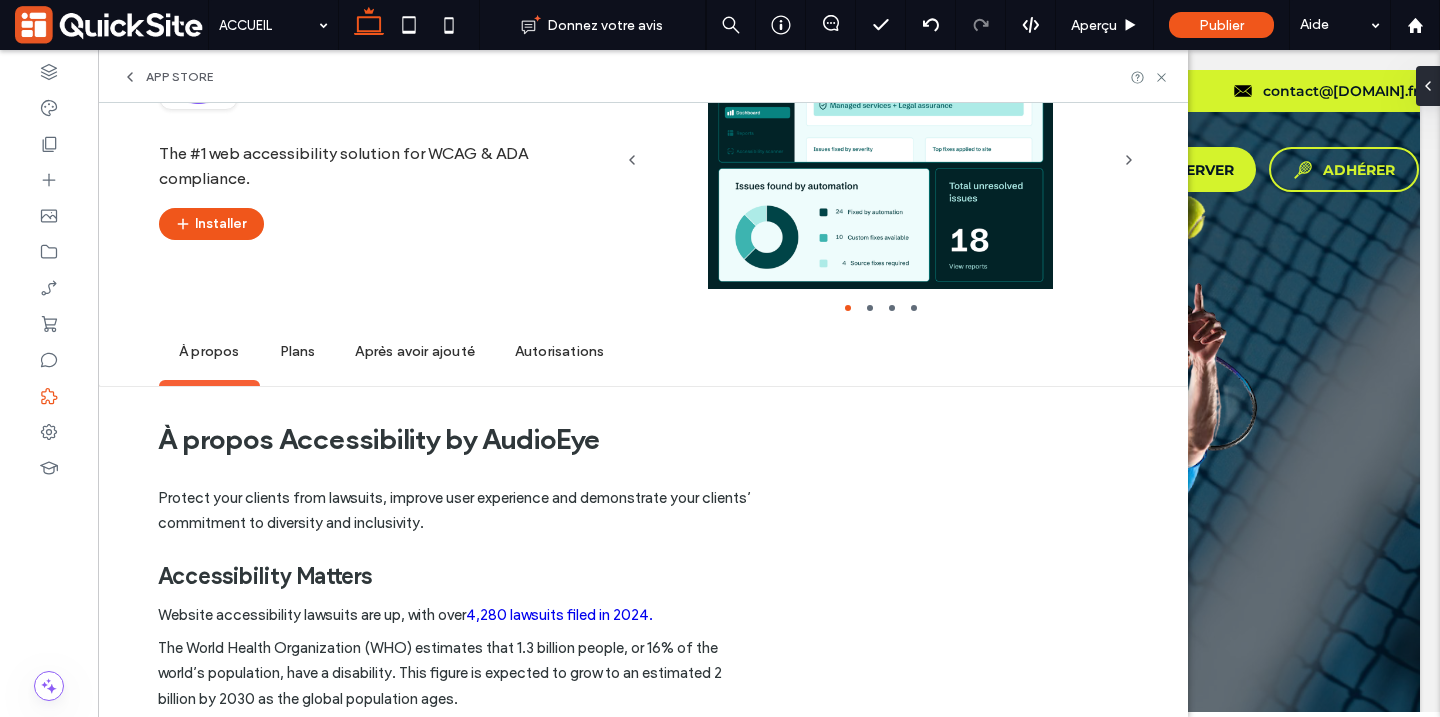 click on "Plans" at bounding box center [298, 352] 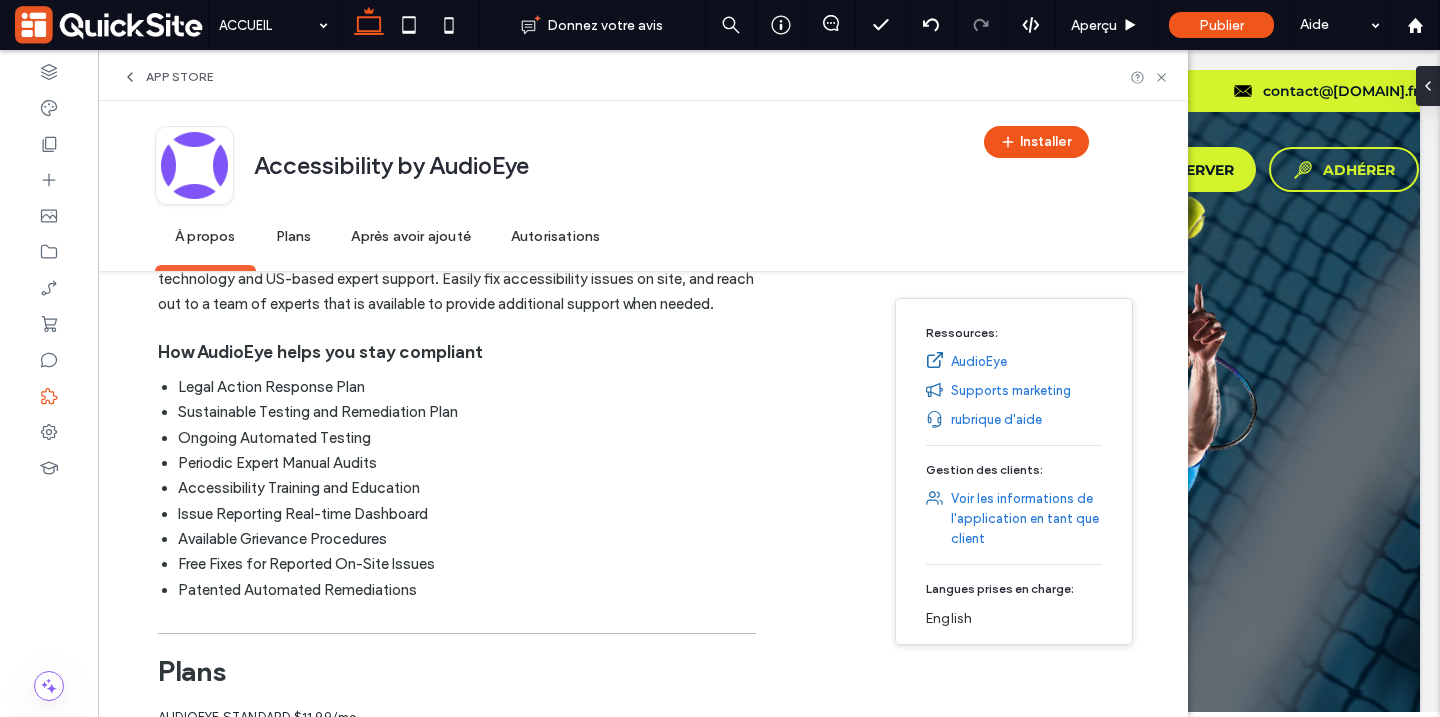 scroll, scrollTop: 492, scrollLeft: 0, axis: vertical 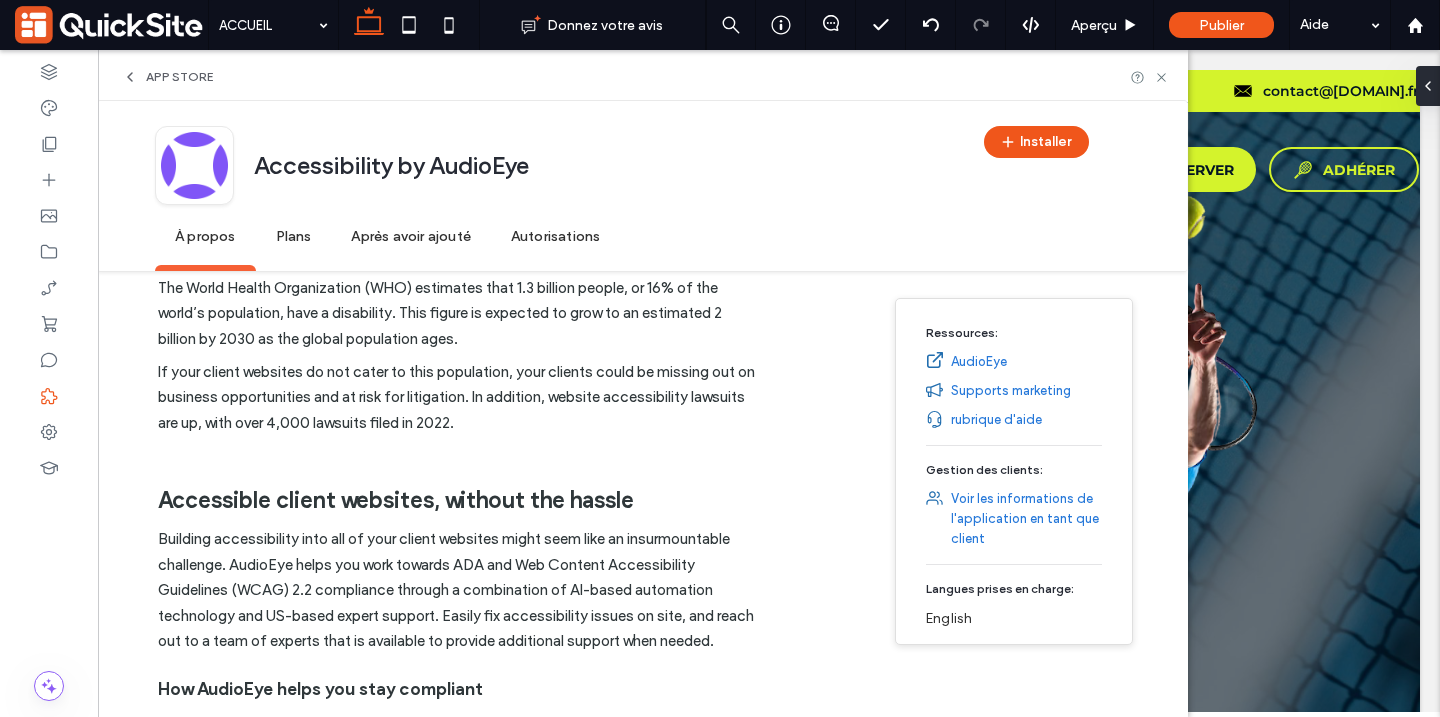click on "App Store" at bounding box center (179, 77) 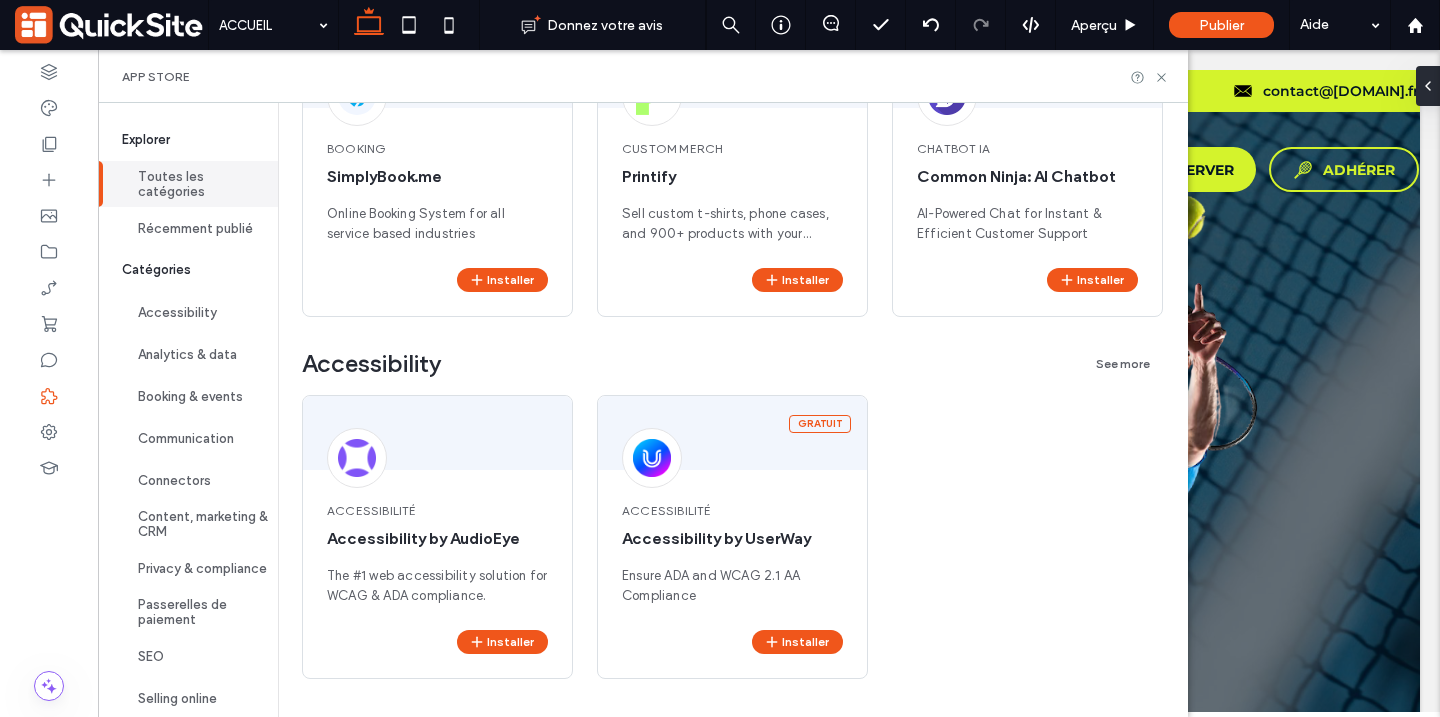 scroll, scrollTop: 0, scrollLeft: 0, axis: both 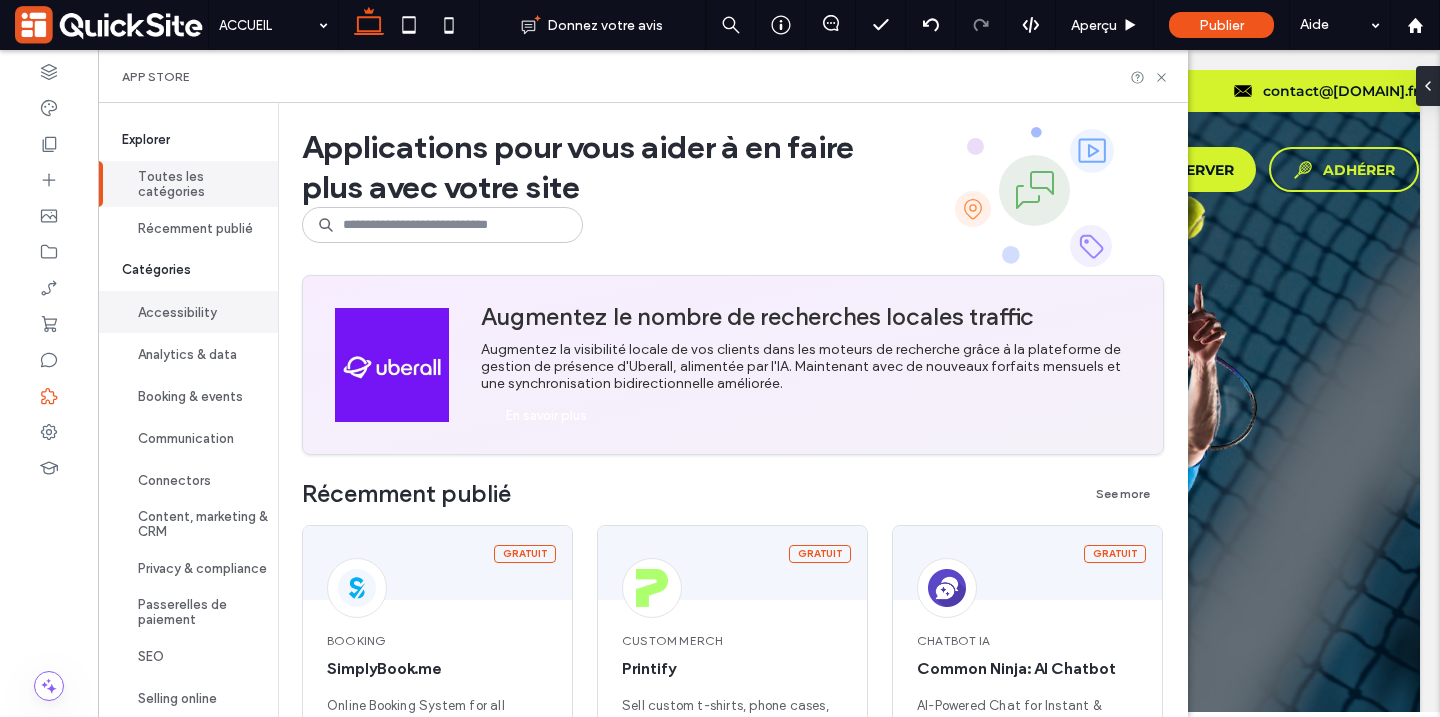 click on "Accessibility" at bounding box center [188, 312] 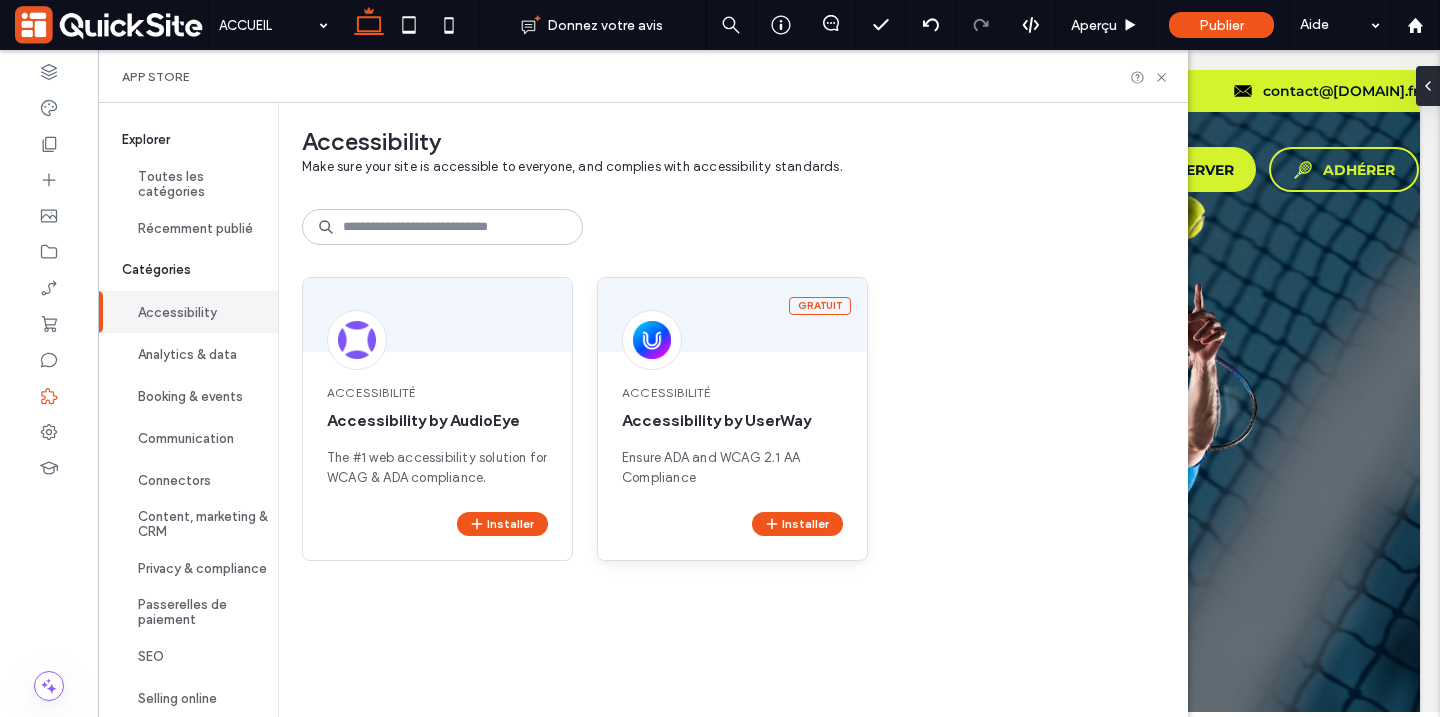 click on "Accessibilité" at bounding box center (732, 393) 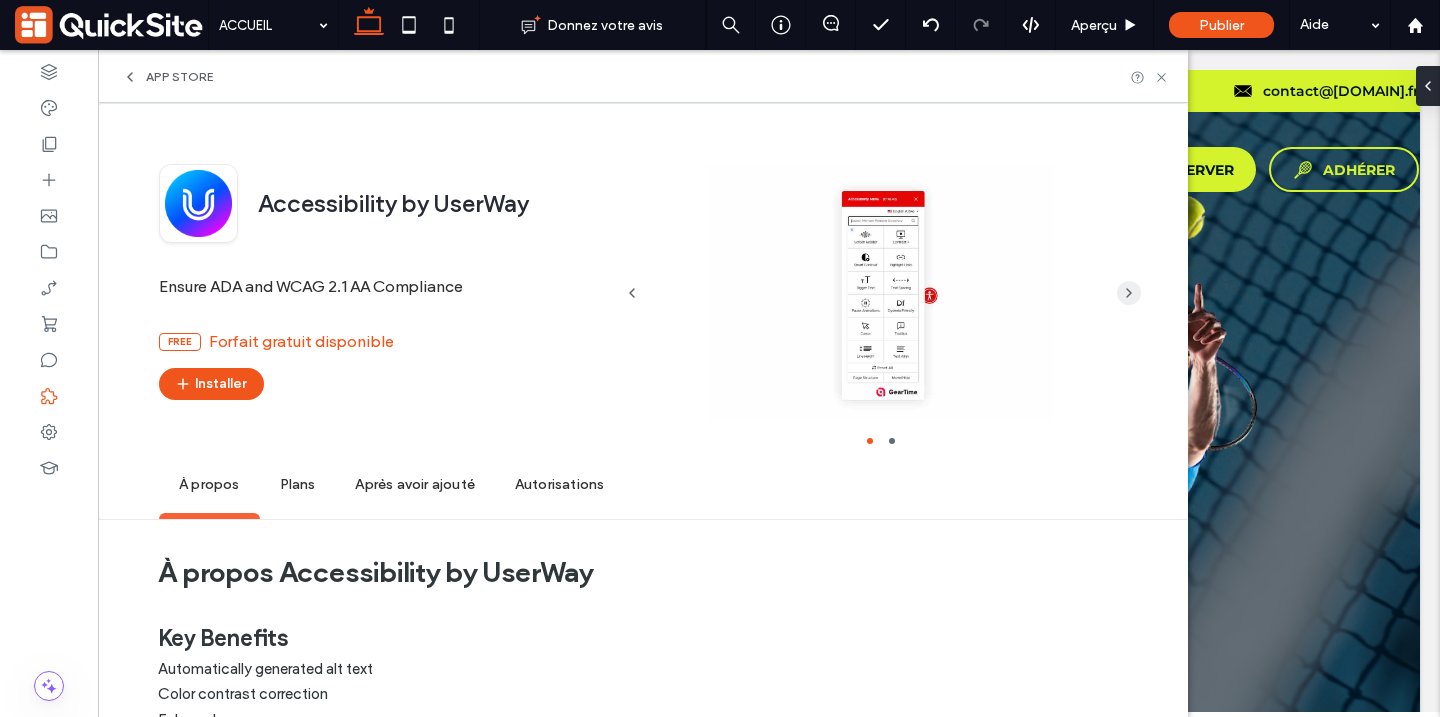 click 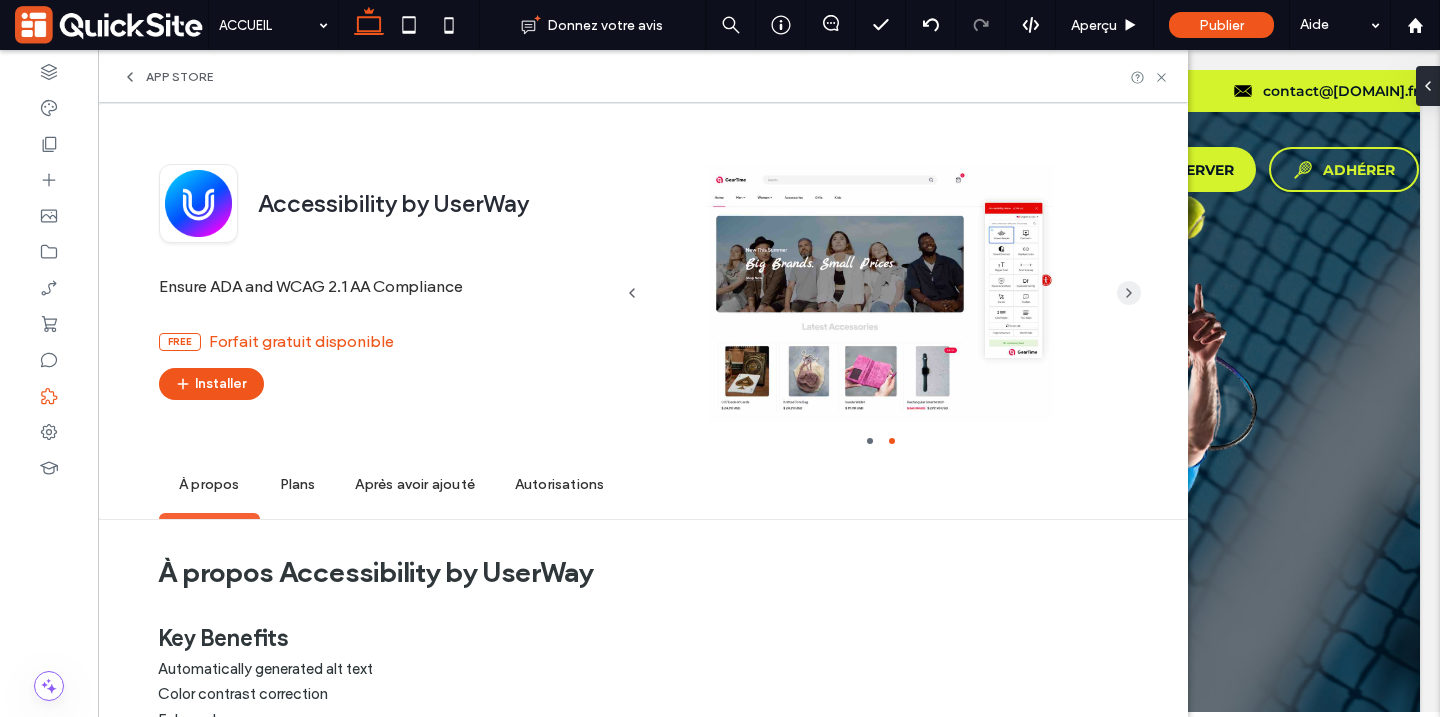 click 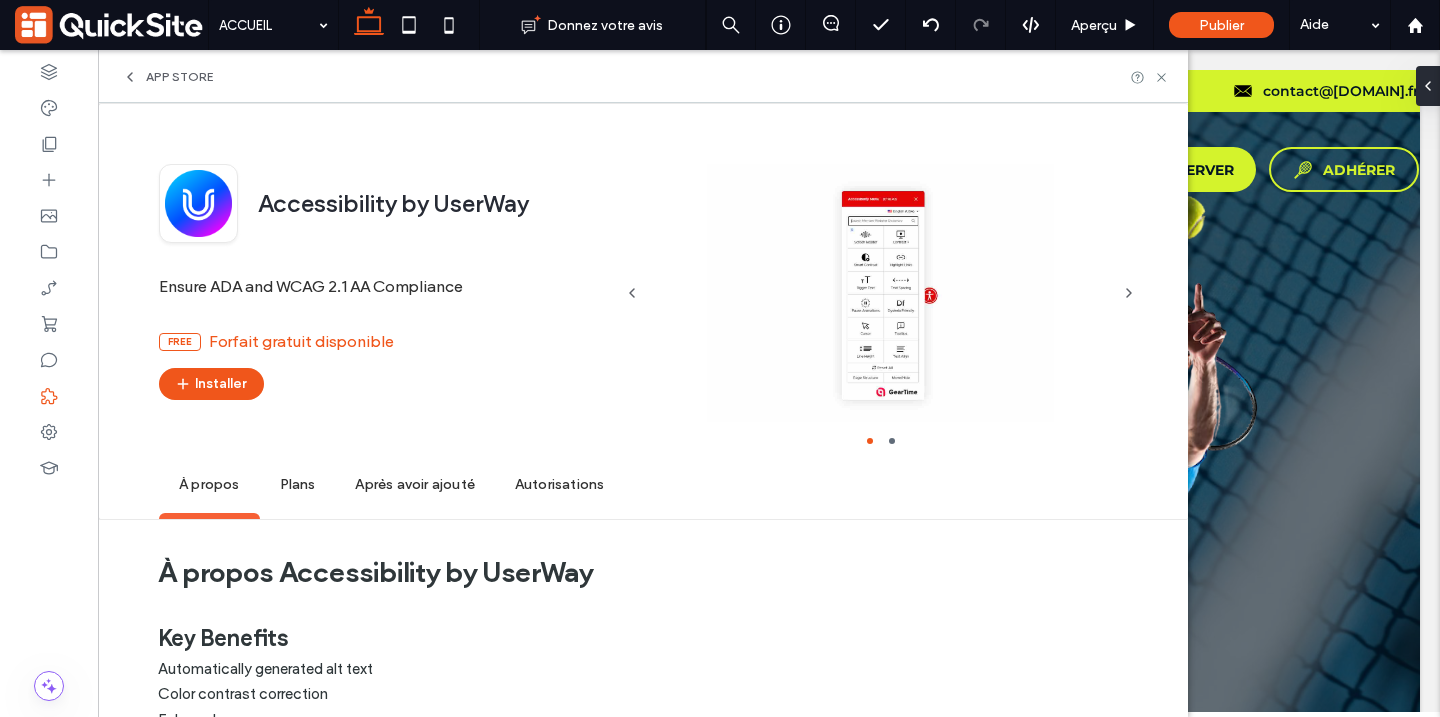 click on "Plans" at bounding box center [298, 485] 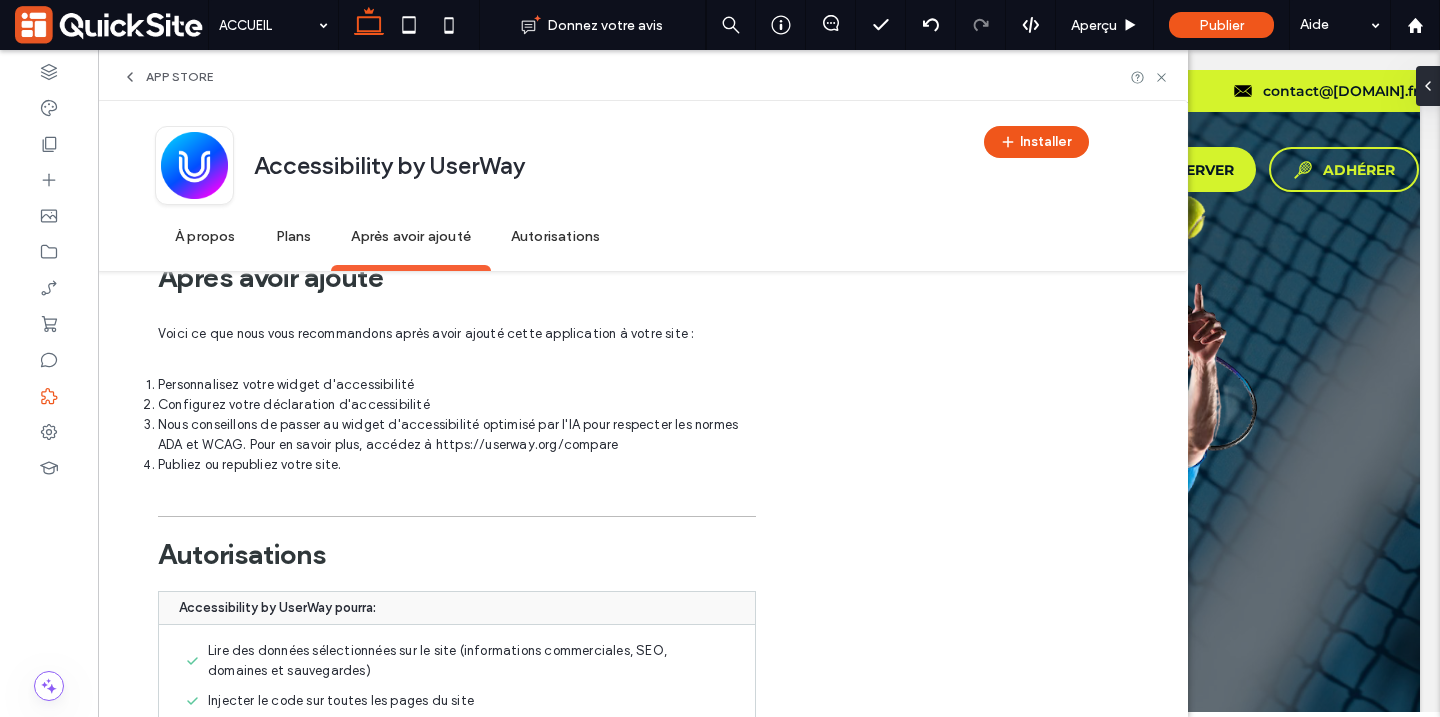 scroll, scrollTop: 1704, scrollLeft: 0, axis: vertical 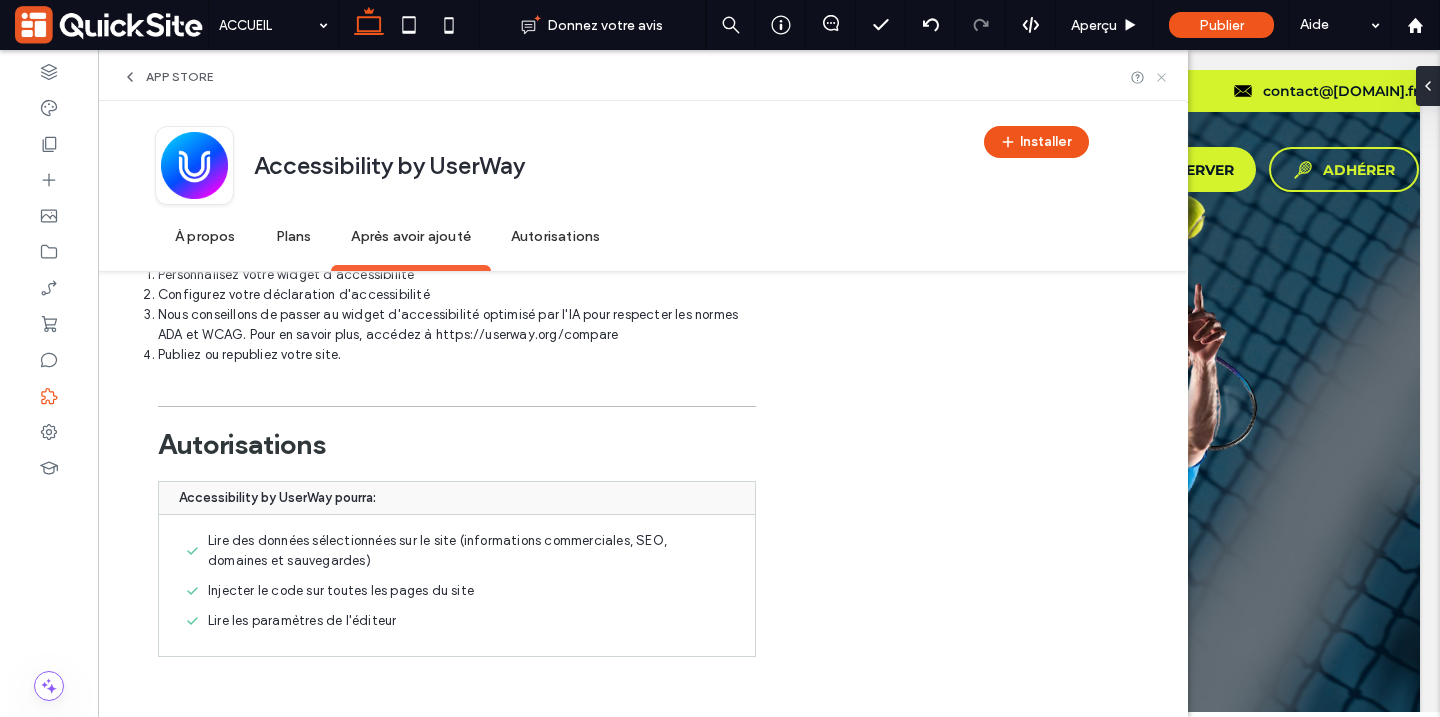 click 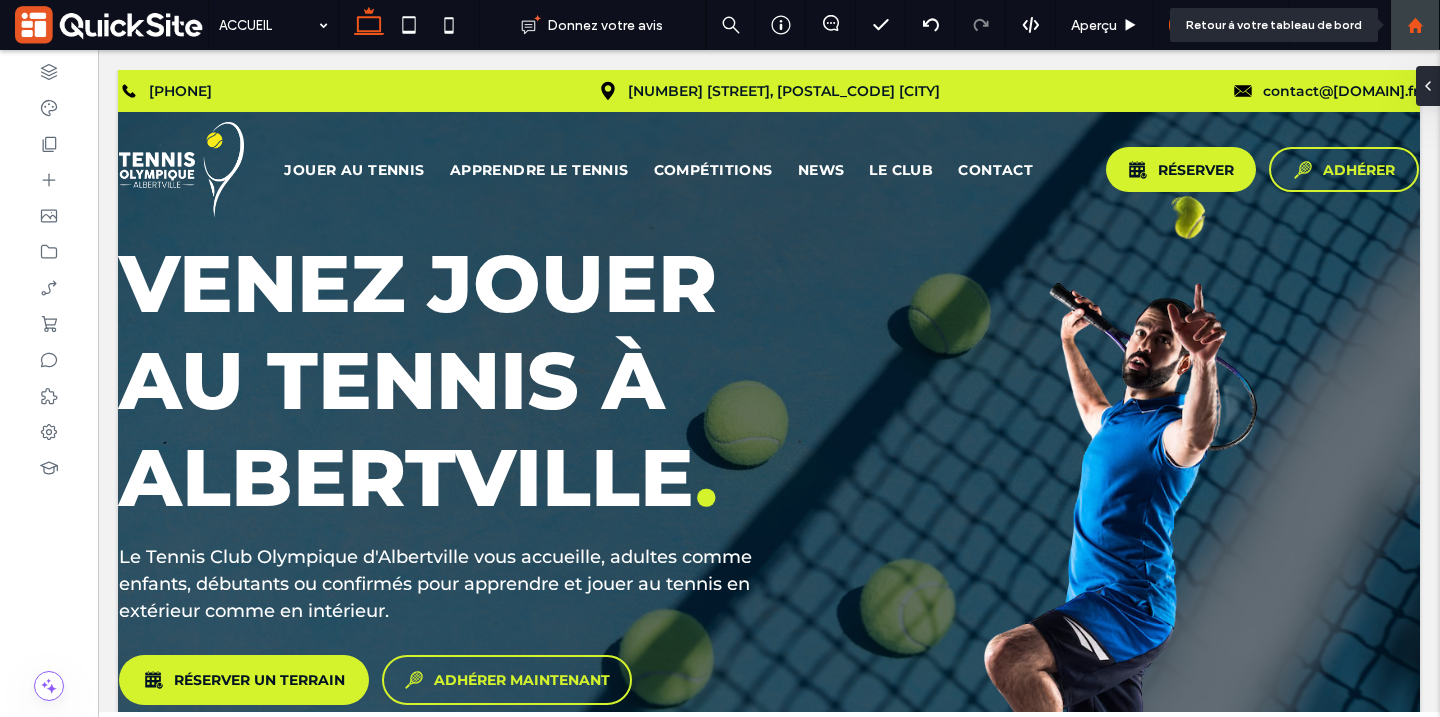 click at bounding box center [1415, 25] 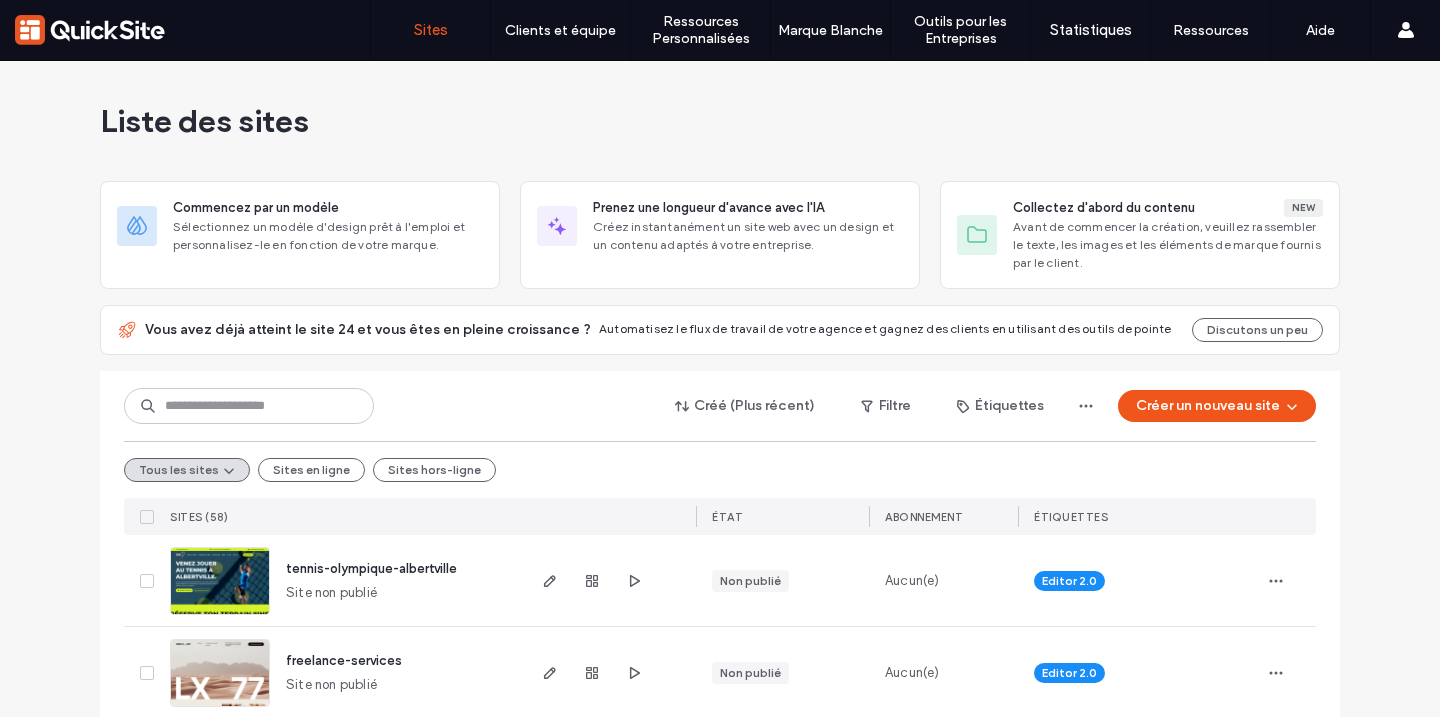 scroll, scrollTop: 0, scrollLeft: 0, axis: both 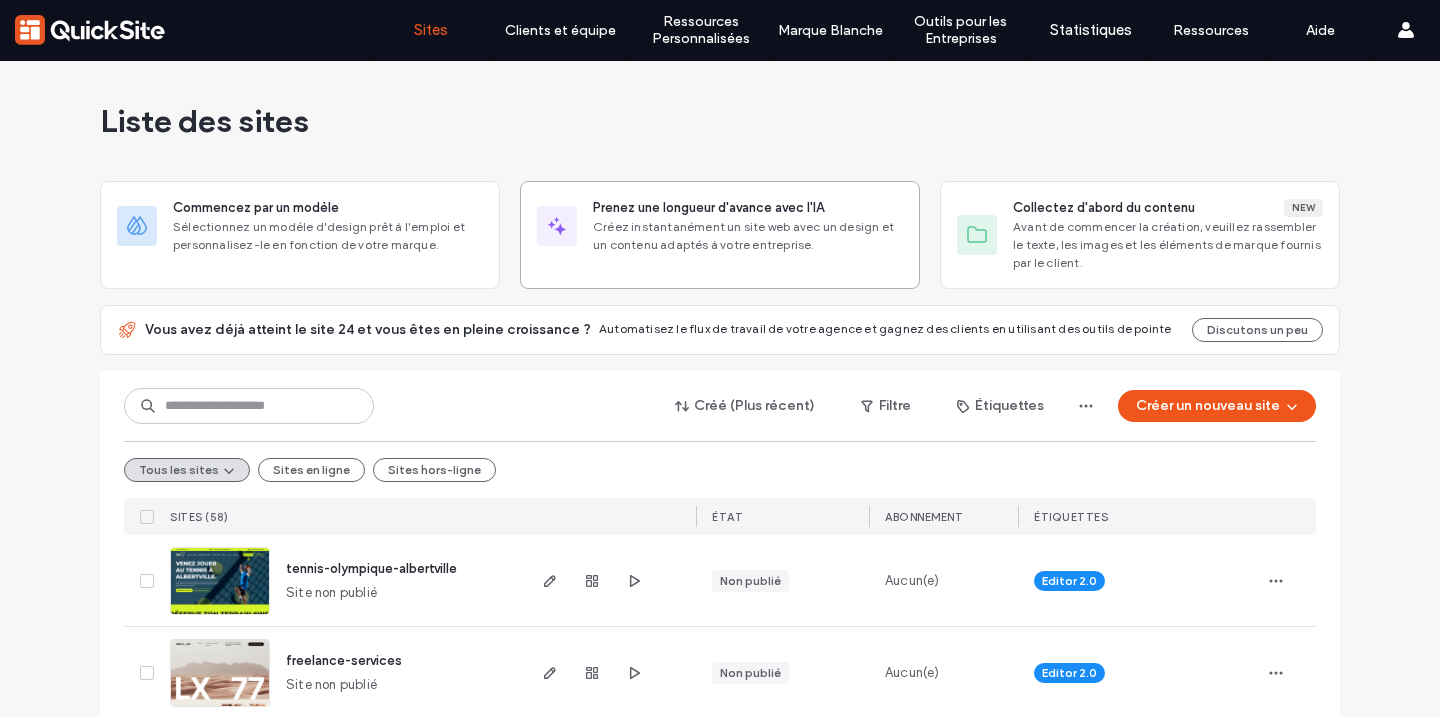 click on "Créez instantanément un site web avec un design et un contenu adaptés à votre entreprise." at bounding box center [748, 236] 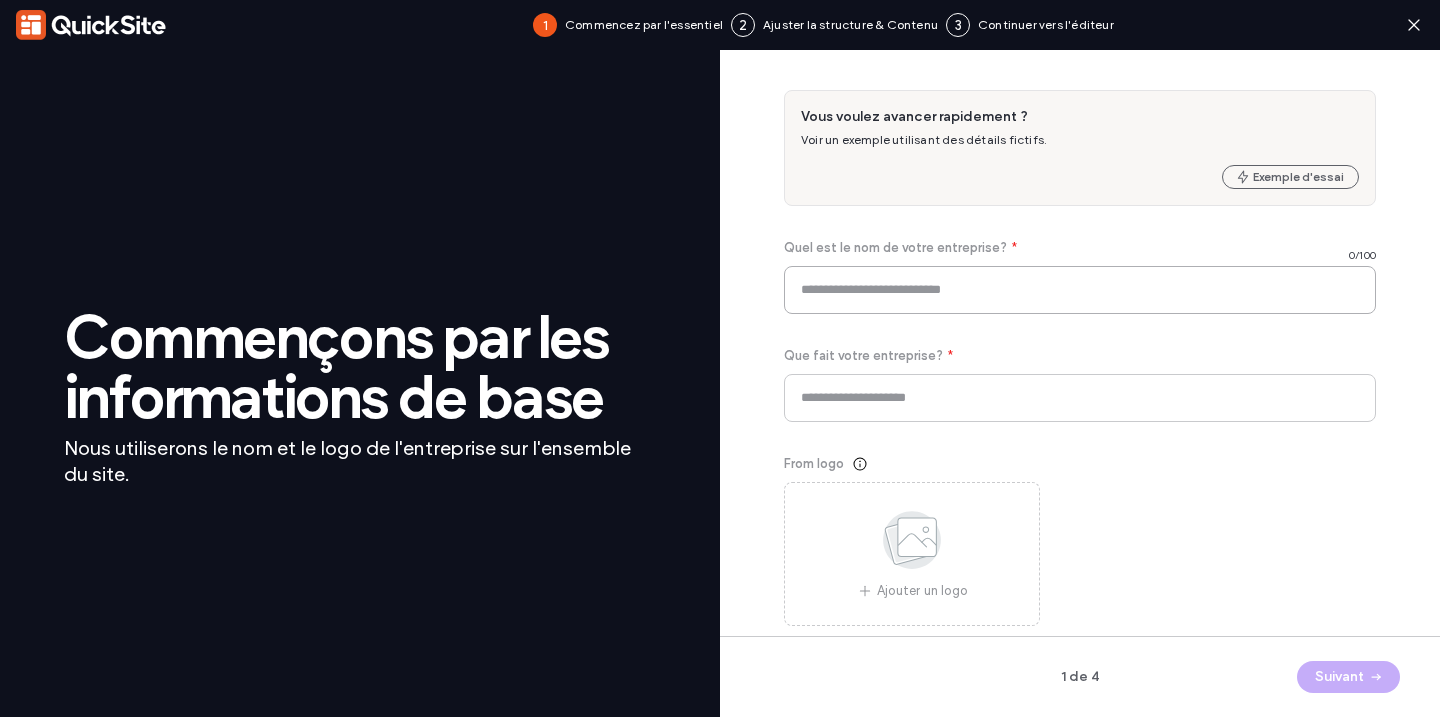 click at bounding box center [1080, 290] 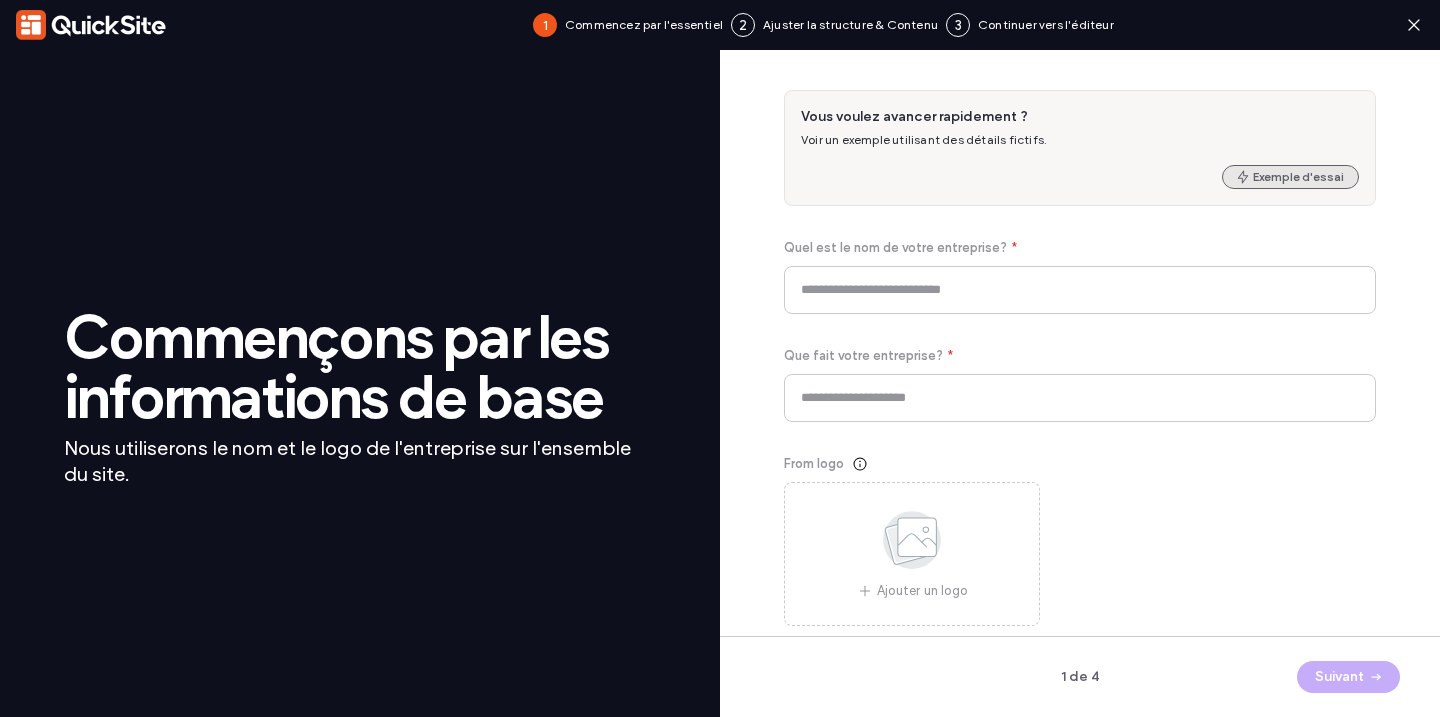 click on "Exemple d'essai" at bounding box center [1290, 177] 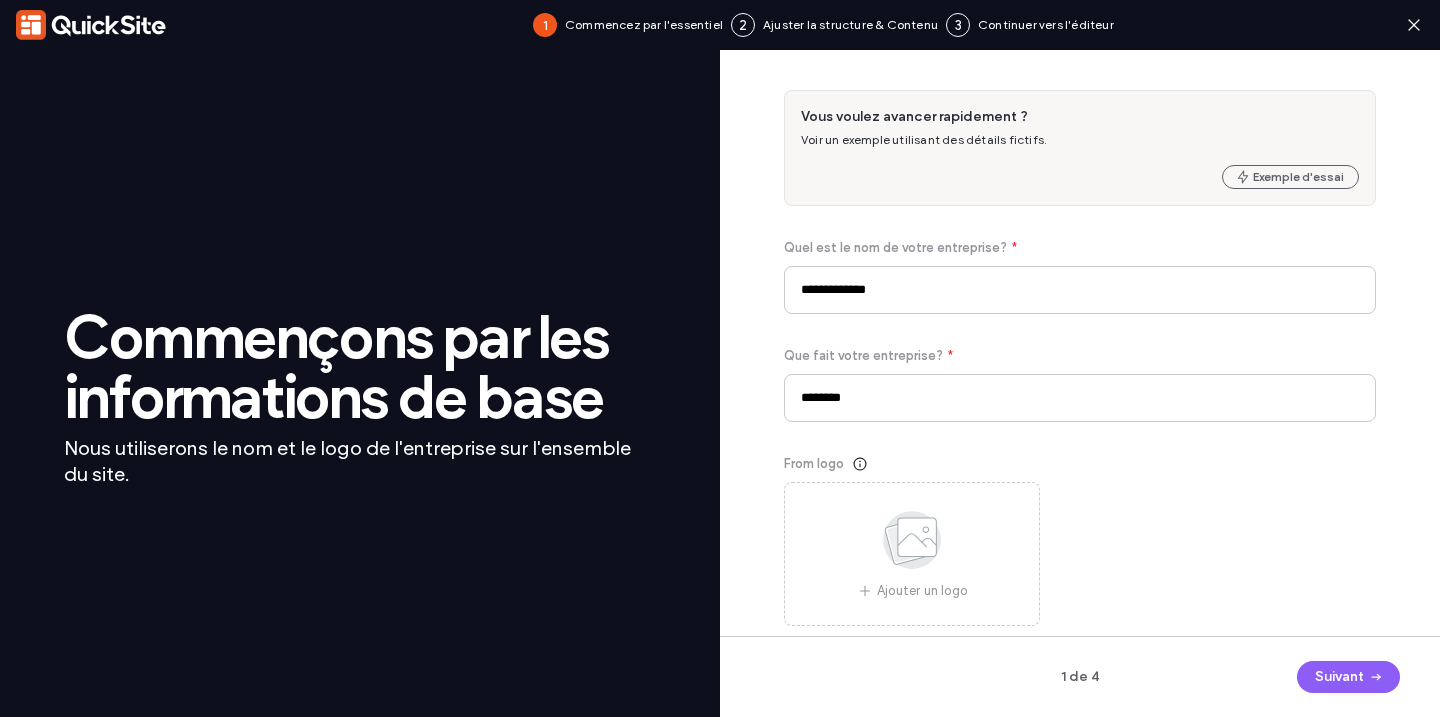 scroll, scrollTop: 52, scrollLeft: 0, axis: vertical 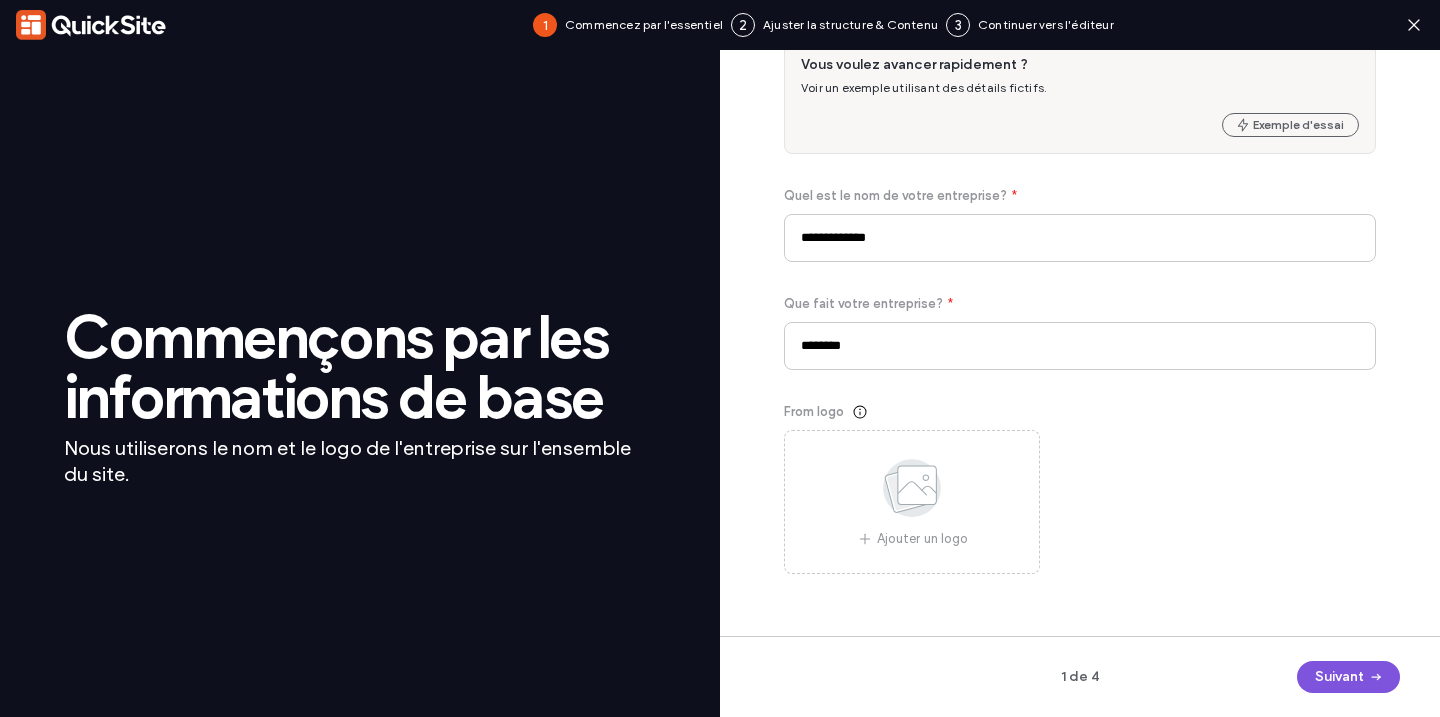 click on "Suivant" at bounding box center (1348, 677) 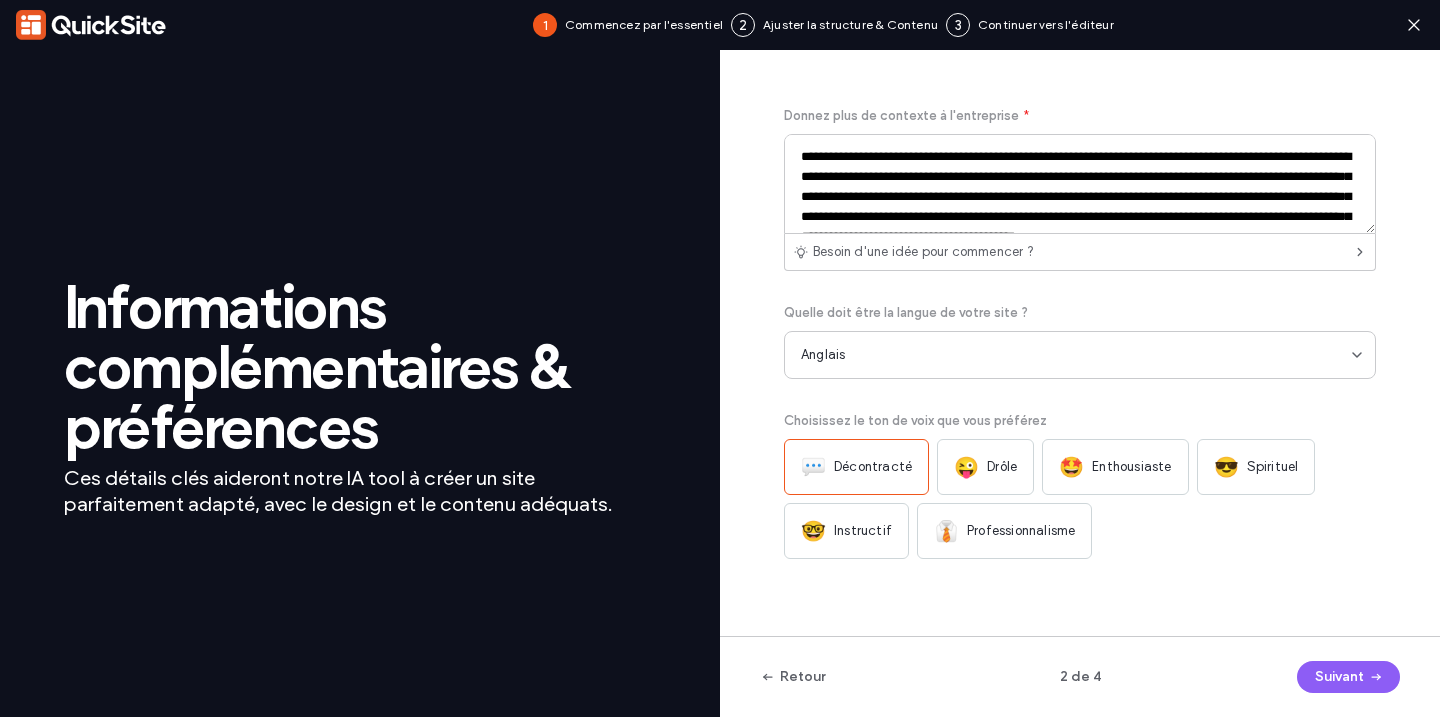 scroll, scrollTop: 0, scrollLeft: 0, axis: both 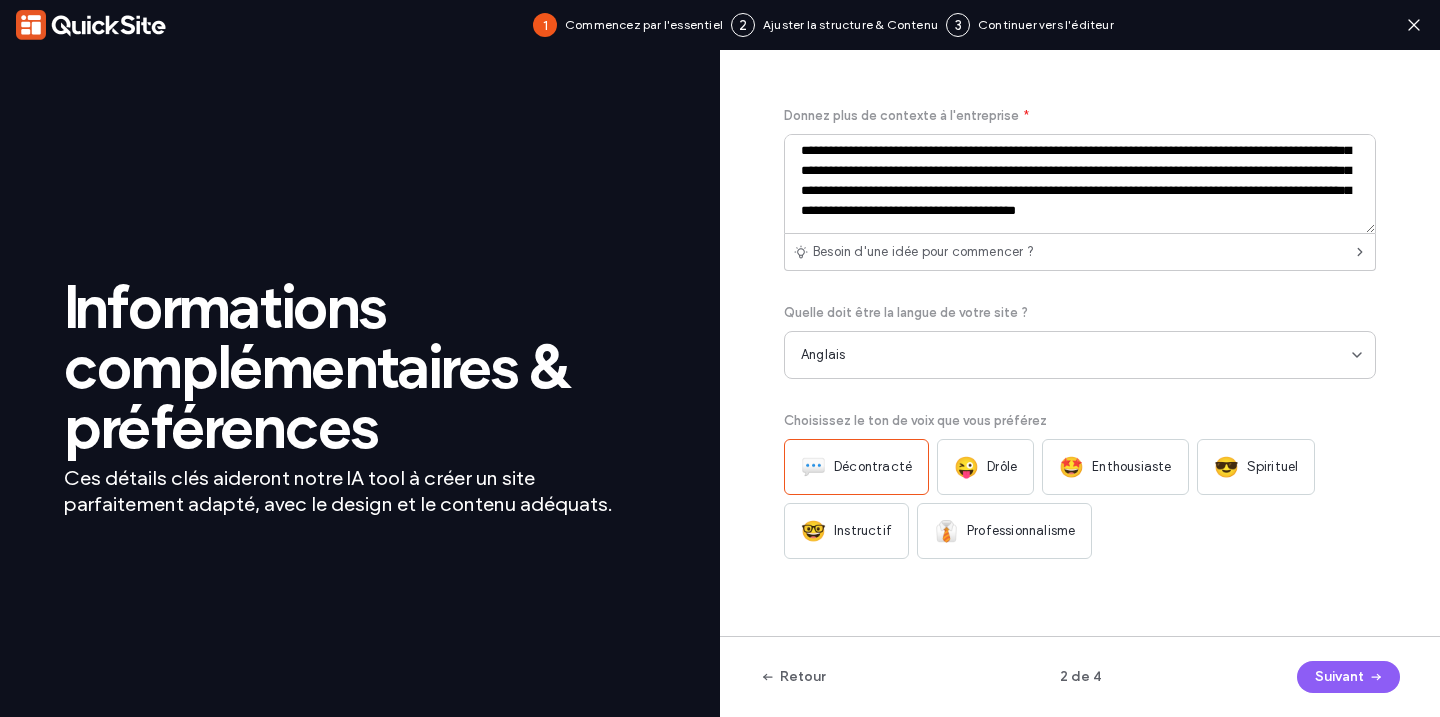 click on "Anglais" at bounding box center (1076, 355) 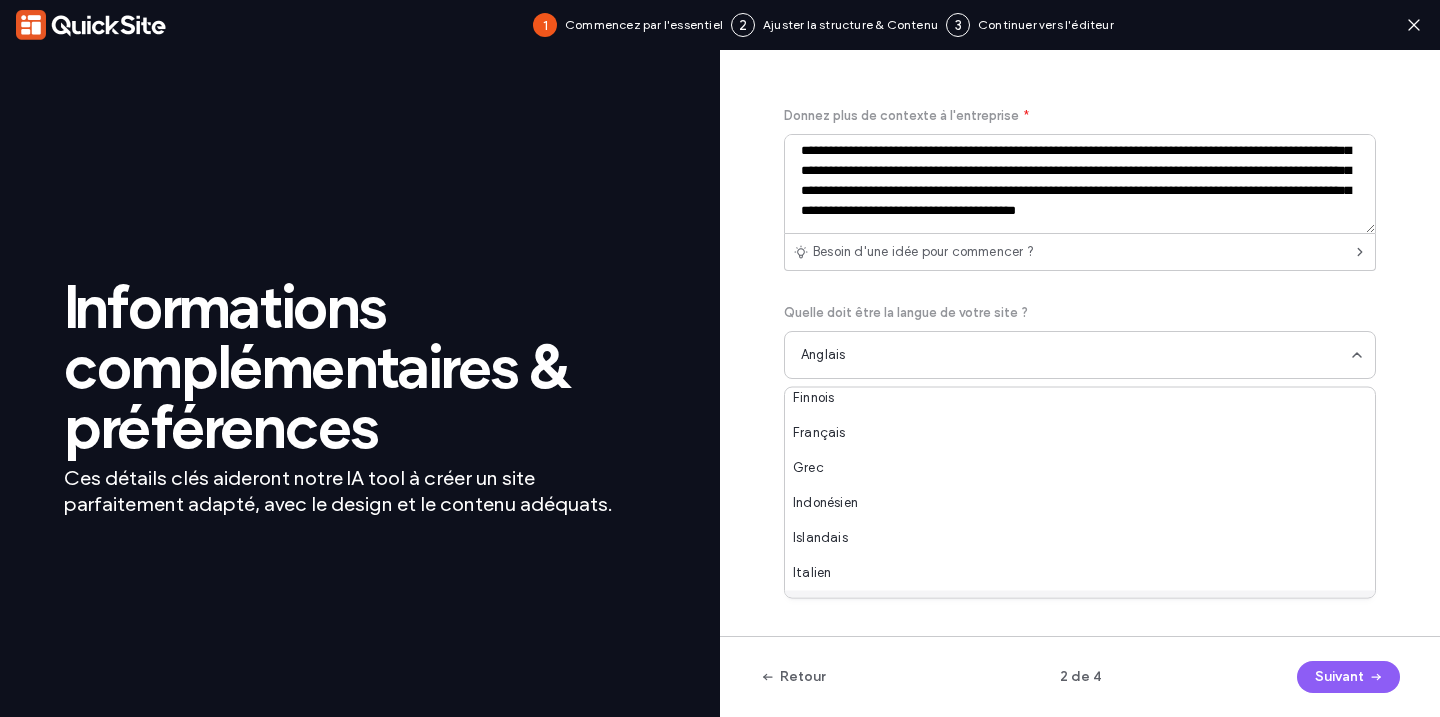 scroll, scrollTop: 368, scrollLeft: 0, axis: vertical 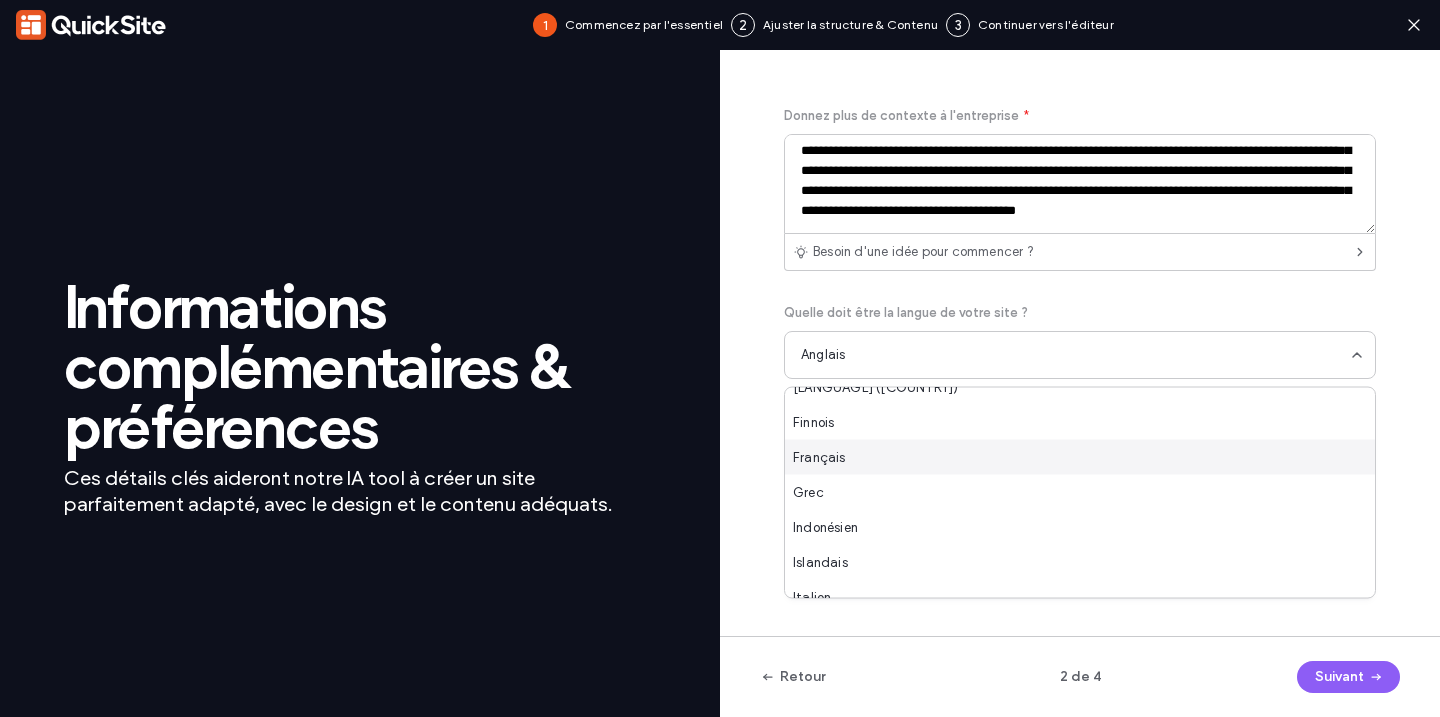 click on "Français" at bounding box center [1080, 457] 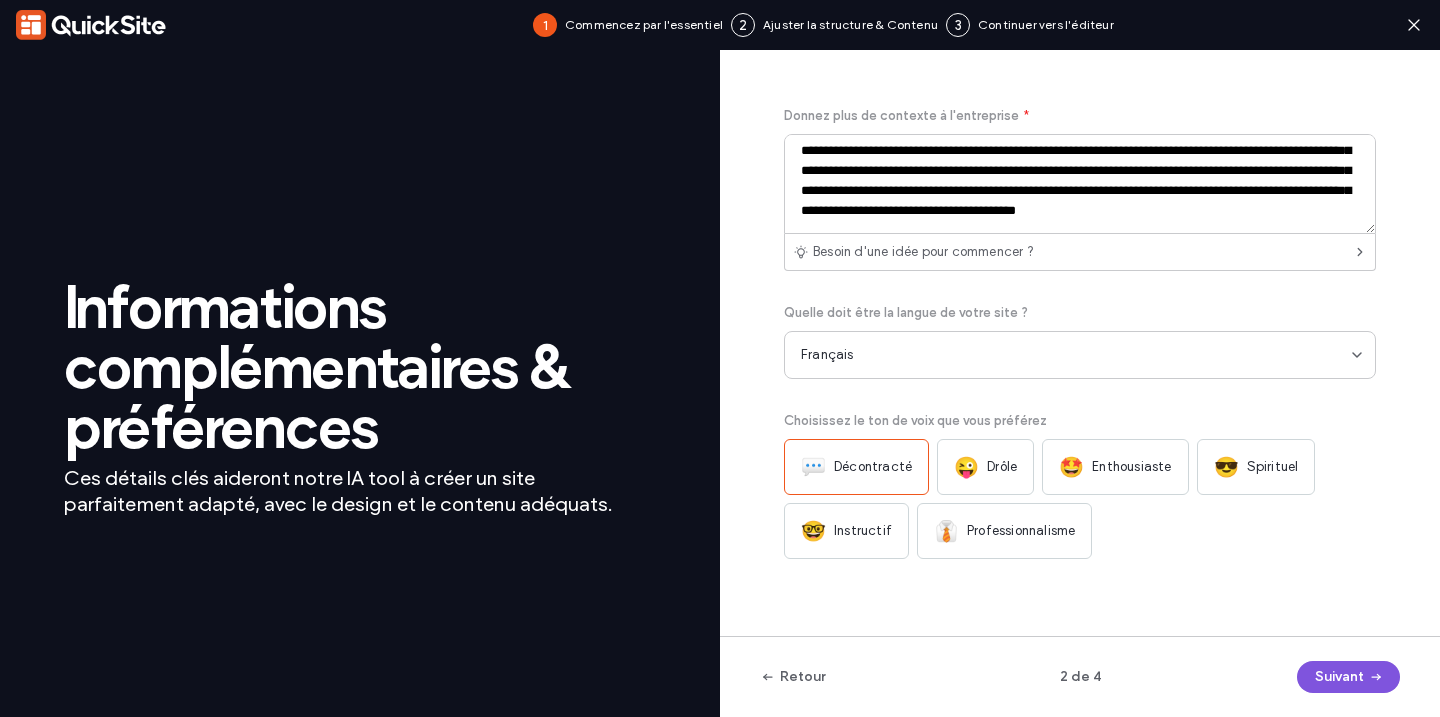 click on "Suivant" at bounding box center [1348, 677] 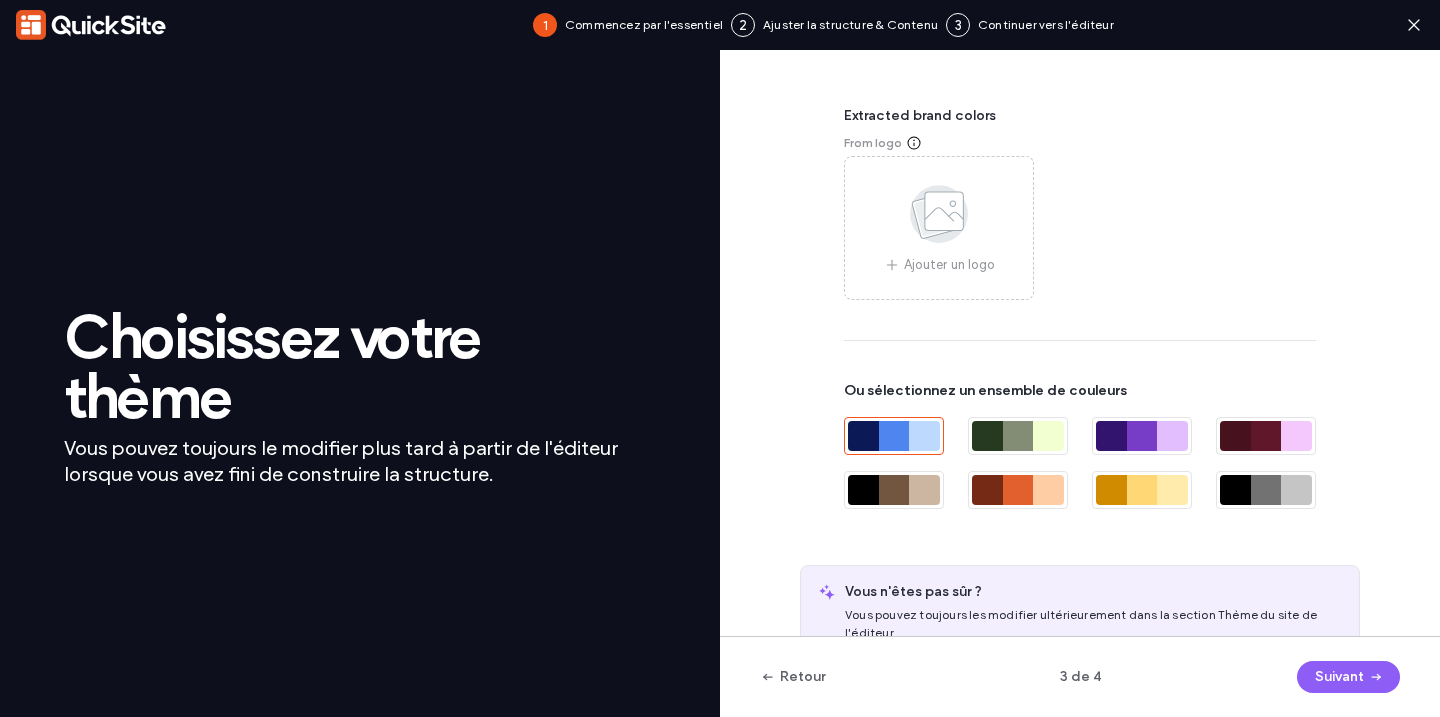 scroll, scrollTop: 85, scrollLeft: 0, axis: vertical 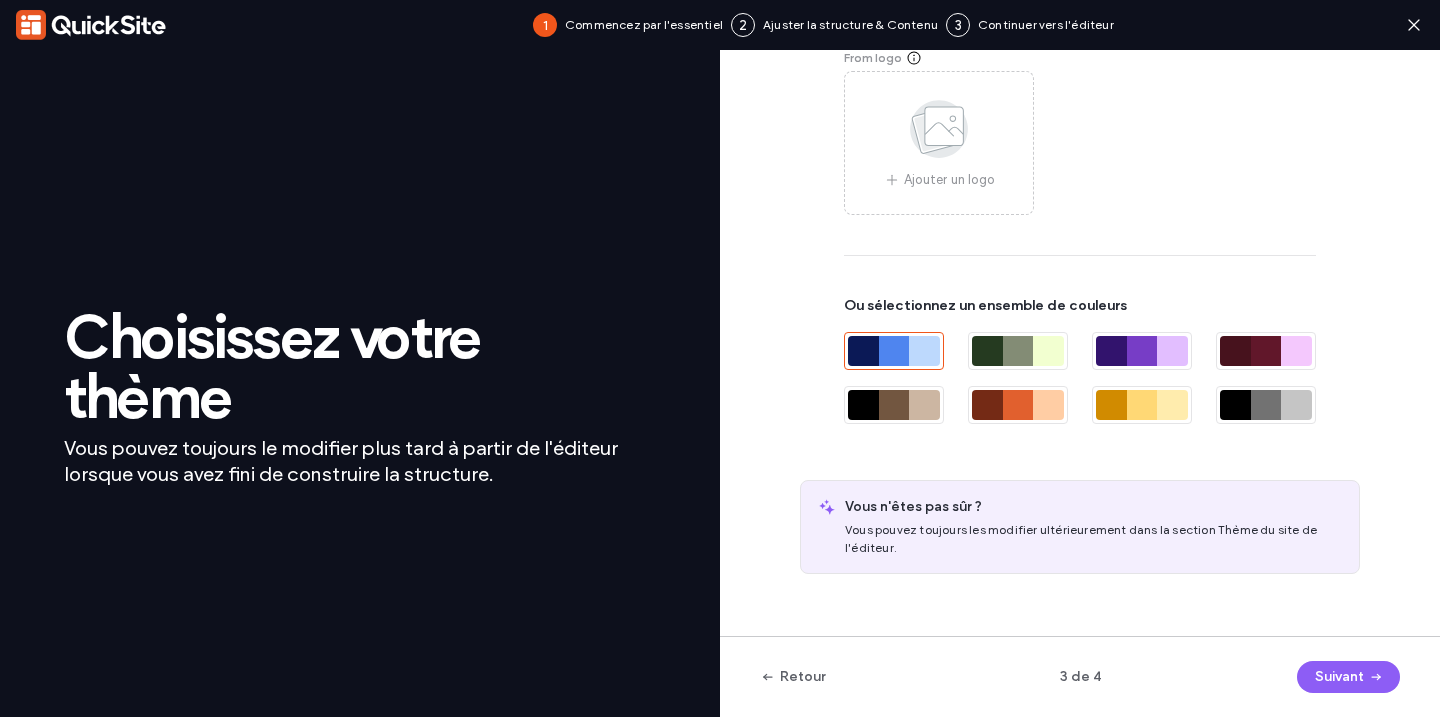 click on "Ou sélectionnez un ensemble de couleurs" at bounding box center [1080, 360] 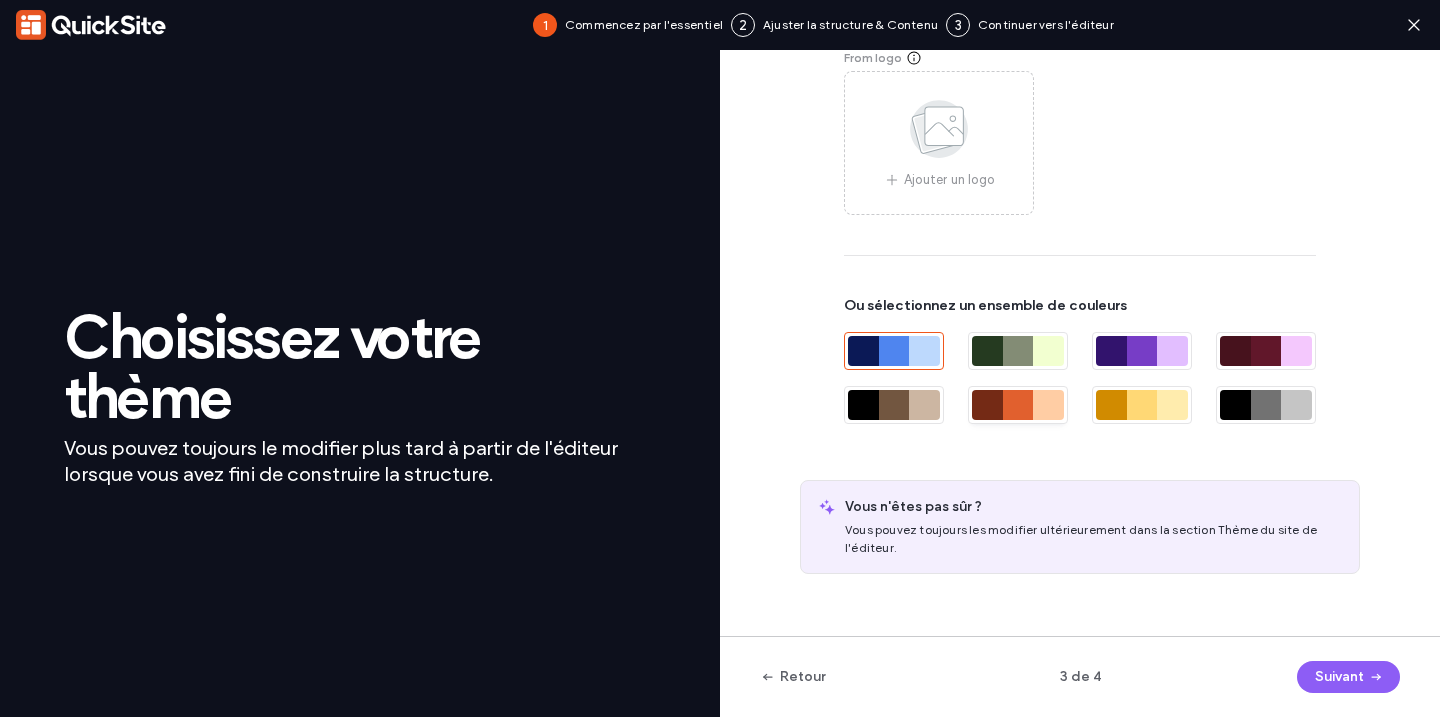 click at bounding box center [1018, 405] 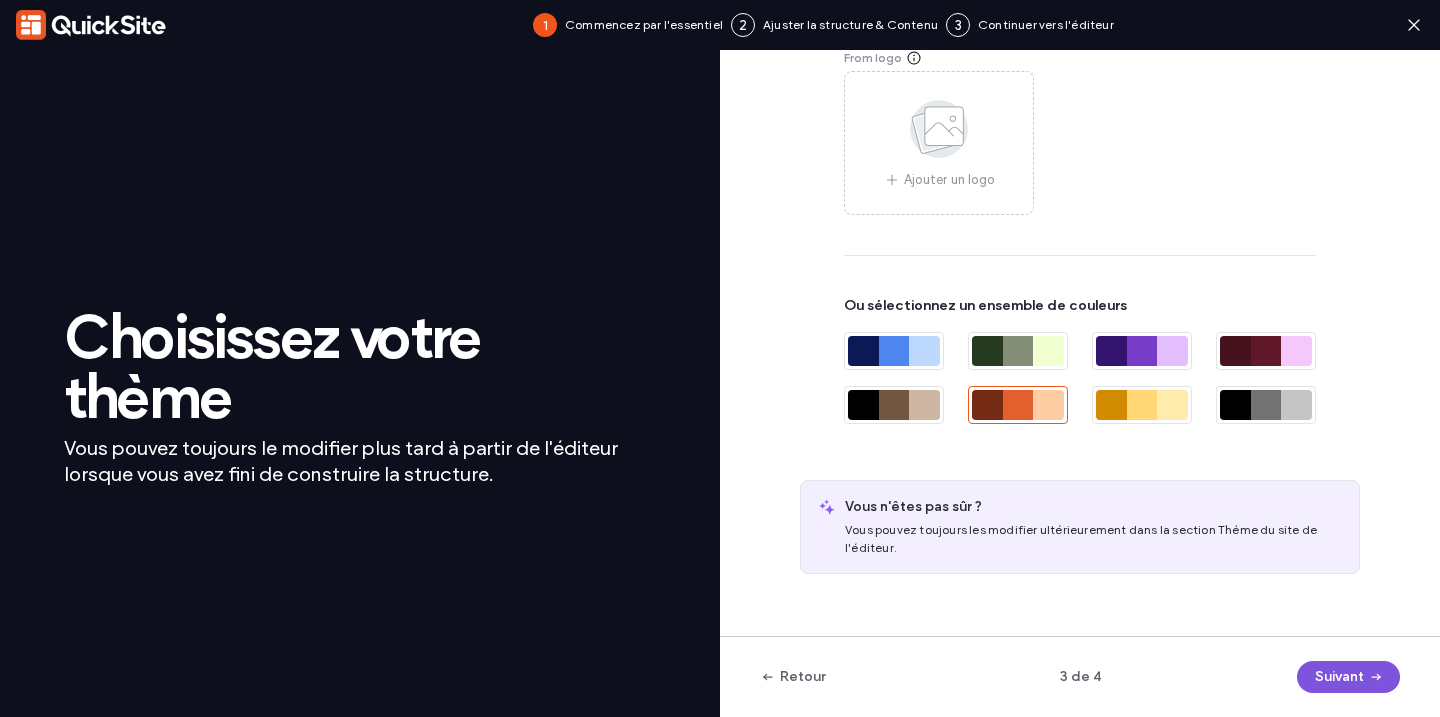 click on "Suivant" at bounding box center (1348, 677) 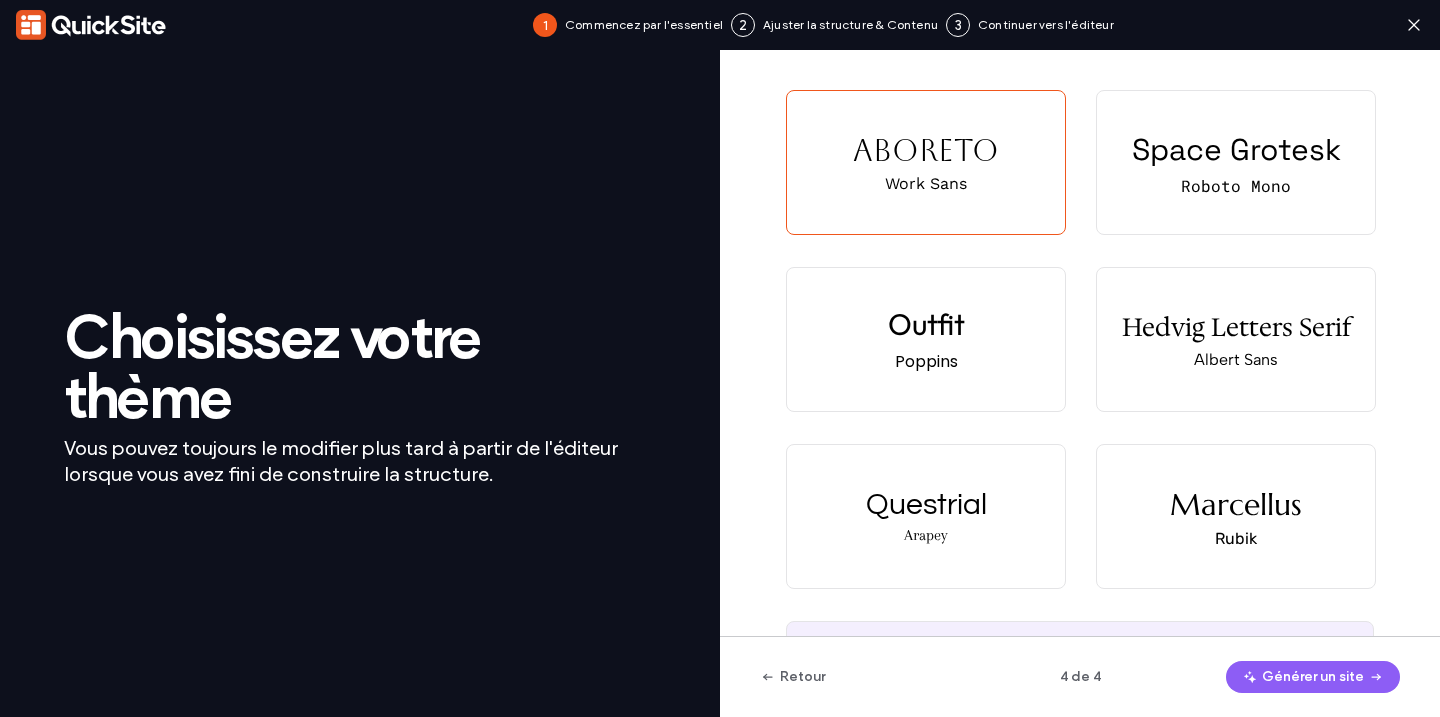 click on "Retour 4   de   4 Générer un site" at bounding box center (1080, 676) 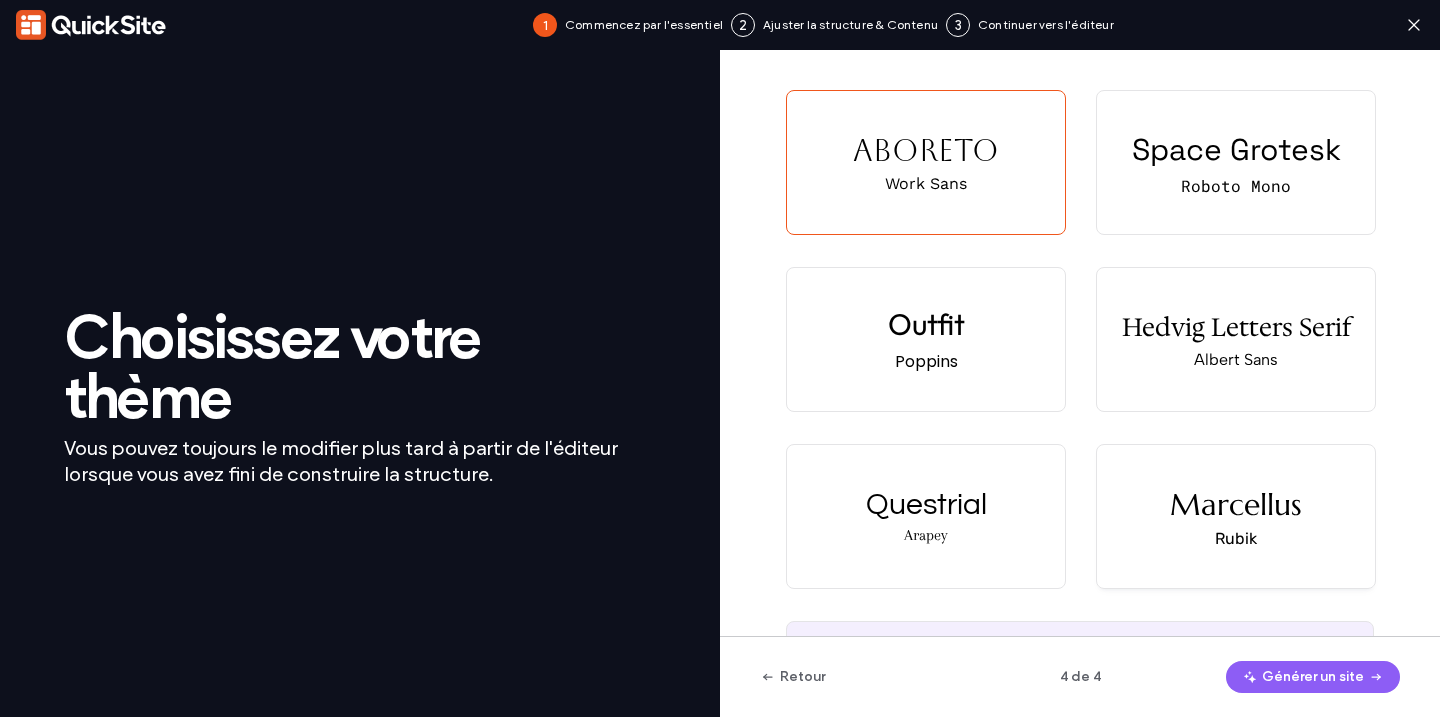 scroll, scrollTop: 99, scrollLeft: 0, axis: vertical 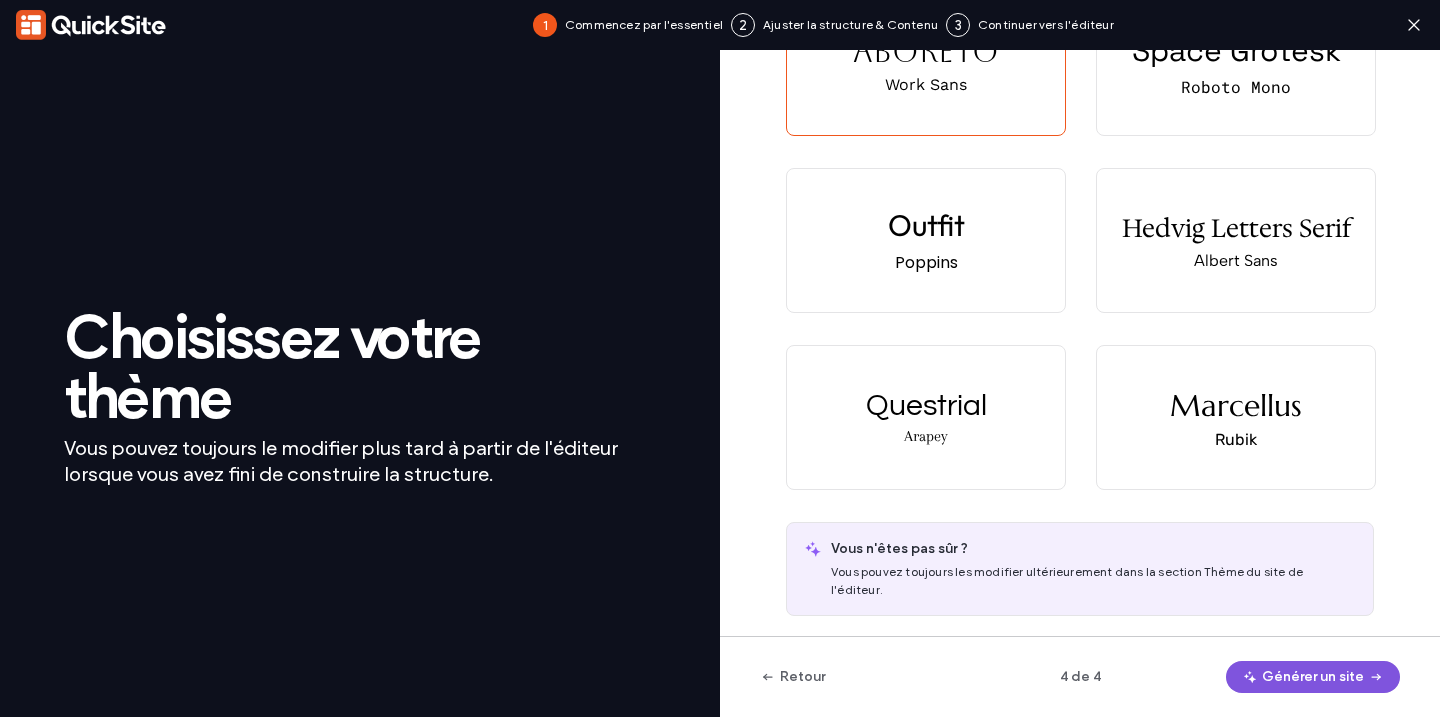 click on "Générer un site" at bounding box center (1313, 677) 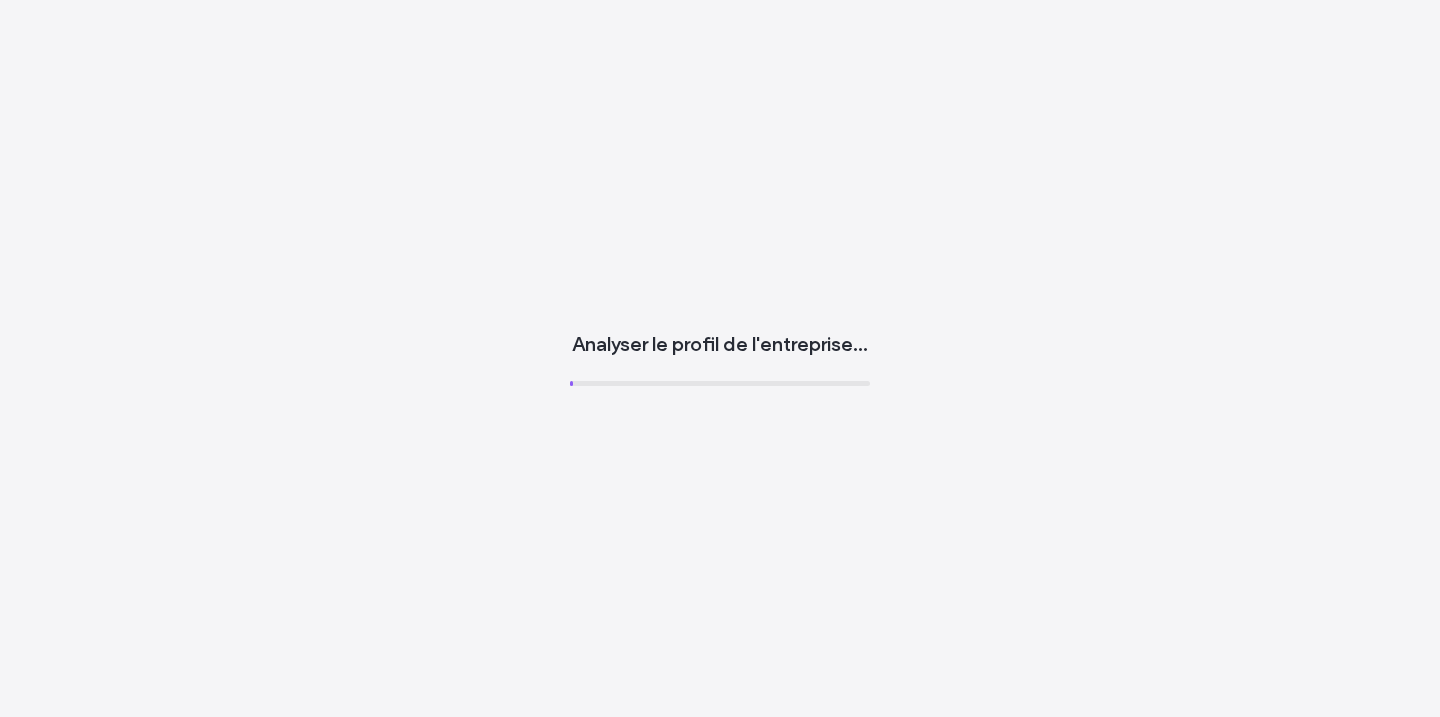 scroll, scrollTop: 0, scrollLeft: 0, axis: both 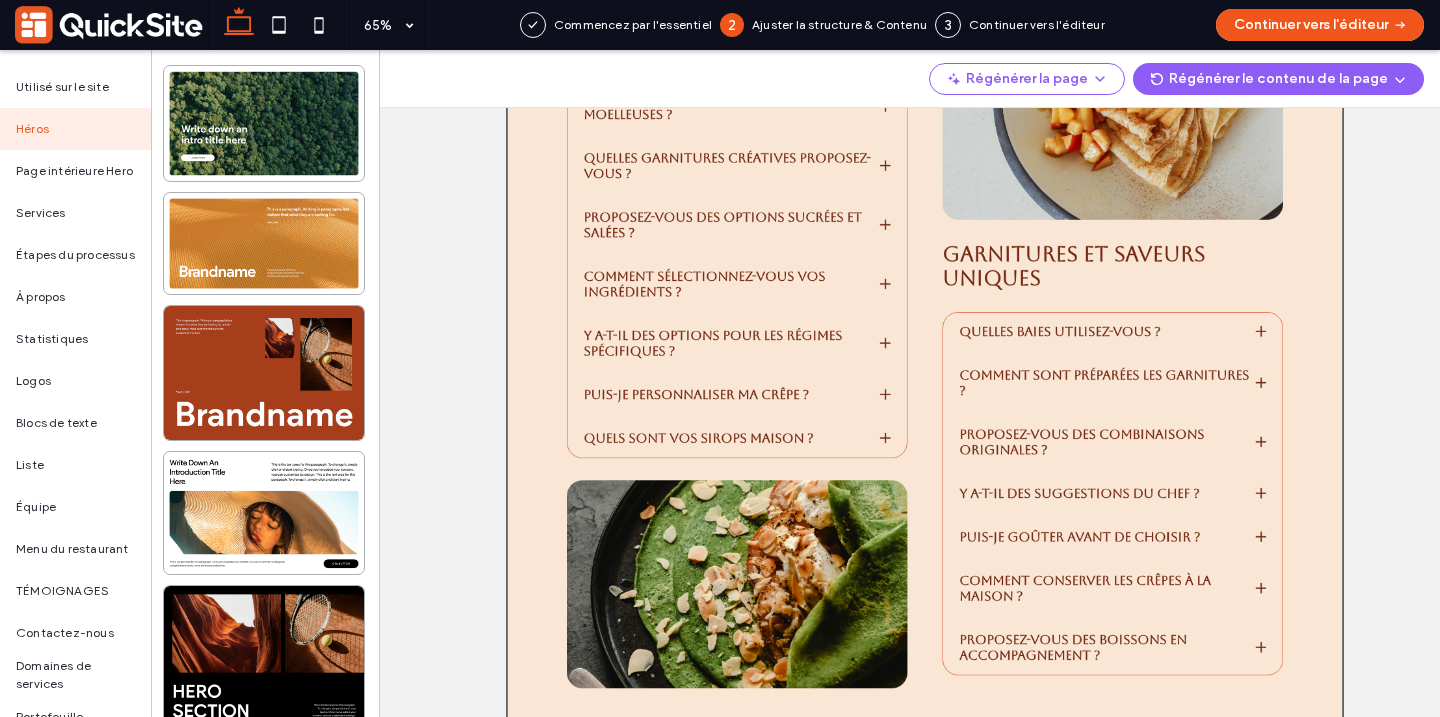 click at bounding box center [1089, 1006] 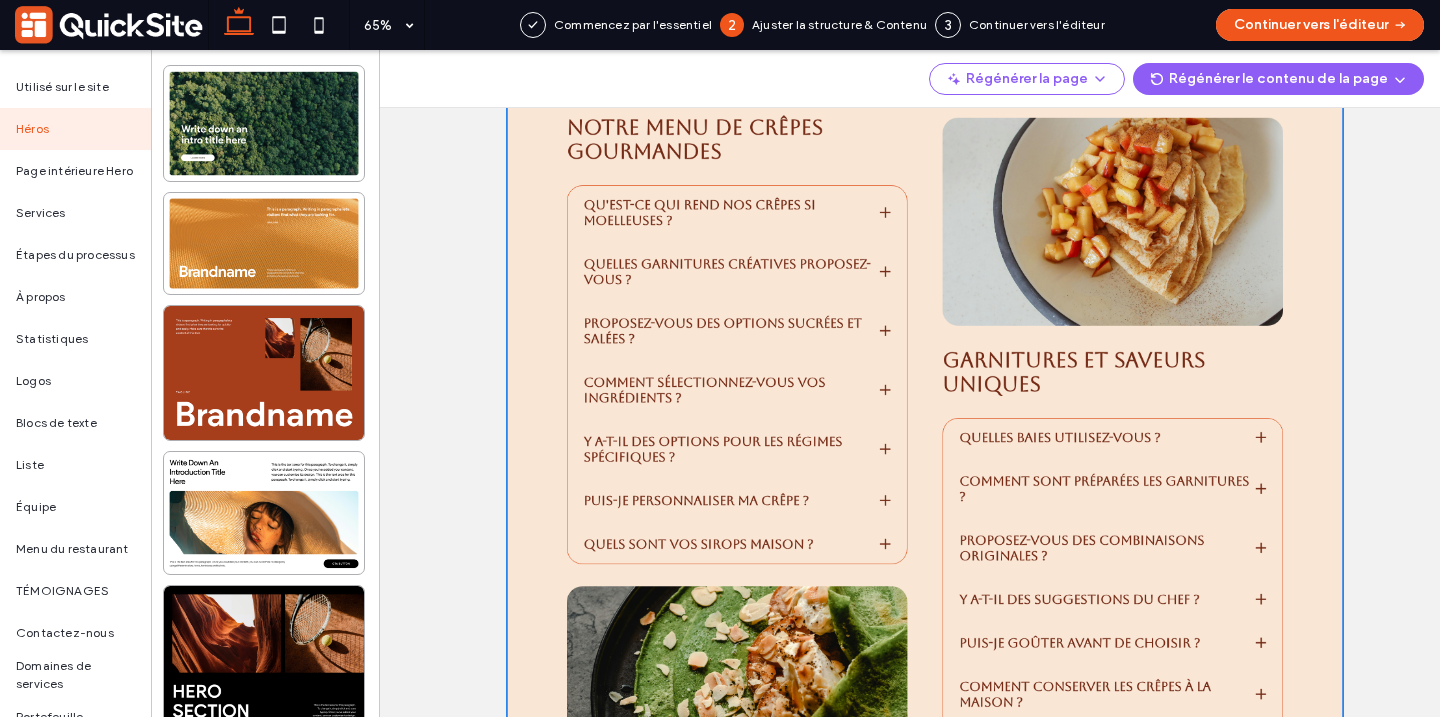 scroll, scrollTop: 0, scrollLeft: 0, axis: both 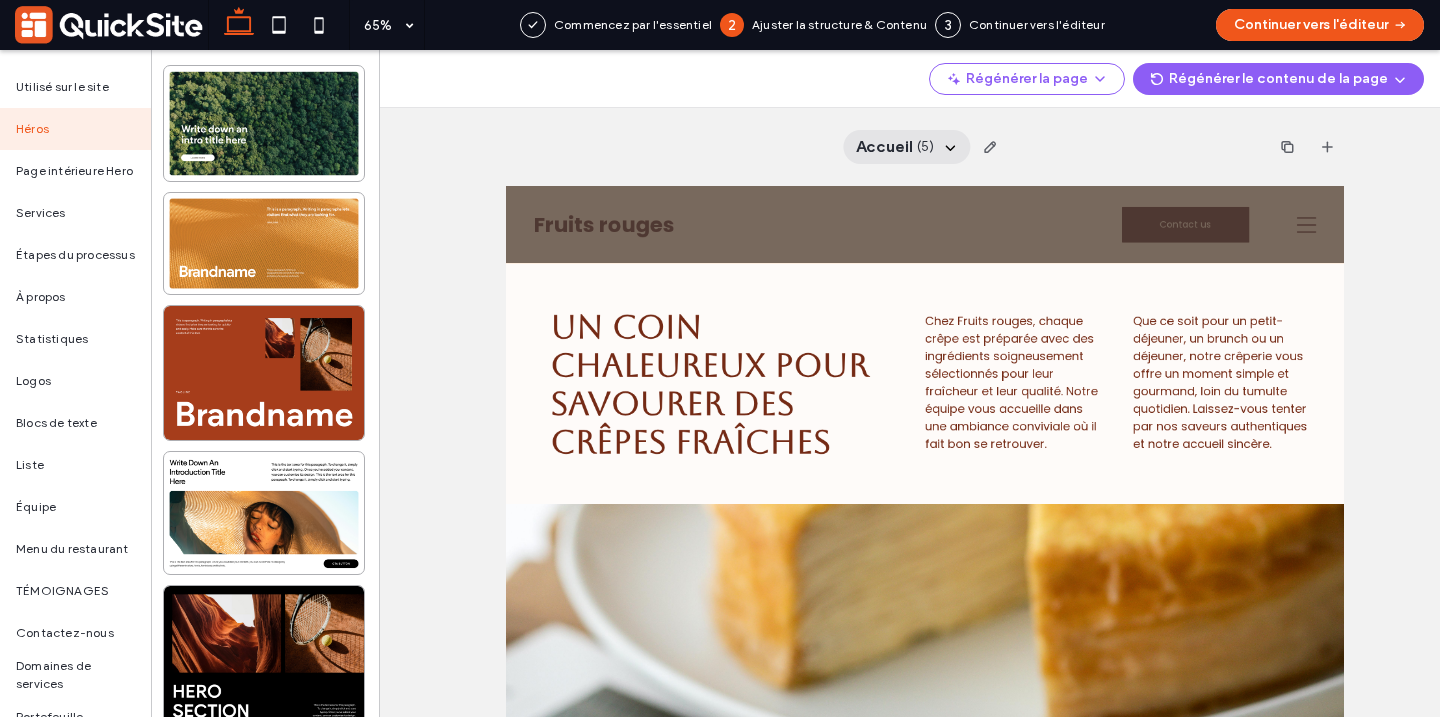 click 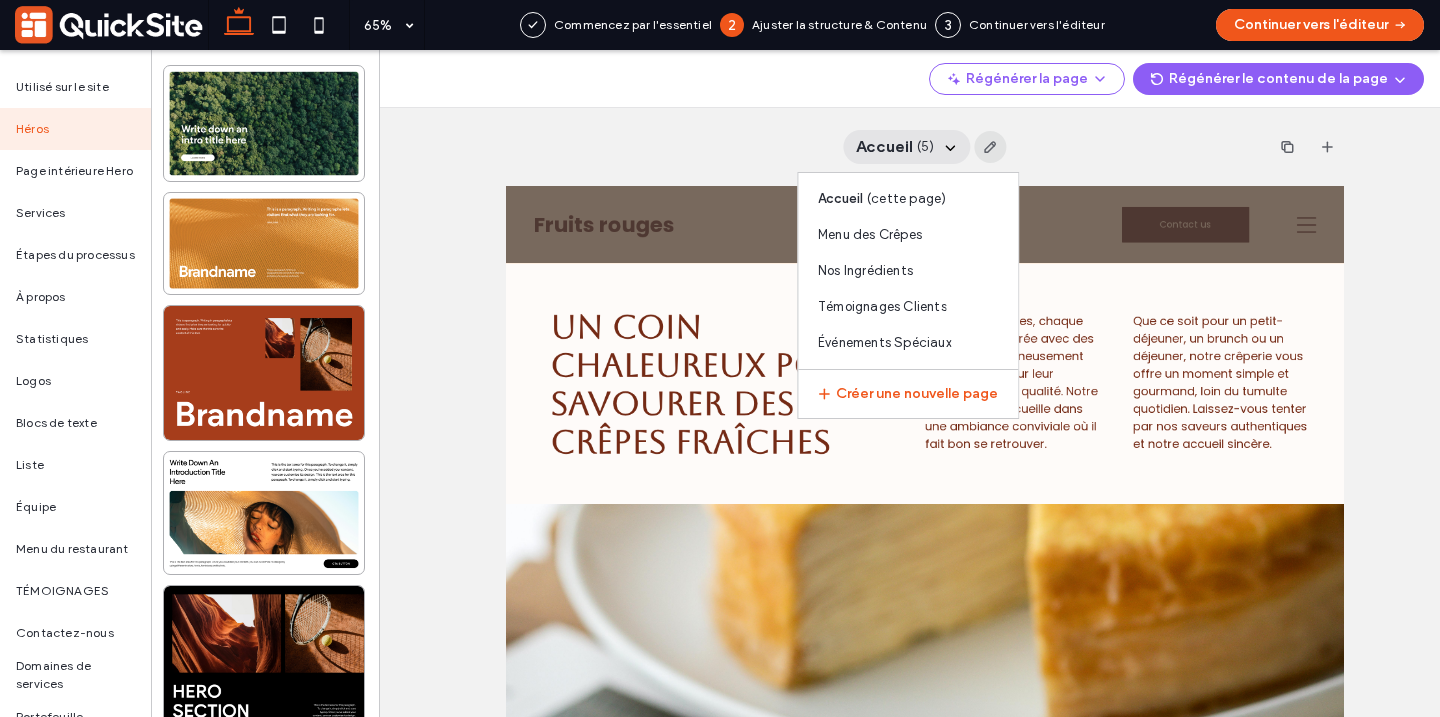 click 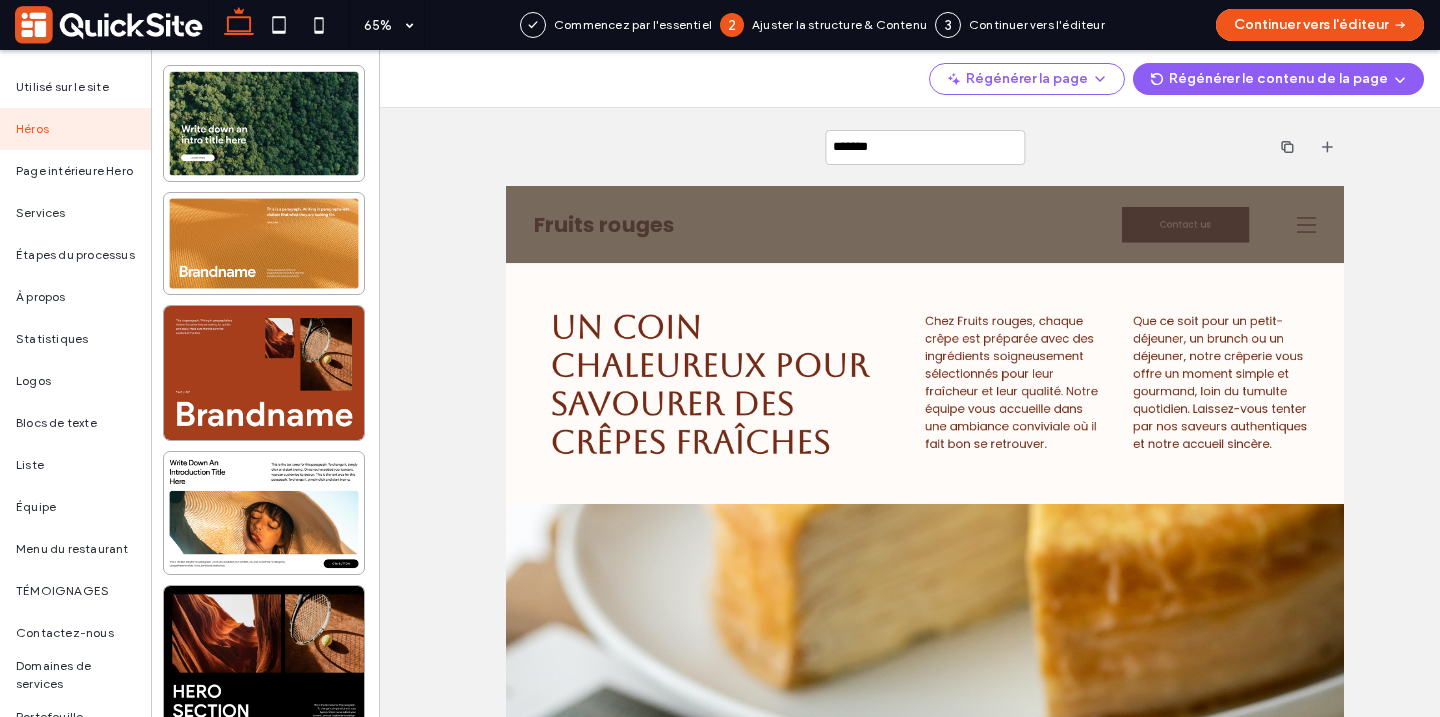 click on "*******" at bounding box center [924, 147] 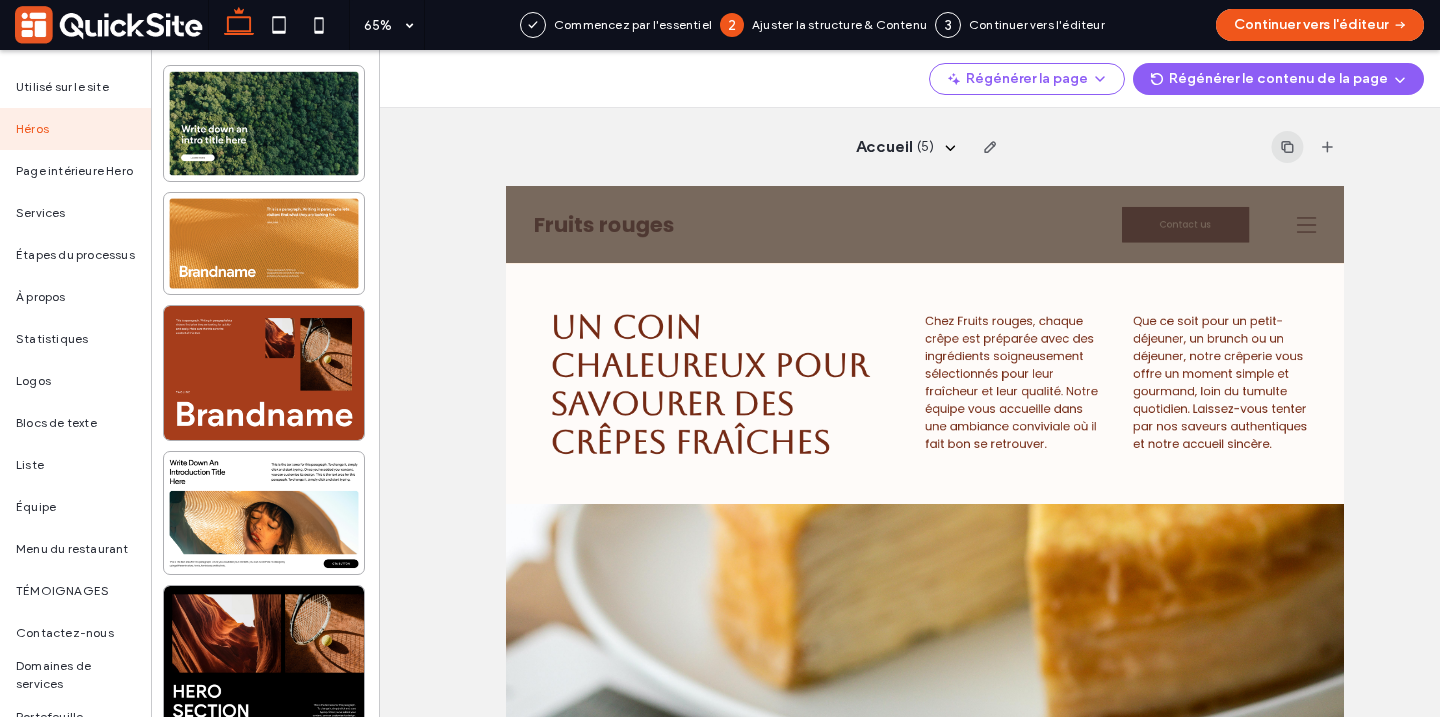 click 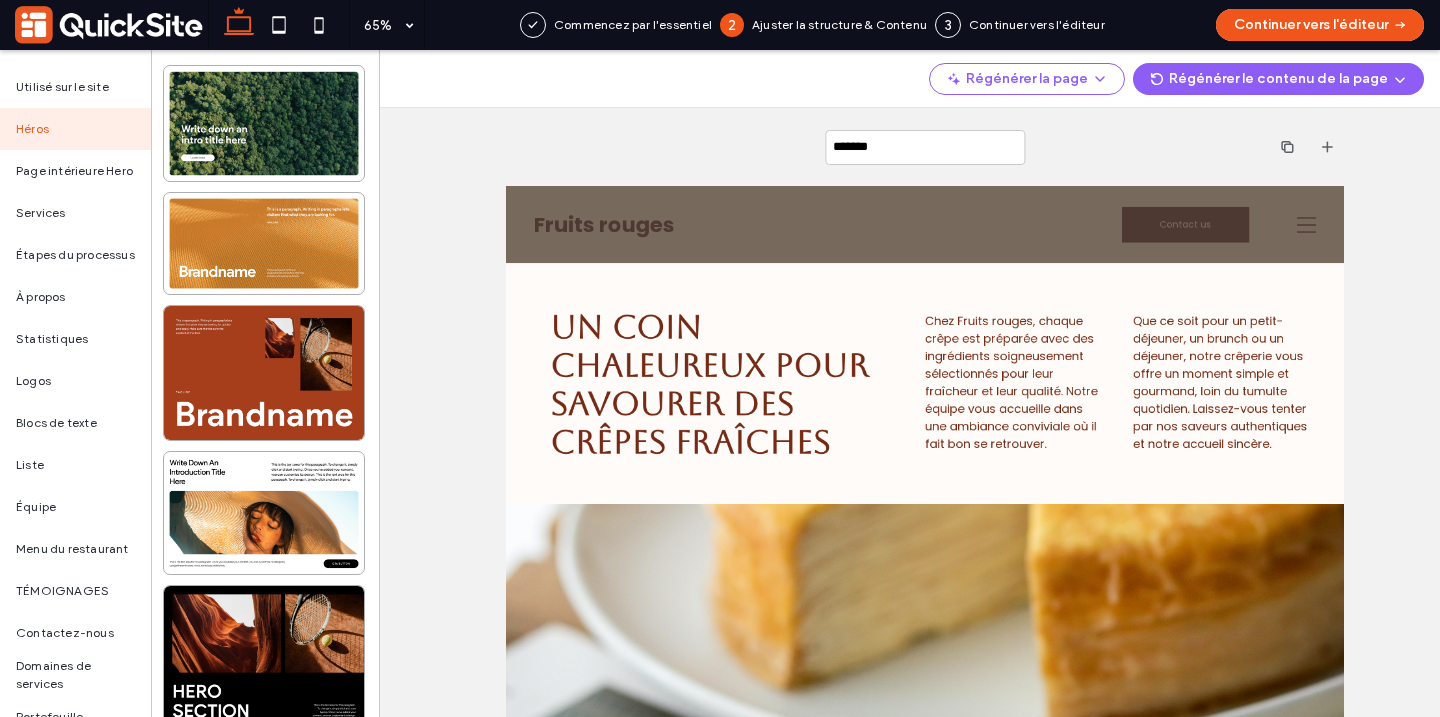 type on "**********" 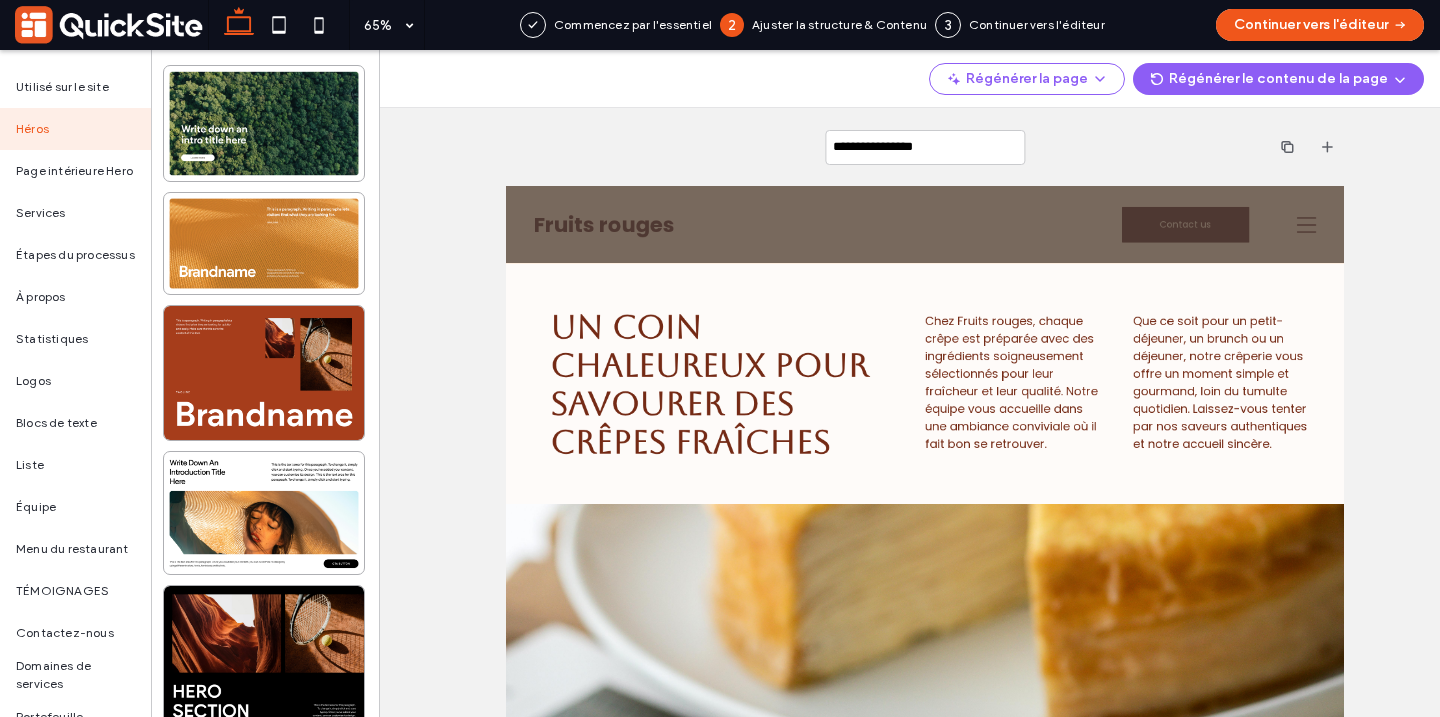 click on "**********" at bounding box center (924, 147) 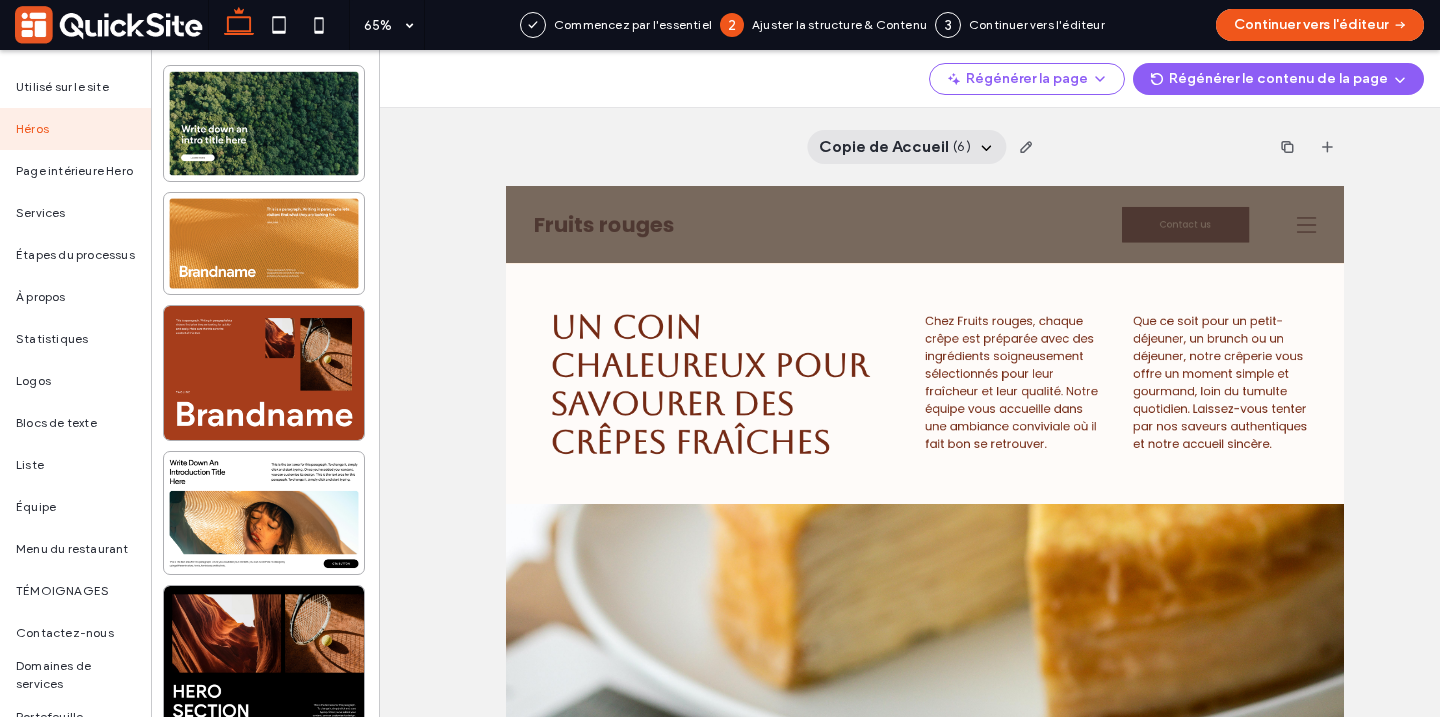 click on "Copie de Accueil ( 6 )" at bounding box center (907, 147) 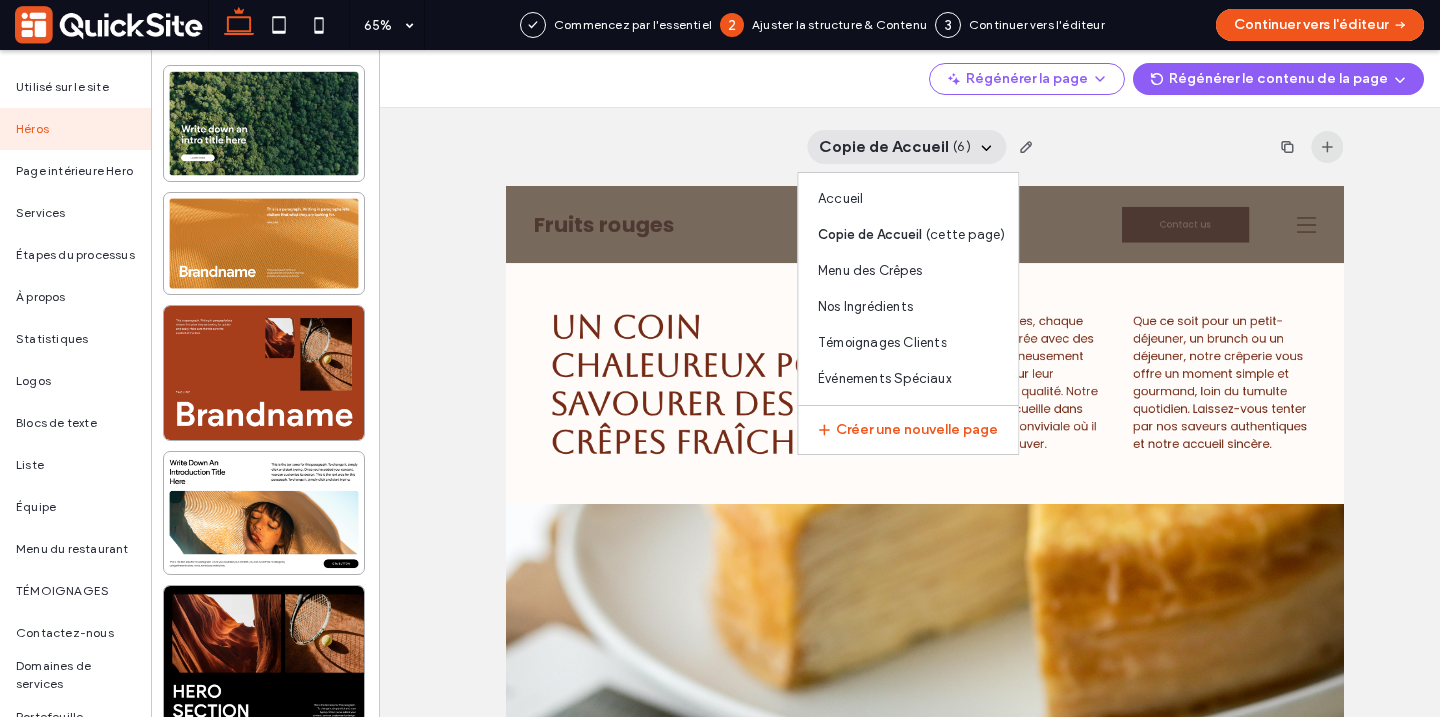 click at bounding box center [1327, 147] 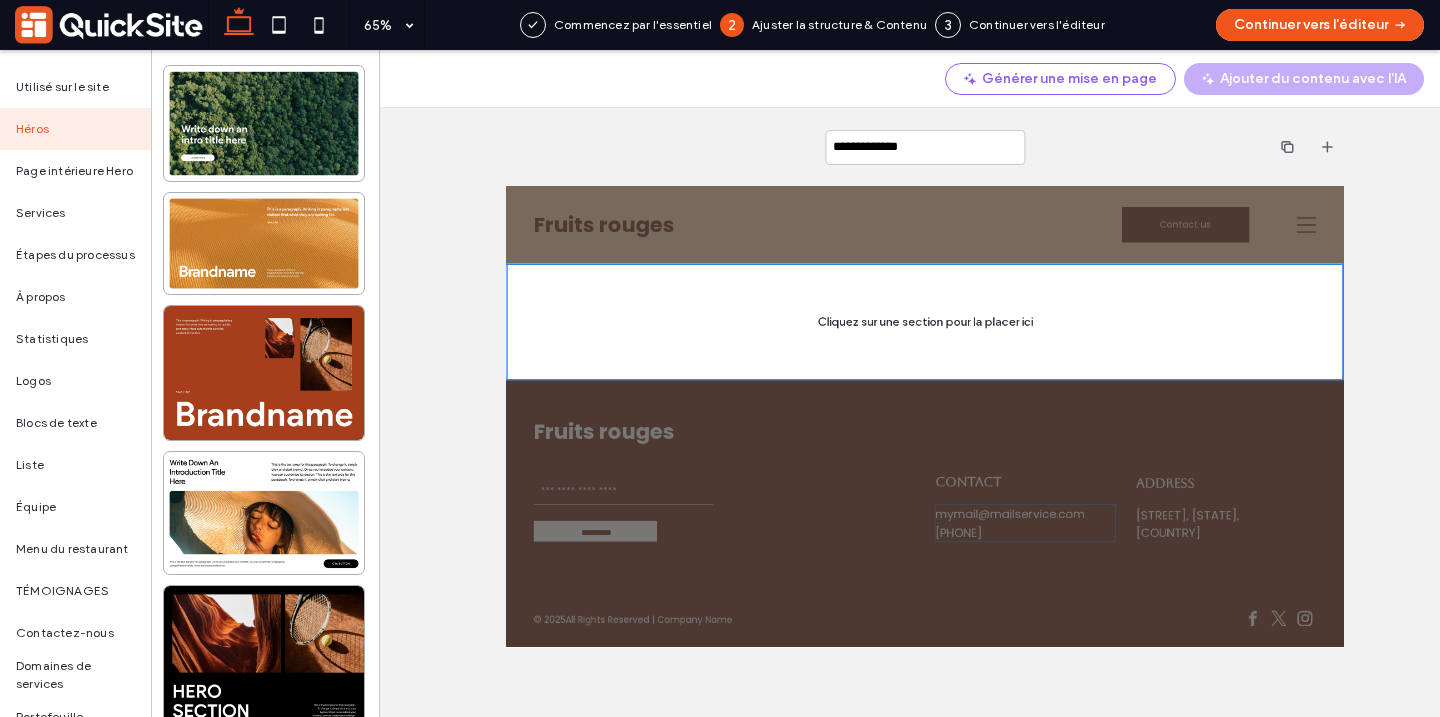 click on "**********" at bounding box center (924, 147) 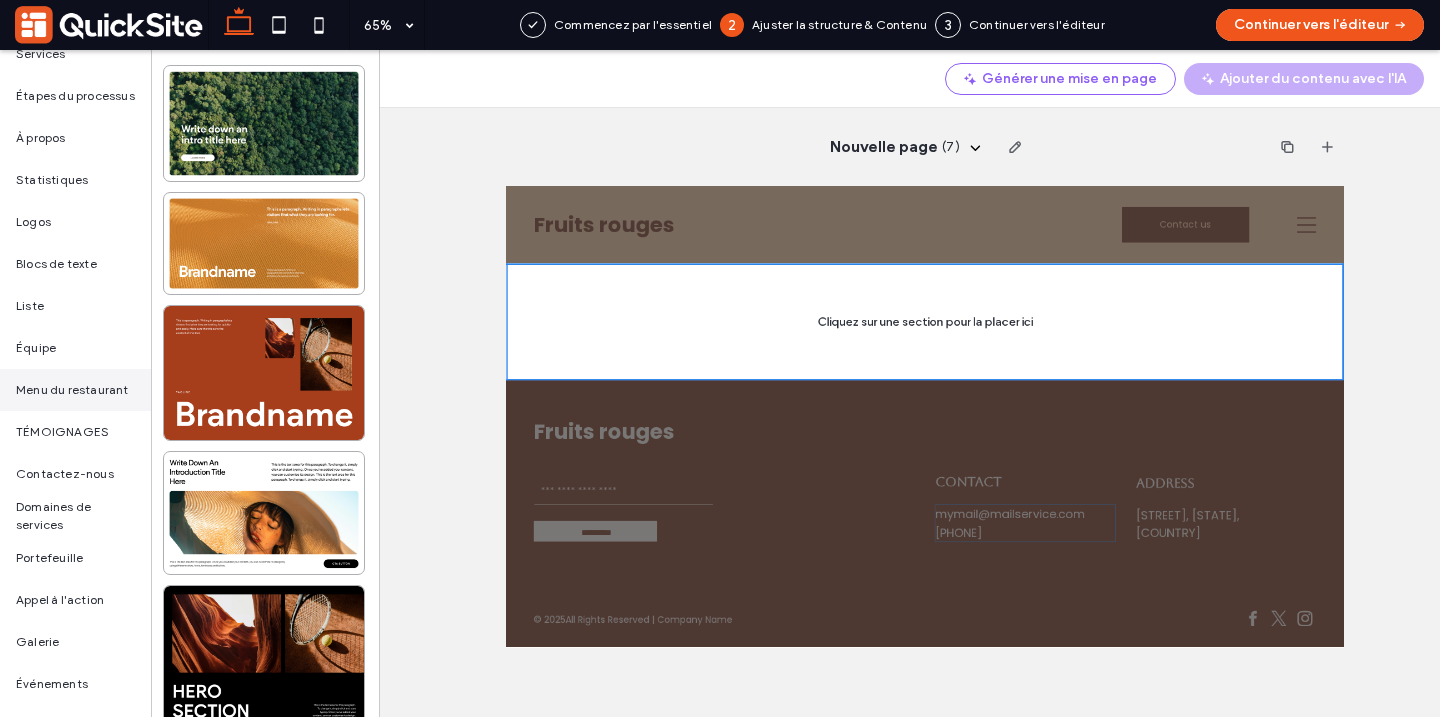 scroll, scrollTop: 415, scrollLeft: 0, axis: vertical 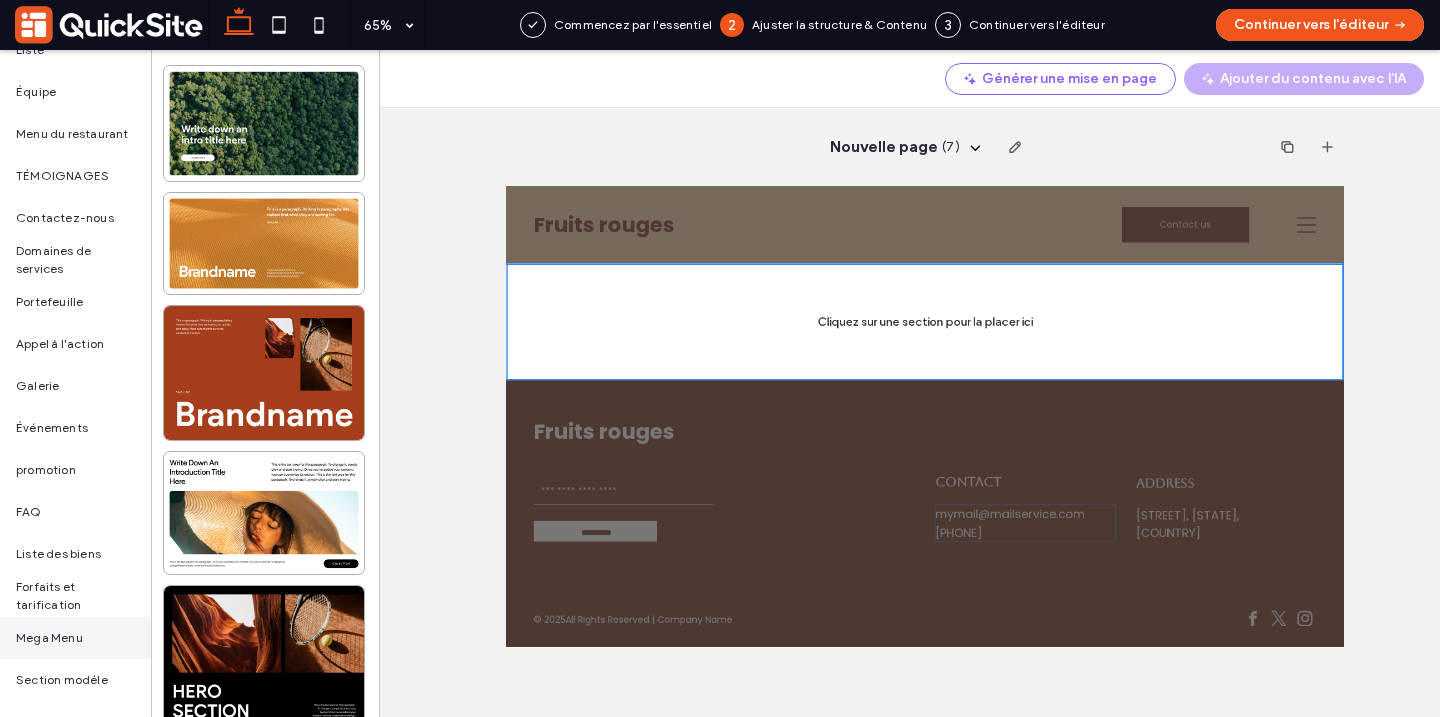 click on "Mega Menu" at bounding box center (49, 638) 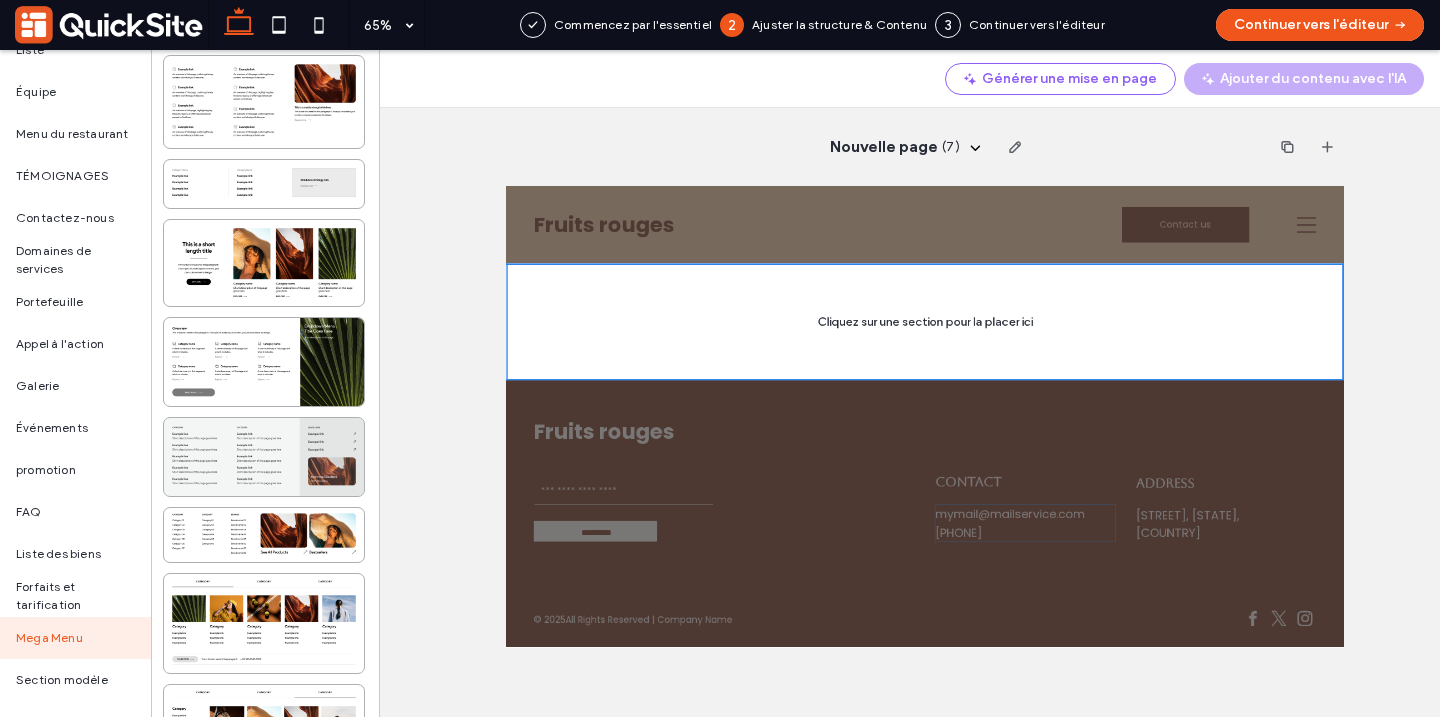 scroll, scrollTop: 0, scrollLeft: 0, axis: both 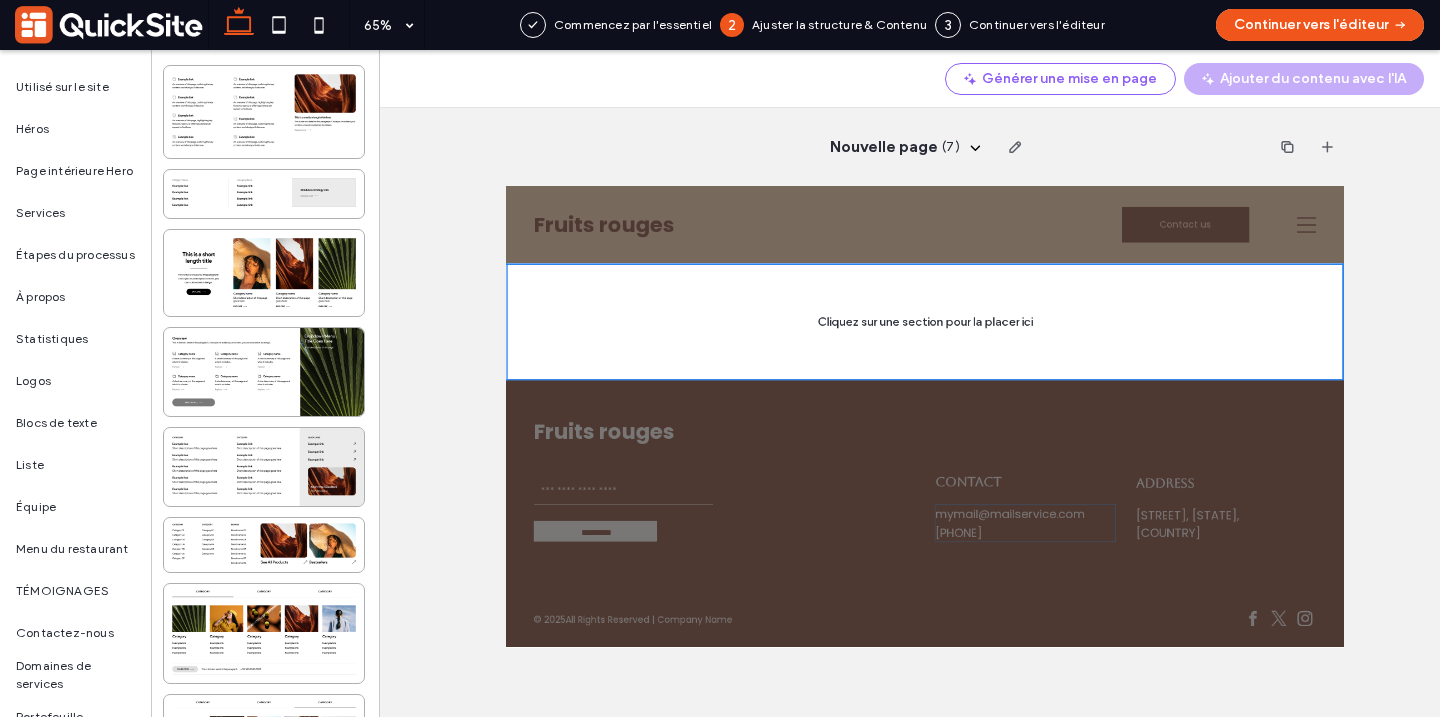 click on "Nouvelle page ( 7 )" at bounding box center [924, 147] 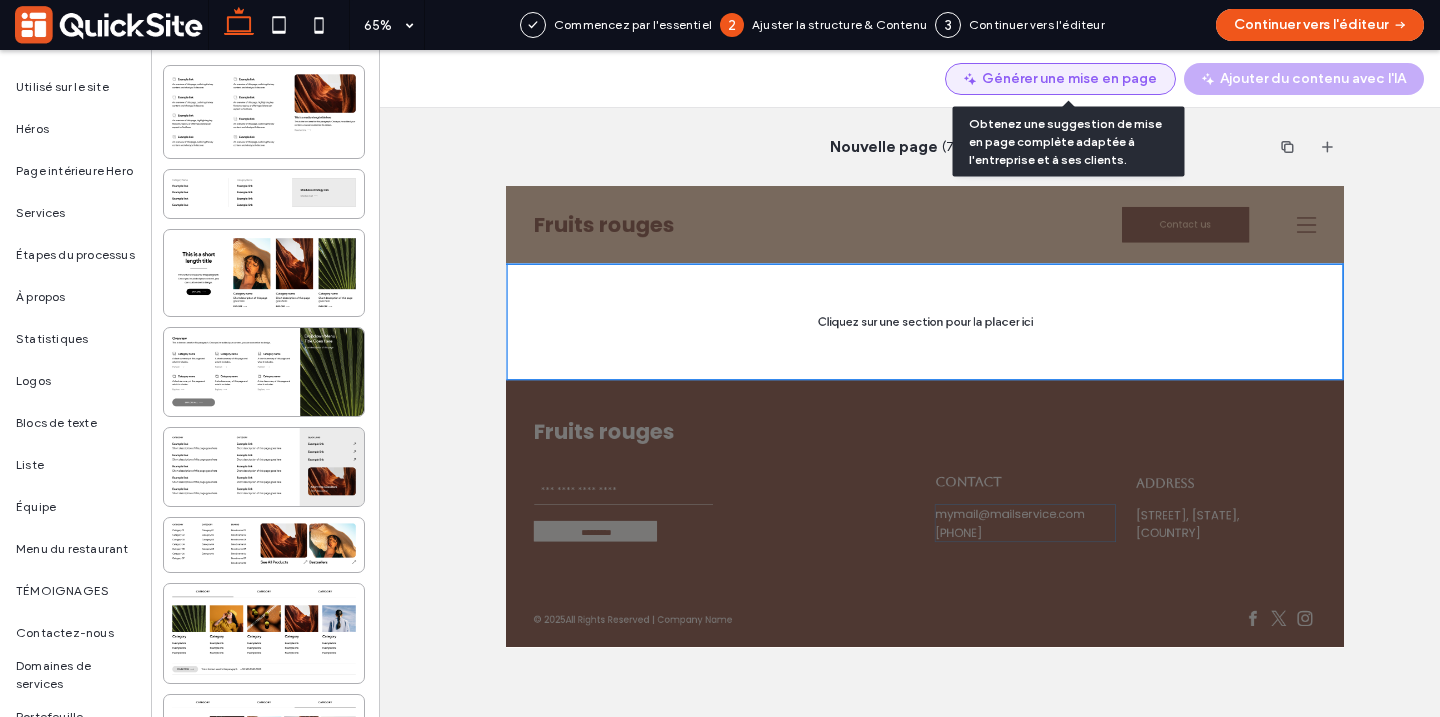 click on "Générer une mise en page" at bounding box center (1060, 79) 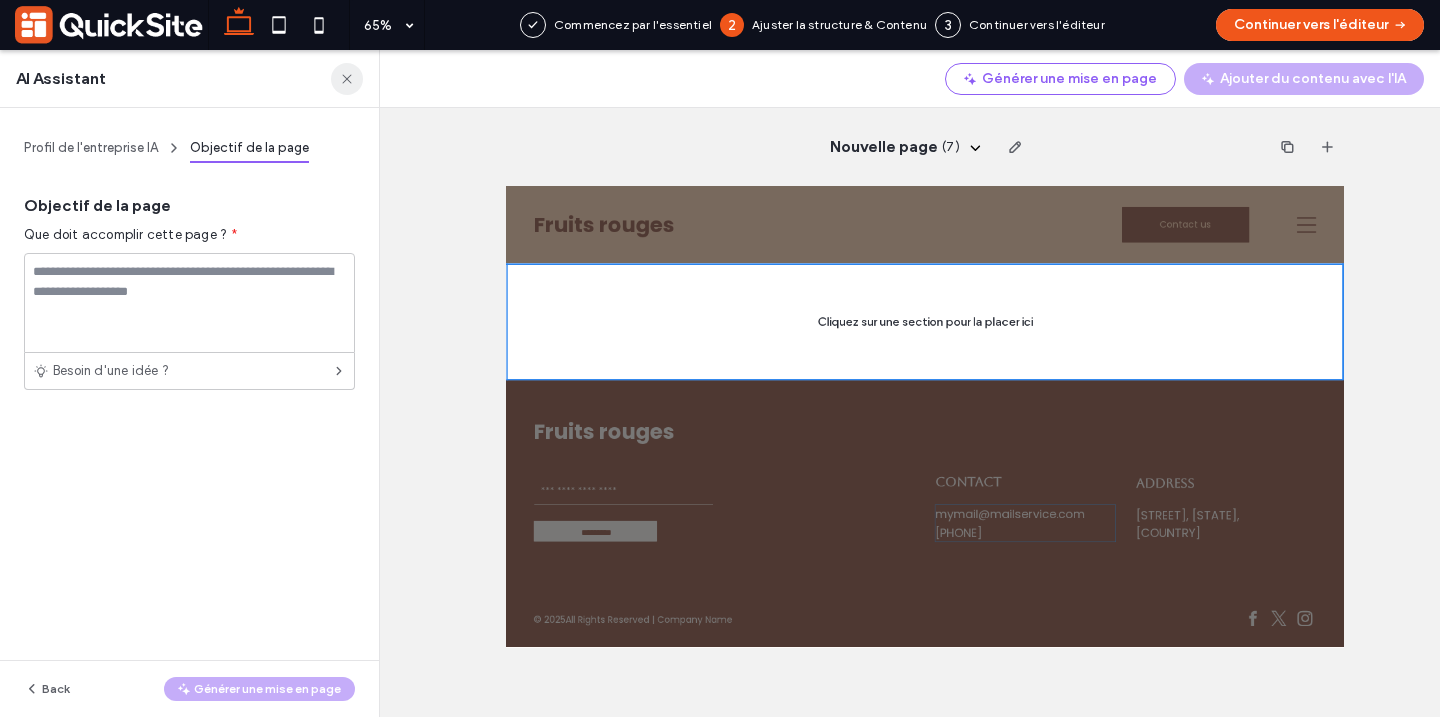 click 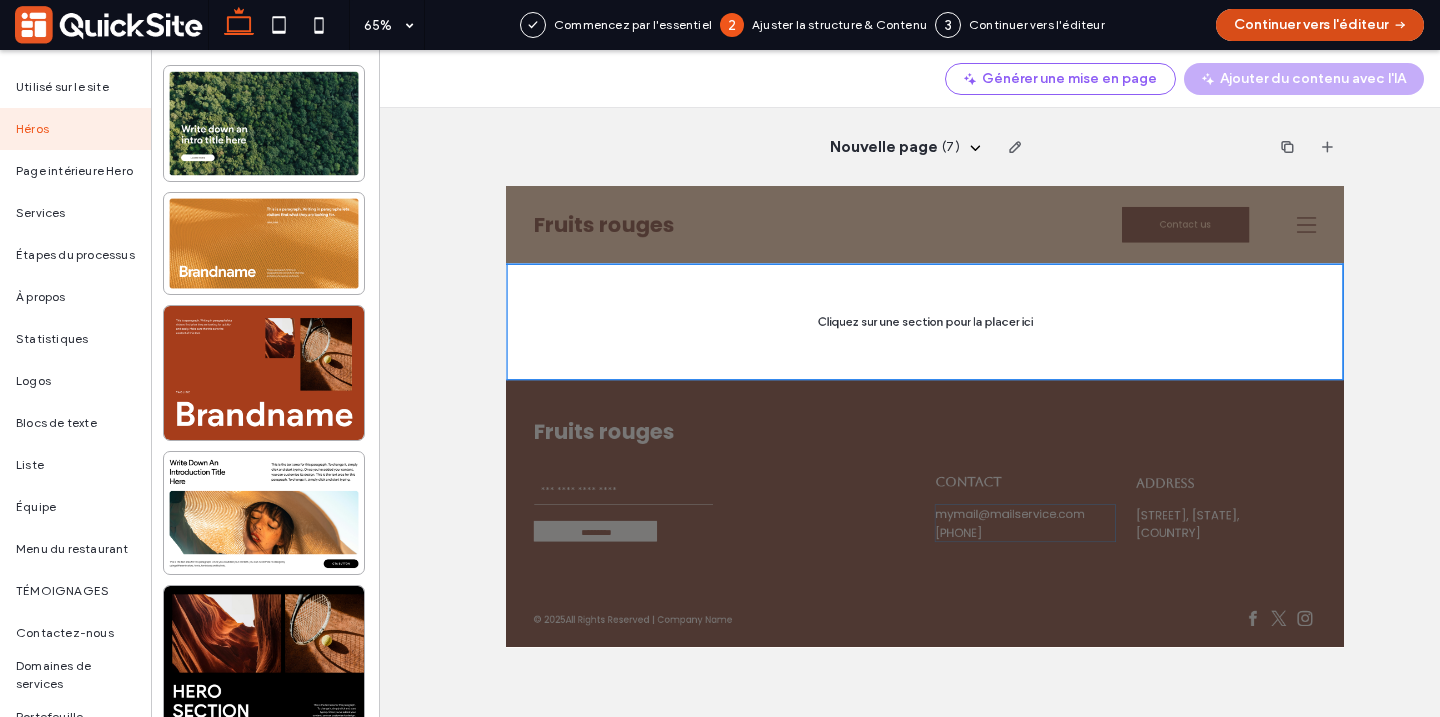 click on "Continuer vers l'éditeur" at bounding box center (1320, 25) 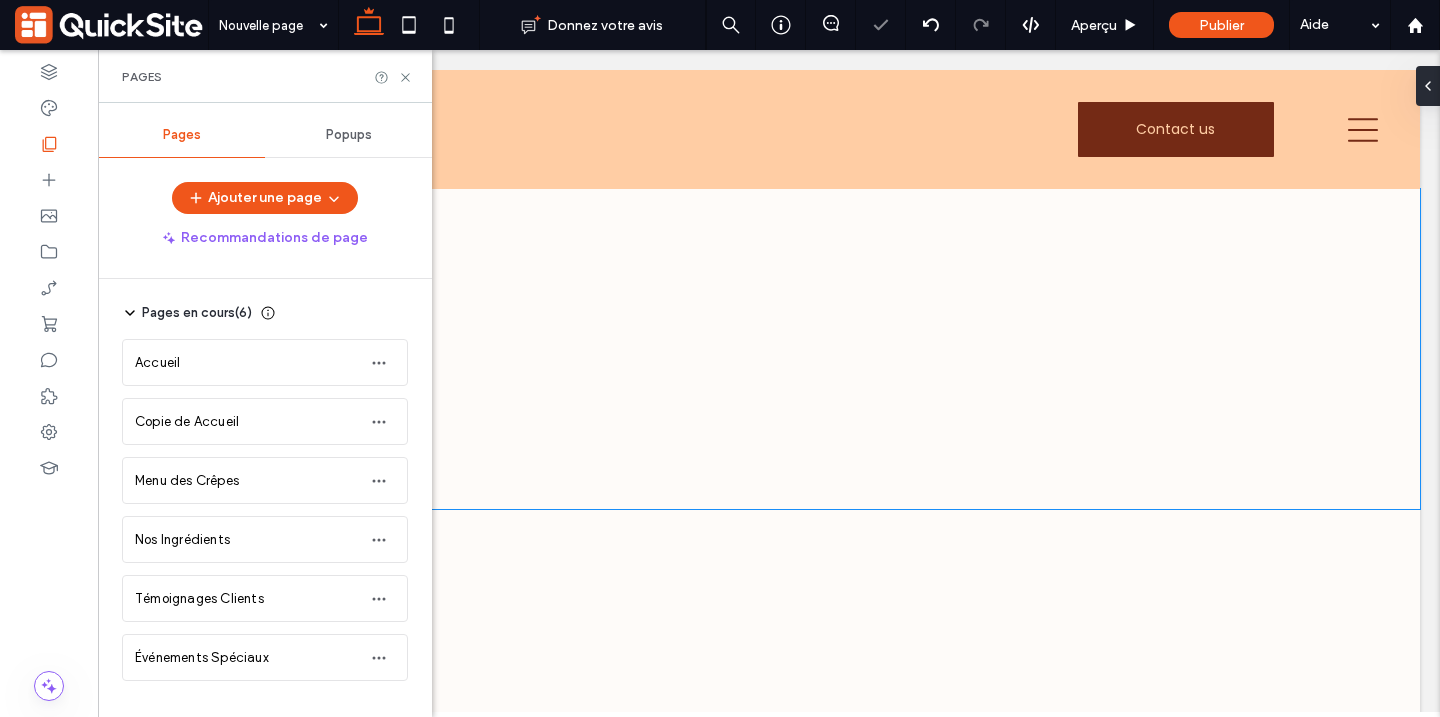 scroll, scrollTop: 0, scrollLeft: 0, axis: both 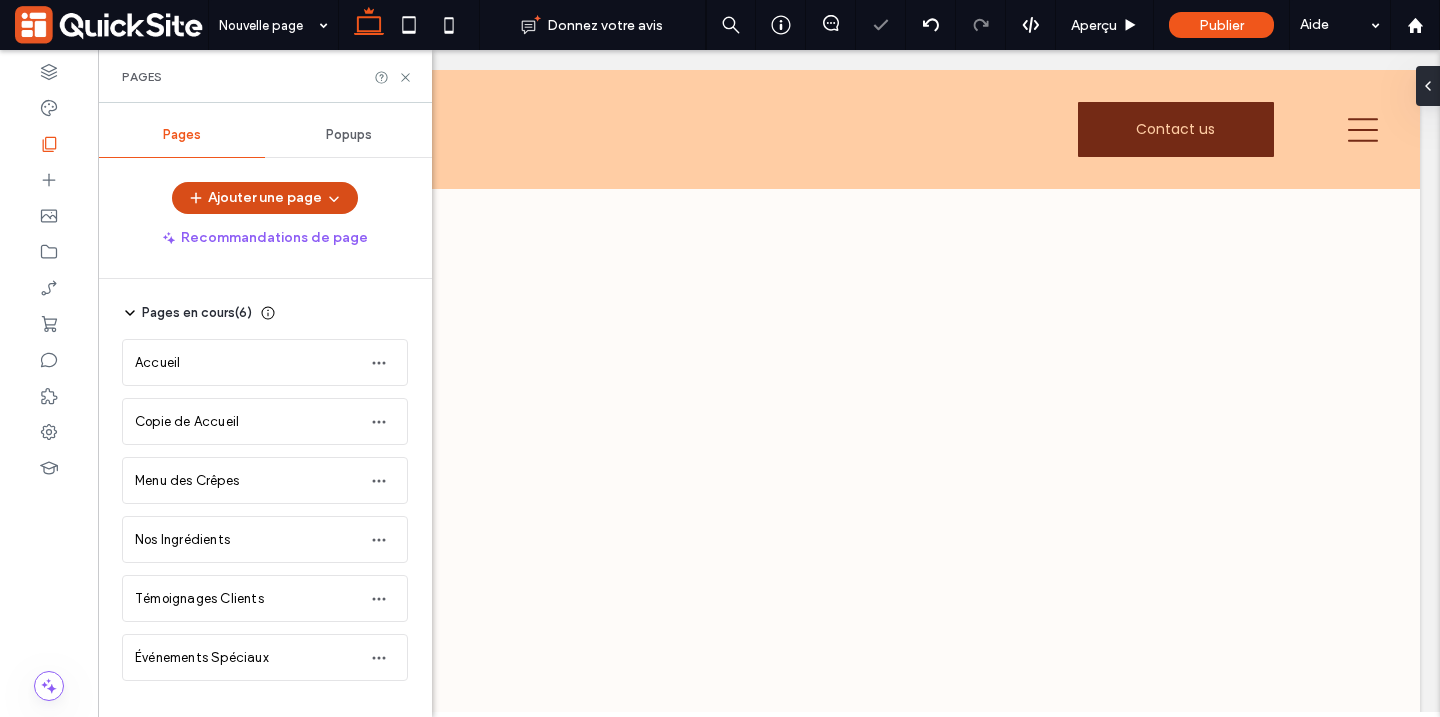 click 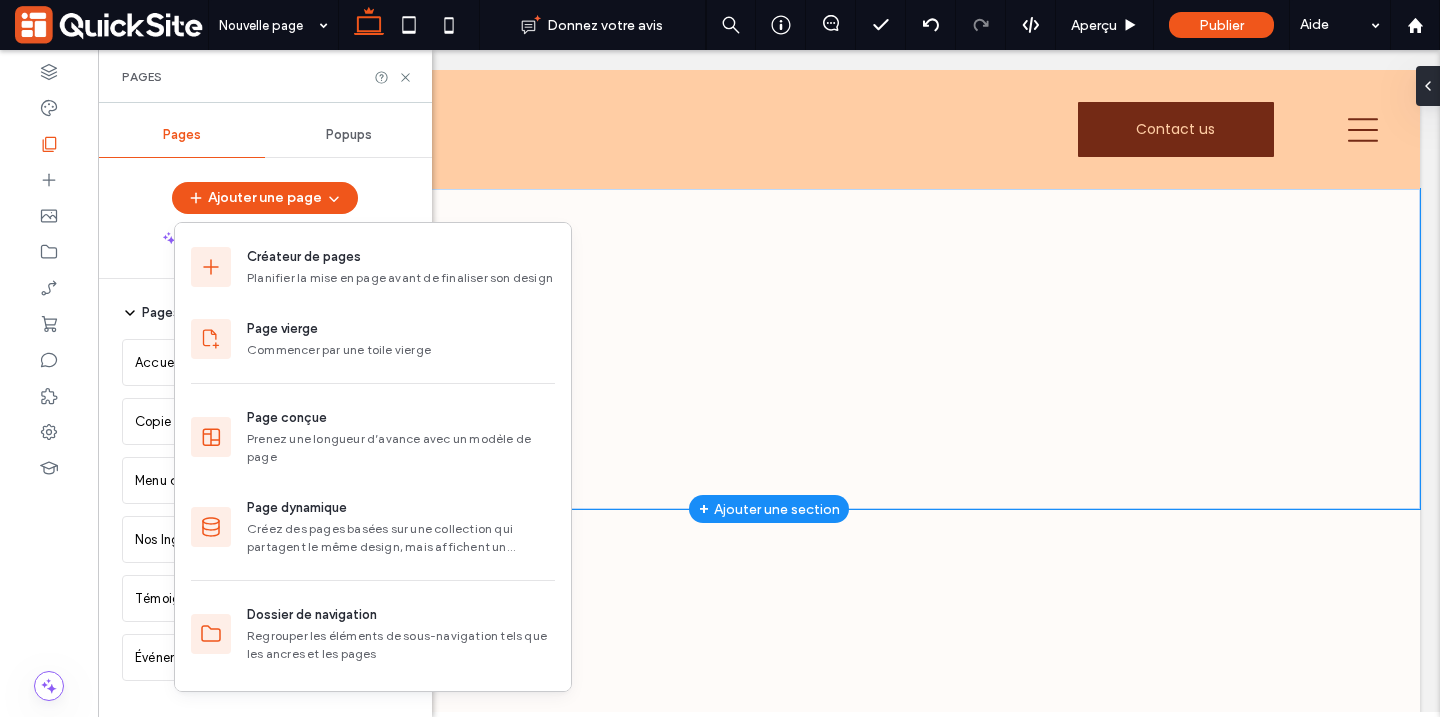 click at bounding box center [769, 349] 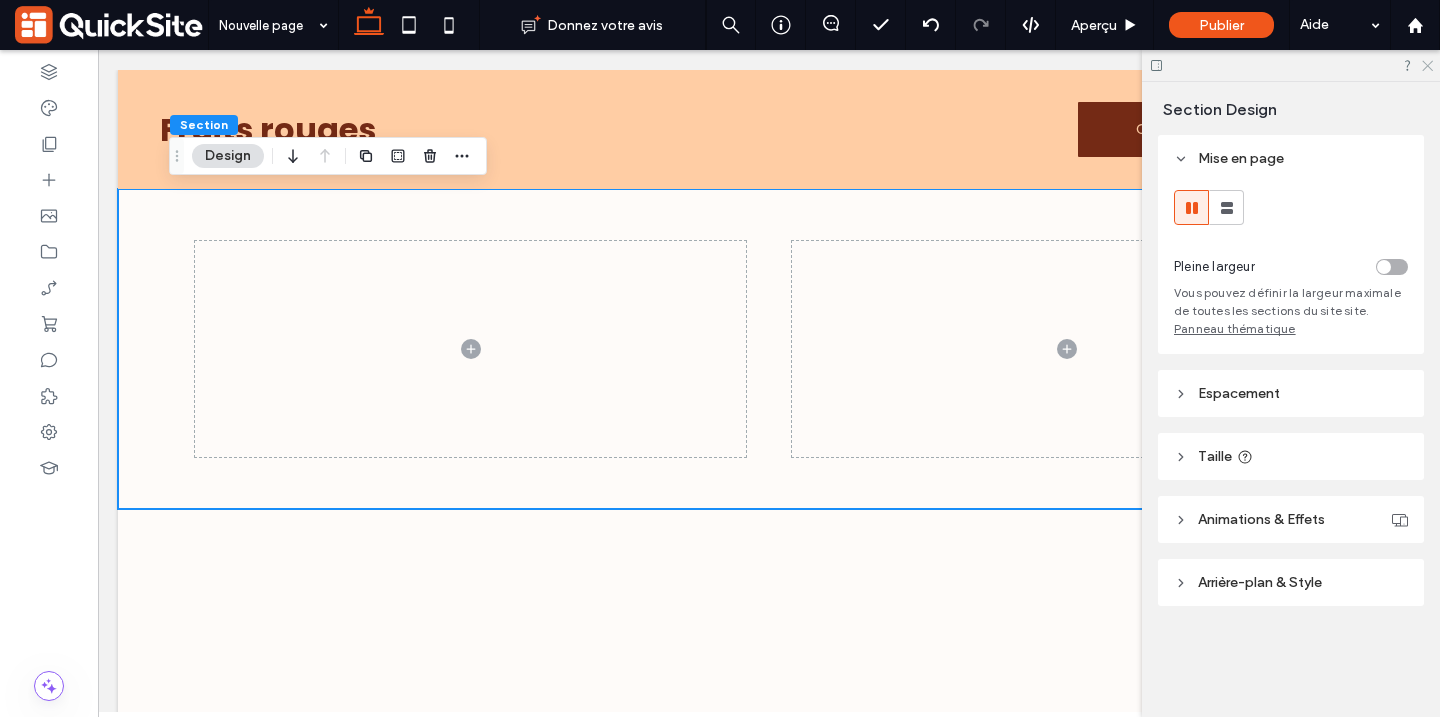 click 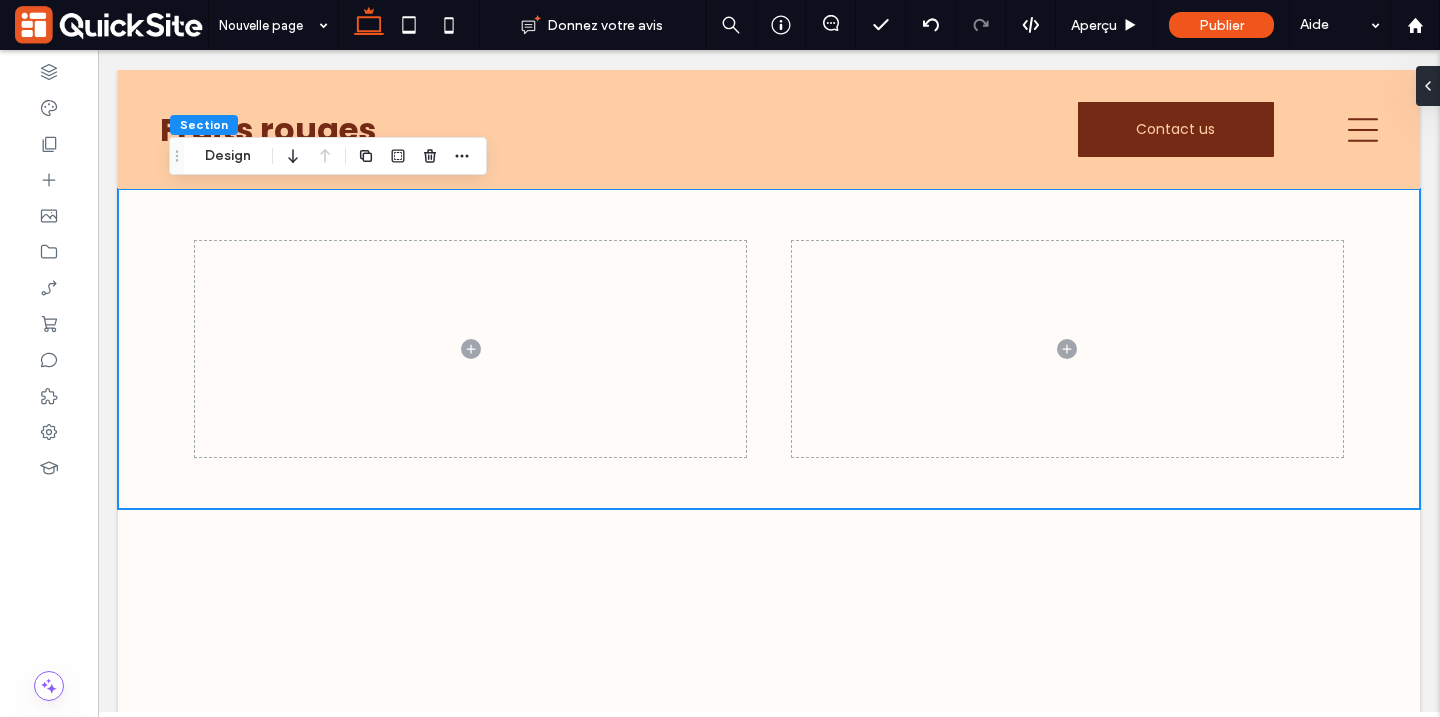 click on "Fruits rouges
Contact us
Section
En-tête avancé
Section
Nouvelle page
Section
Get in touch
+555 5555 5555 mymail@mailservice.com
Section
Menu
Section + Ajouter une section
Section
Fruits rouges
Contact Us
Email
*********" at bounding box center (769, 645) 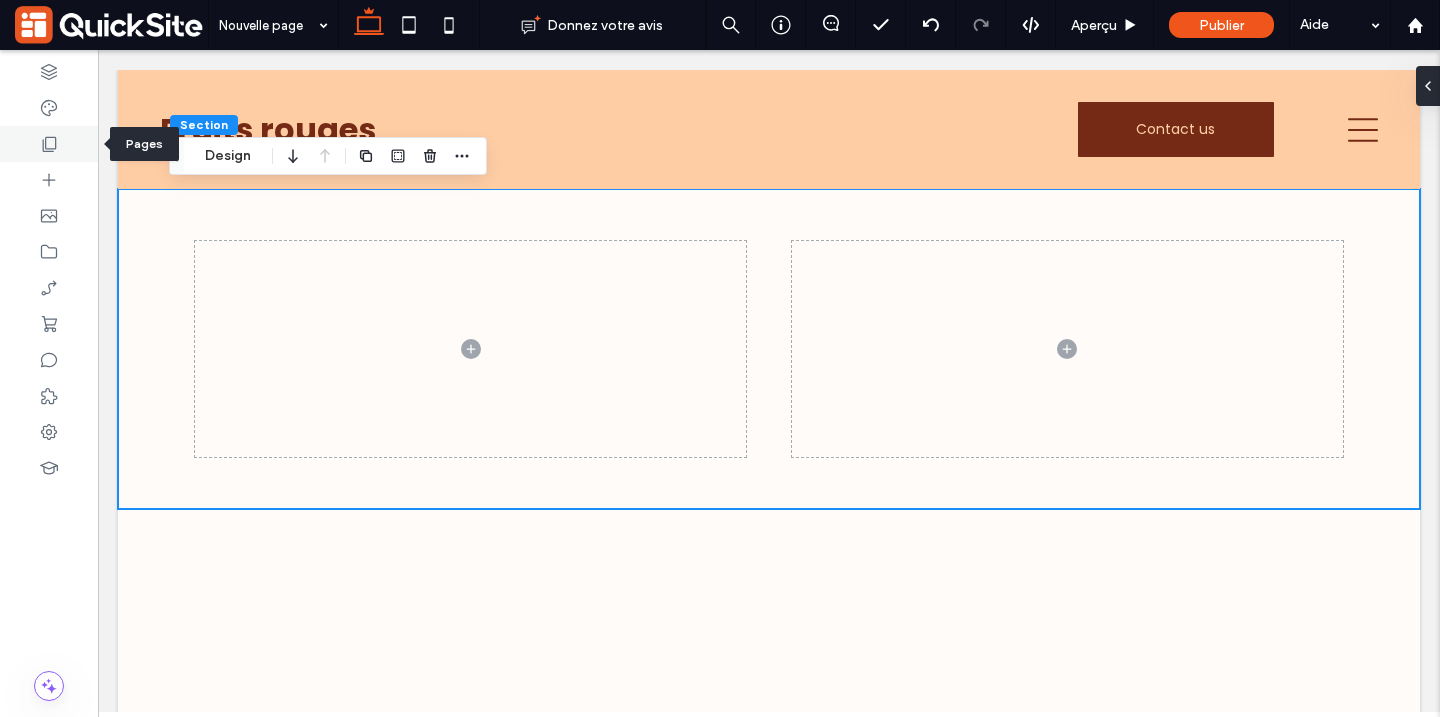 click 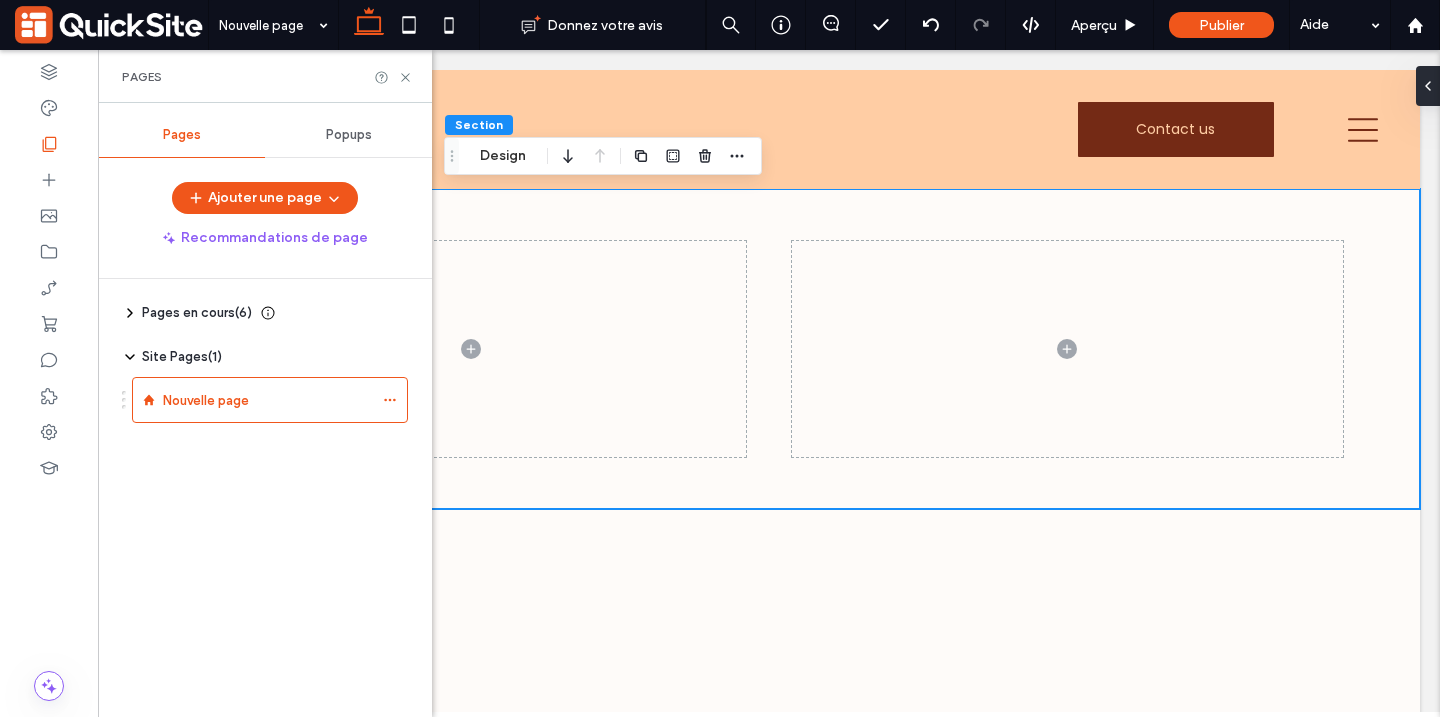 click 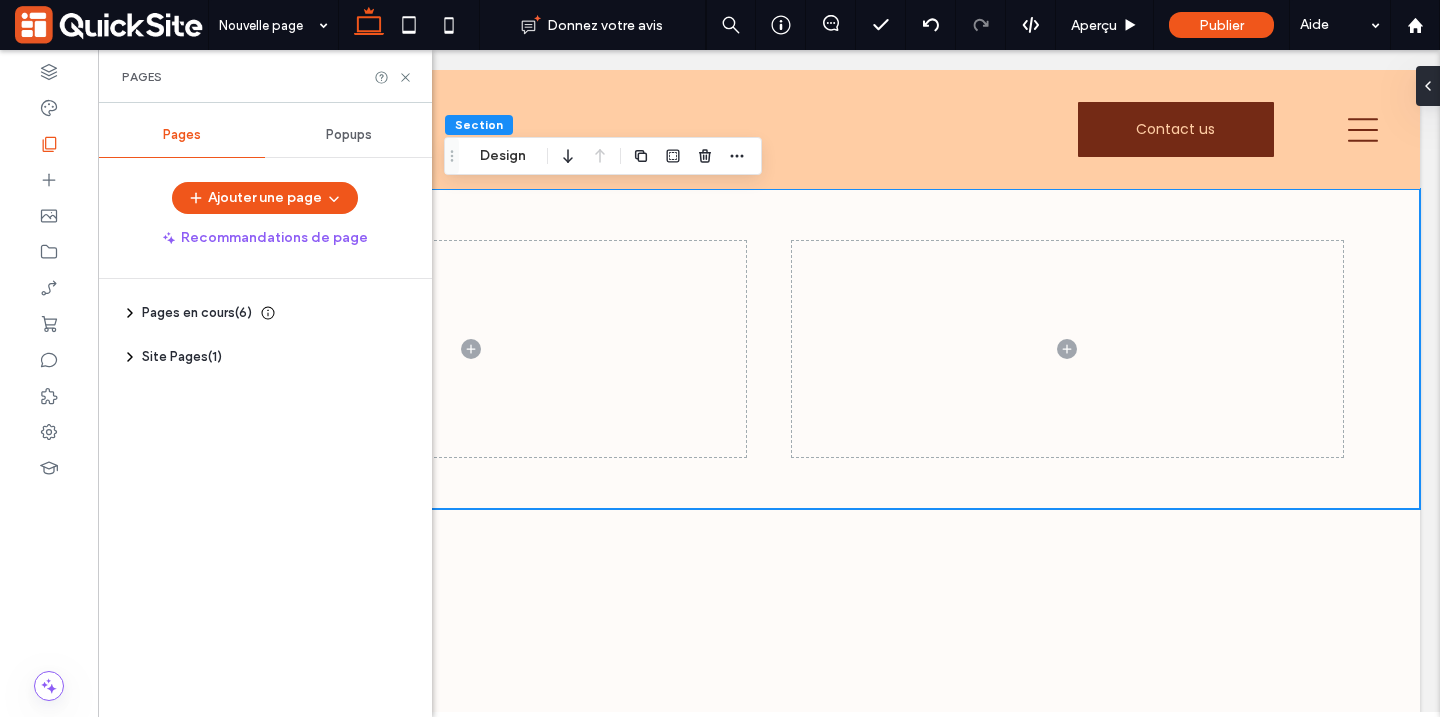 click 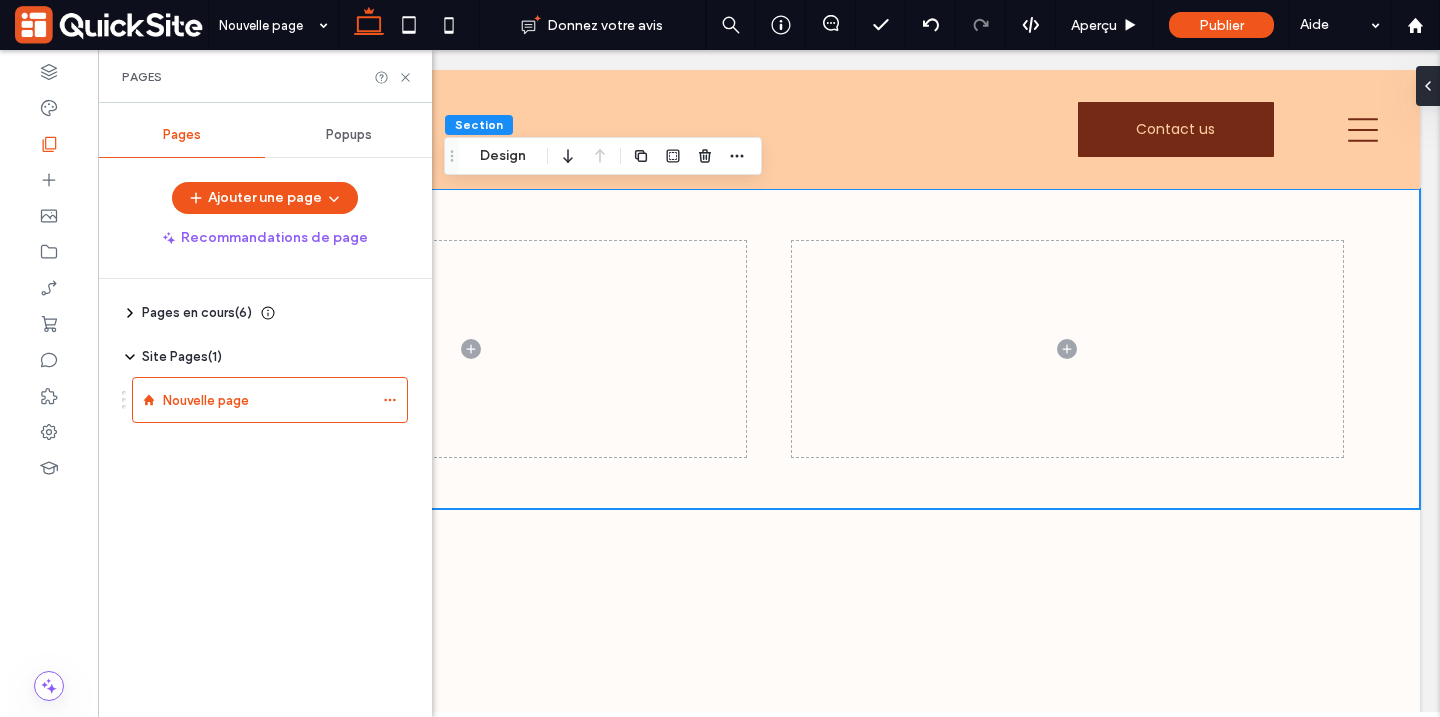 click 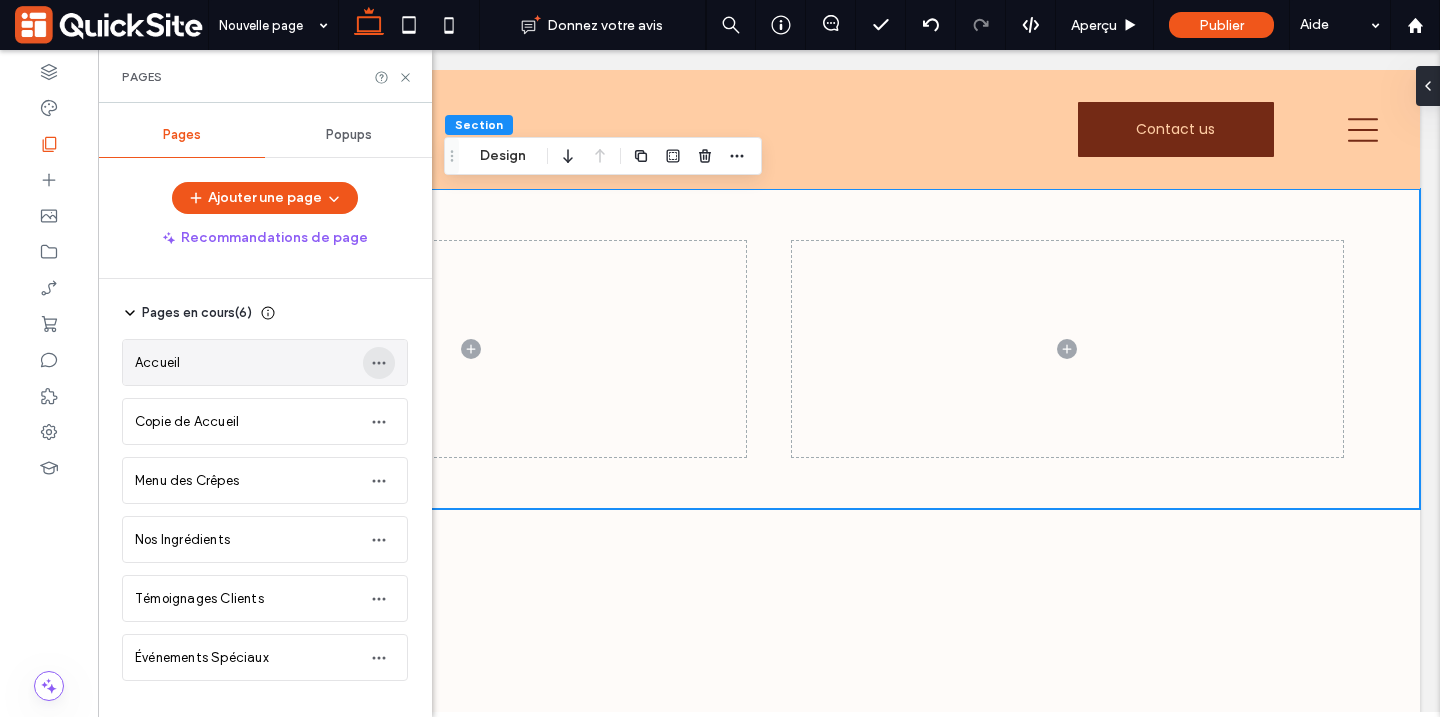 click 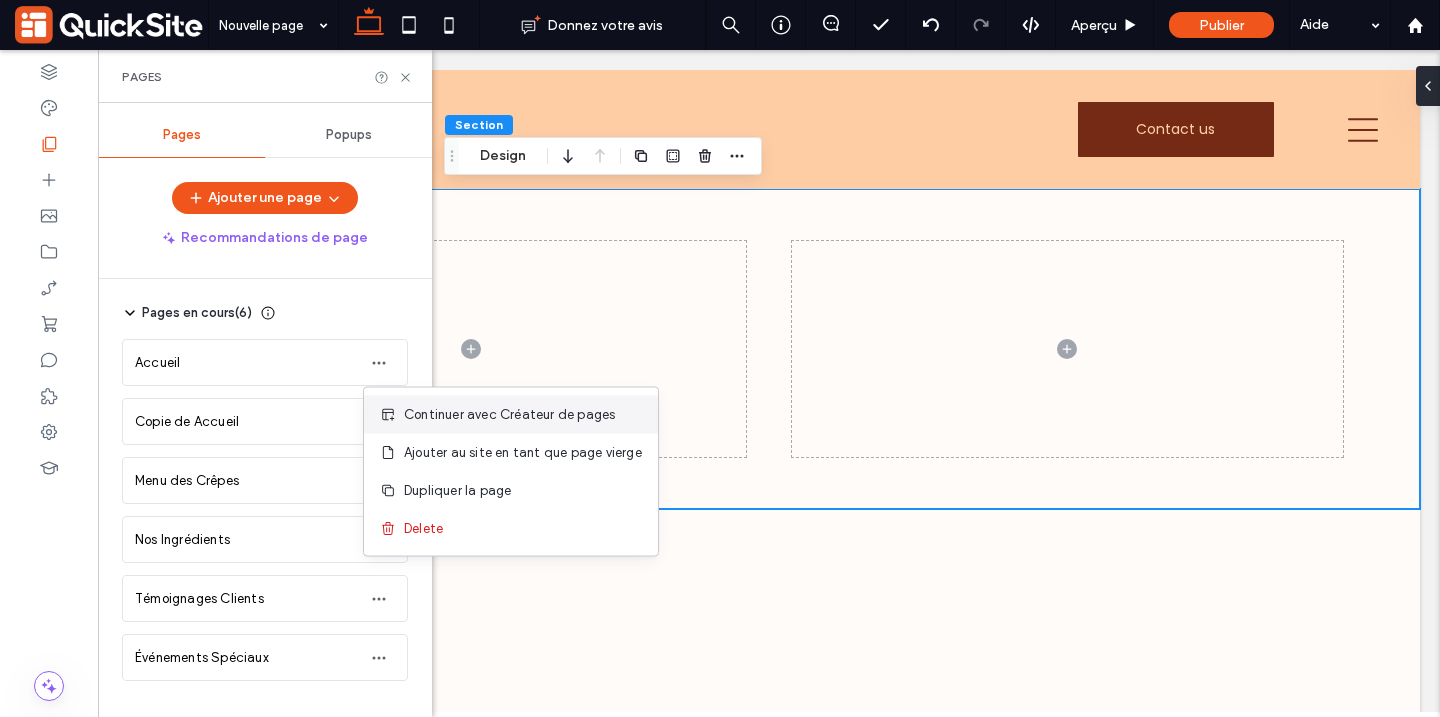 click on "Continuer avec Créateur de pages" at bounding box center [509, 415] 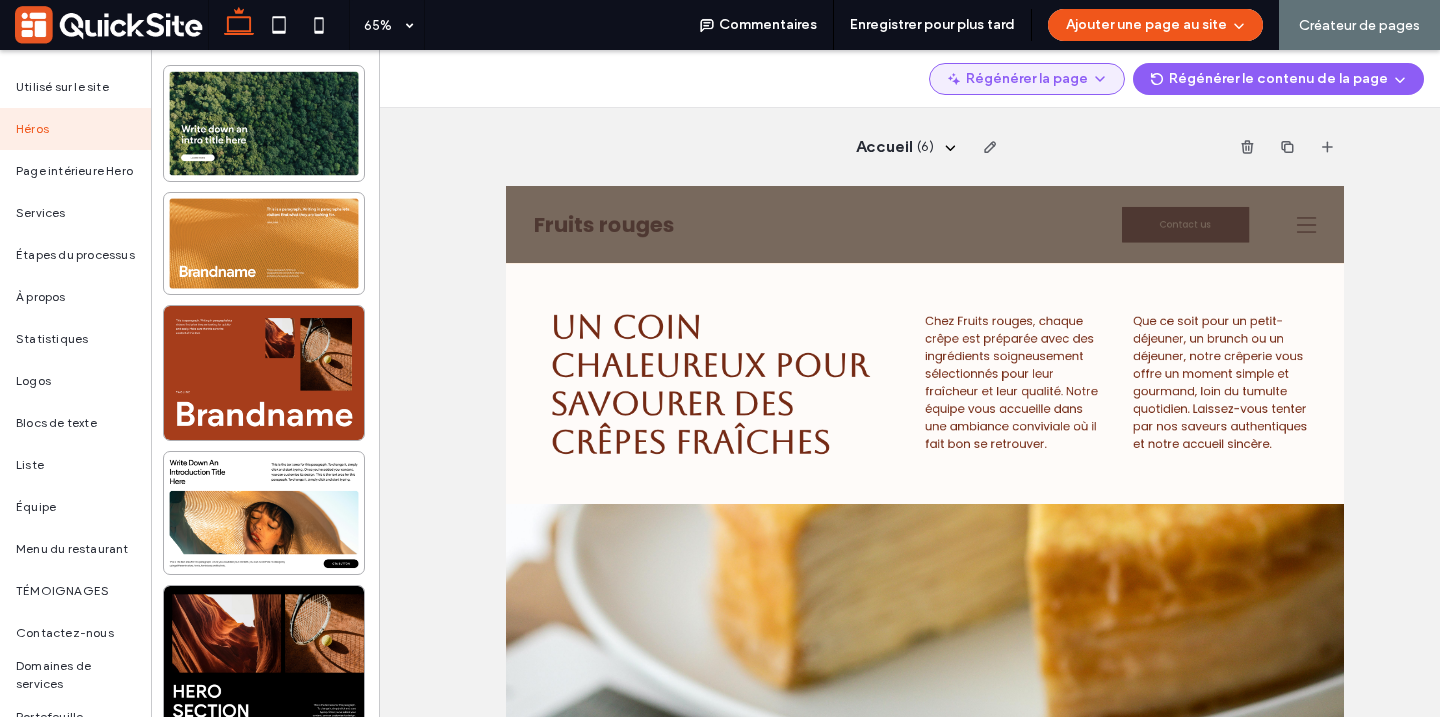 click at bounding box center (1098, 79) 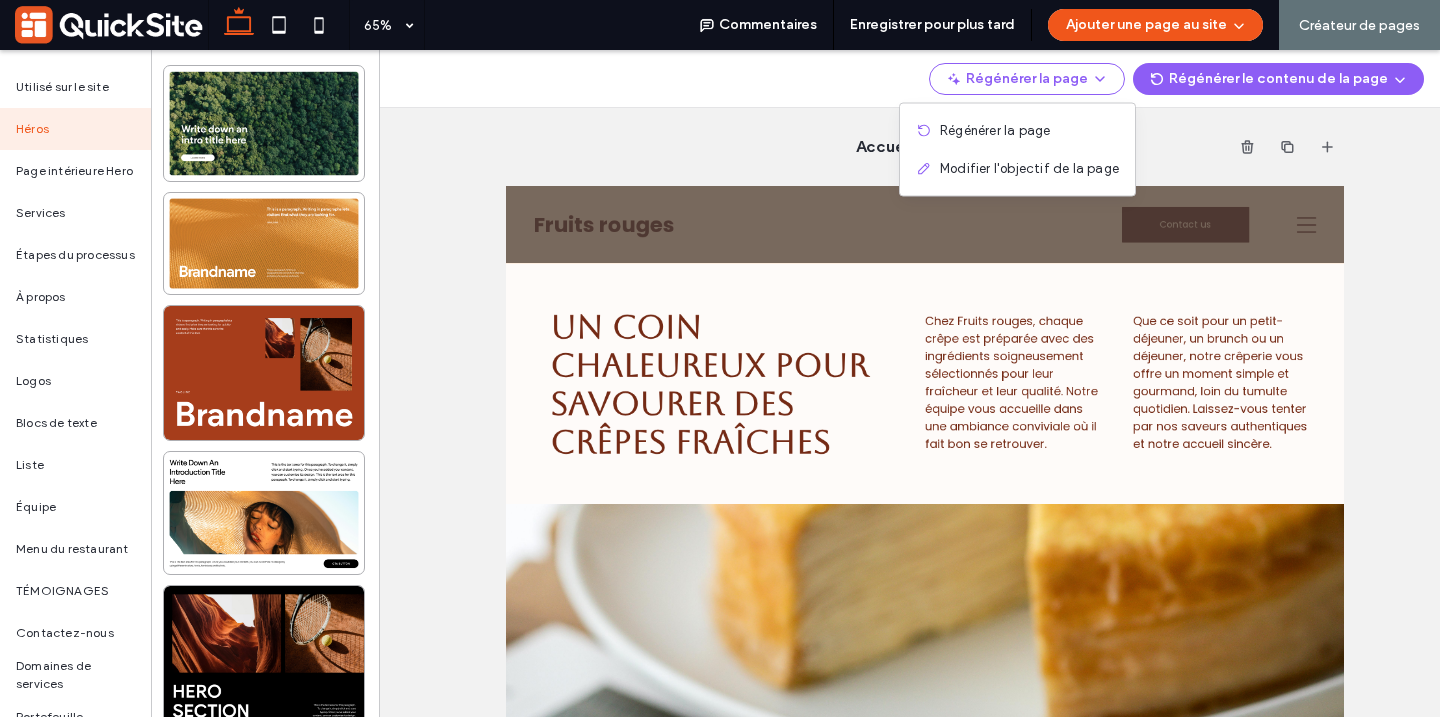 click on "Accueil ( 6 )" at bounding box center [924, 147] 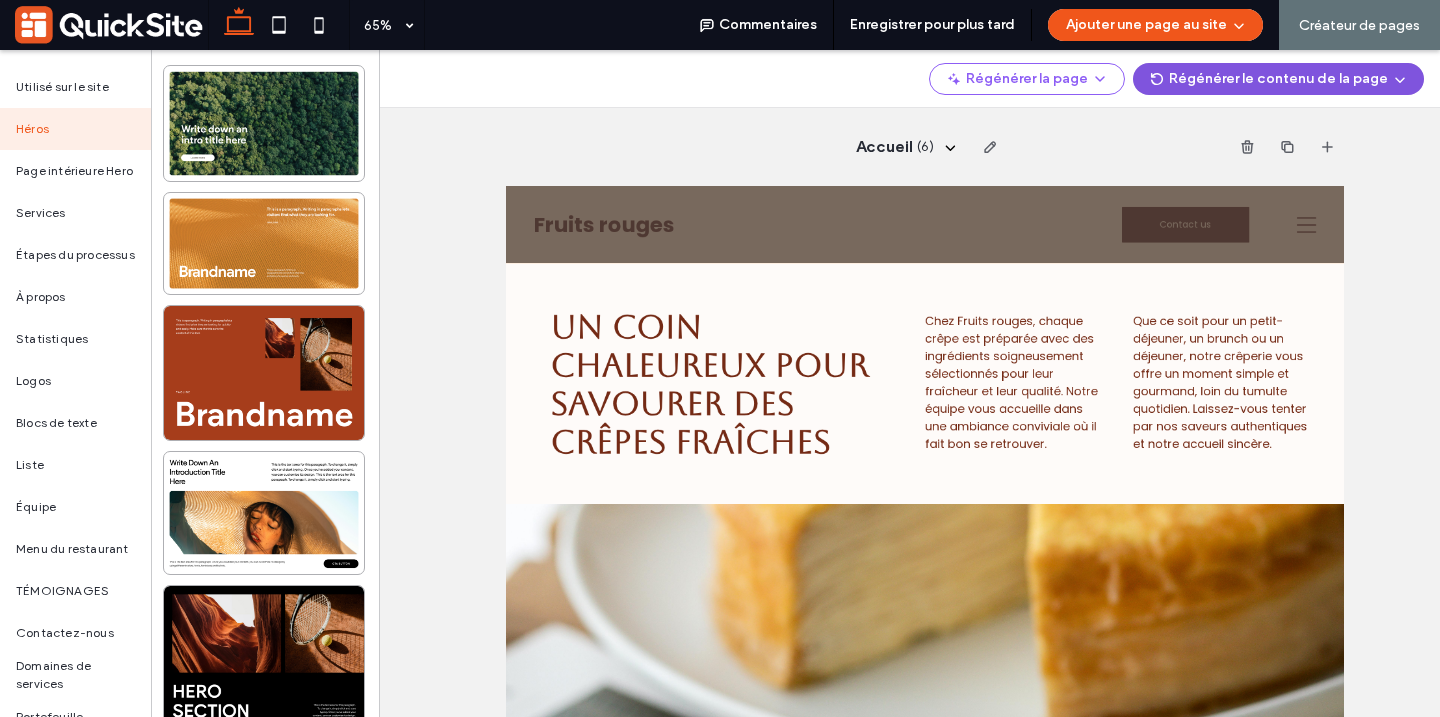 click at bounding box center [1398, 79] 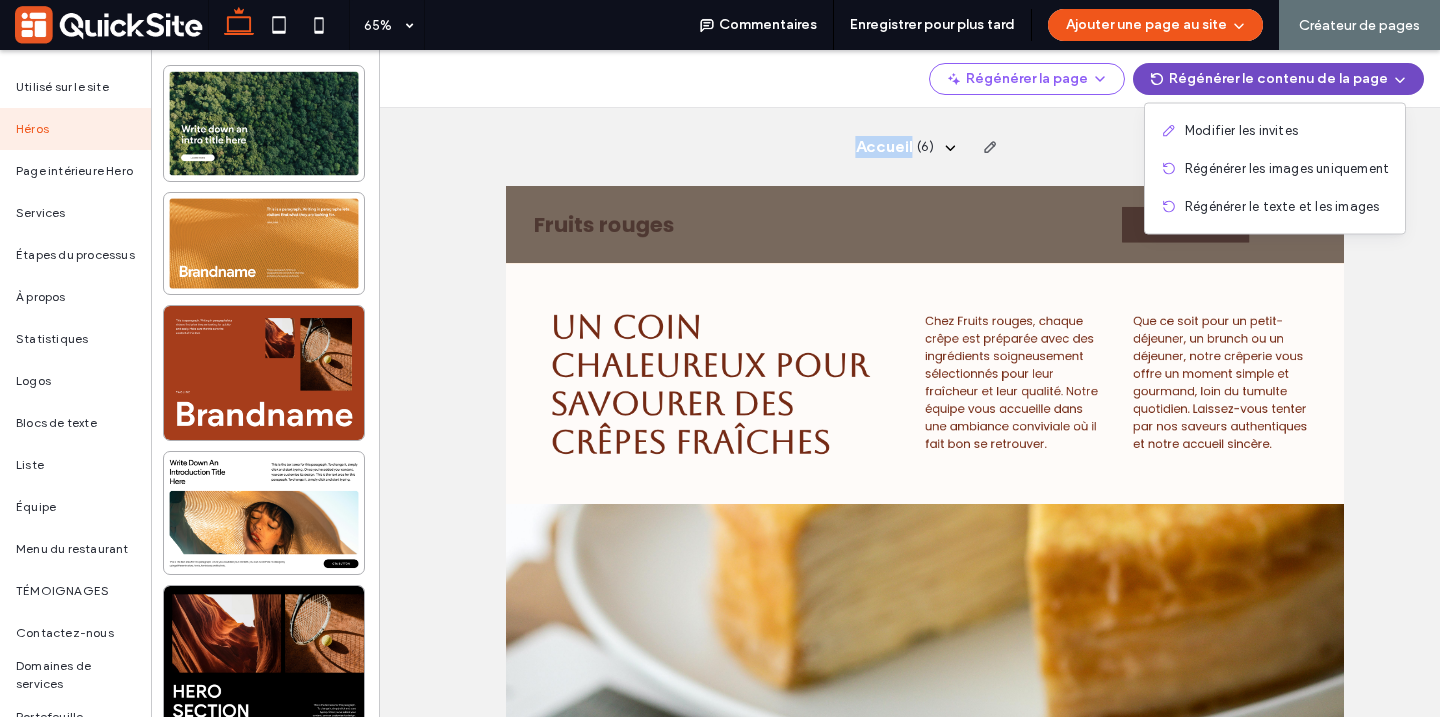 click on "Accueil ( 6 )" at bounding box center [924, 147] 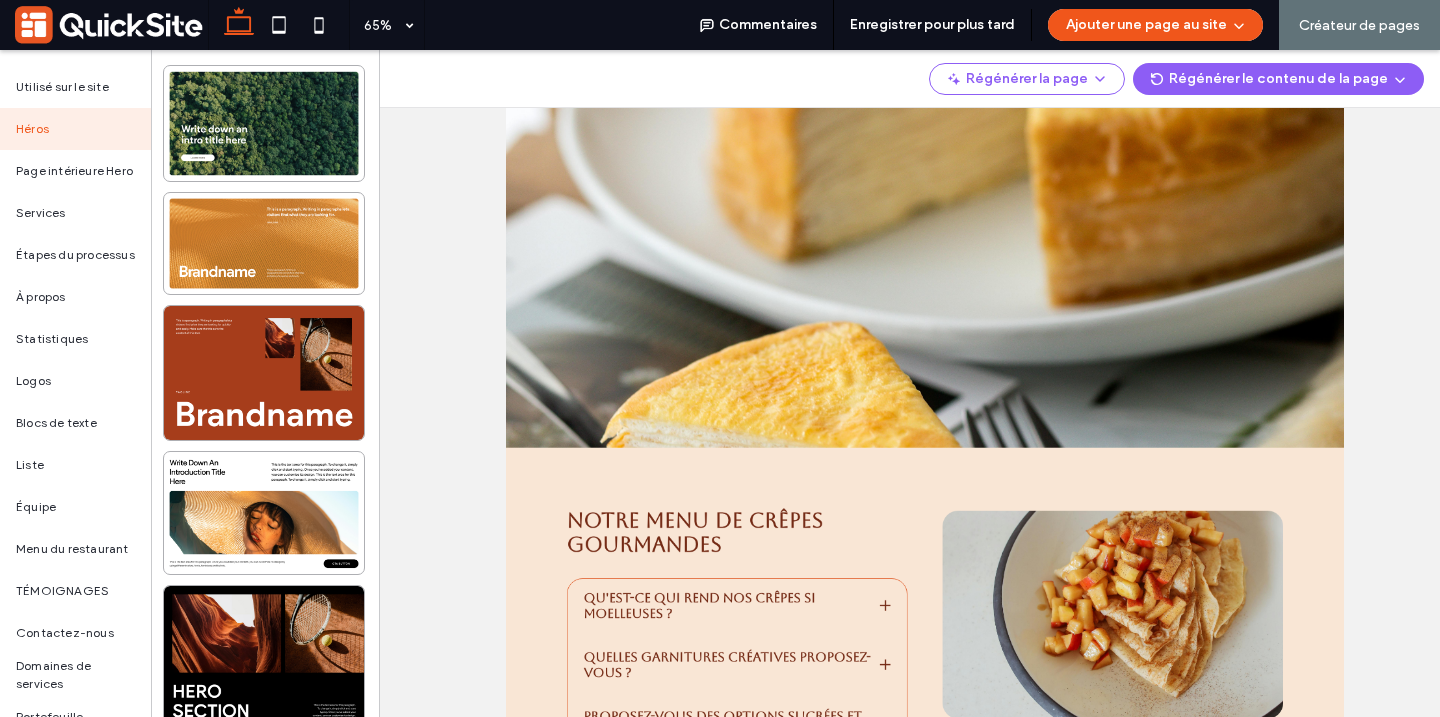 scroll, scrollTop: 410, scrollLeft: 0, axis: vertical 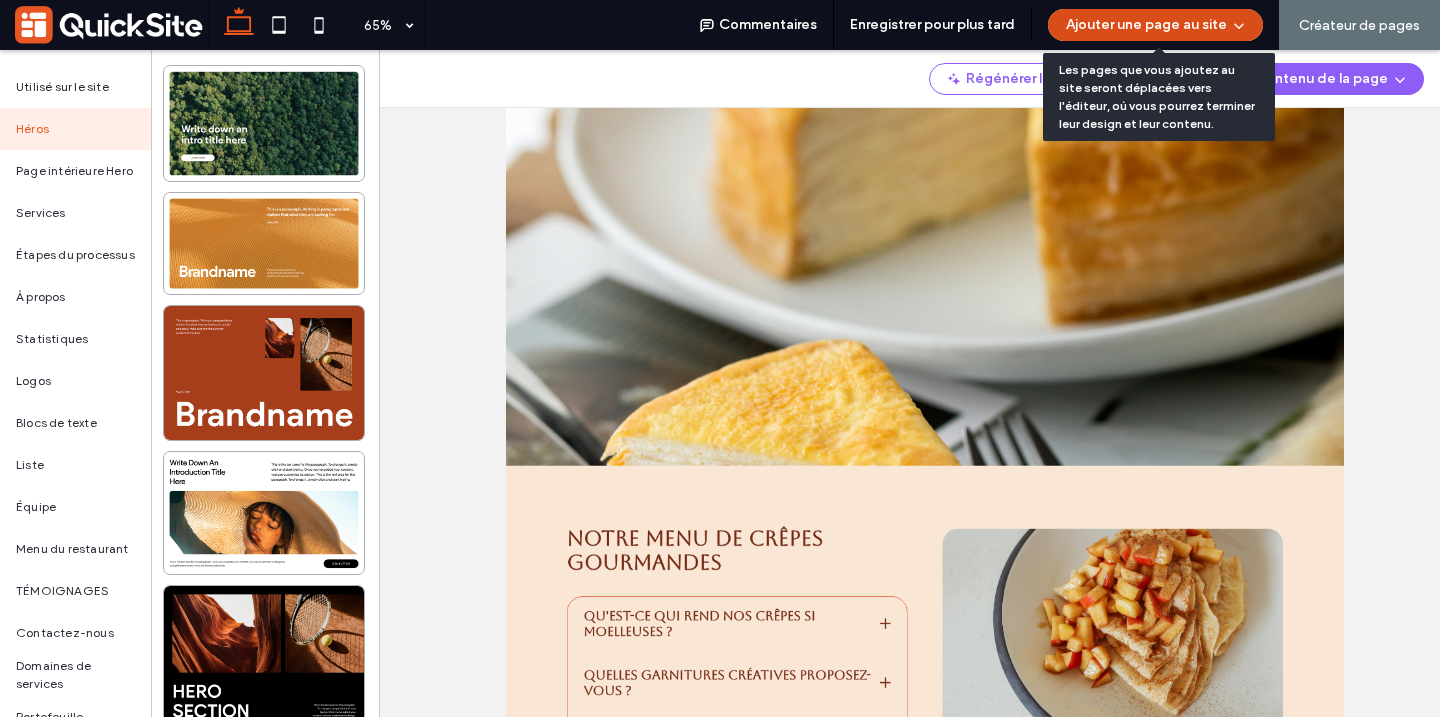 click on "Ajouter une page au site" at bounding box center (1155, 25) 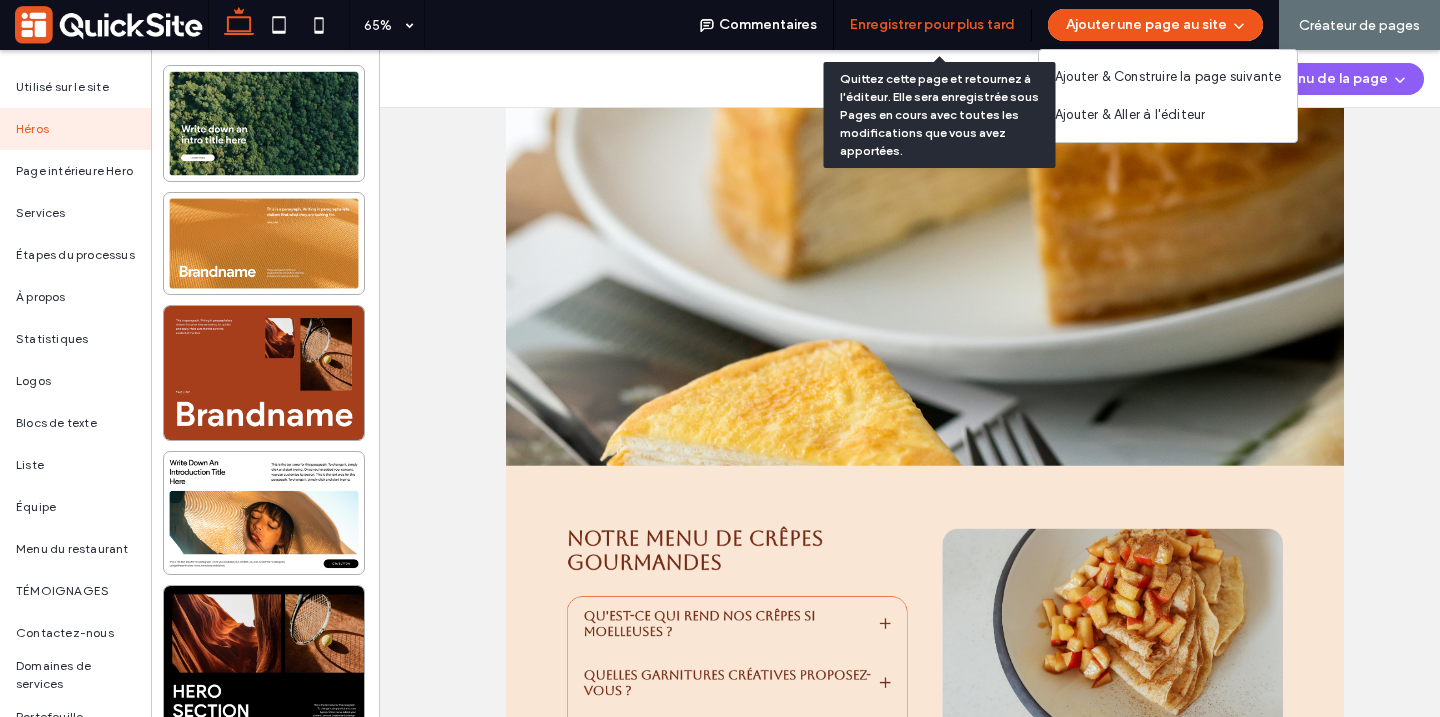click on "Enregistrer pour plus tard" at bounding box center (932, 25) 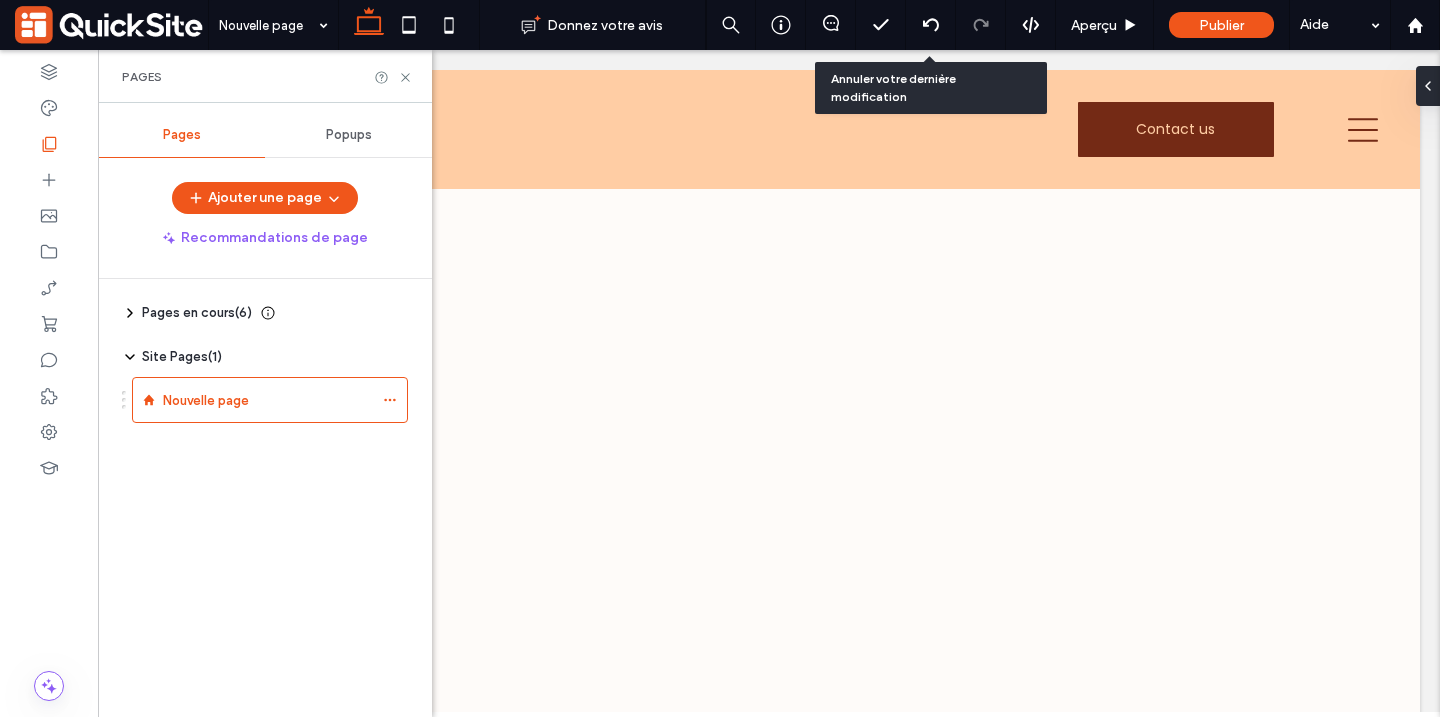 click on "Nouvelle page" at bounding box center (257, 395) 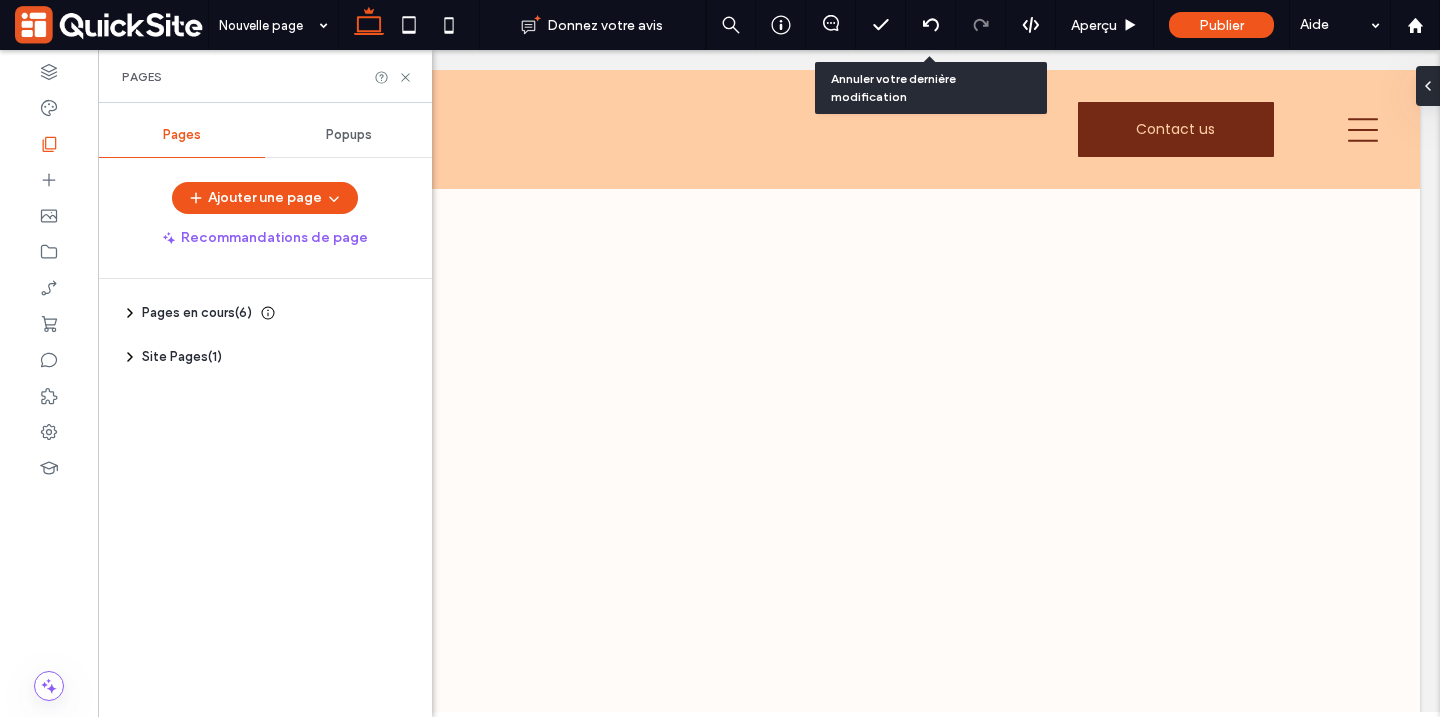 click on "Pages en cours  ( 6 ) Accueil Copie de Accueil Menu des Crêpes Nos Ingrédients Témoignages Clients Événements Spéciaux" at bounding box center [265, 325] 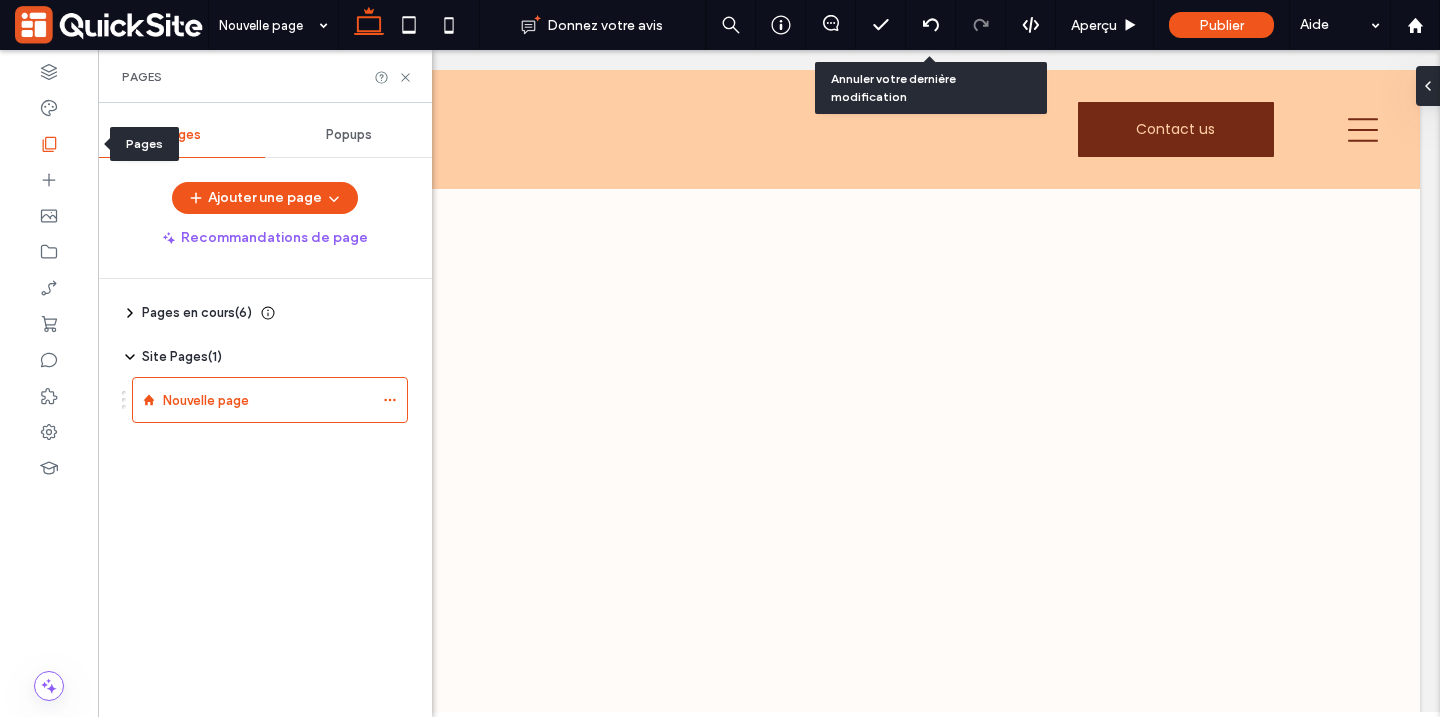 click 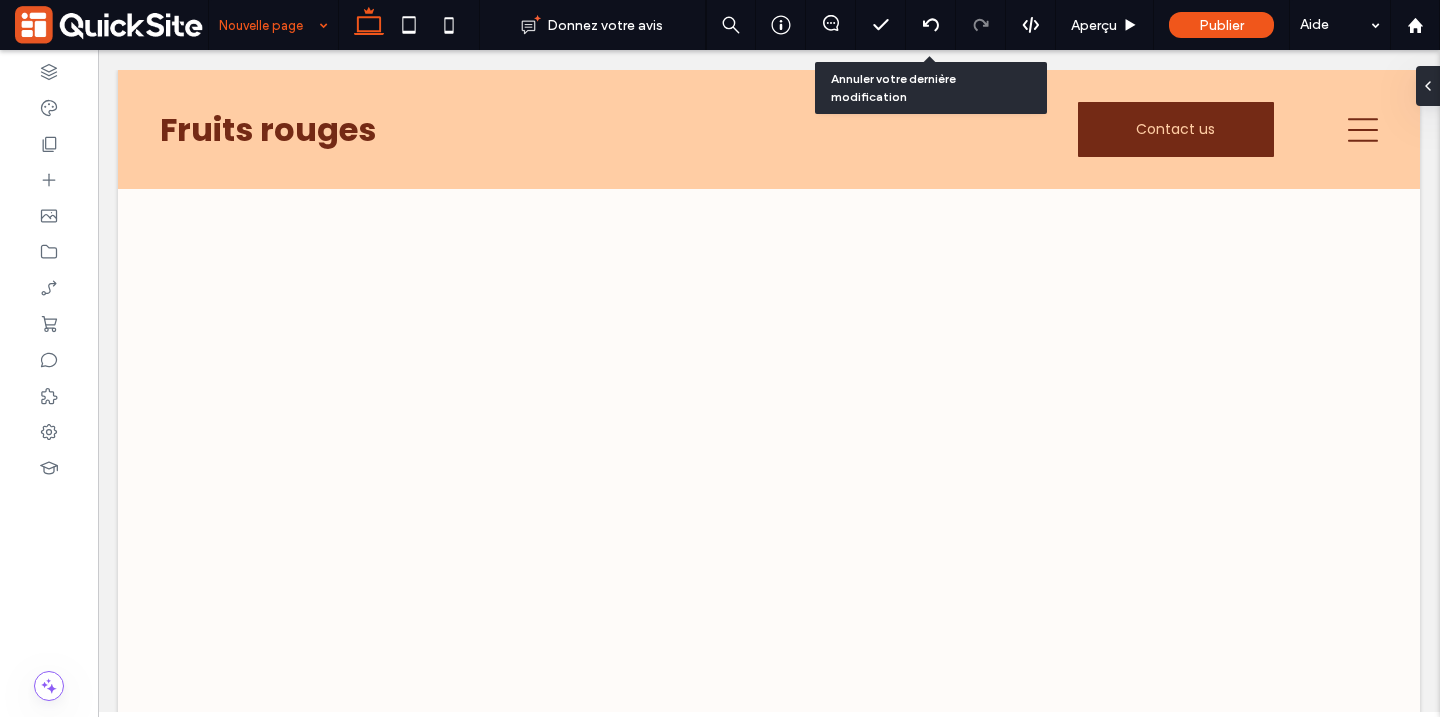 click on "Nouvelle page" at bounding box center (273, 25) 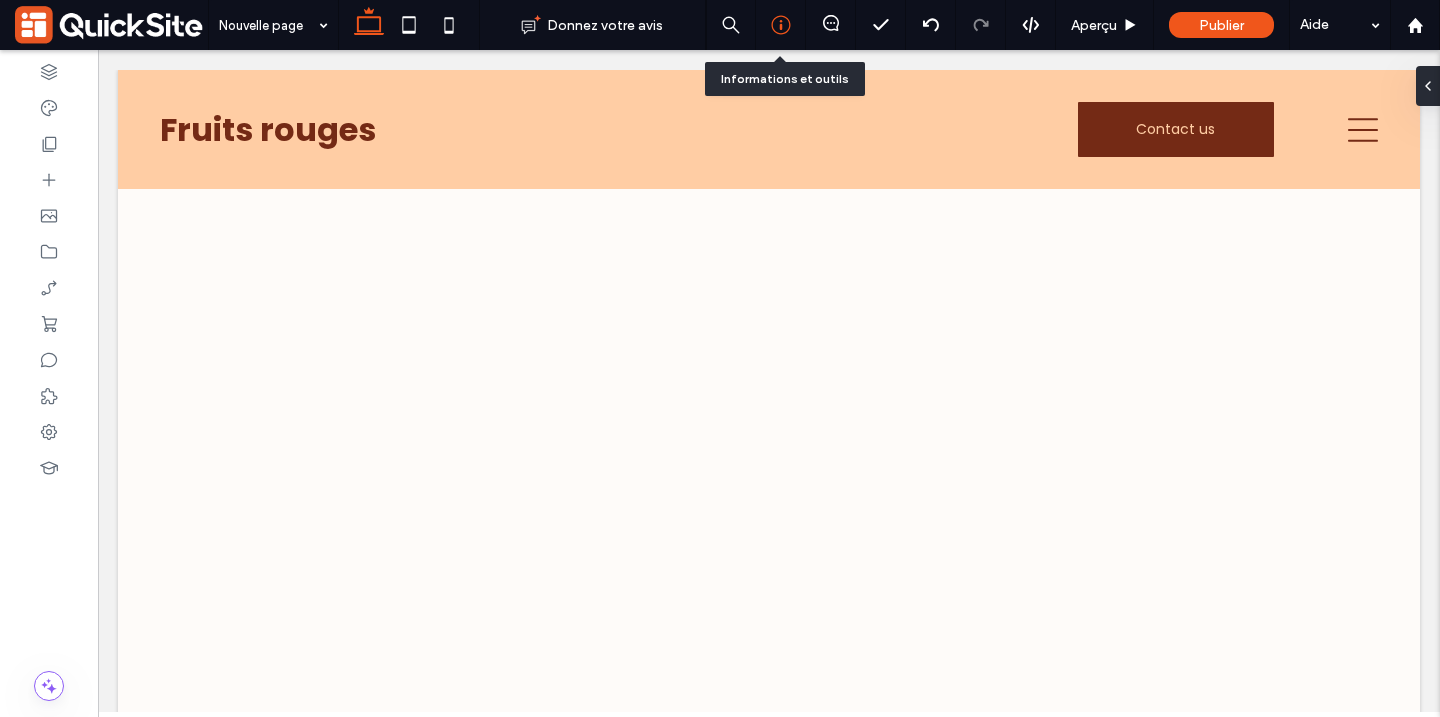 click 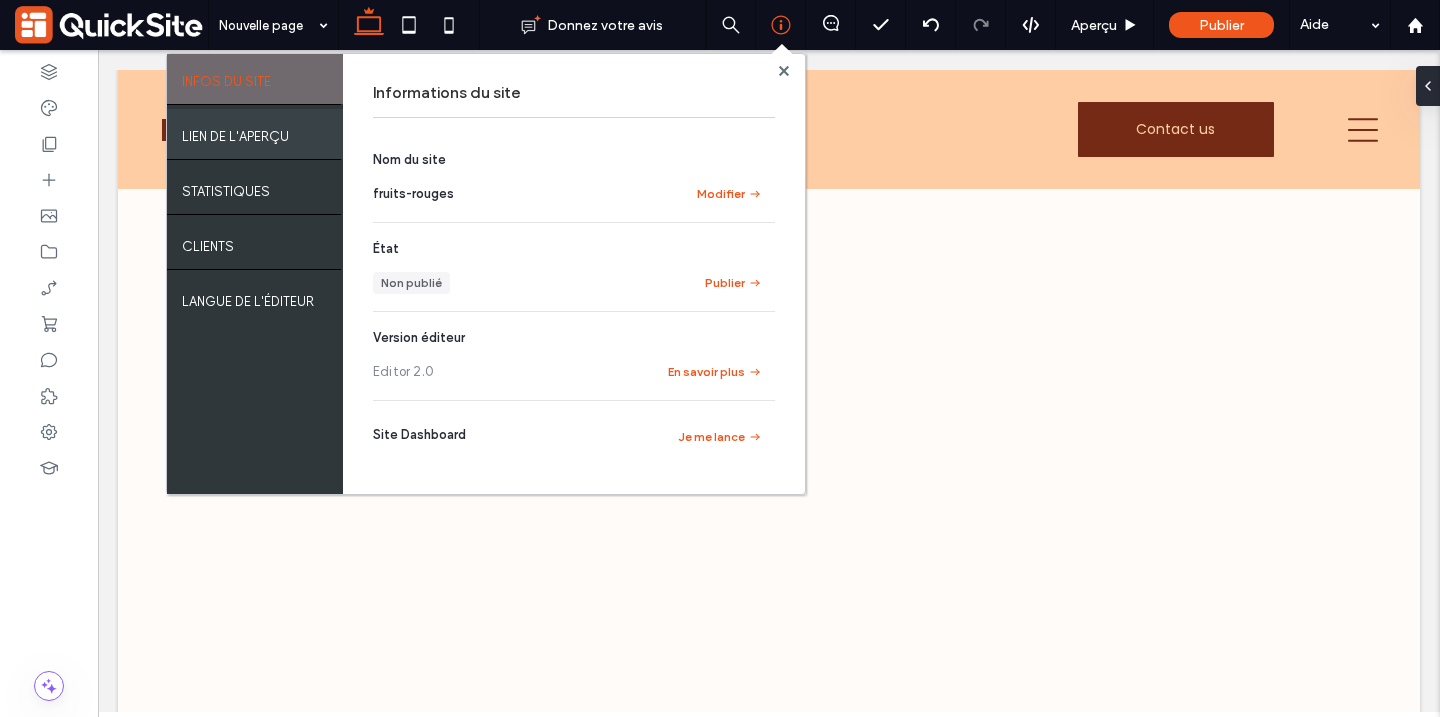 click on "LIEN DE L'APERÇU" at bounding box center (235, 131) 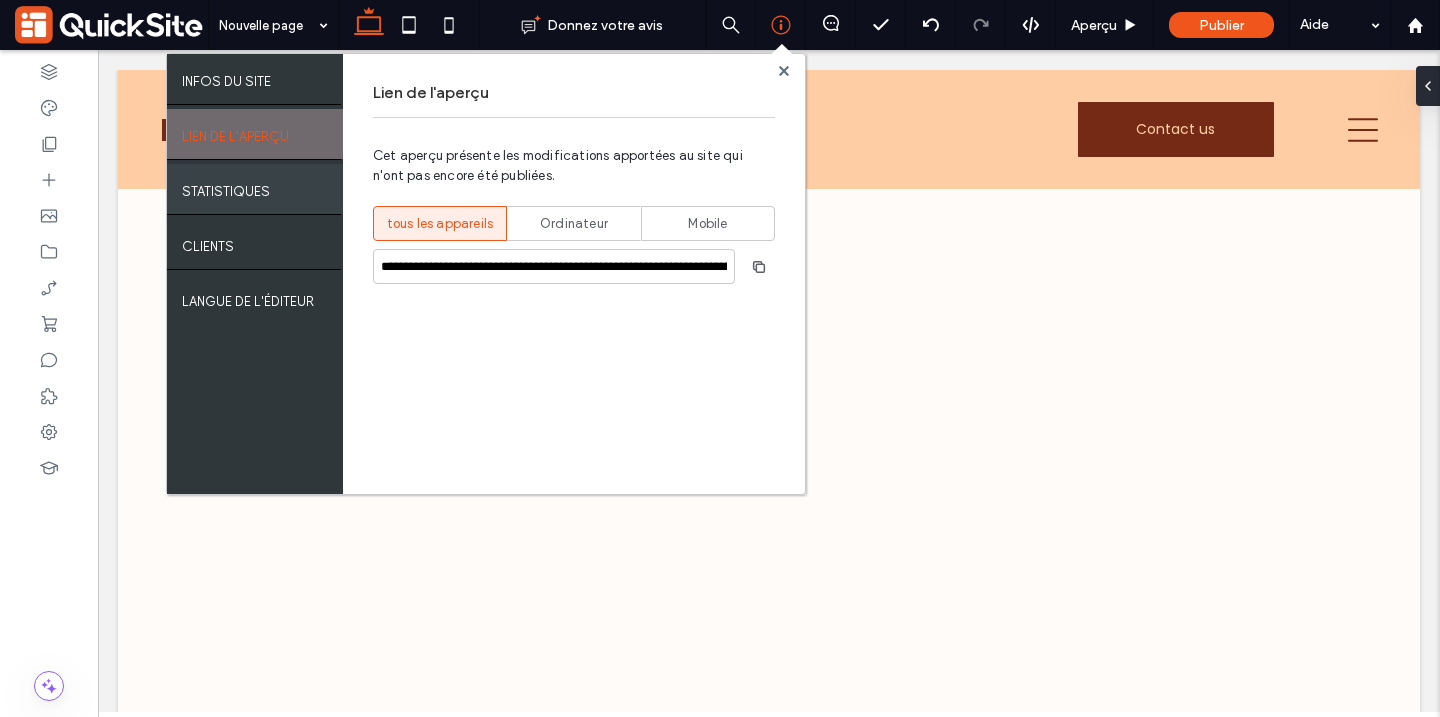 click on "STATISTIQUES" at bounding box center (226, 186) 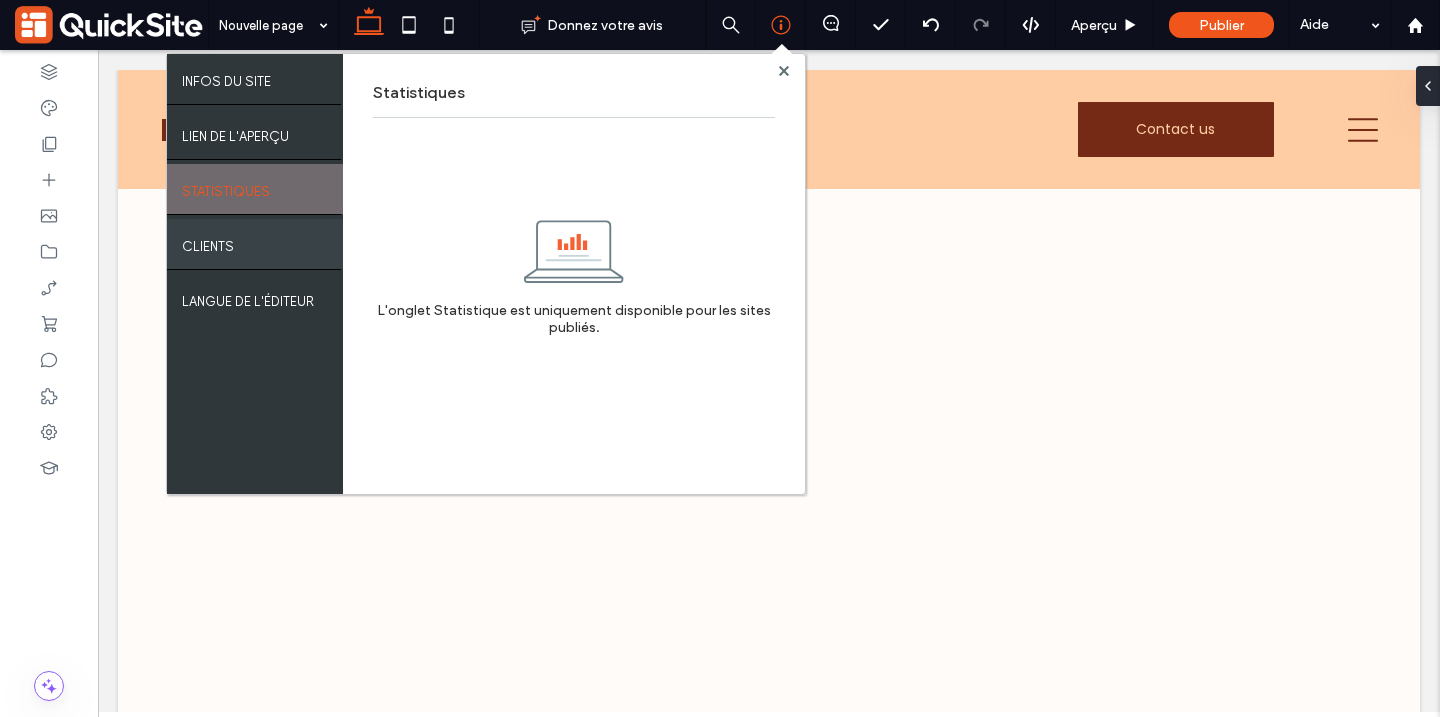 click on "Clients" at bounding box center [208, 241] 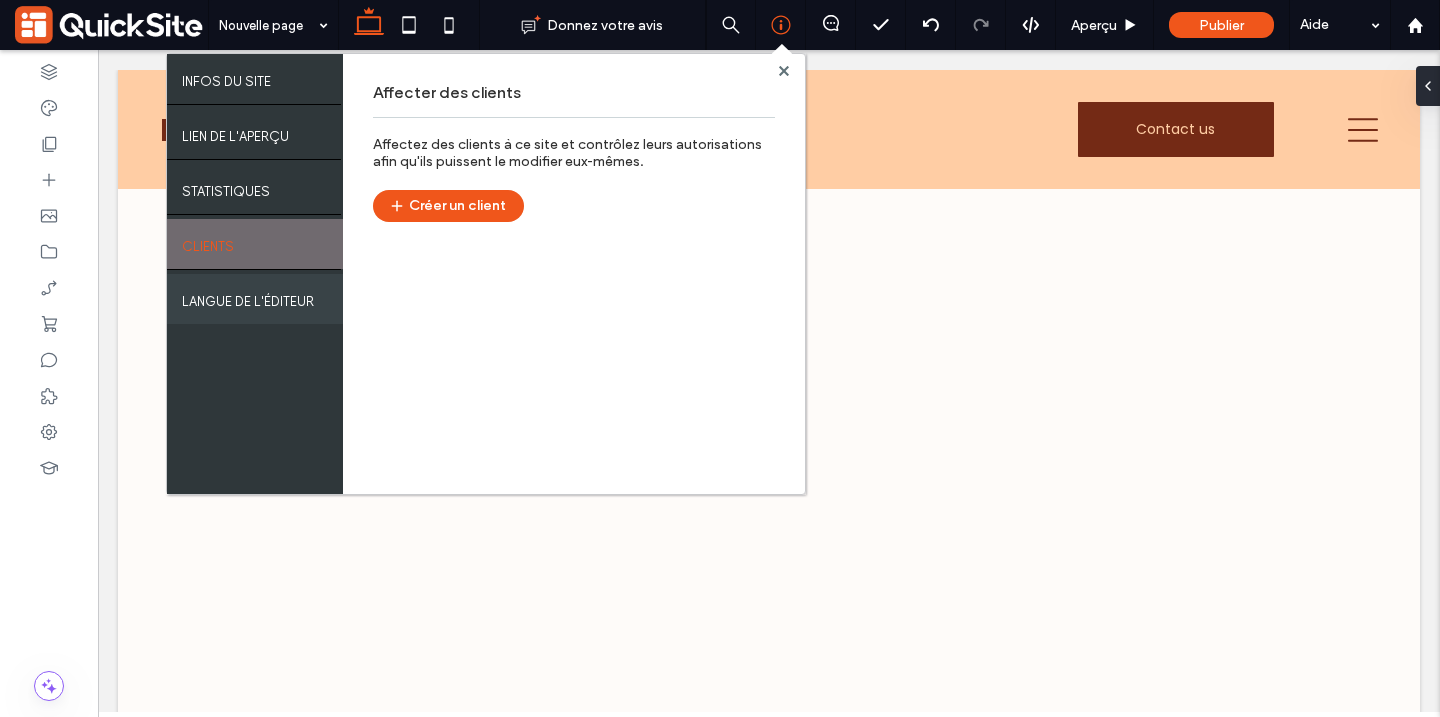 click on "LANGUE DE L'ÉDITEUR" at bounding box center (248, 296) 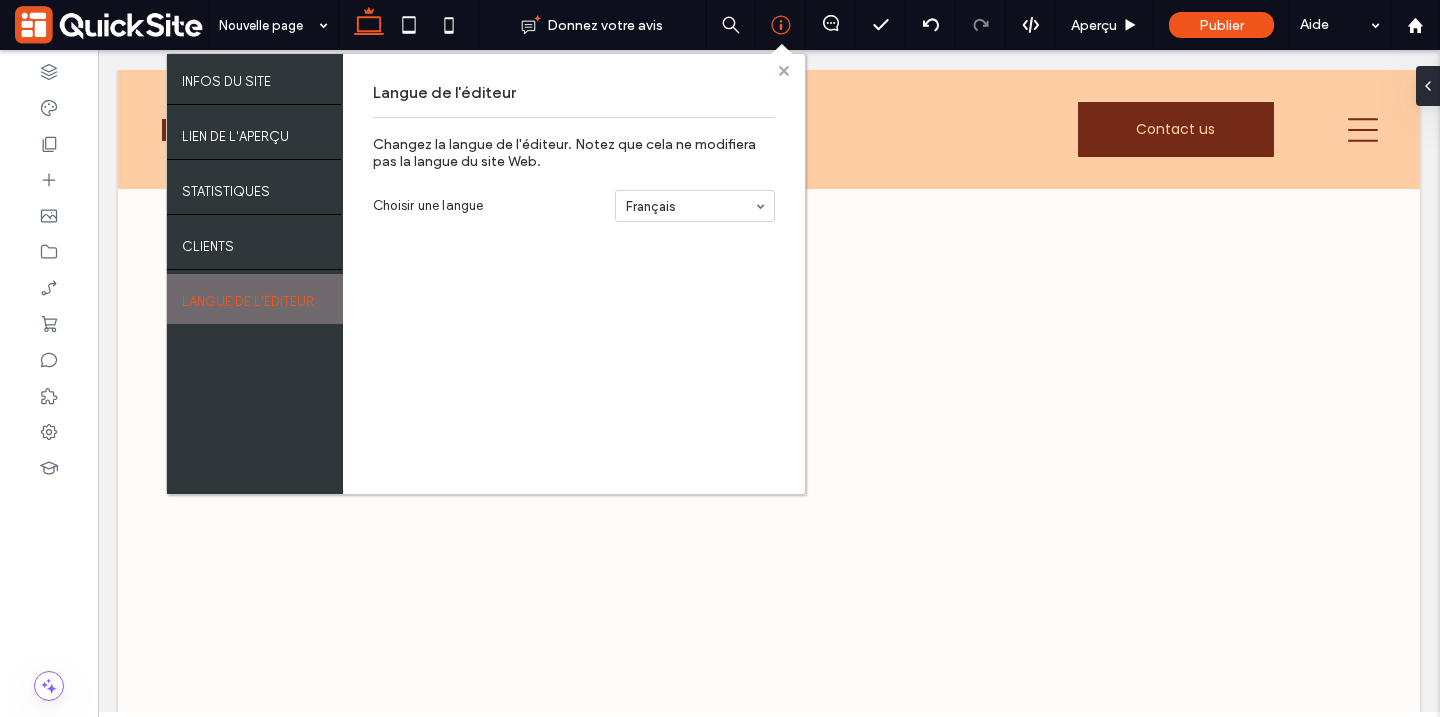 click 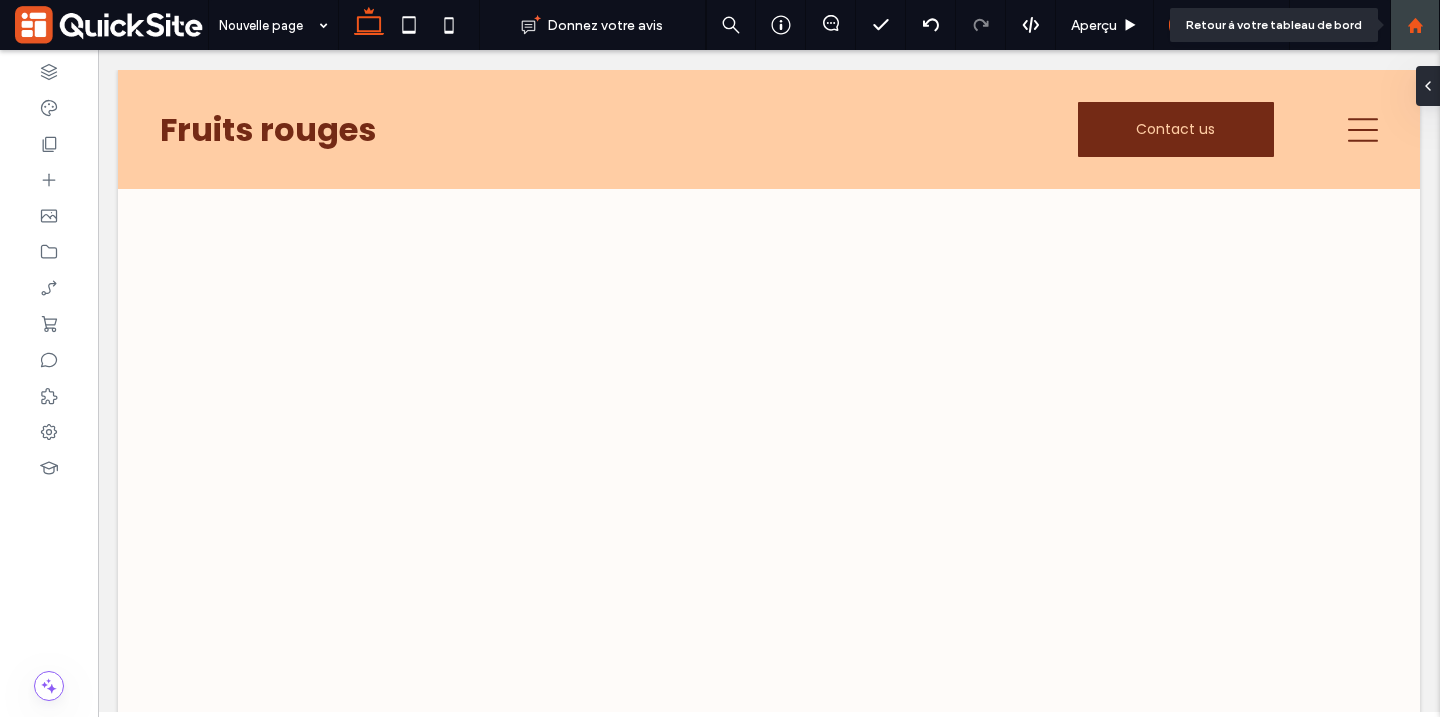 click 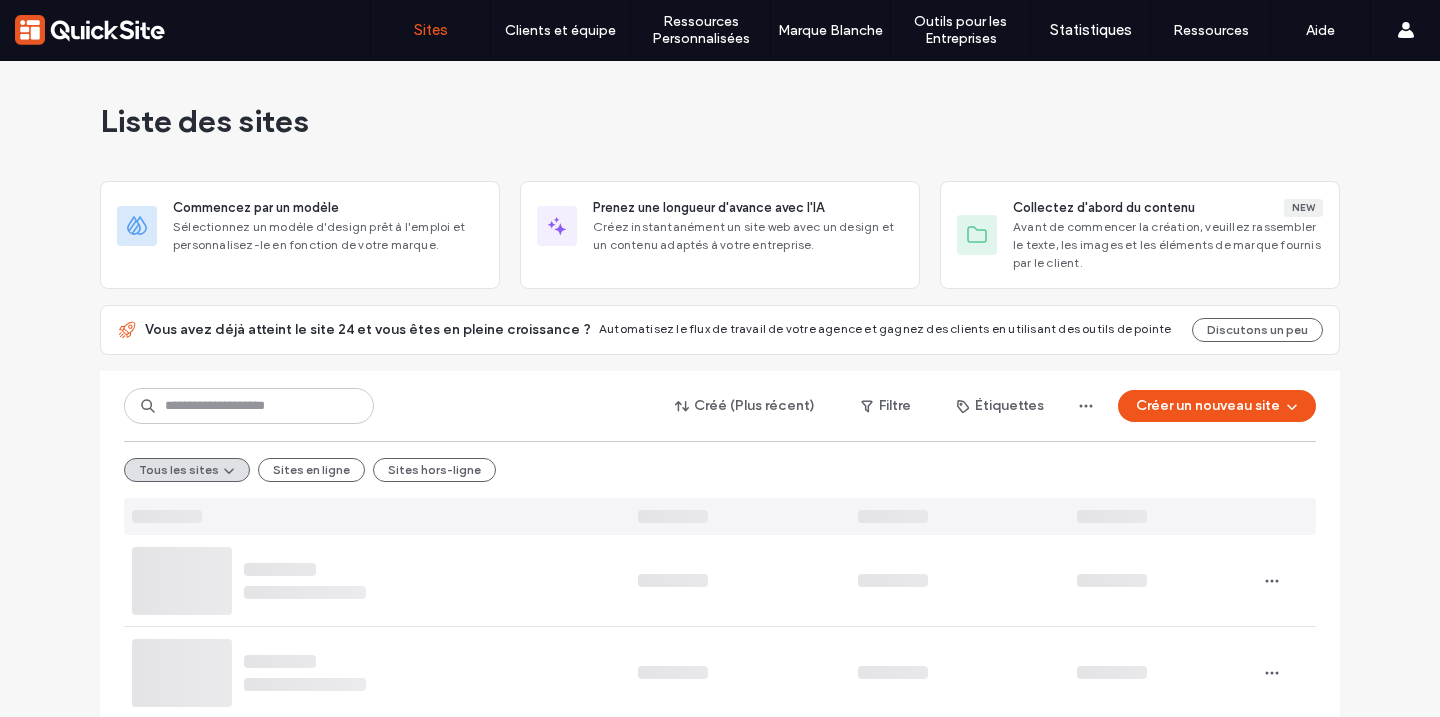 scroll, scrollTop: 0, scrollLeft: 0, axis: both 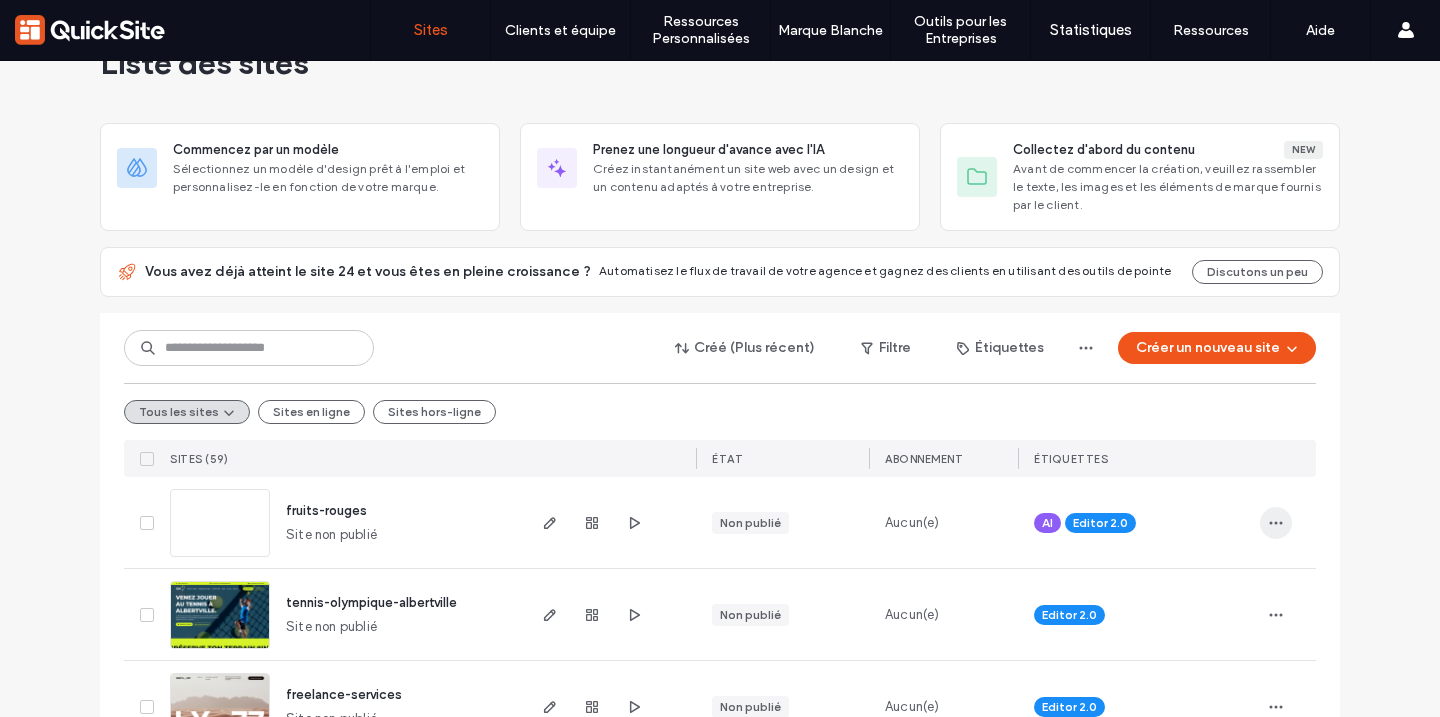 click 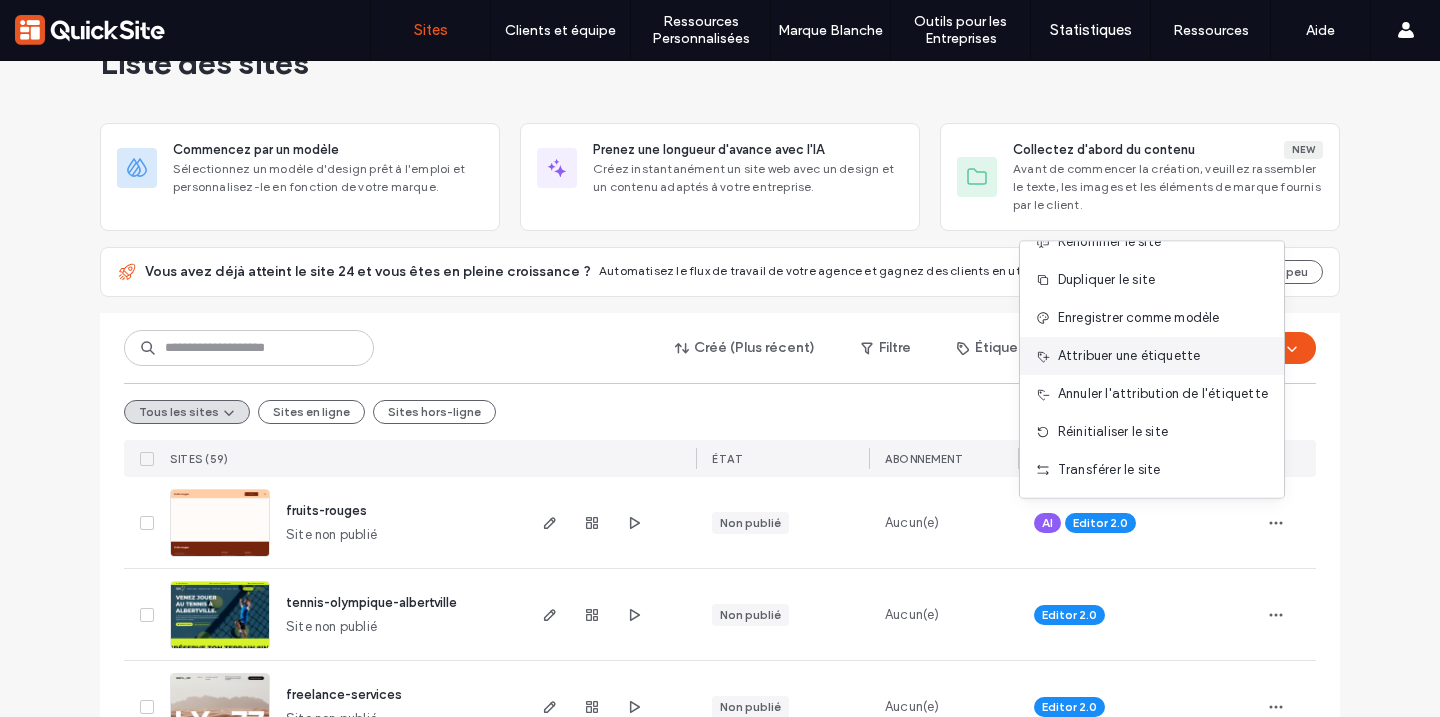 scroll, scrollTop: 102, scrollLeft: 0, axis: vertical 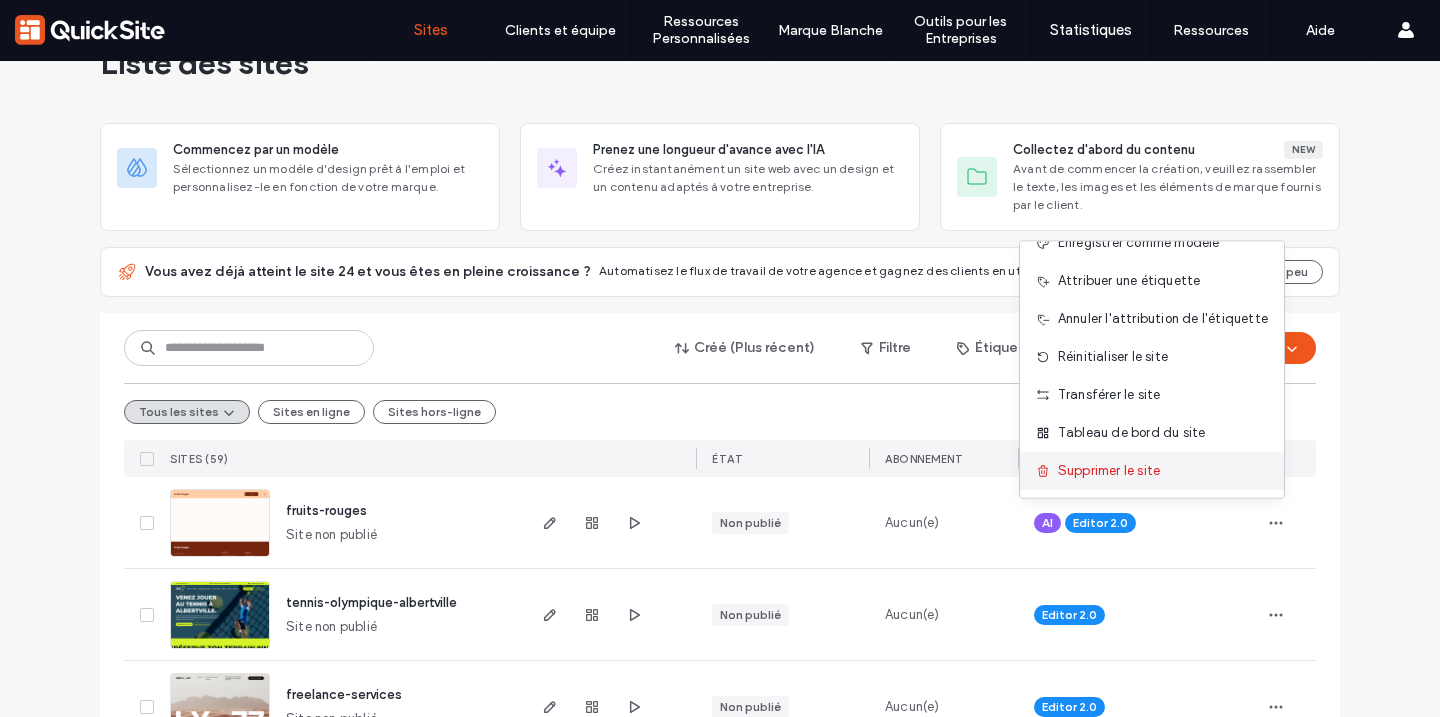 click on "Supprimer le site" at bounding box center [1109, 471] 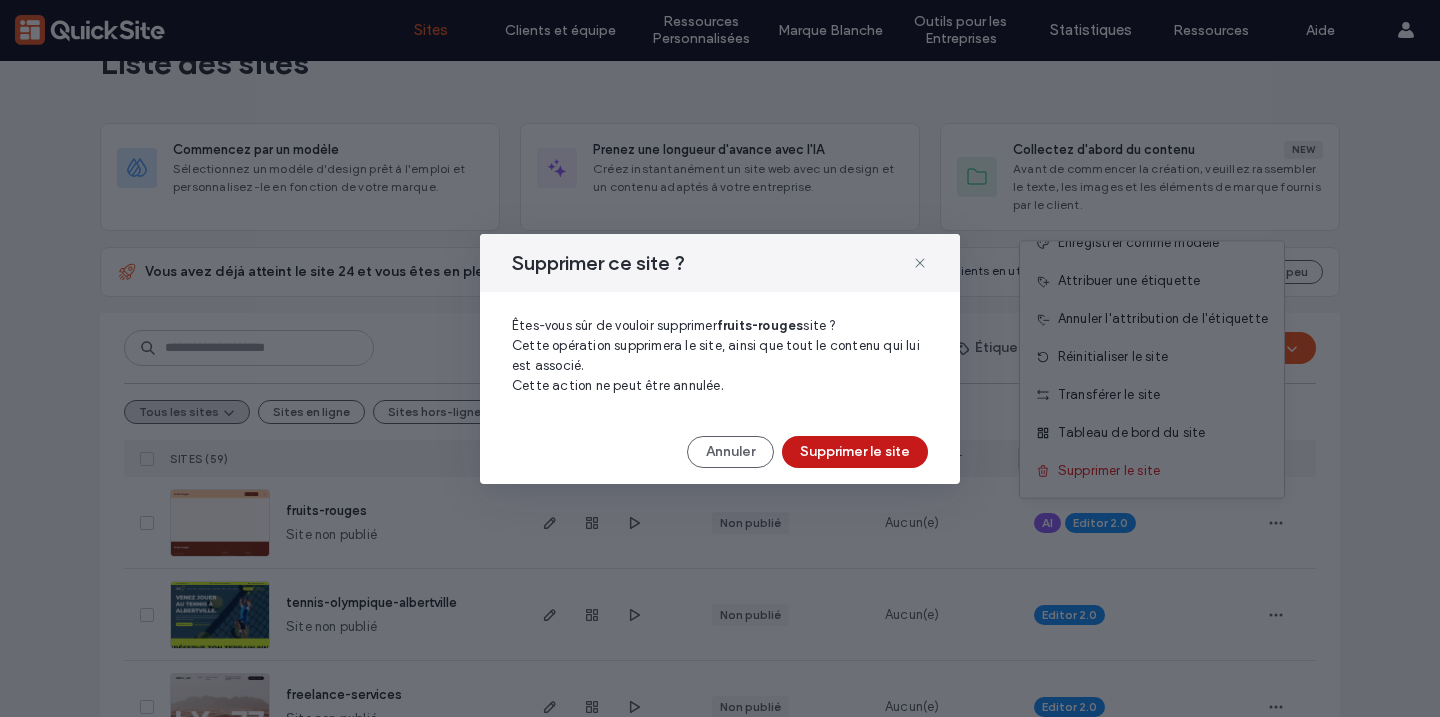 click on "Supprimer le site" at bounding box center [855, 452] 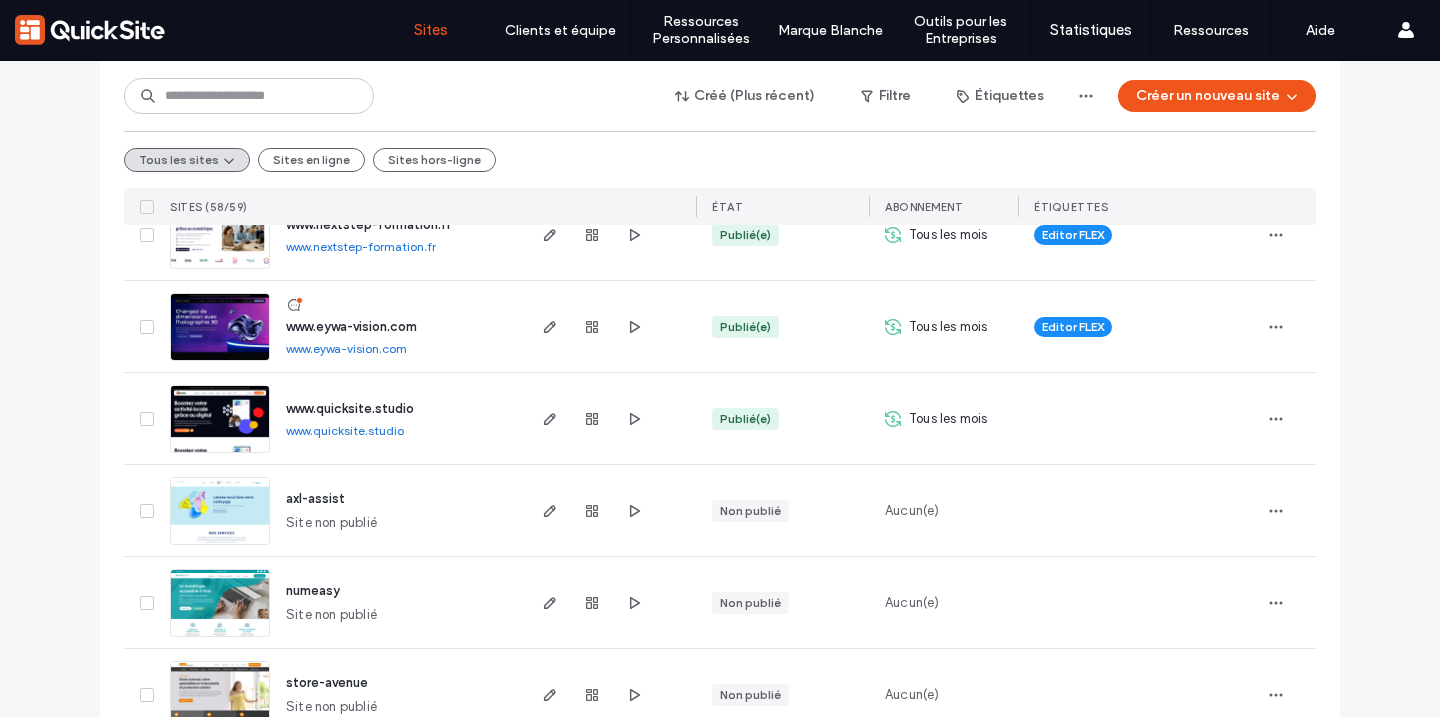 scroll, scrollTop: 1639, scrollLeft: 0, axis: vertical 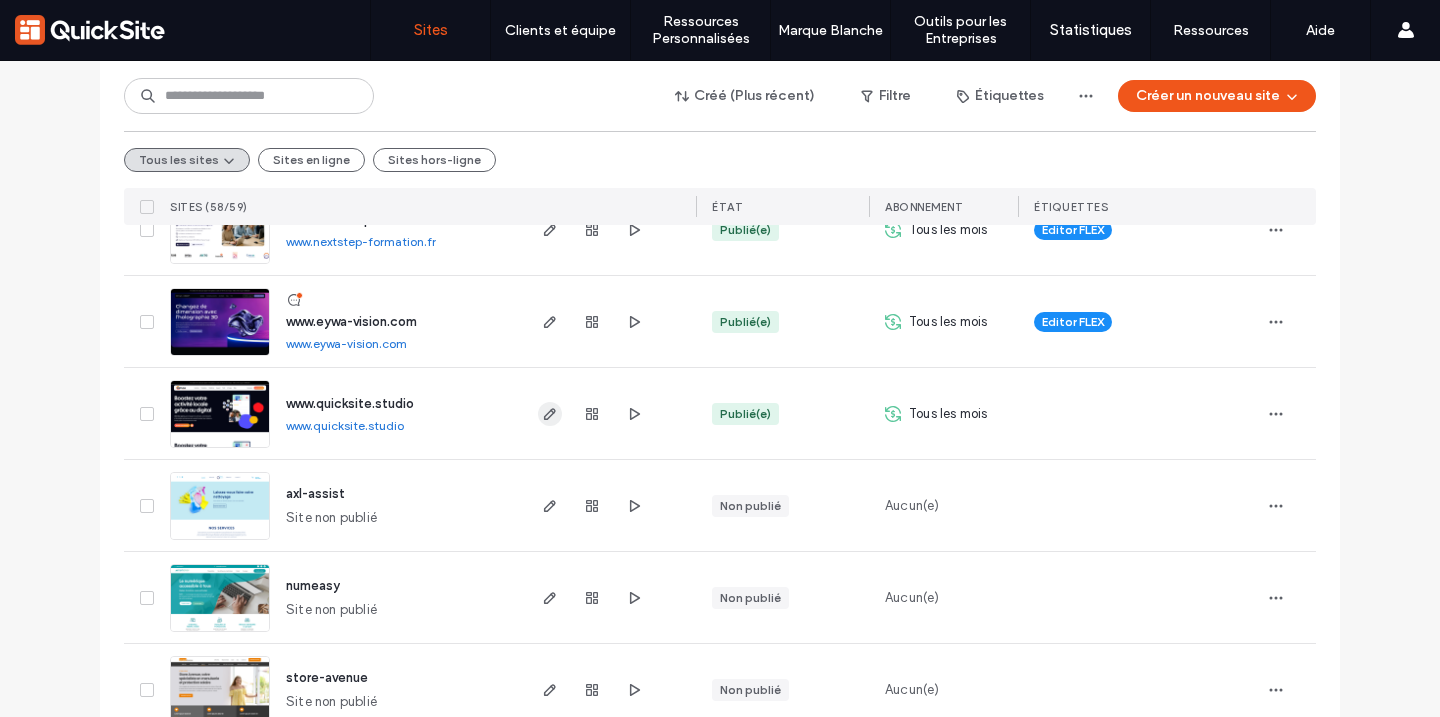 click 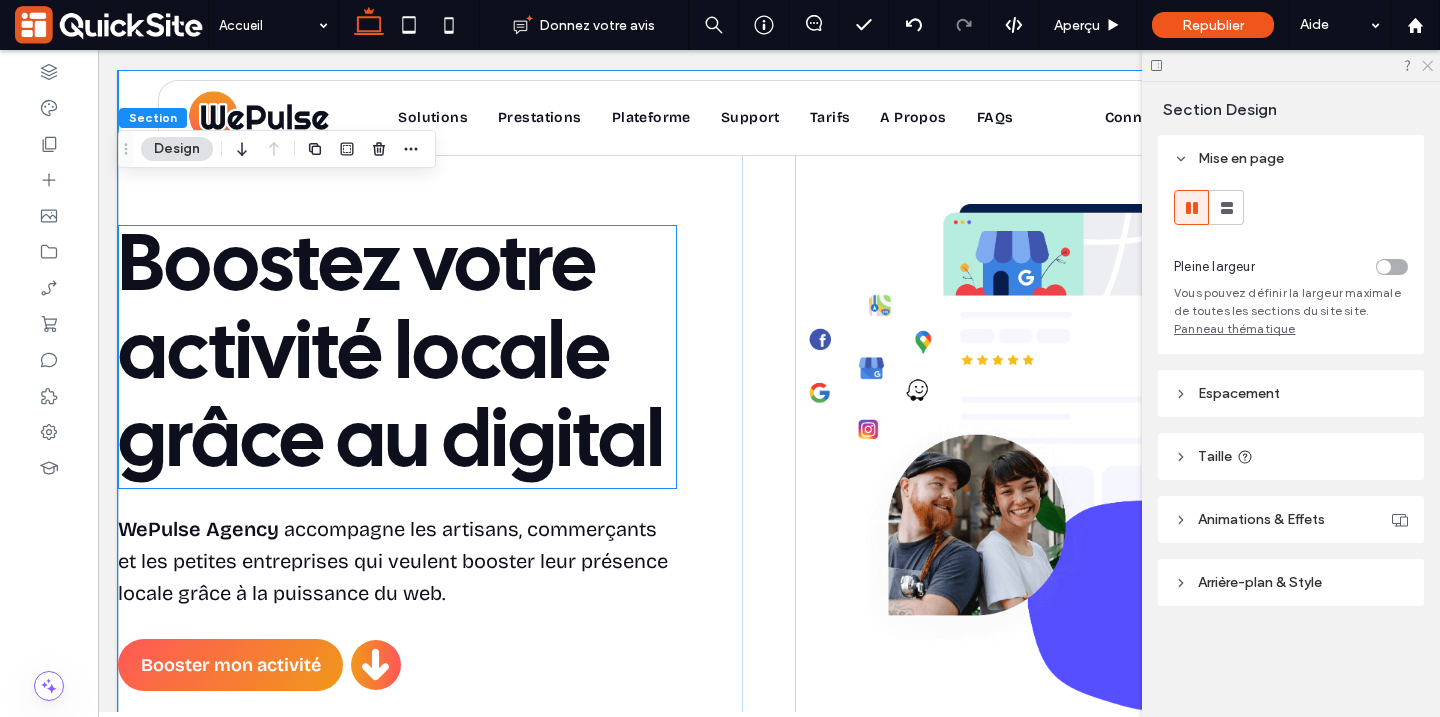 scroll, scrollTop: 0, scrollLeft: 0, axis: both 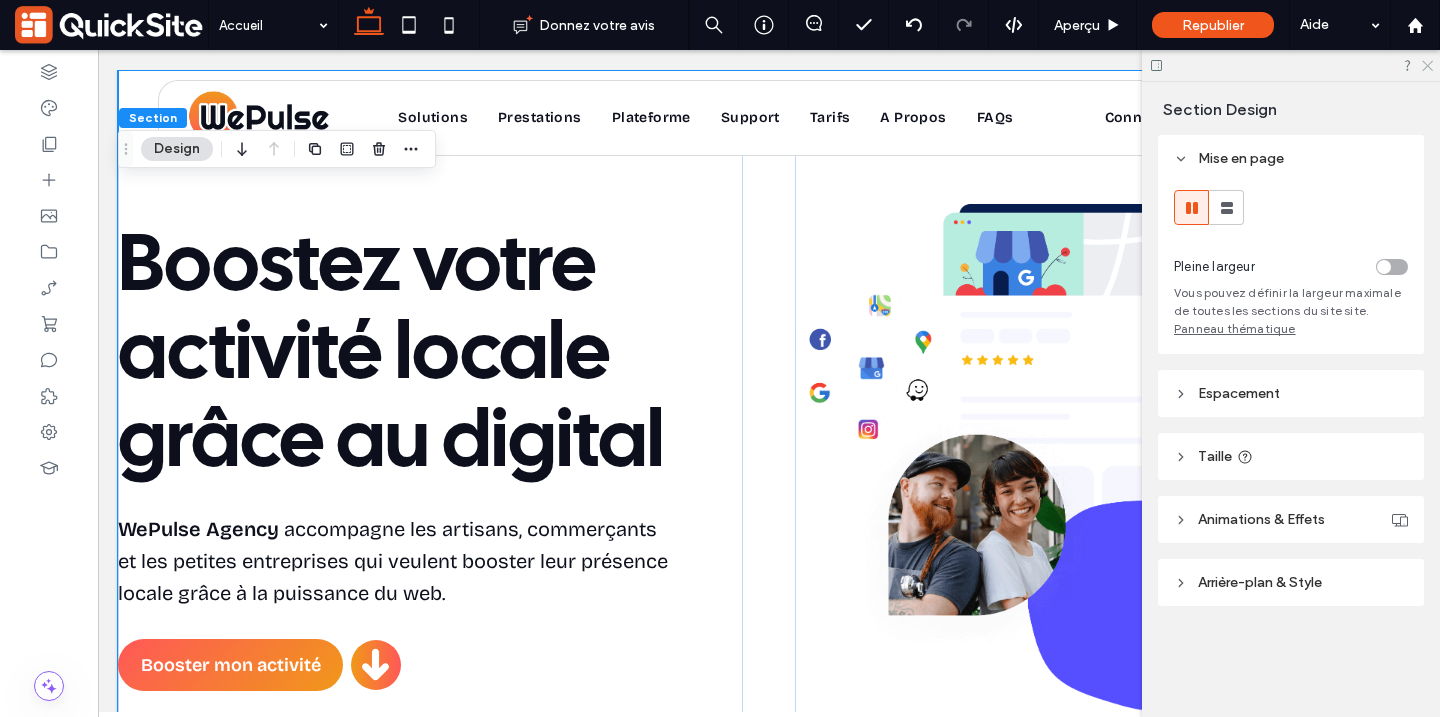 click 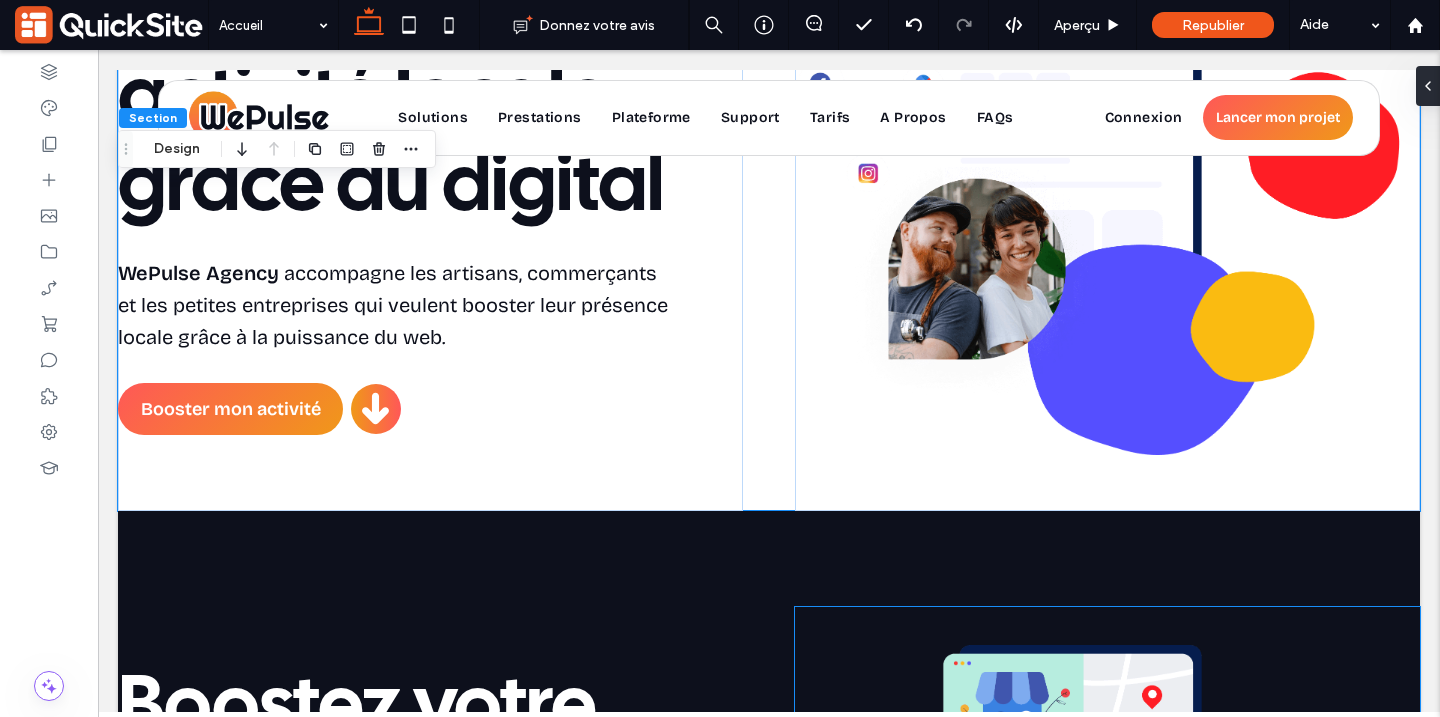 scroll, scrollTop: 0, scrollLeft: 0, axis: both 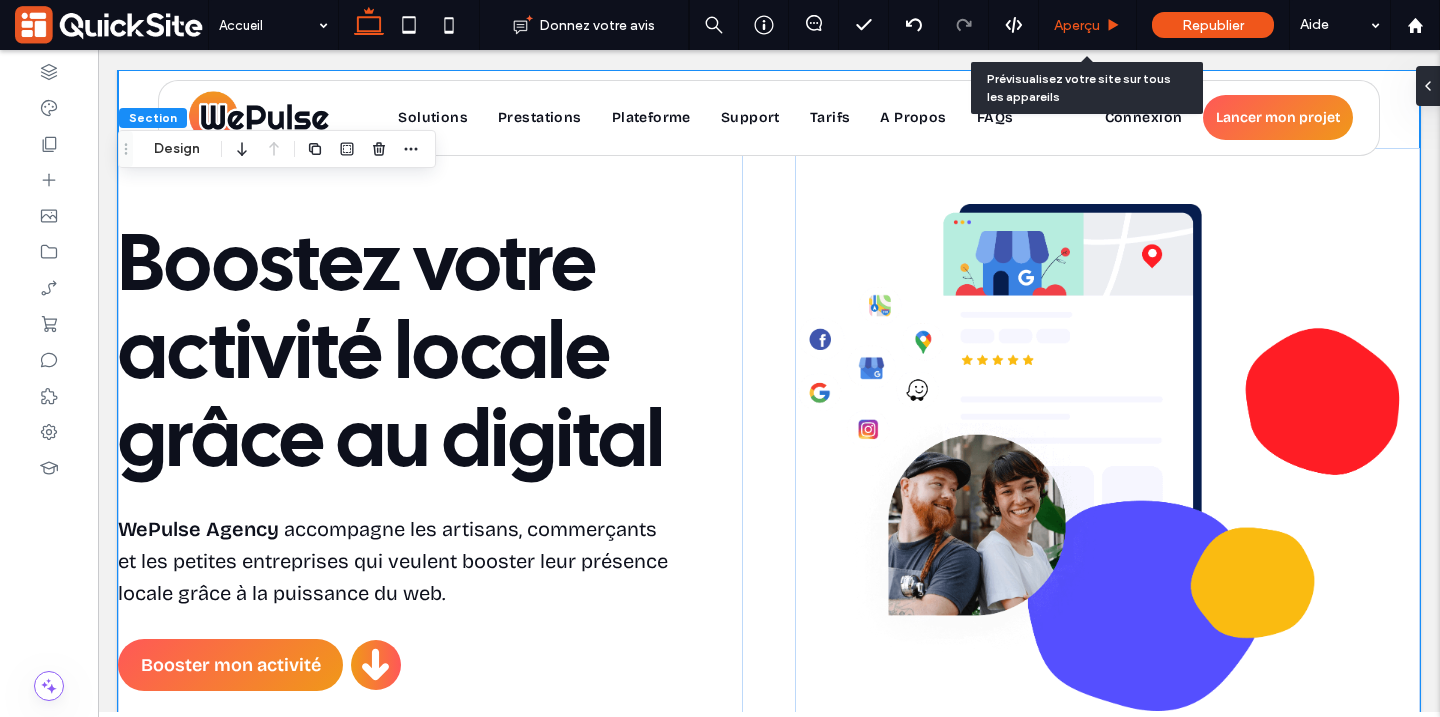 click on "Aperçu" at bounding box center [1077, 25] 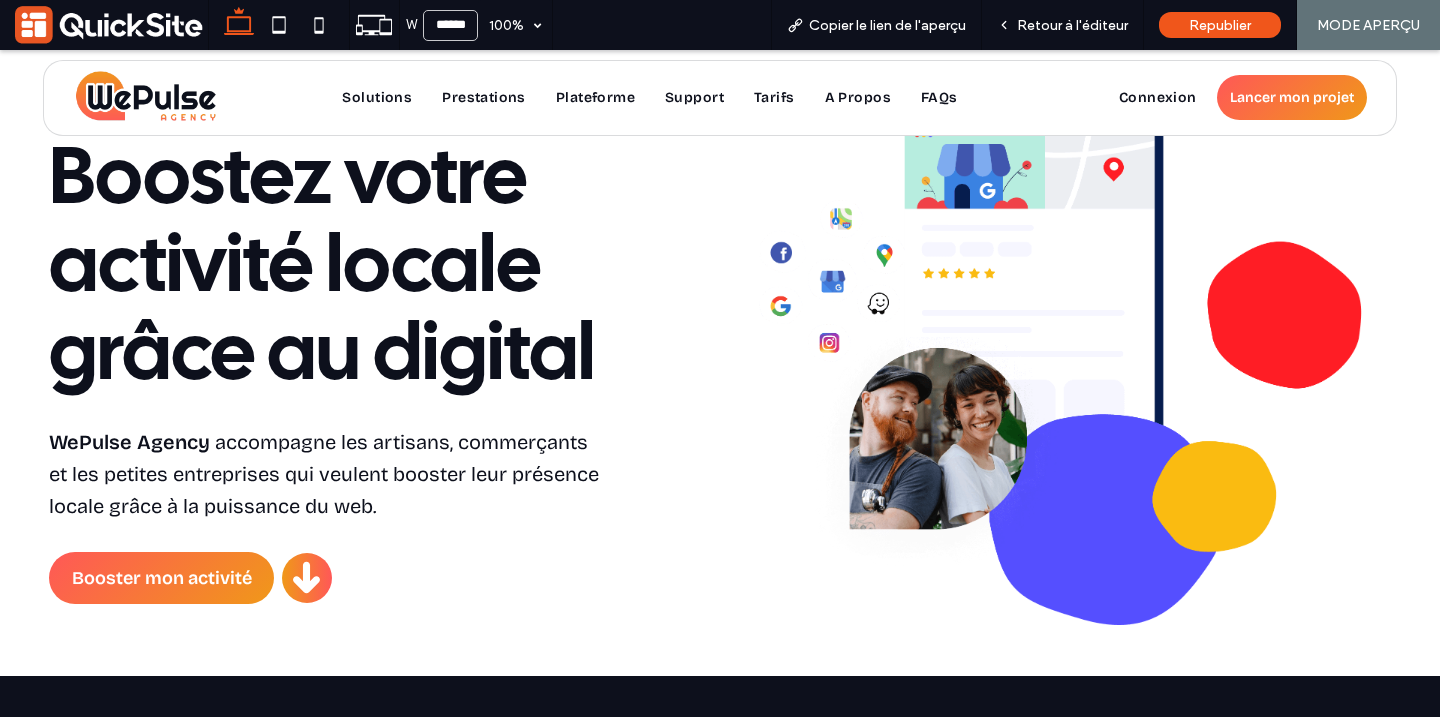 scroll, scrollTop: 0, scrollLeft: 0, axis: both 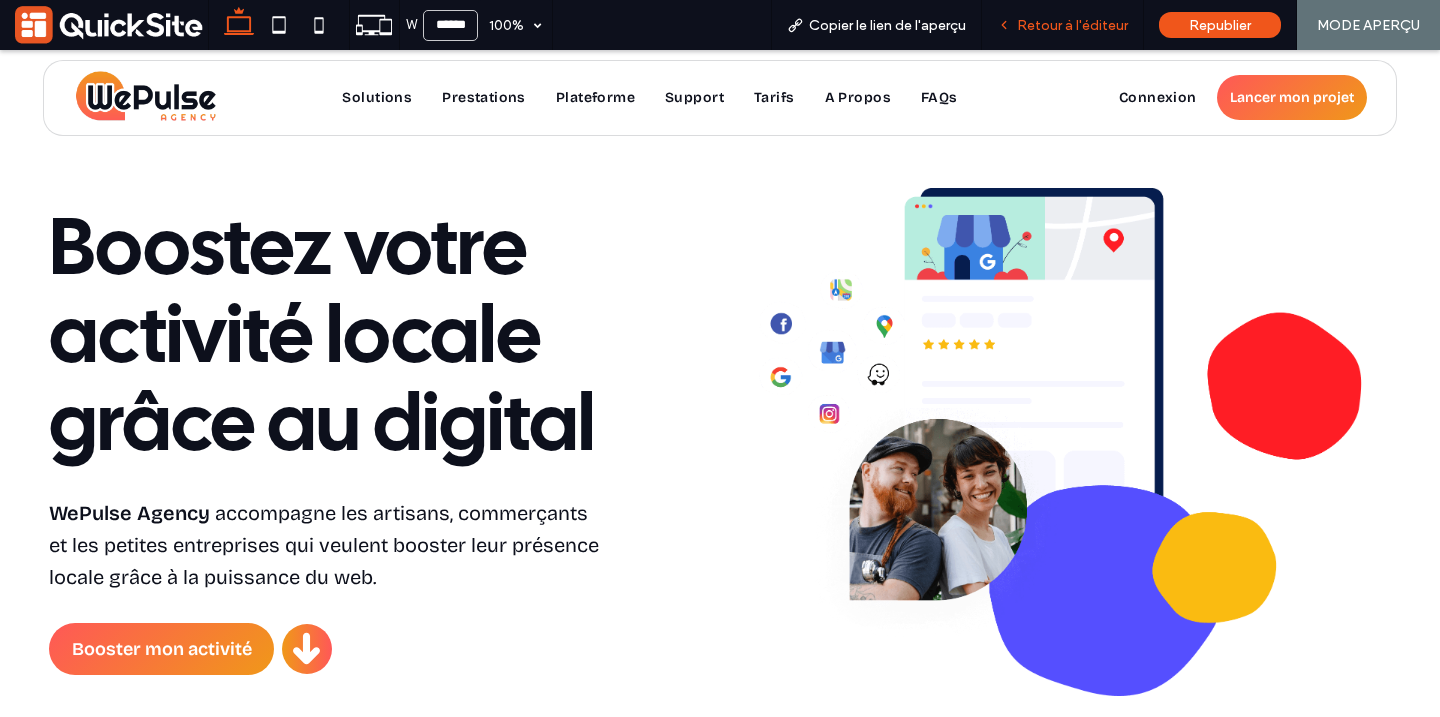 click on "Retour à l'éditeur" at bounding box center (1072, 25) 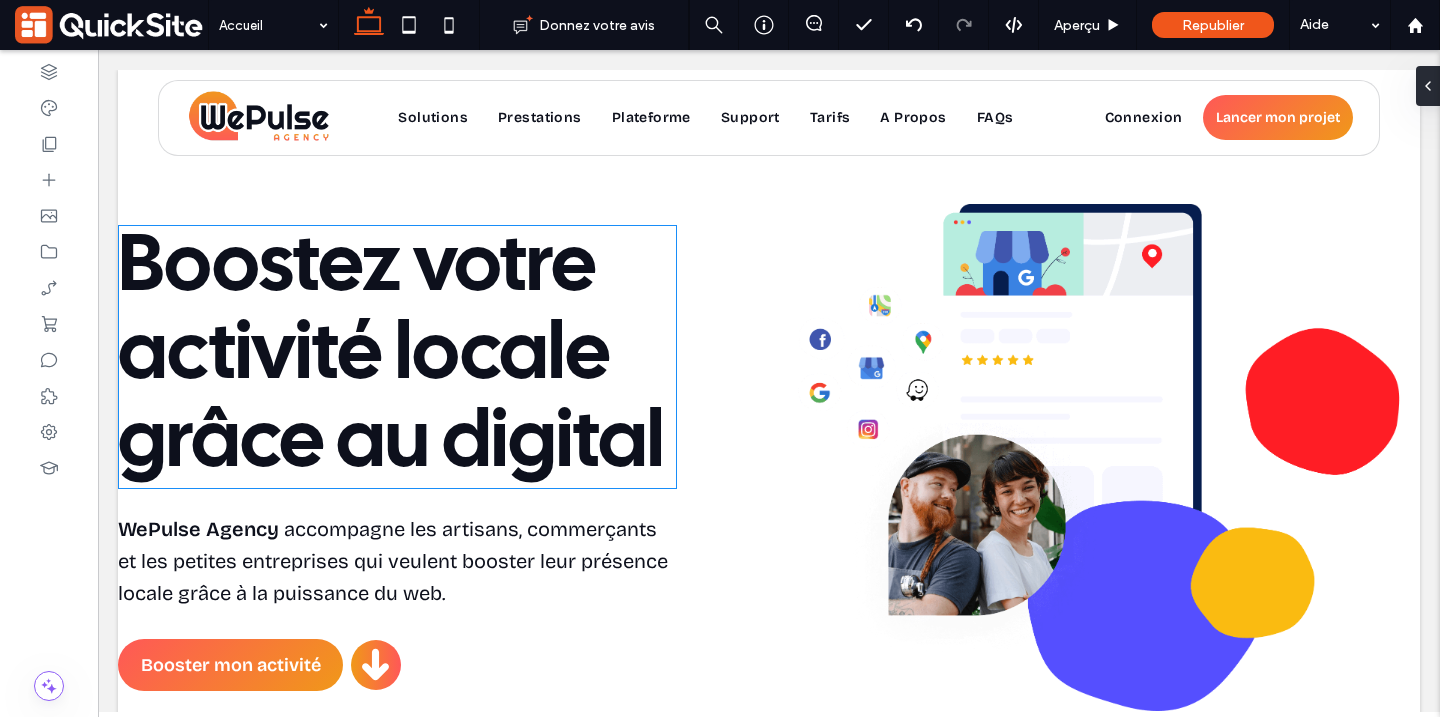 click on "Boostez votre activité locale grâce au digital" at bounding box center (391, 357) 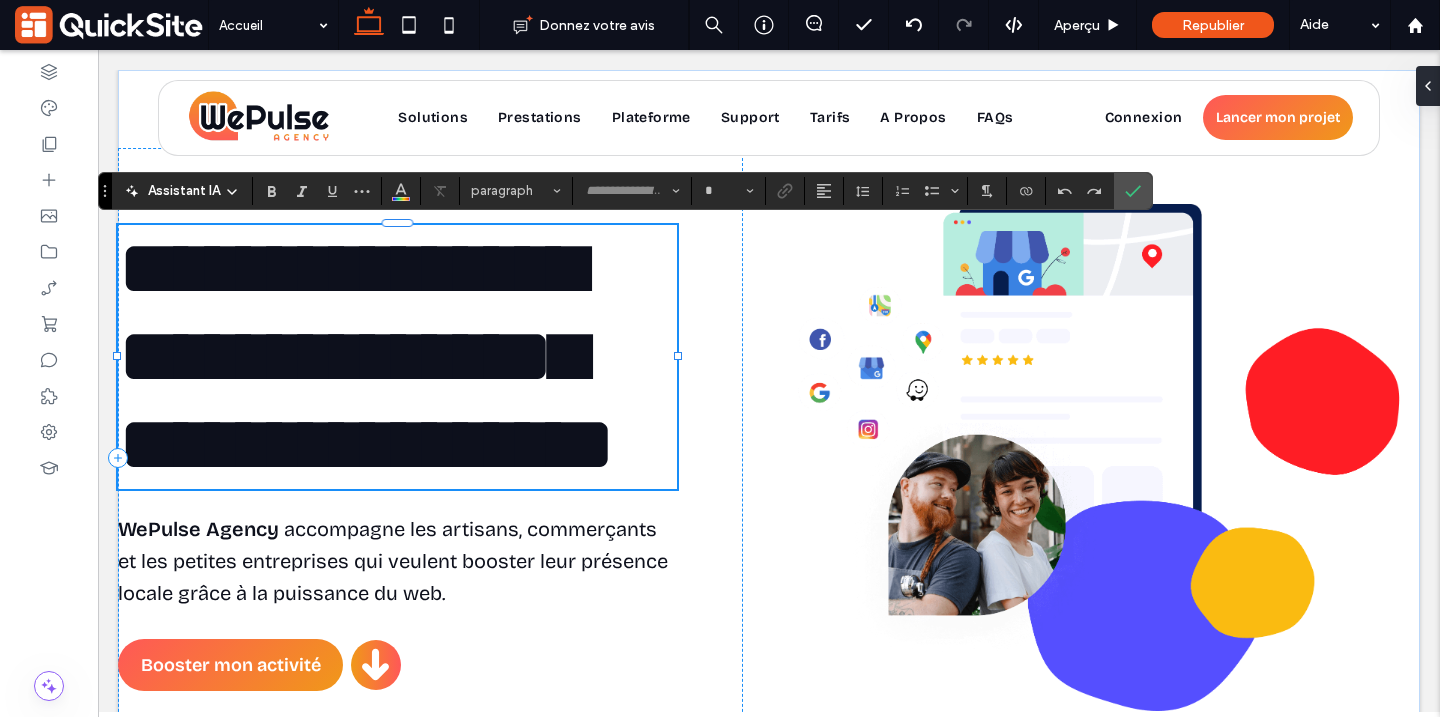 type on "**********" 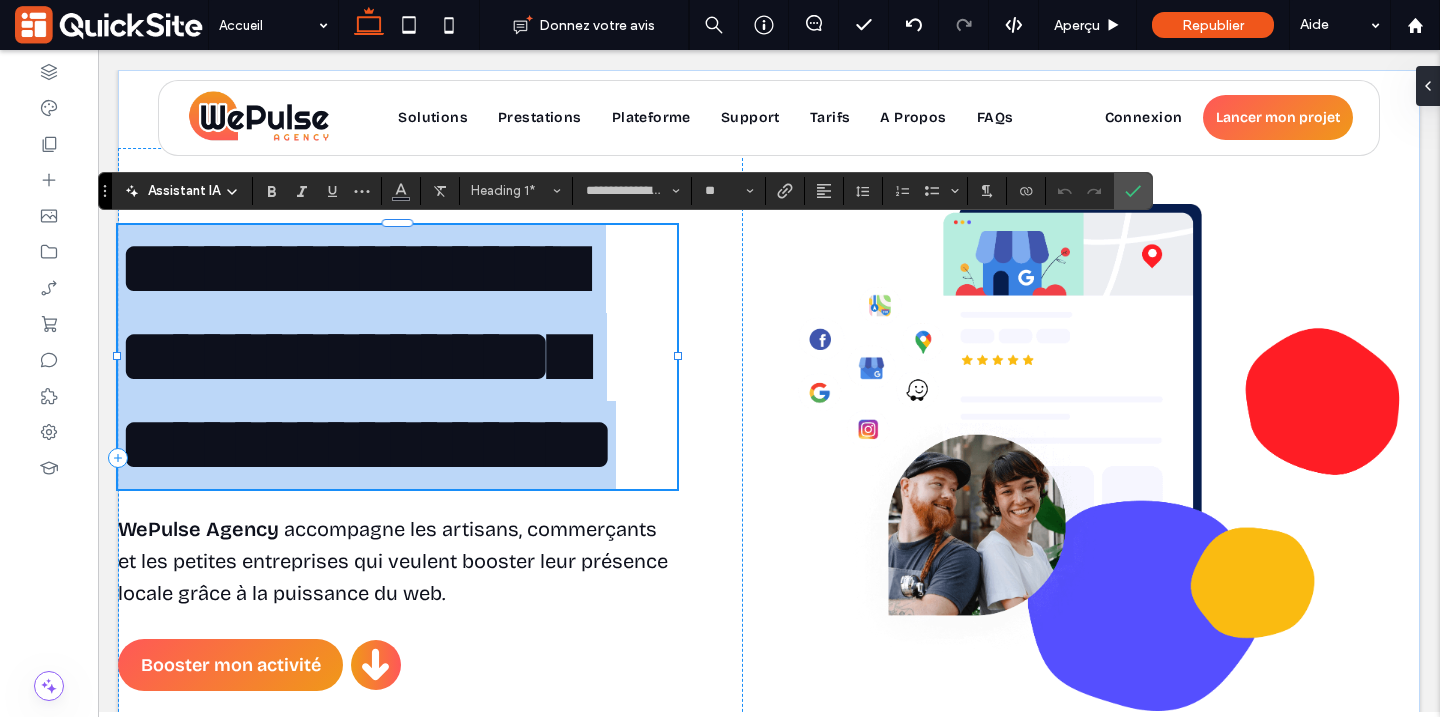 click on "**********" at bounding box center (367, 356) 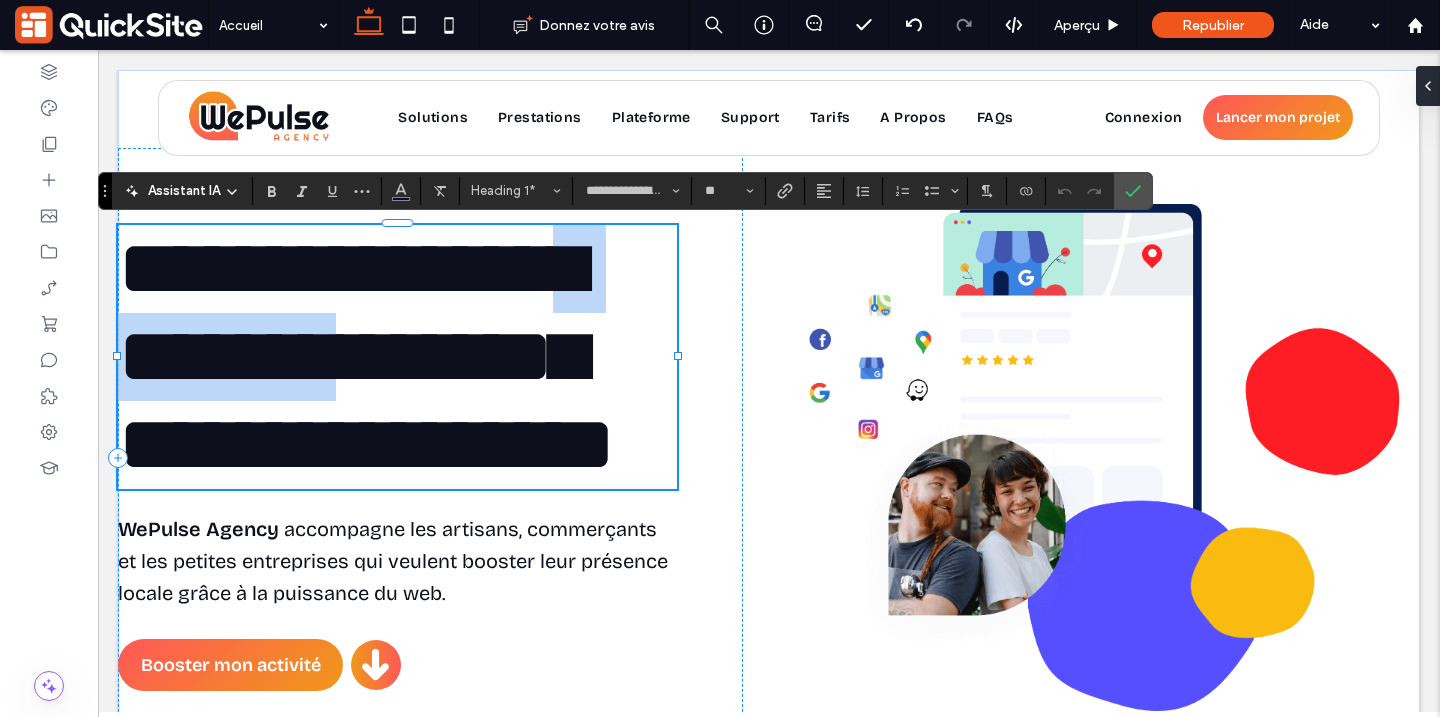 type 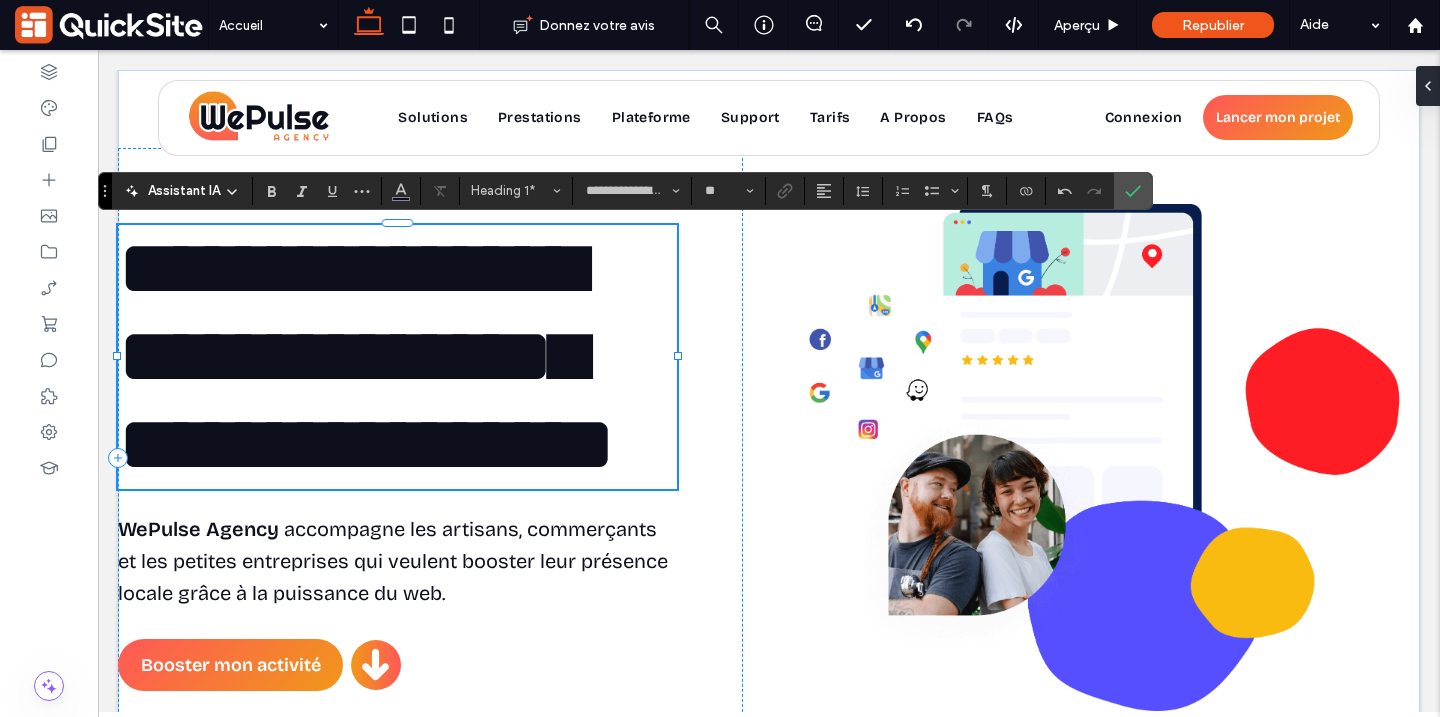 click on "**********" at bounding box center (367, 356) 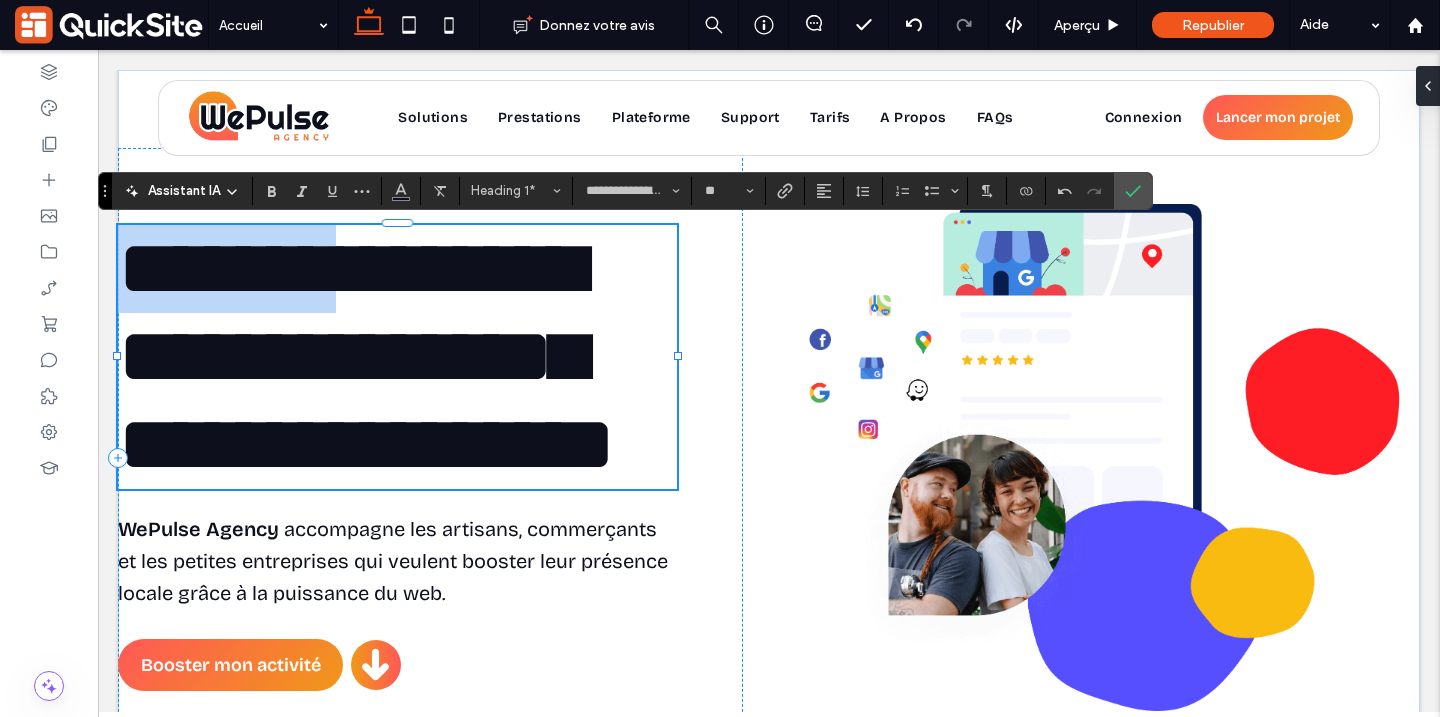 click on "**********" at bounding box center [367, 356] 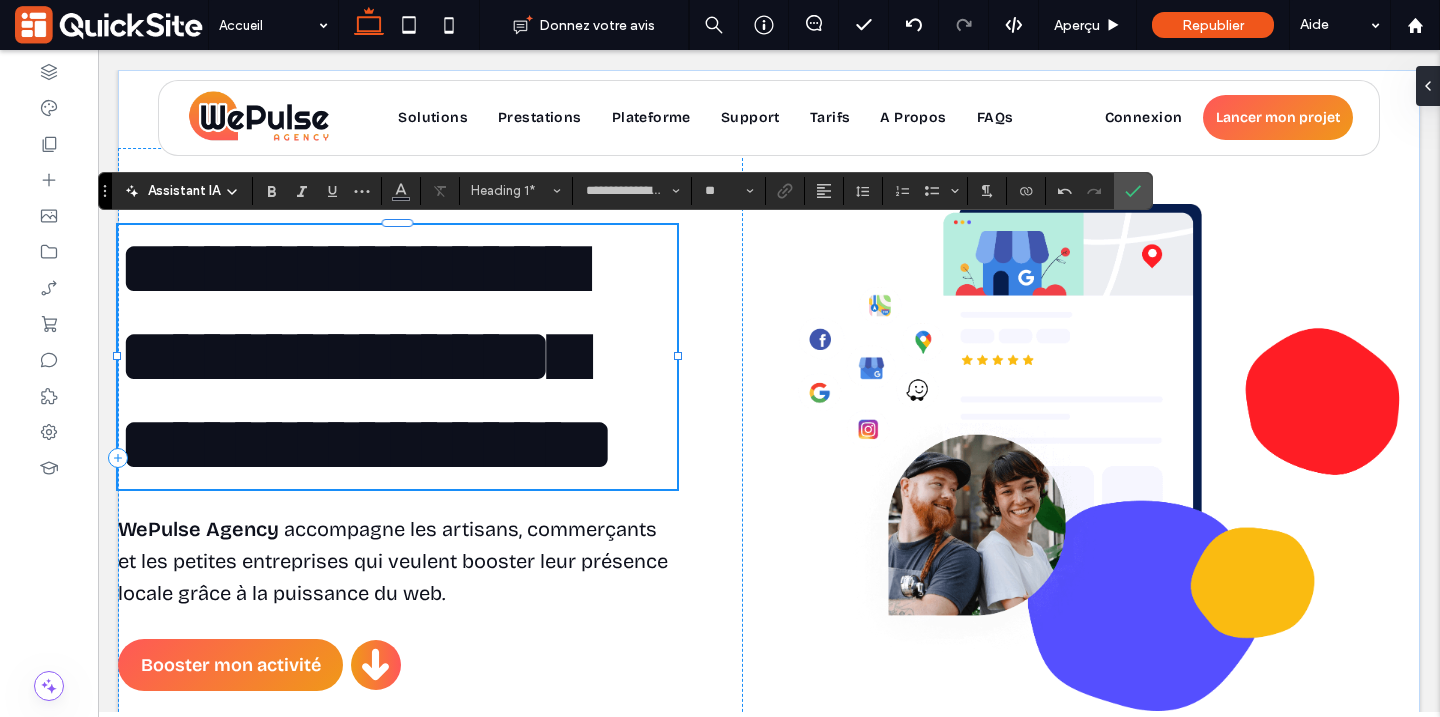click on "**********" at bounding box center [367, 356] 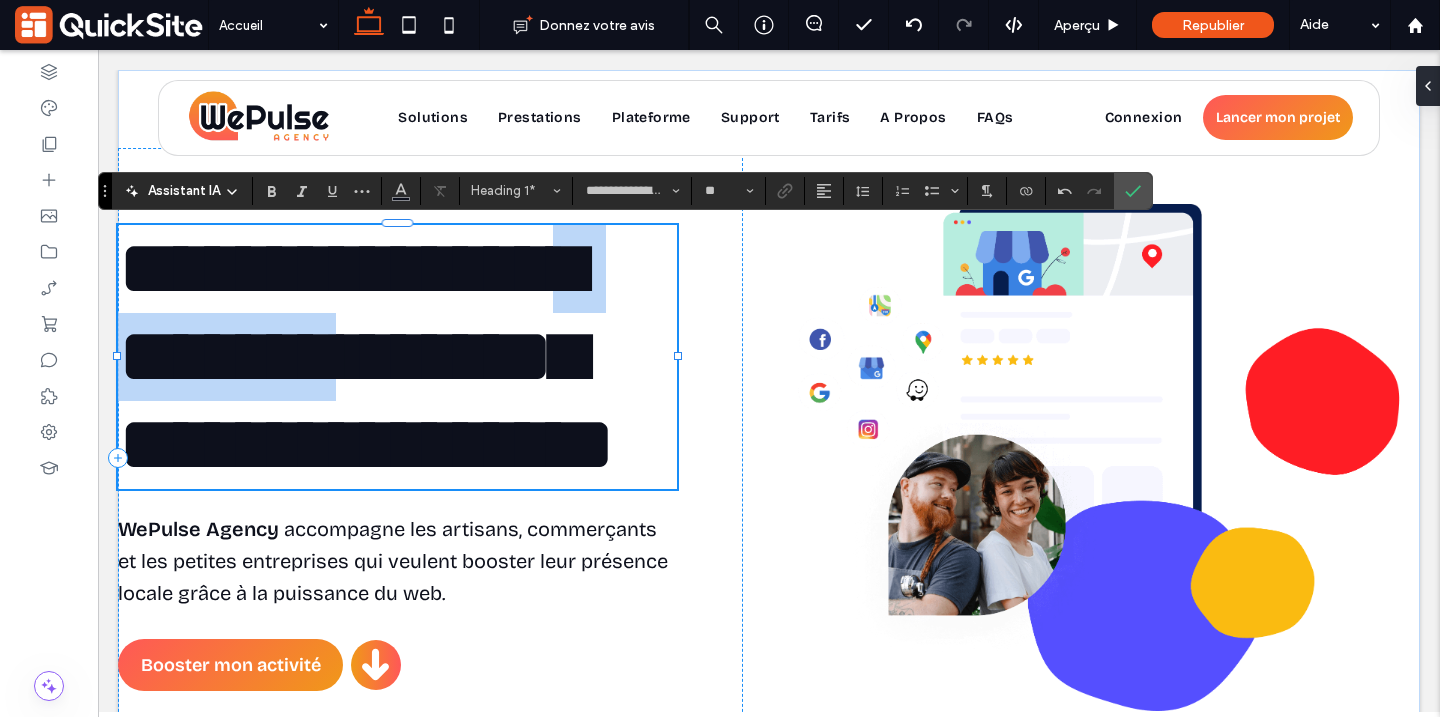 click on "**********" at bounding box center [367, 356] 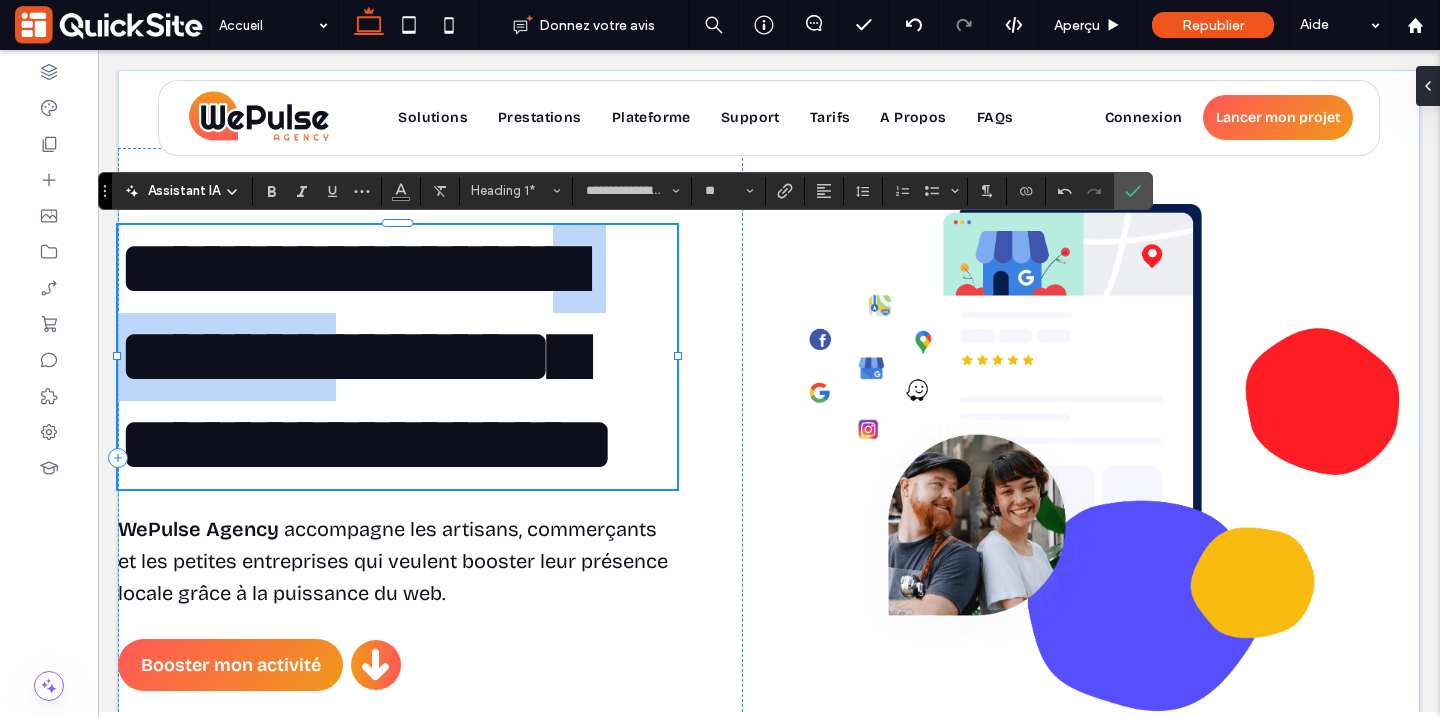 click on "**********" at bounding box center (367, 356) 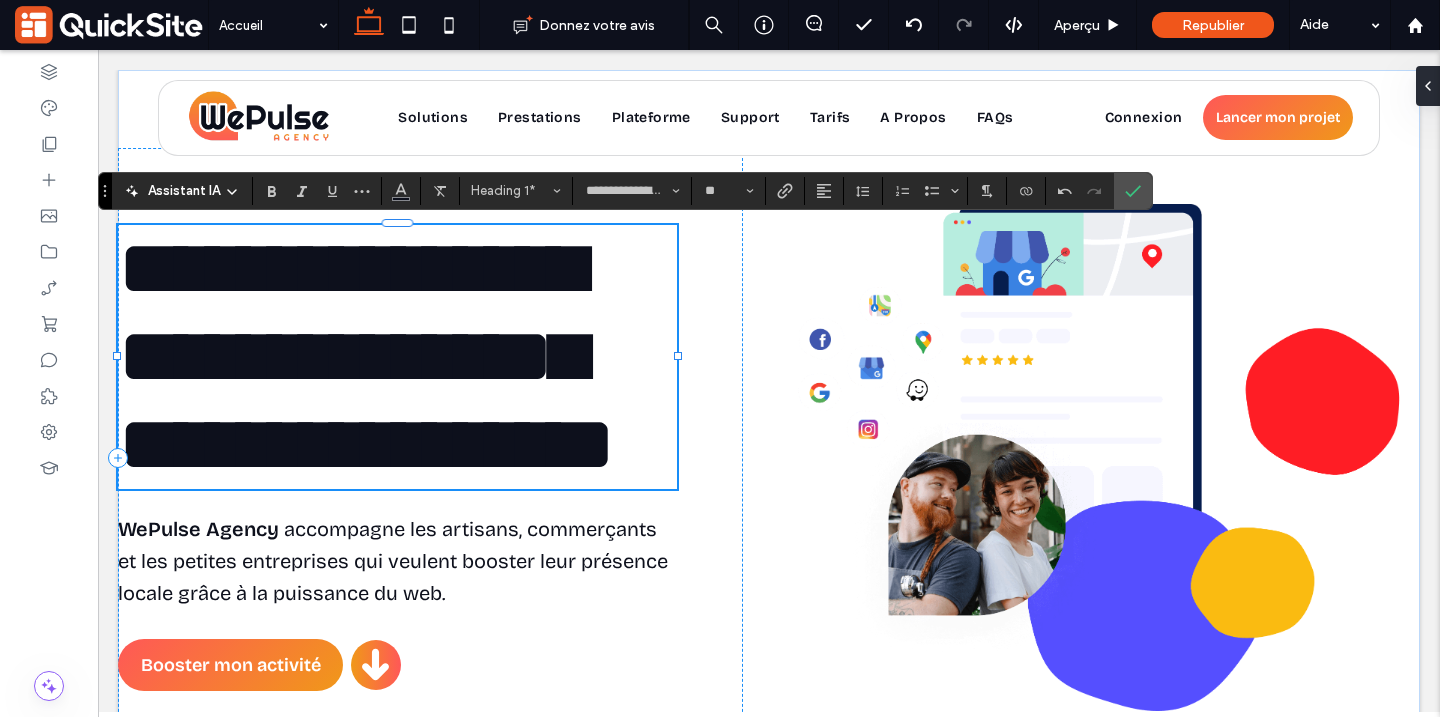 scroll, scrollTop: 4, scrollLeft: 0, axis: vertical 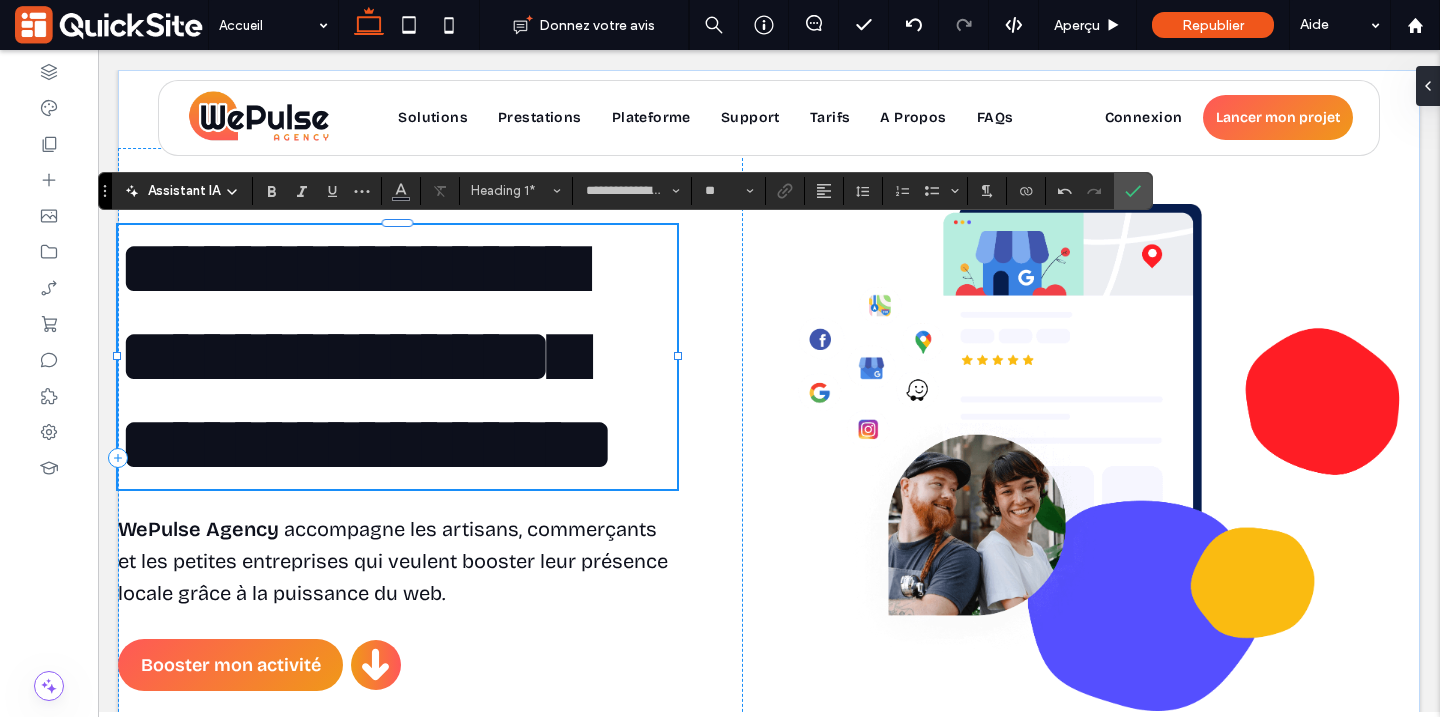 click on "**********" at bounding box center [367, 356] 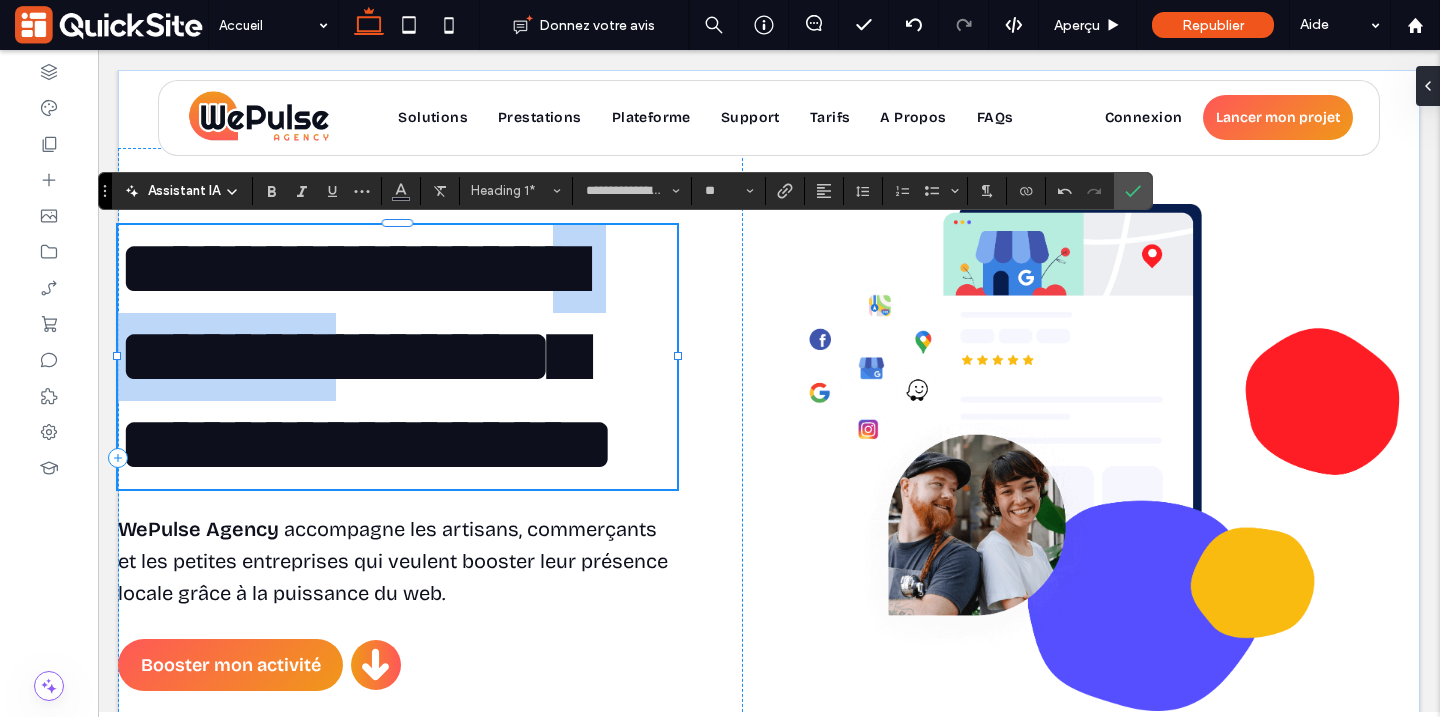 click on "**********" at bounding box center [367, 356] 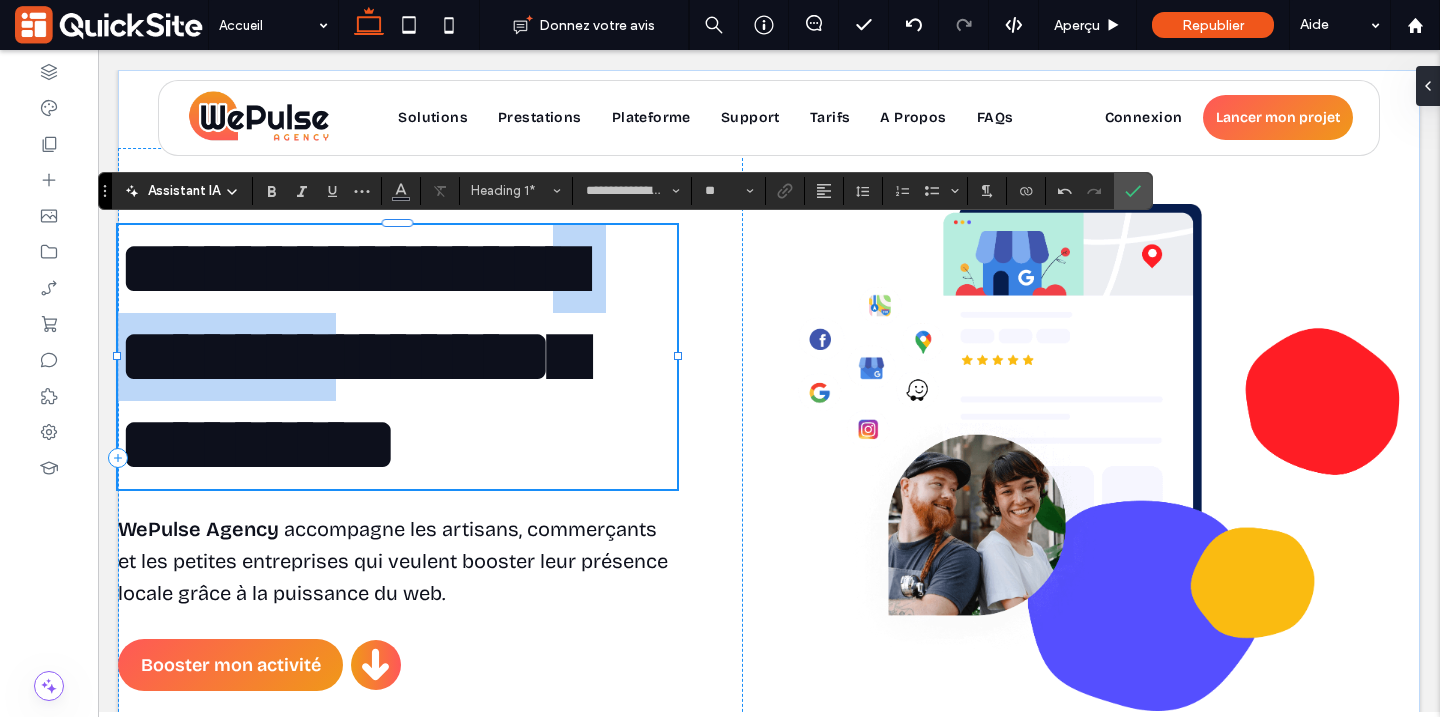 scroll, scrollTop: 0, scrollLeft: 0, axis: both 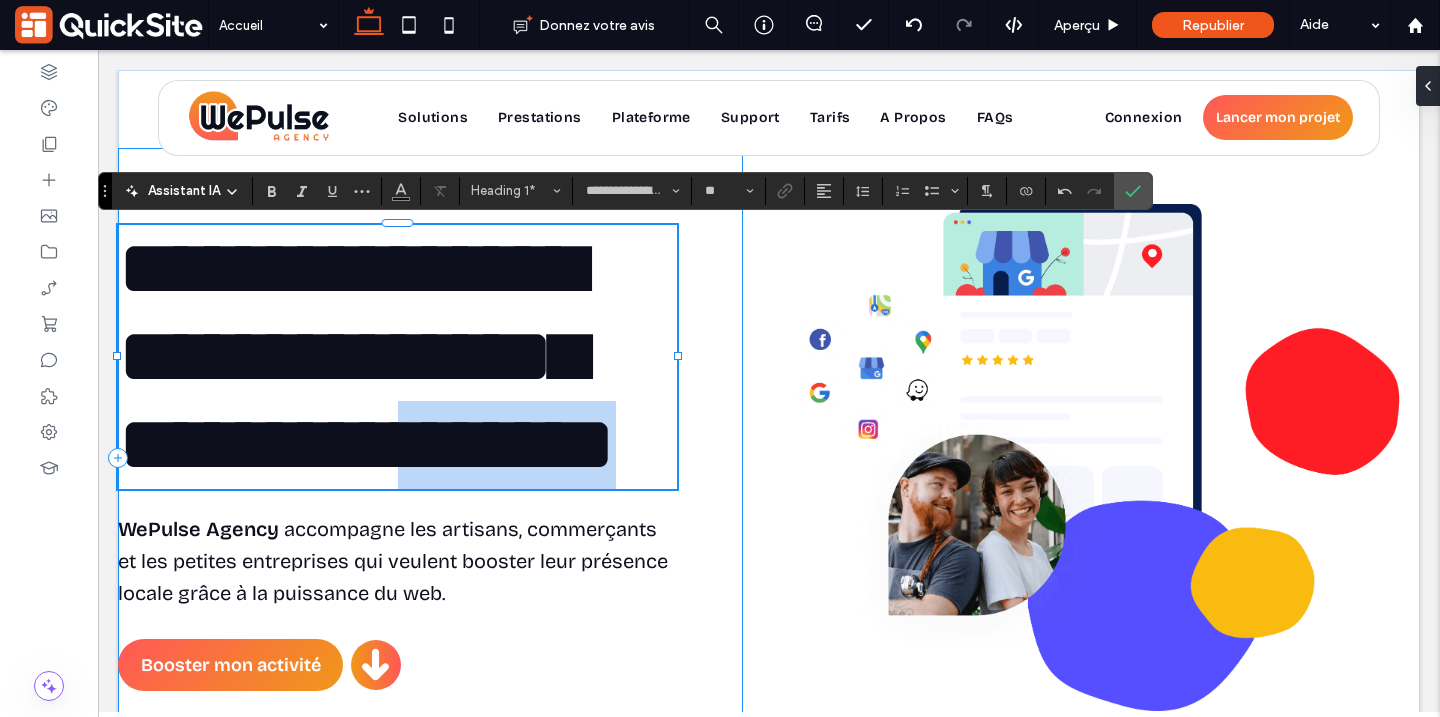 drag, startPoint x: 456, startPoint y: 456, endPoint x: 742, endPoint y: 456, distance: 286 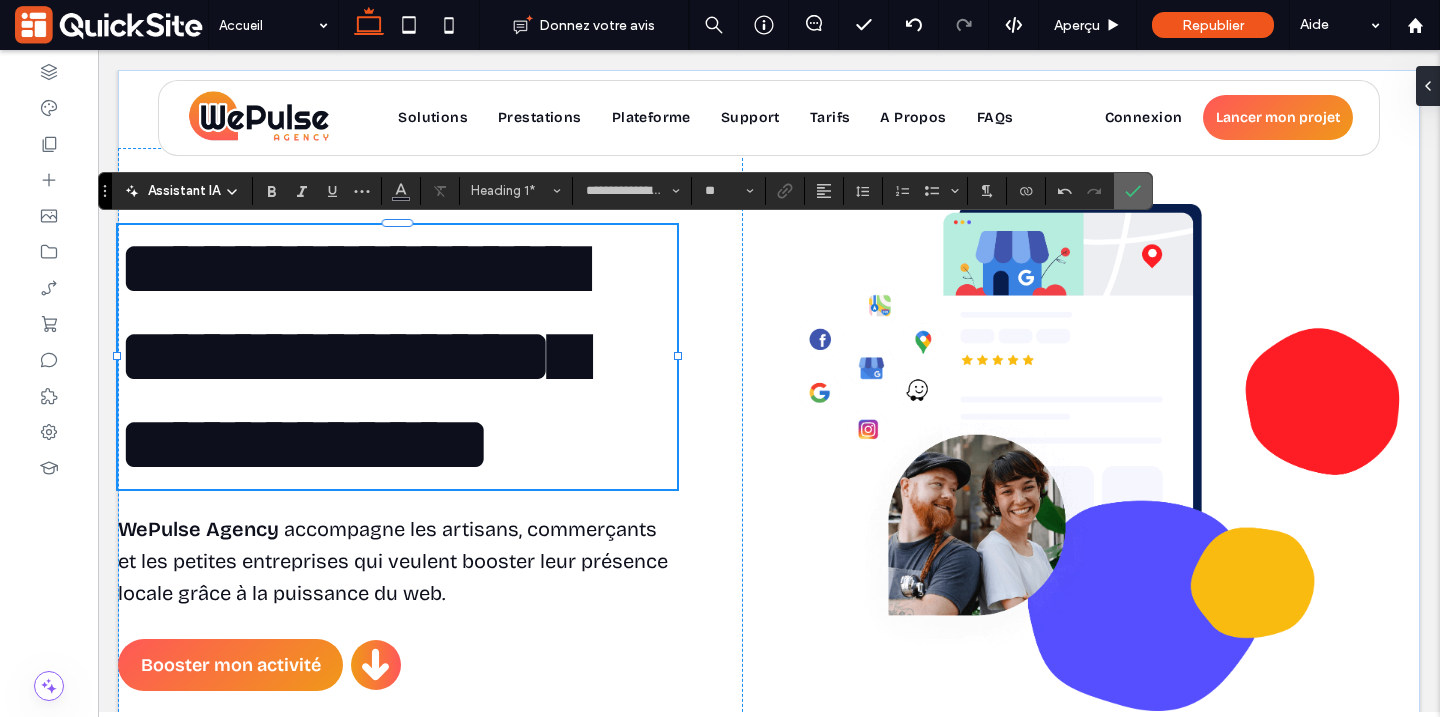 click 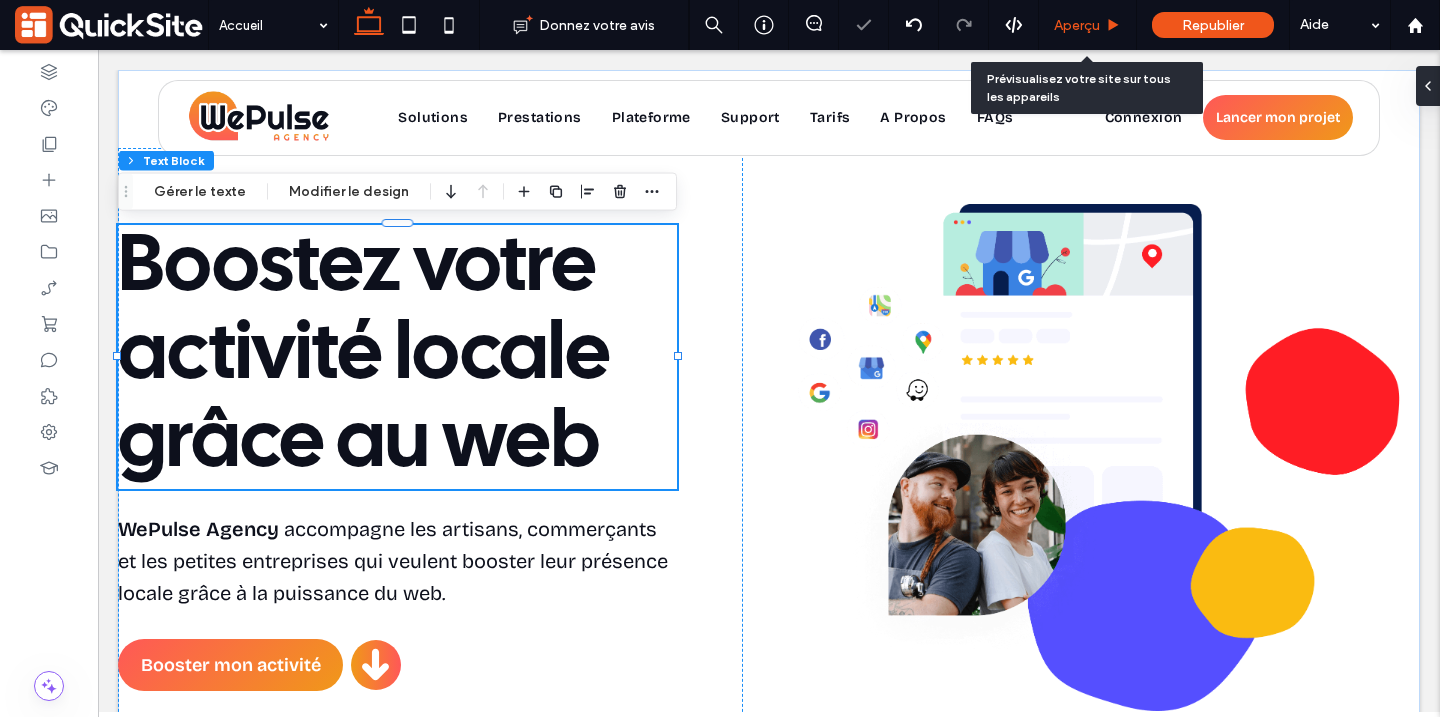 click on "Aperçu" at bounding box center (1077, 25) 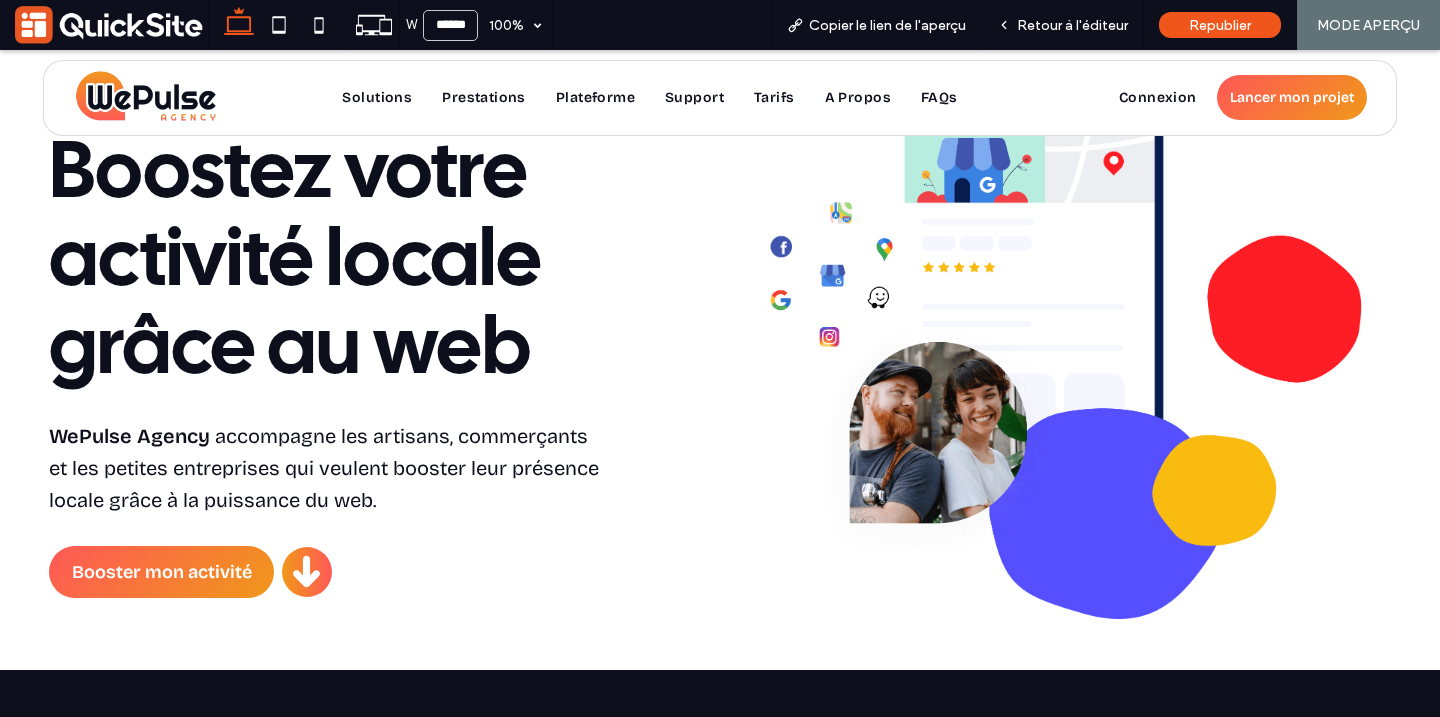 scroll, scrollTop: 0, scrollLeft: 0, axis: both 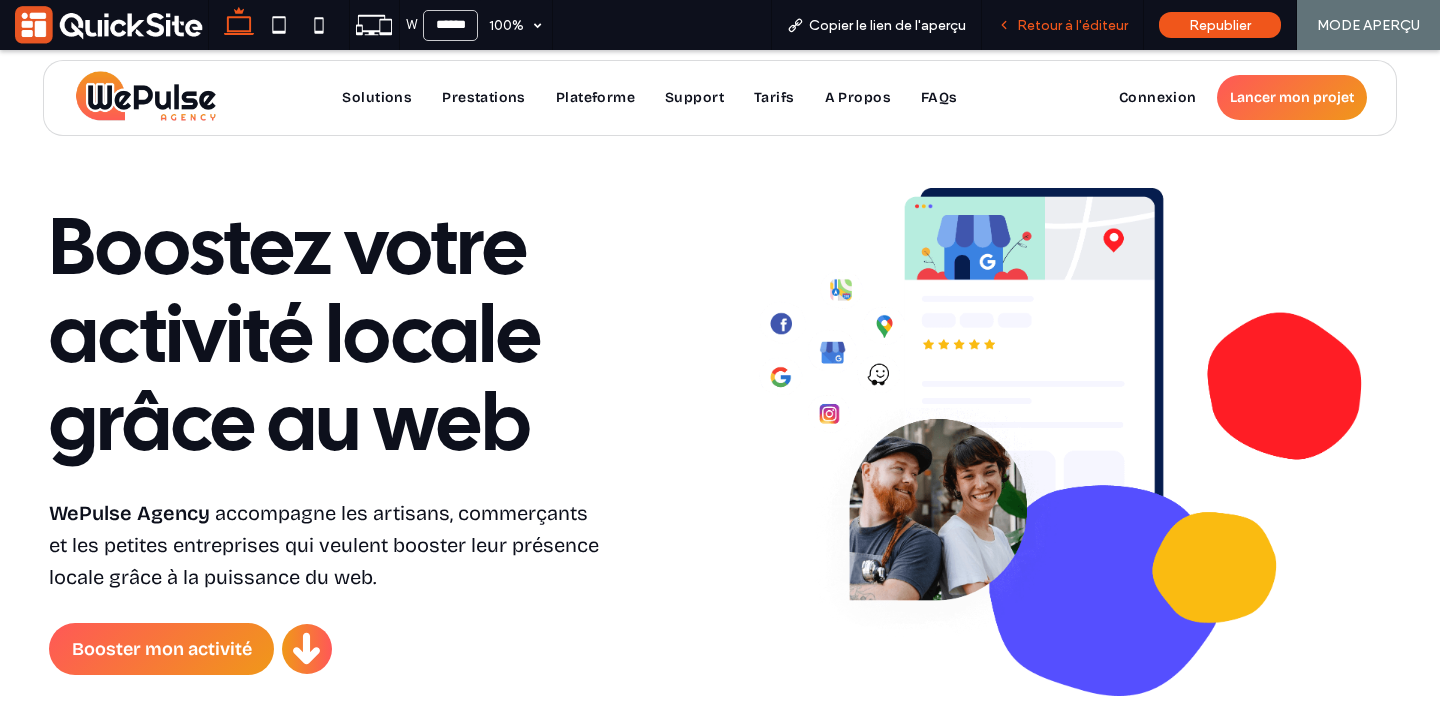 click on "Retour à l'éditeur" at bounding box center (1072, 25) 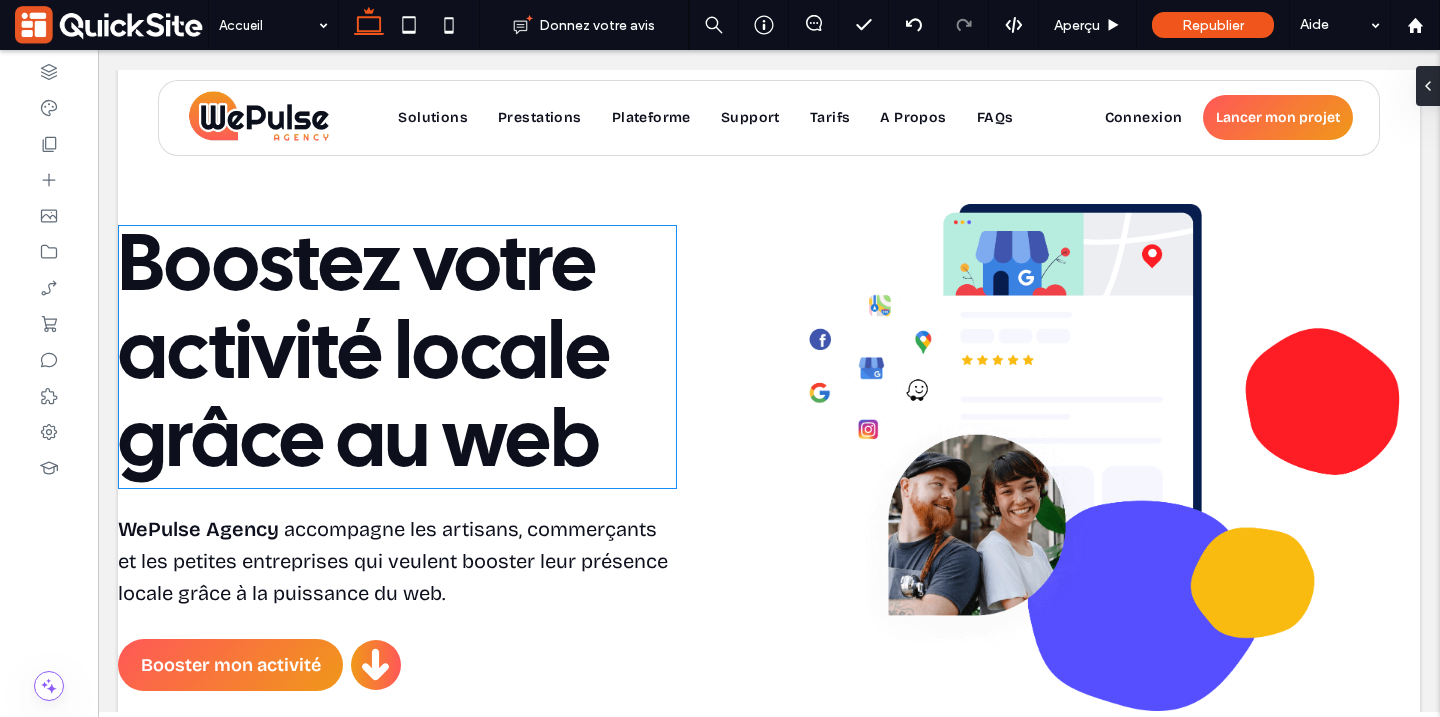 click on "Boostez votre activité locale grâce au web" at bounding box center (364, 357) 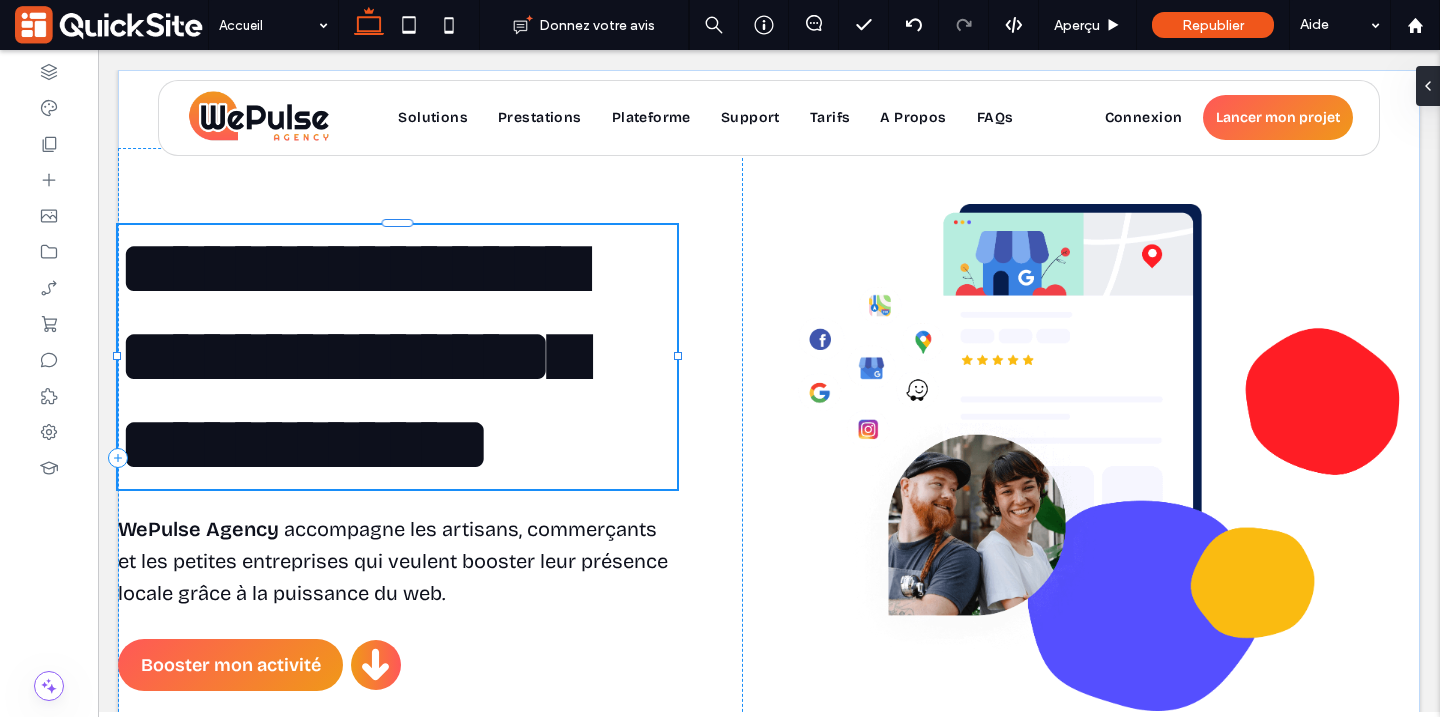 type on "**********" 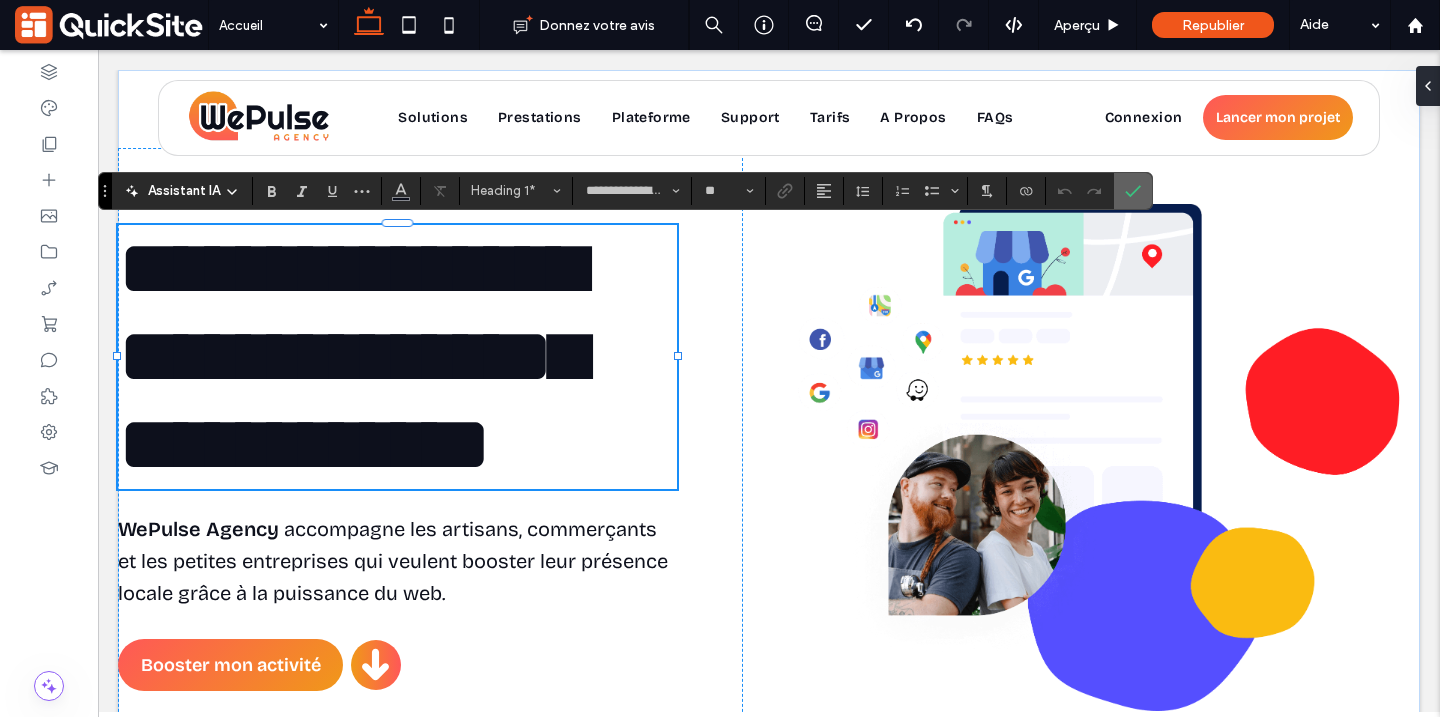 click at bounding box center [1133, 191] 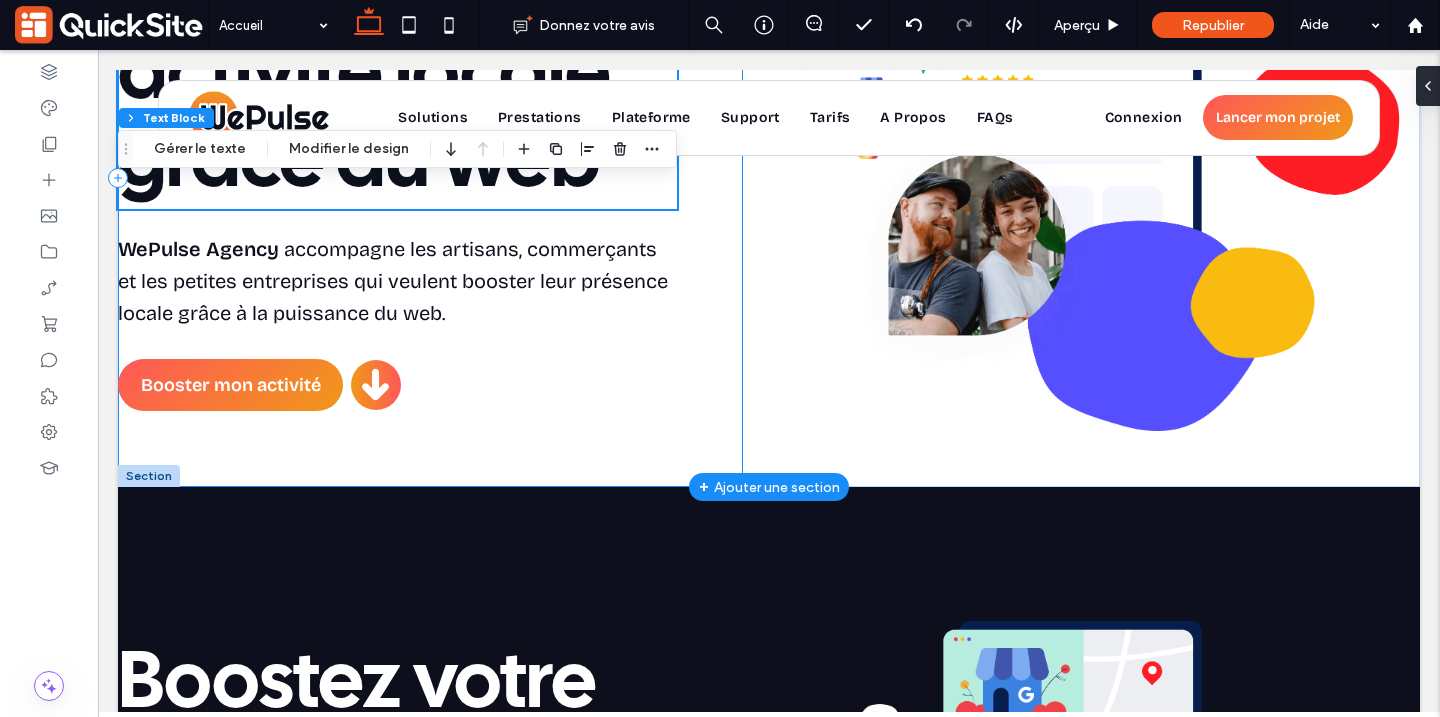 scroll, scrollTop: 279, scrollLeft: 0, axis: vertical 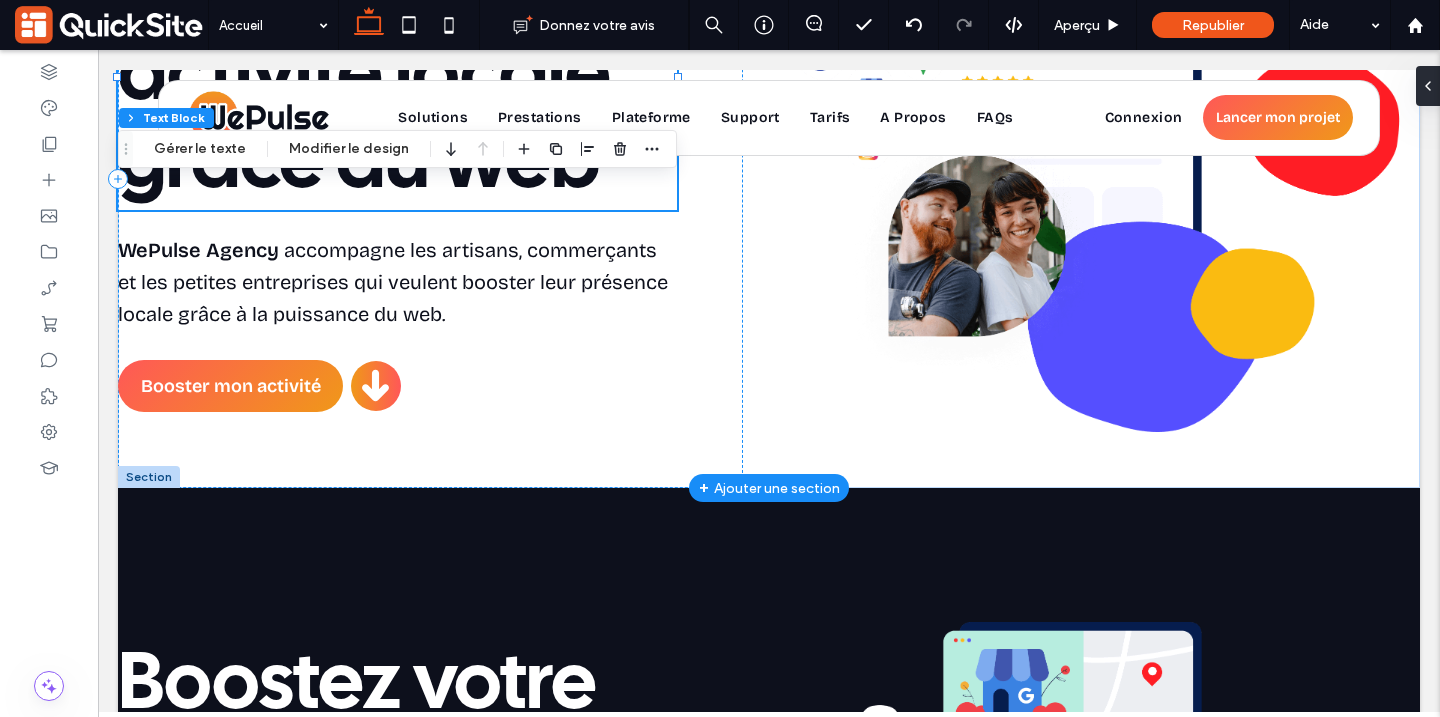 click at bounding box center [149, 477] 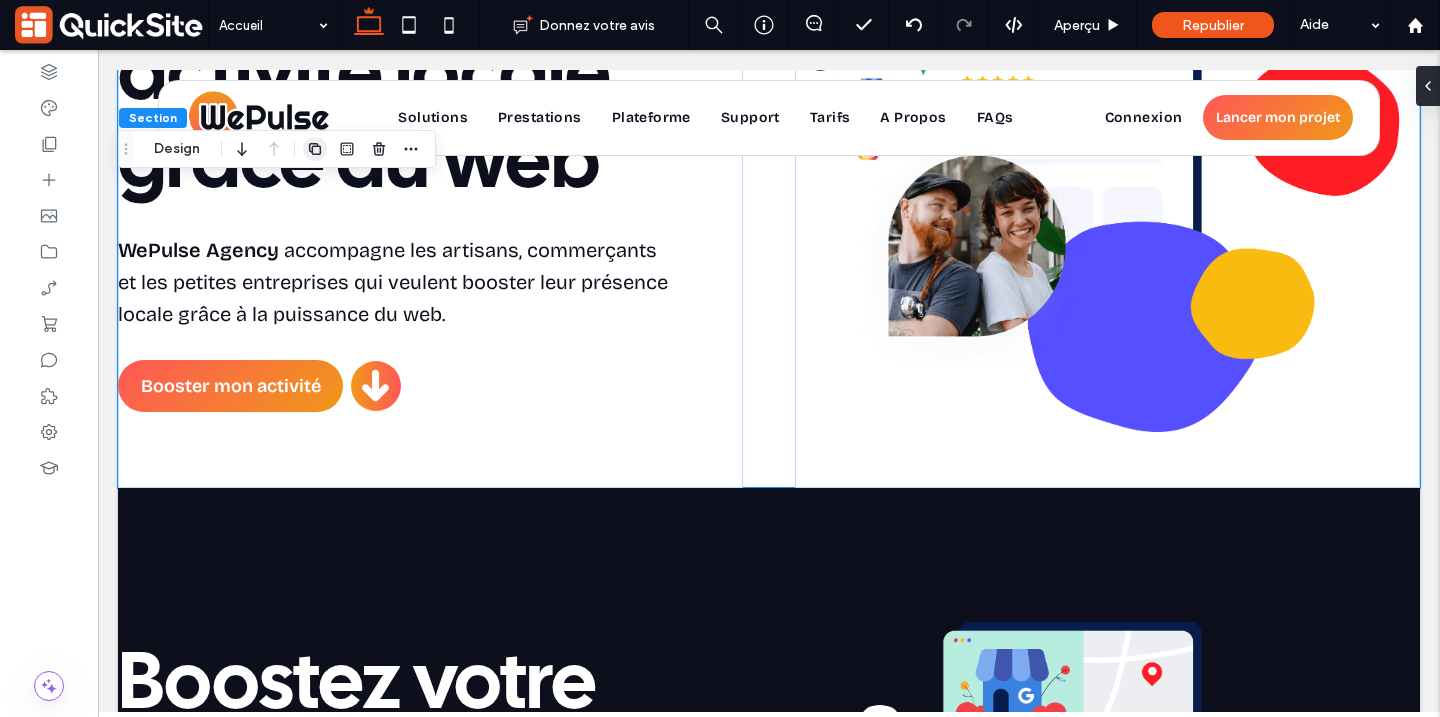 click 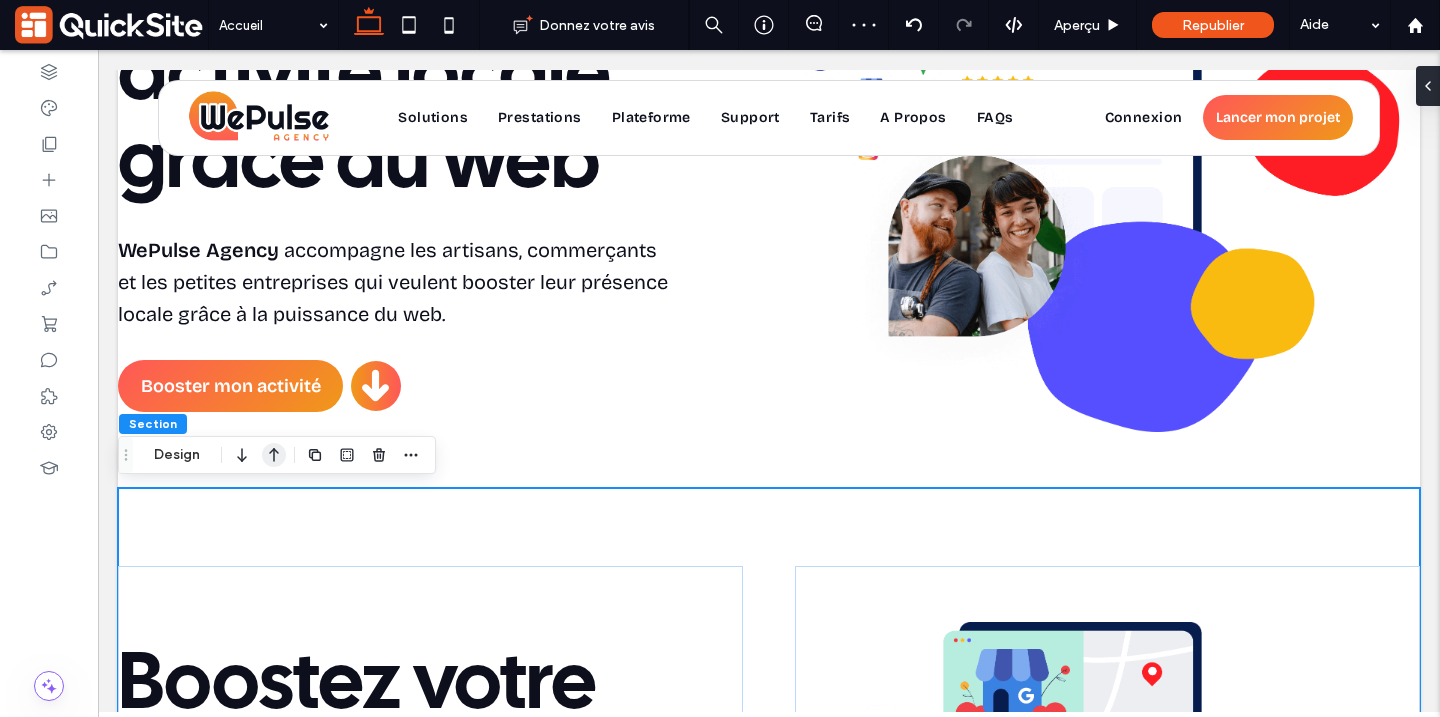 click 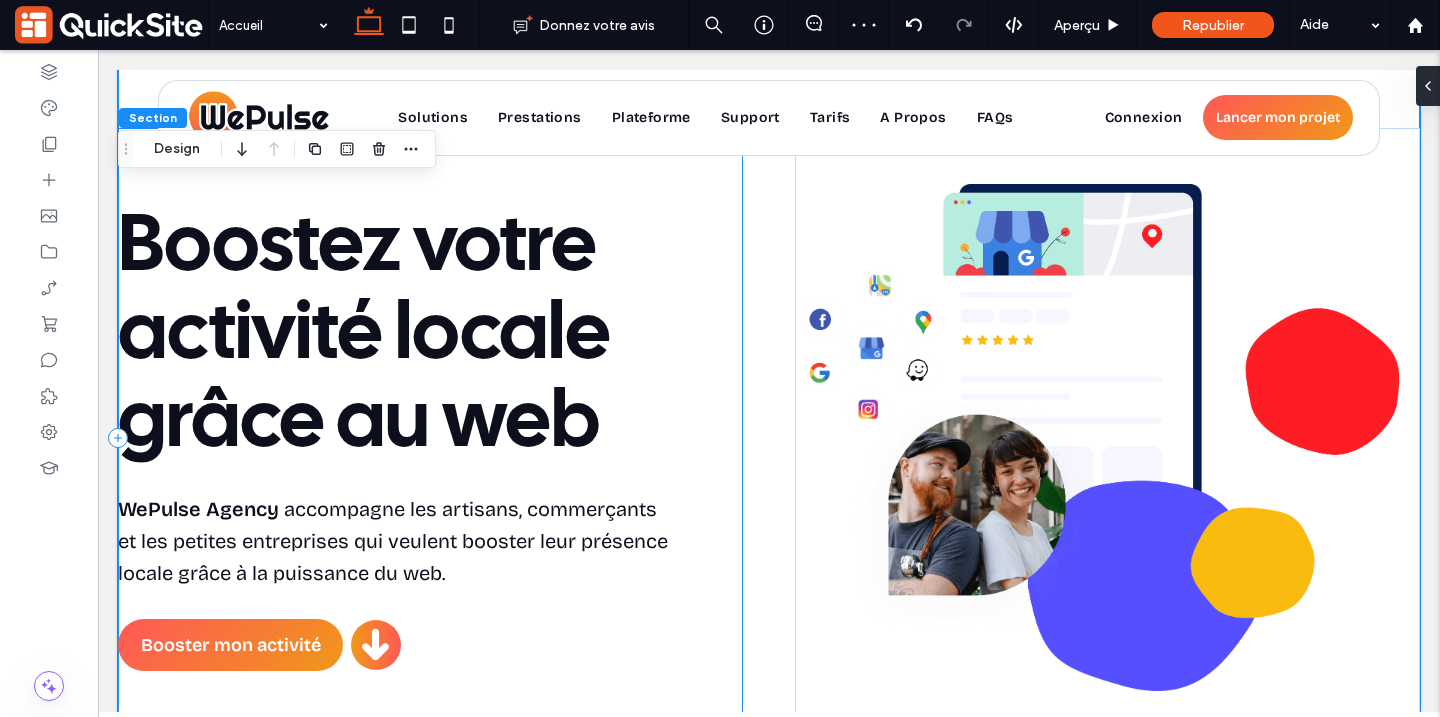 scroll, scrollTop: 0, scrollLeft: 0, axis: both 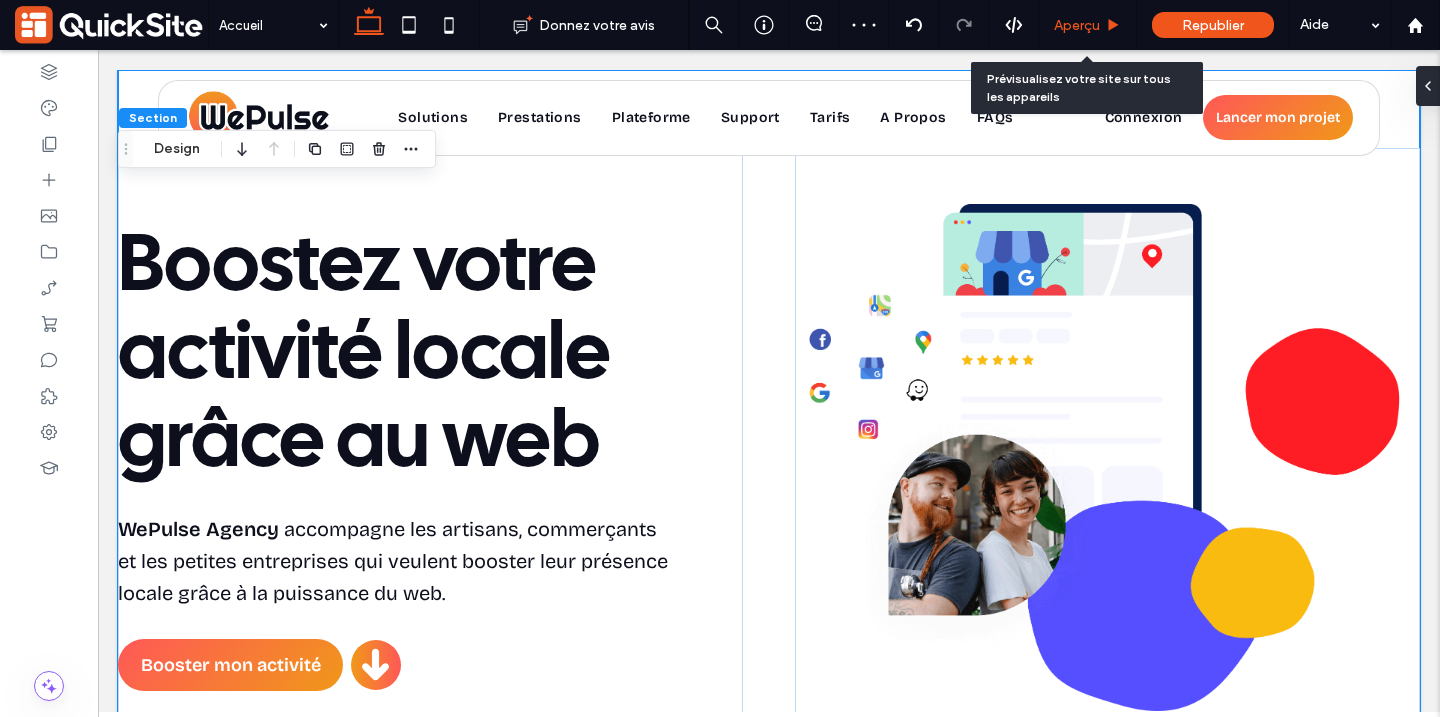 click on "Aperçu" at bounding box center [1077, 25] 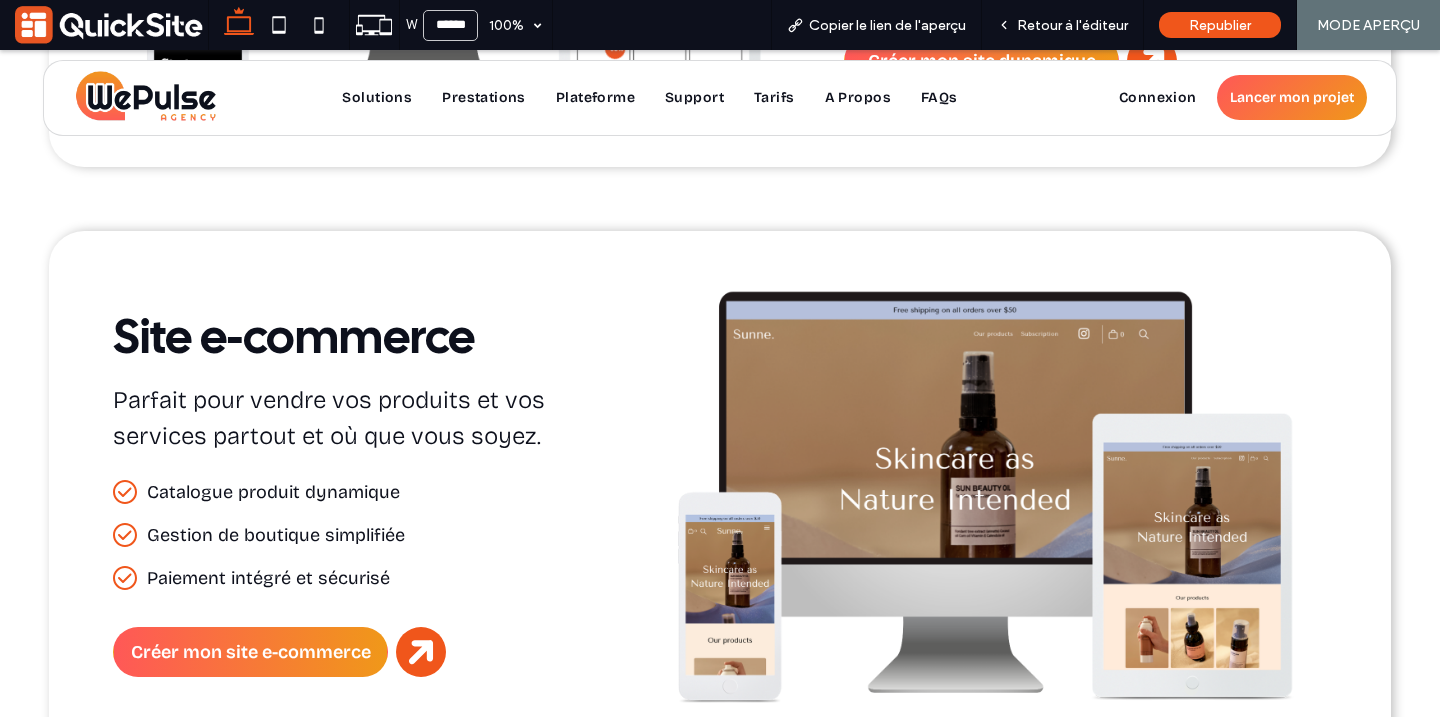 scroll, scrollTop: 5503, scrollLeft: 0, axis: vertical 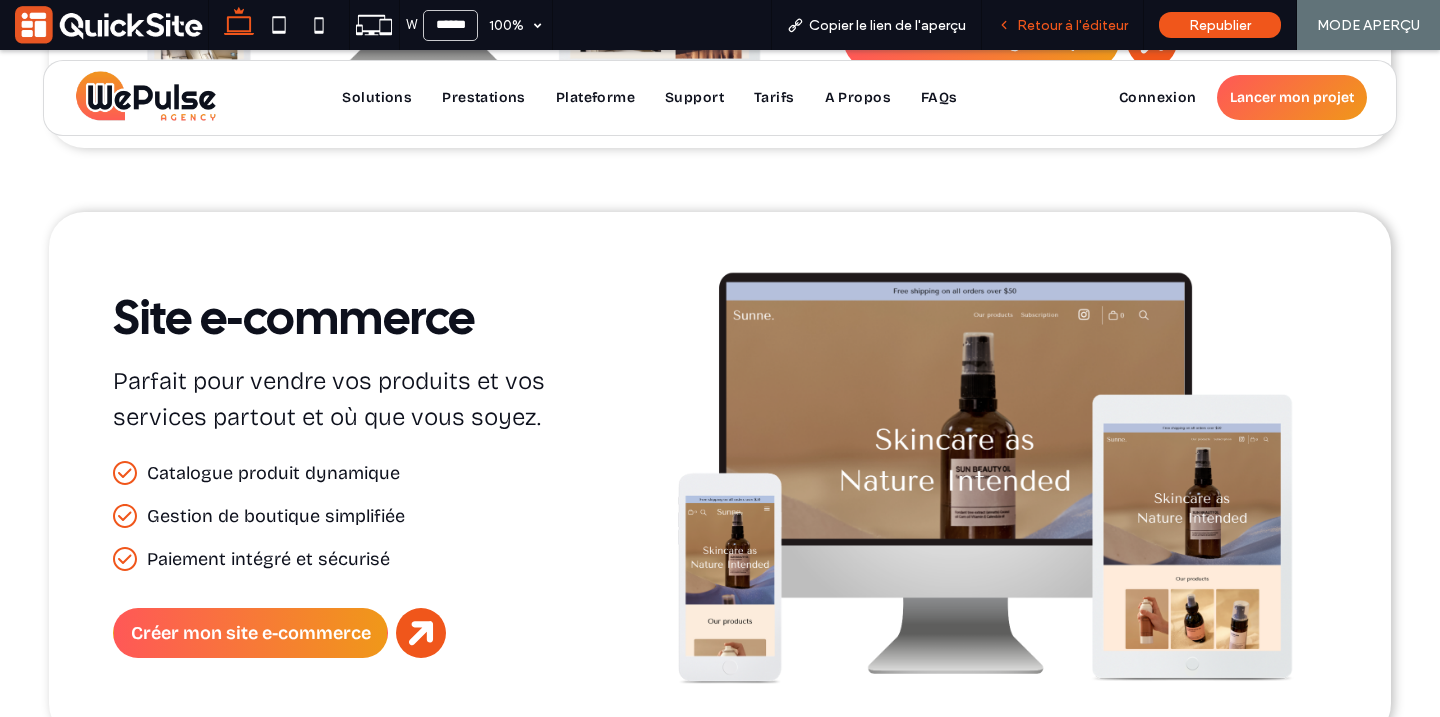 click on "Retour à l'éditeur" at bounding box center (1072, 25) 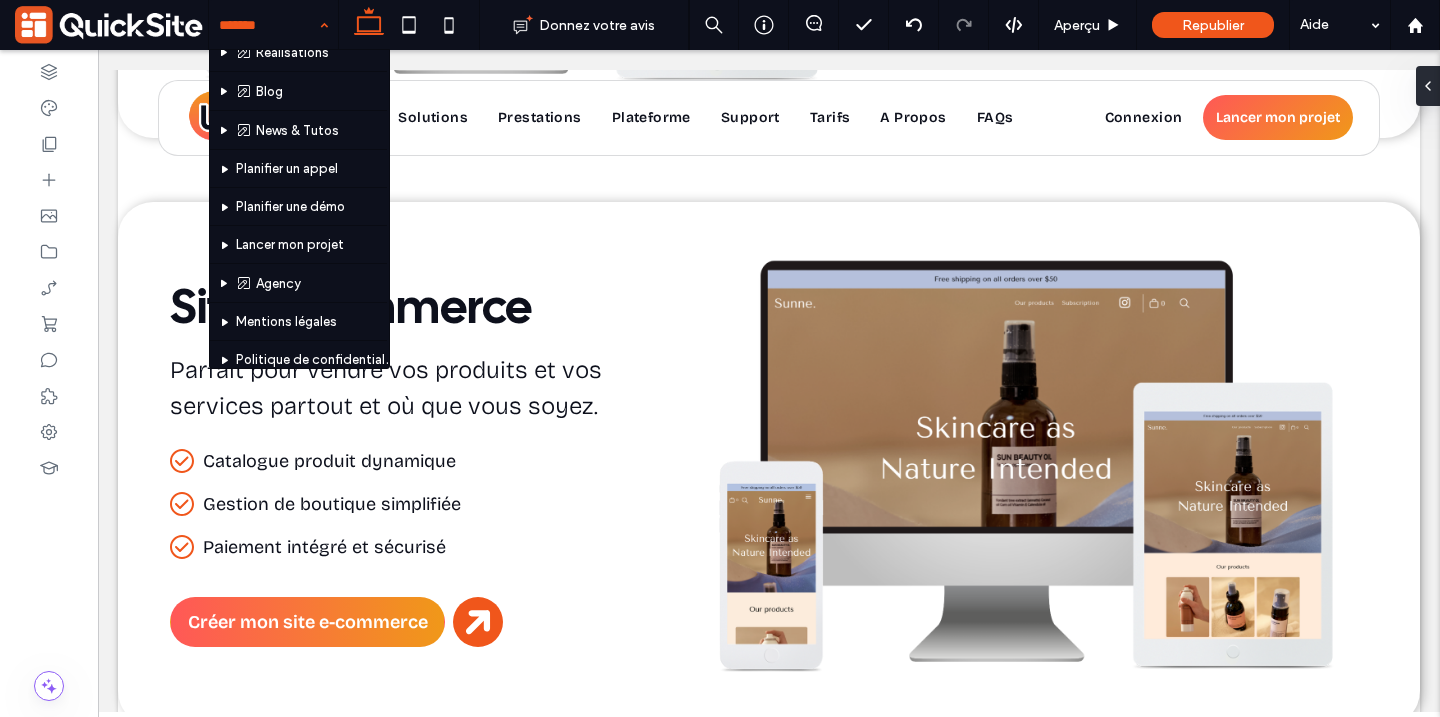 scroll, scrollTop: 810, scrollLeft: 0, axis: vertical 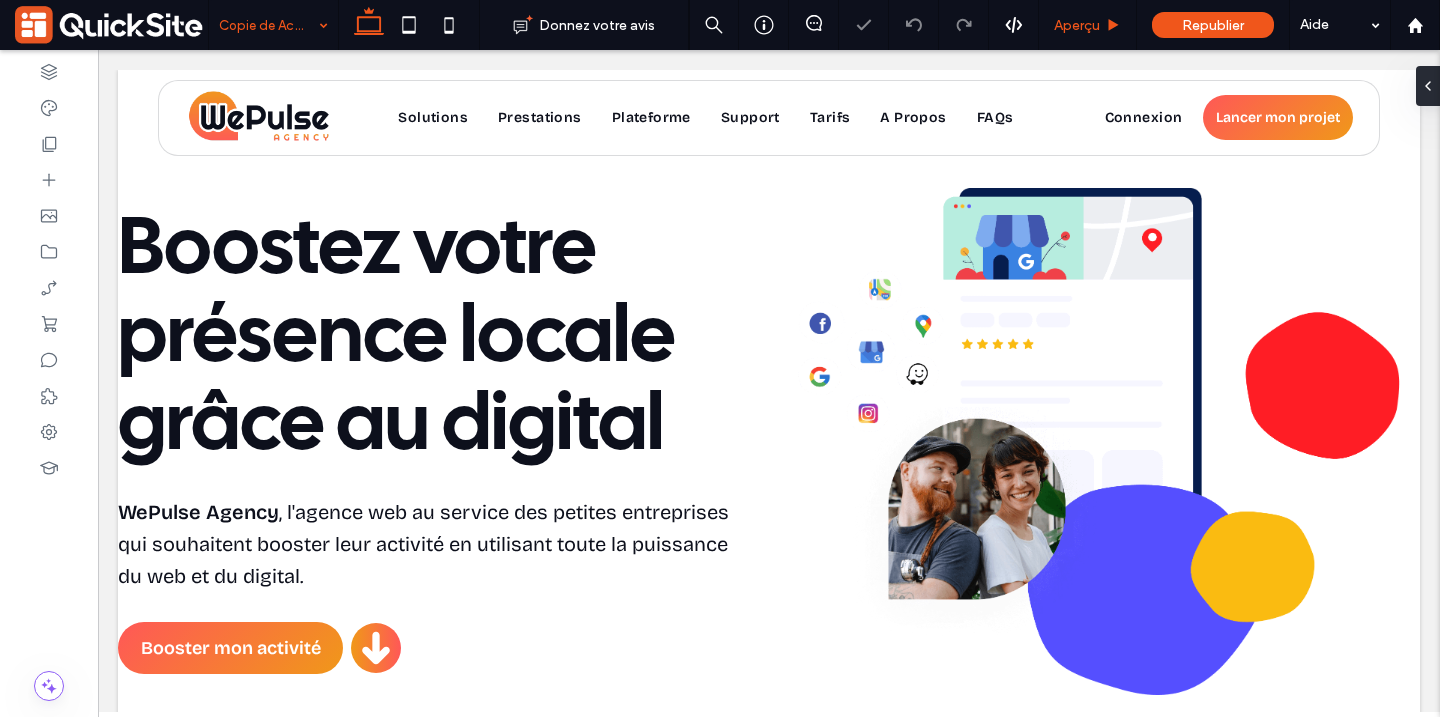 click on "Aperçu" at bounding box center [1088, 25] 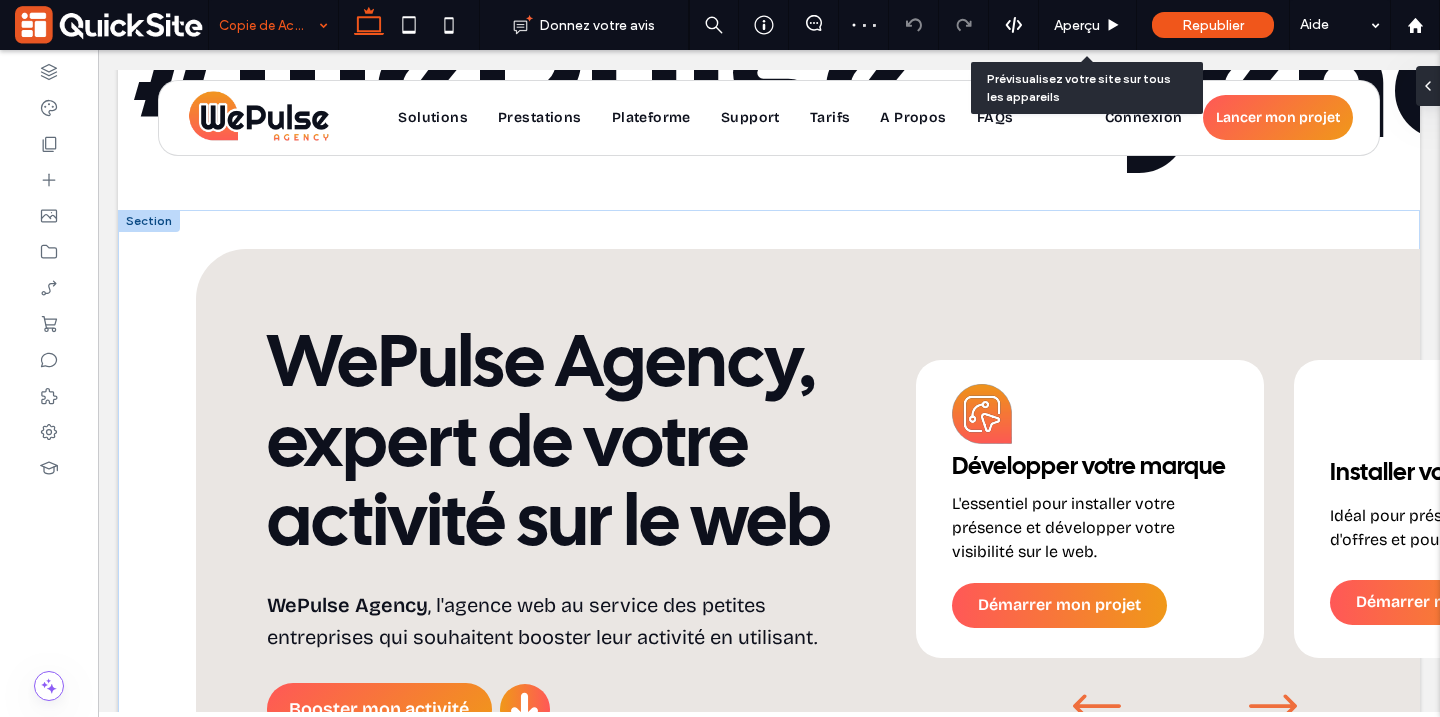 scroll, scrollTop: 788, scrollLeft: 0, axis: vertical 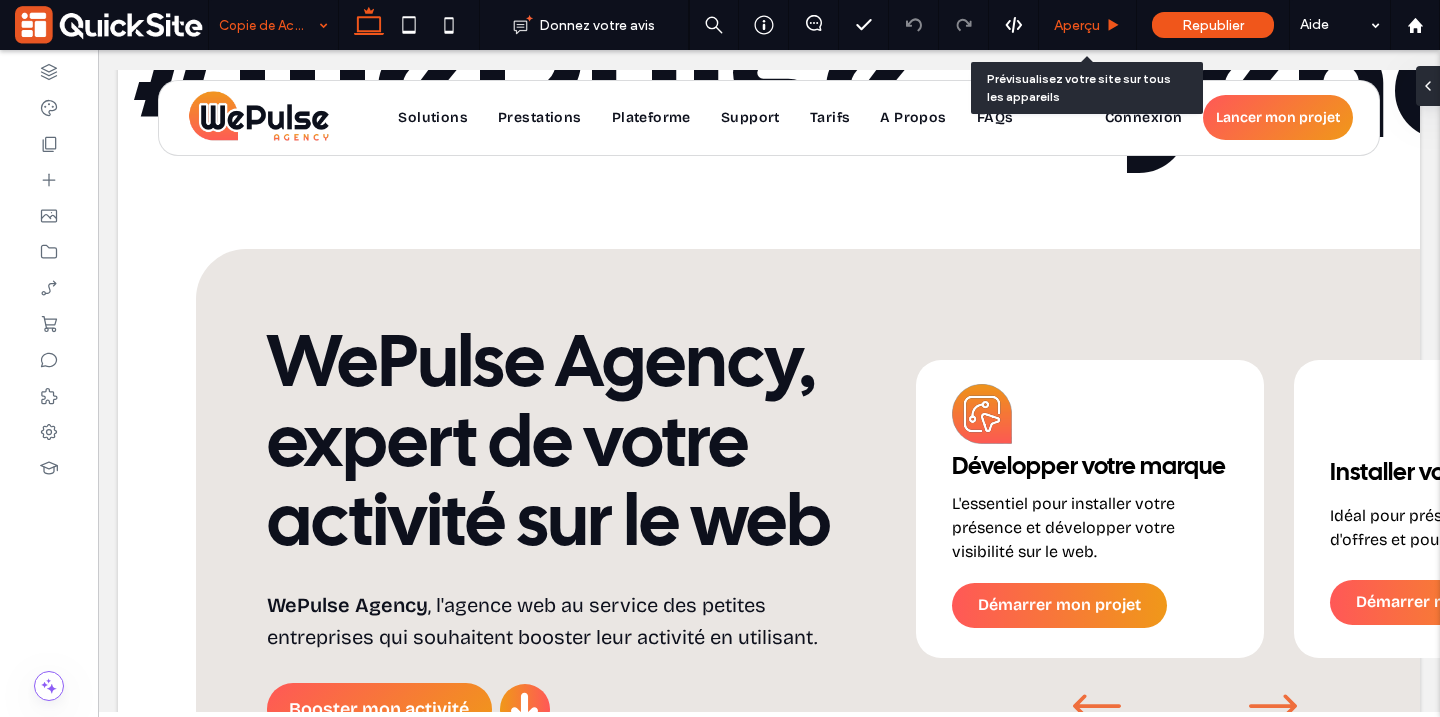 click on "Aperçu" at bounding box center (1088, 25) 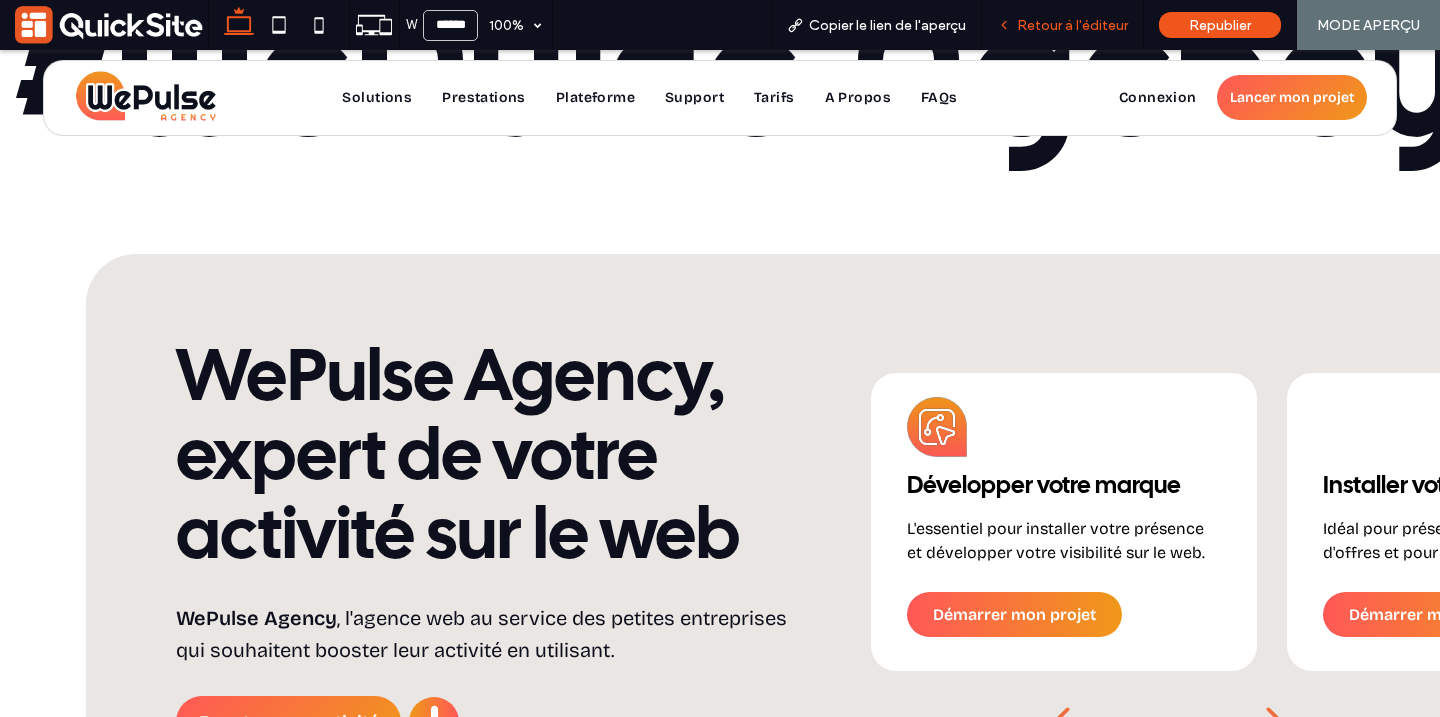 click on "Retour à l'éditeur" at bounding box center [1072, 25] 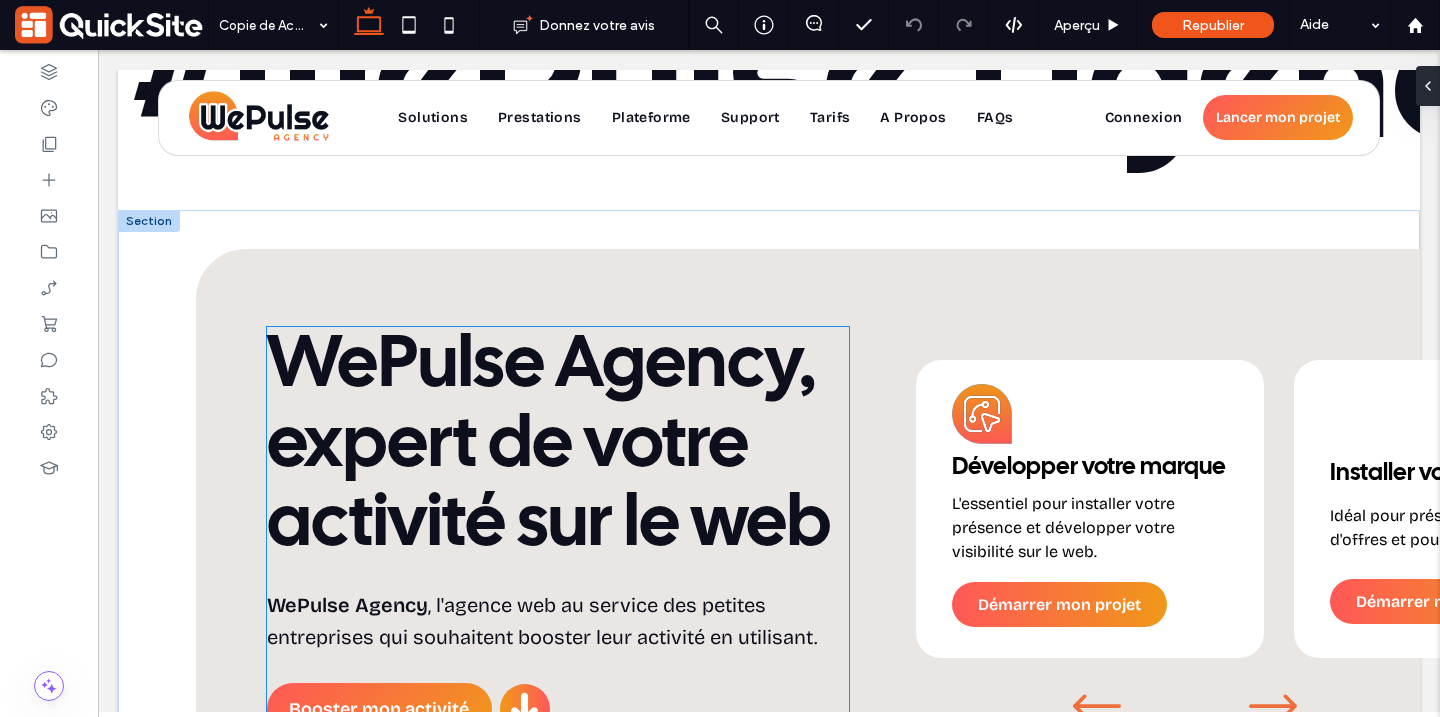click on "WePulse Agency, expert de votre activité sur le web" at bounding box center [549, 445] 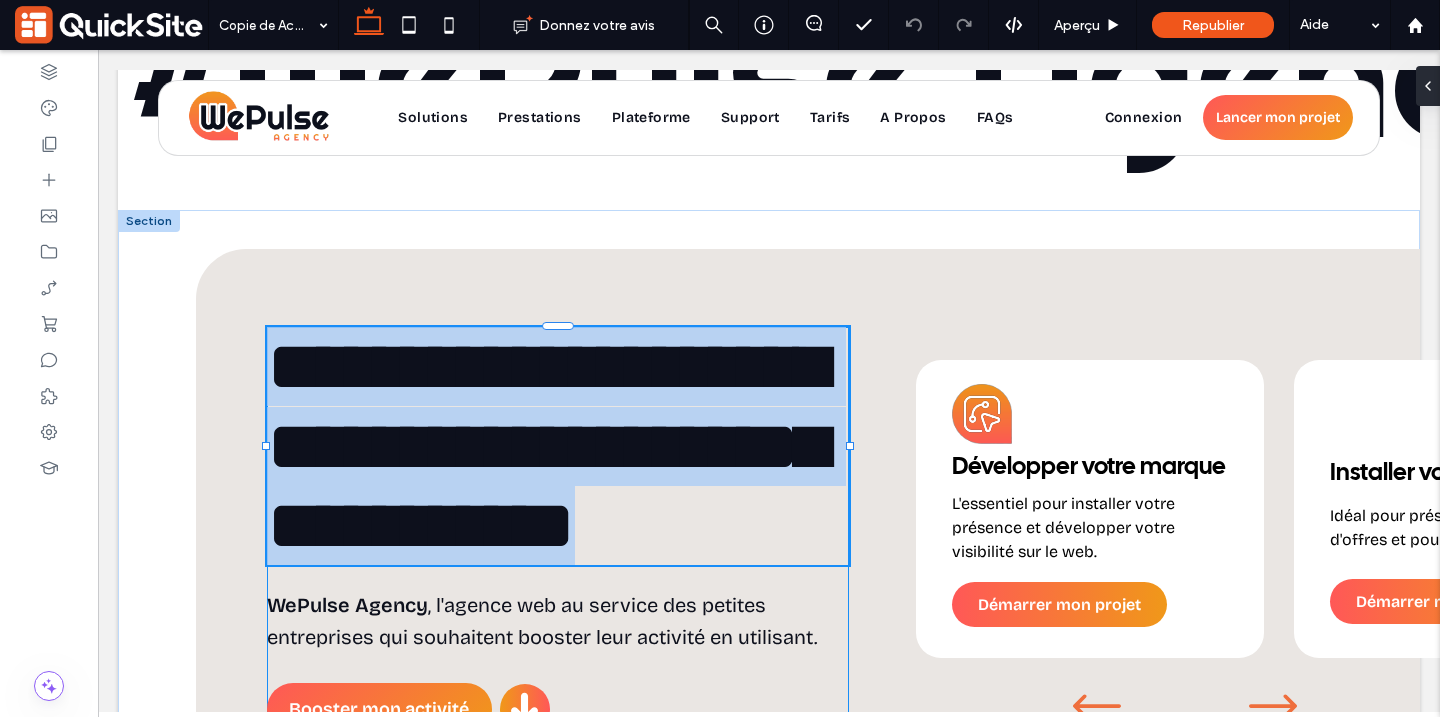 type on "**********" 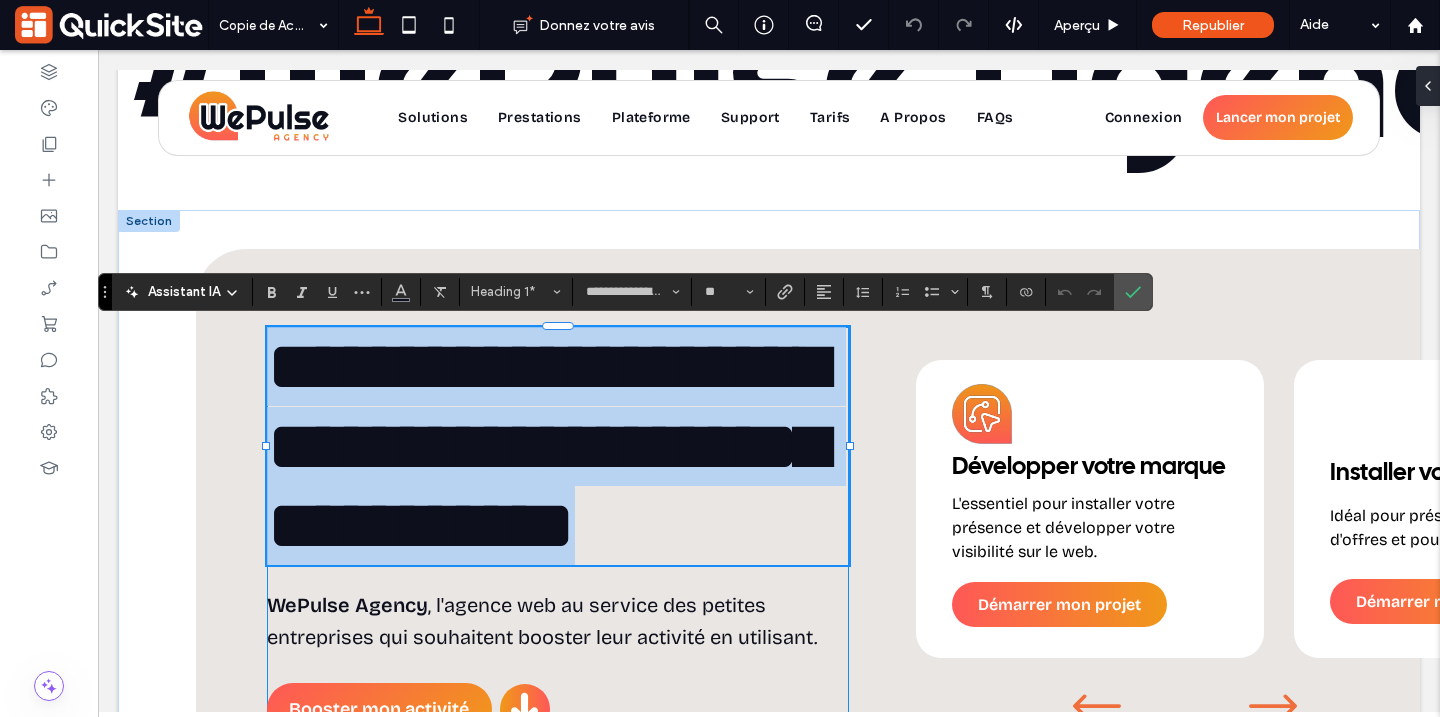 click on "**********" at bounding box center (547, 445) 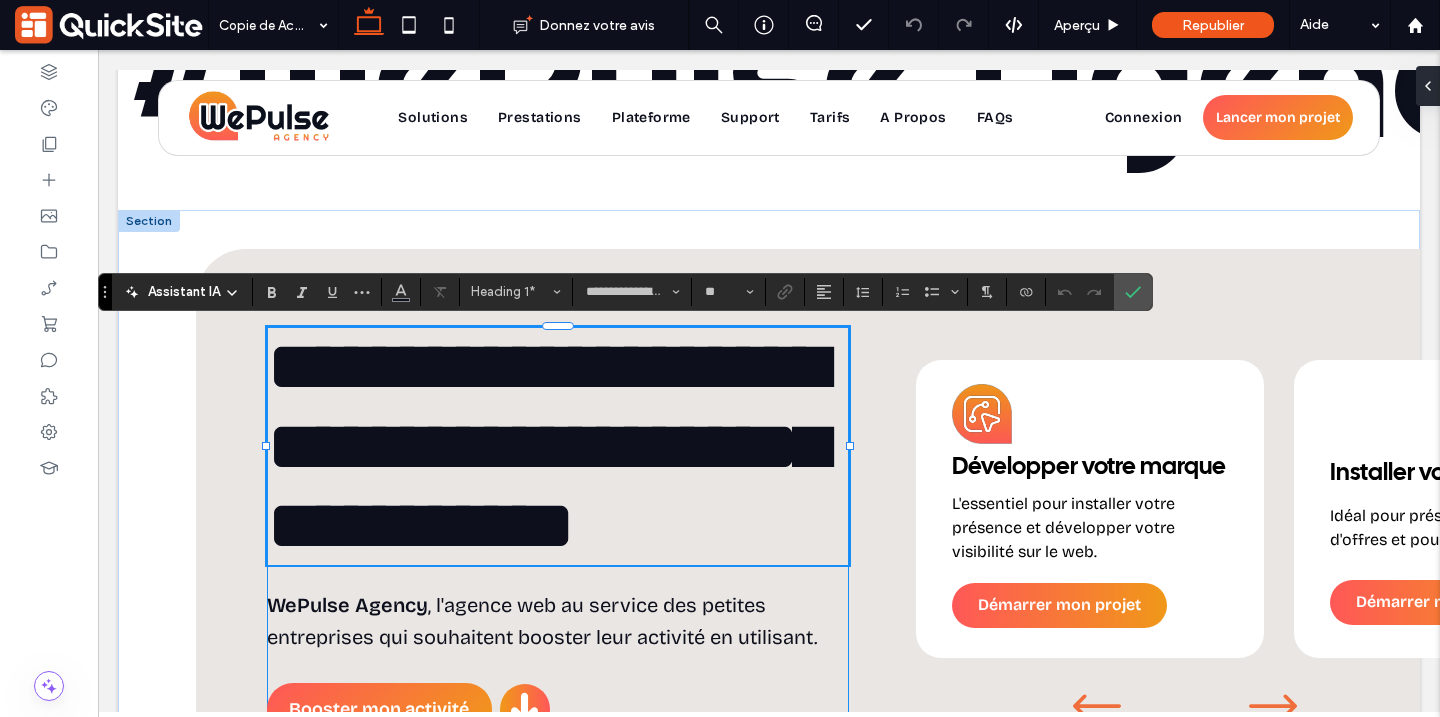 scroll, scrollTop: 3, scrollLeft: 0, axis: vertical 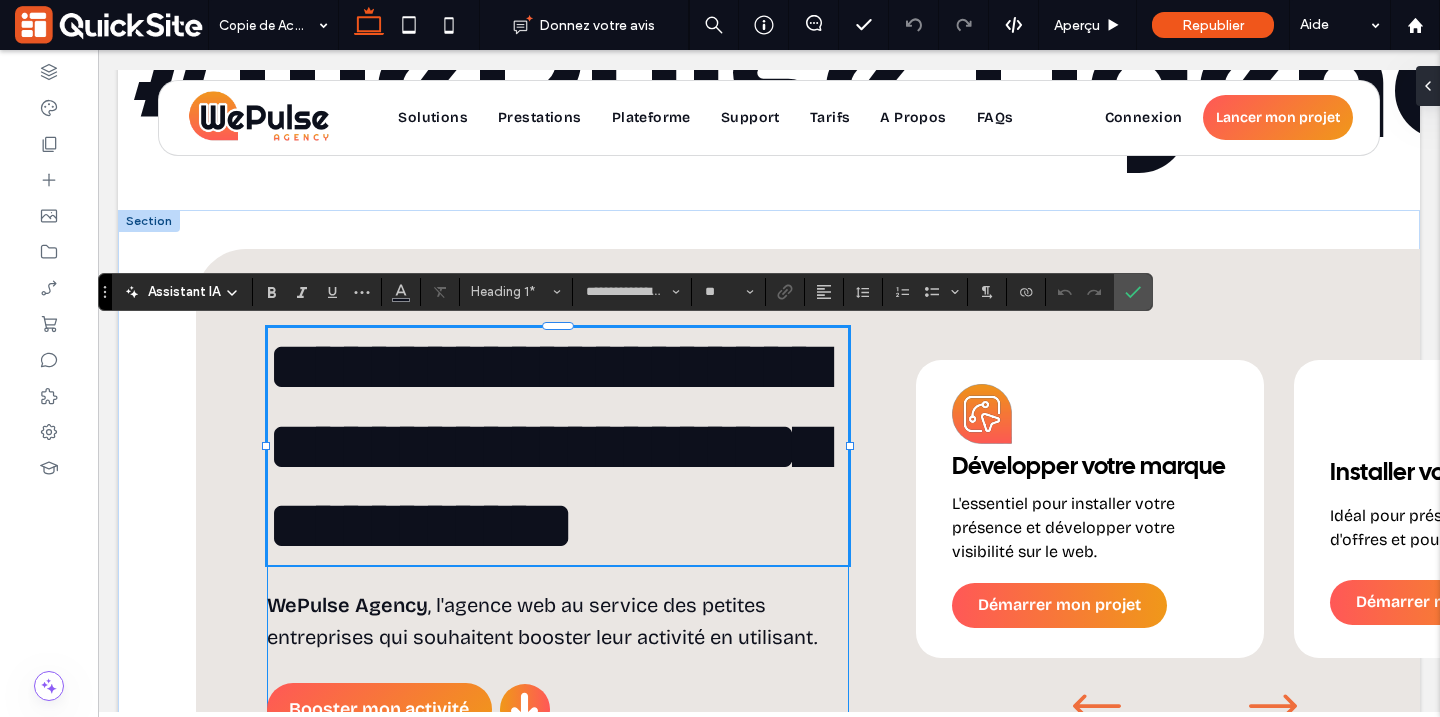 click on "**********" at bounding box center (547, 445) 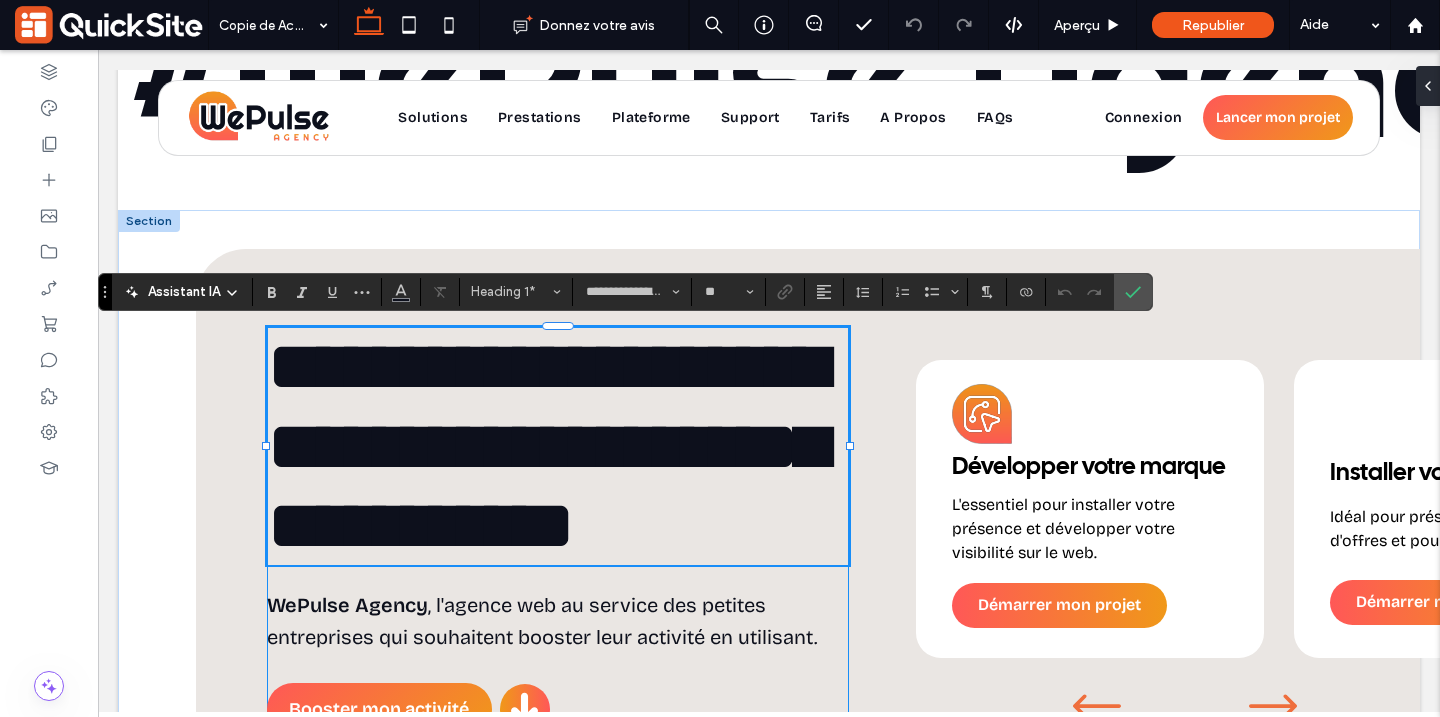 scroll, scrollTop: 0, scrollLeft: 0, axis: both 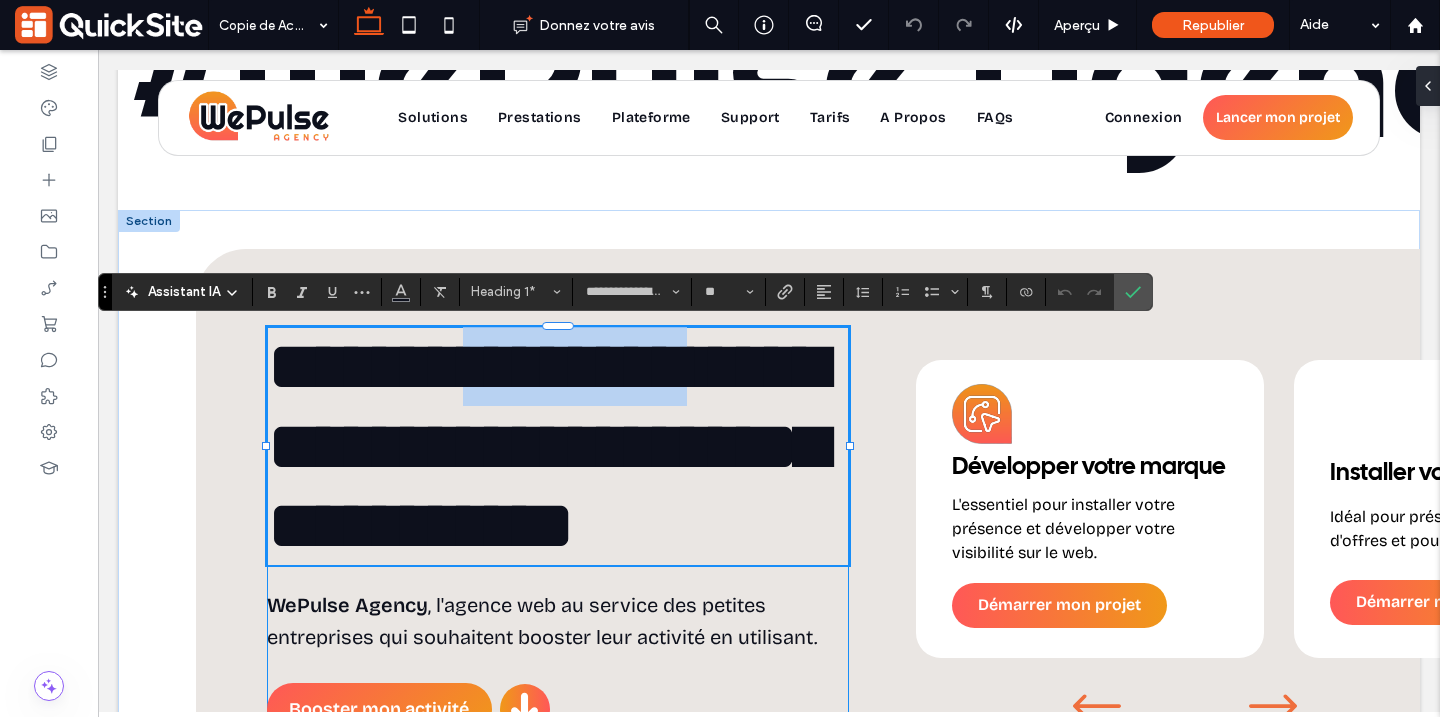 drag, startPoint x: 540, startPoint y: 353, endPoint x: 818, endPoint y: 363, distance: 278.1798 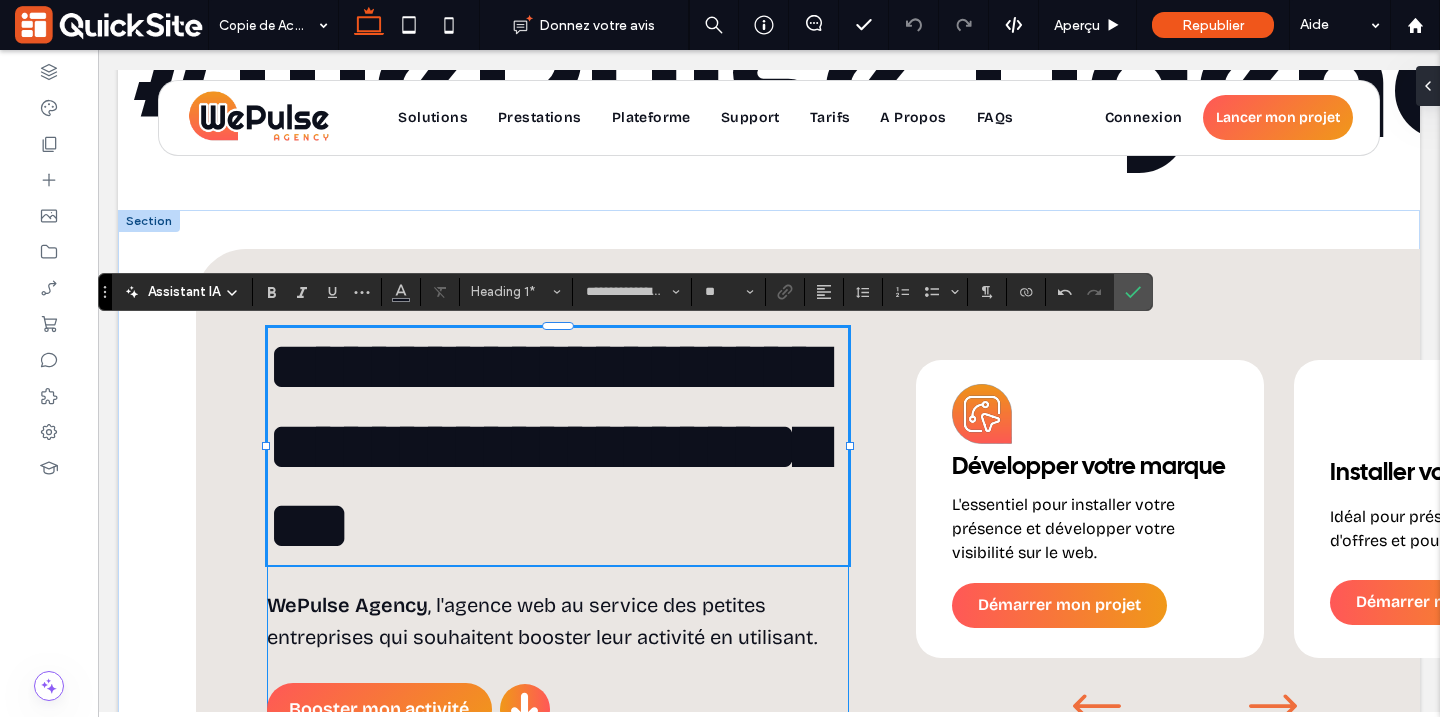 type 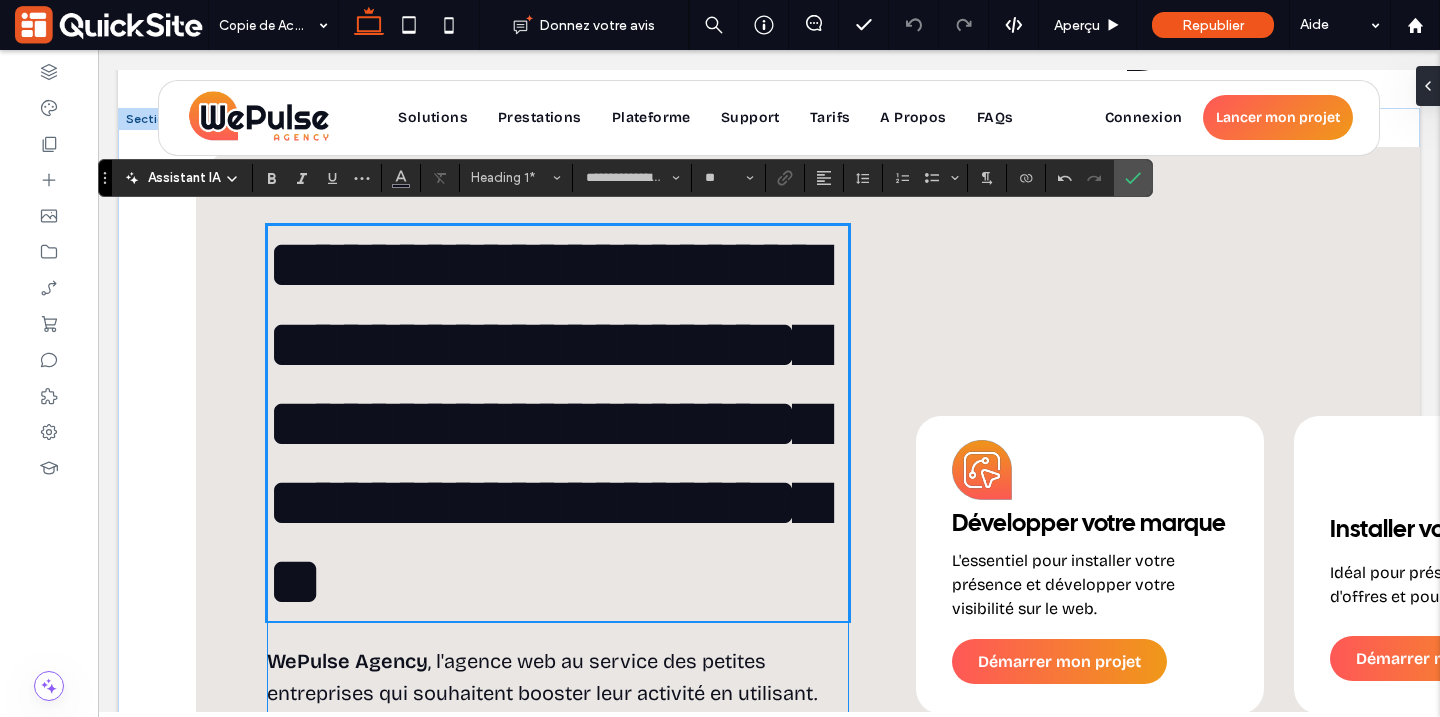 scroll, scrollTop: 918, scrollLeft: 0, axis: vertical 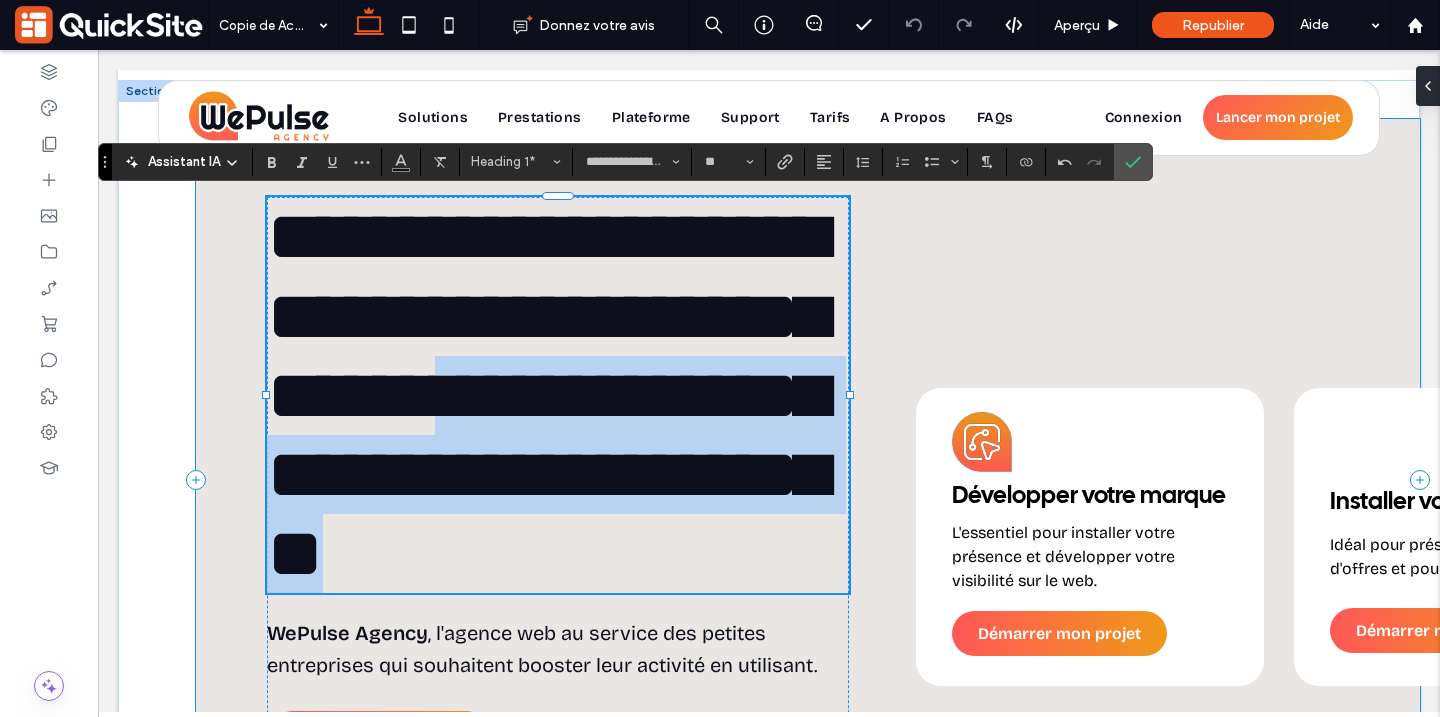 drag, startPoint x: 676, startPoint y: 402, endPoint x: 880, endPoint y: 530, distance: 240.8319 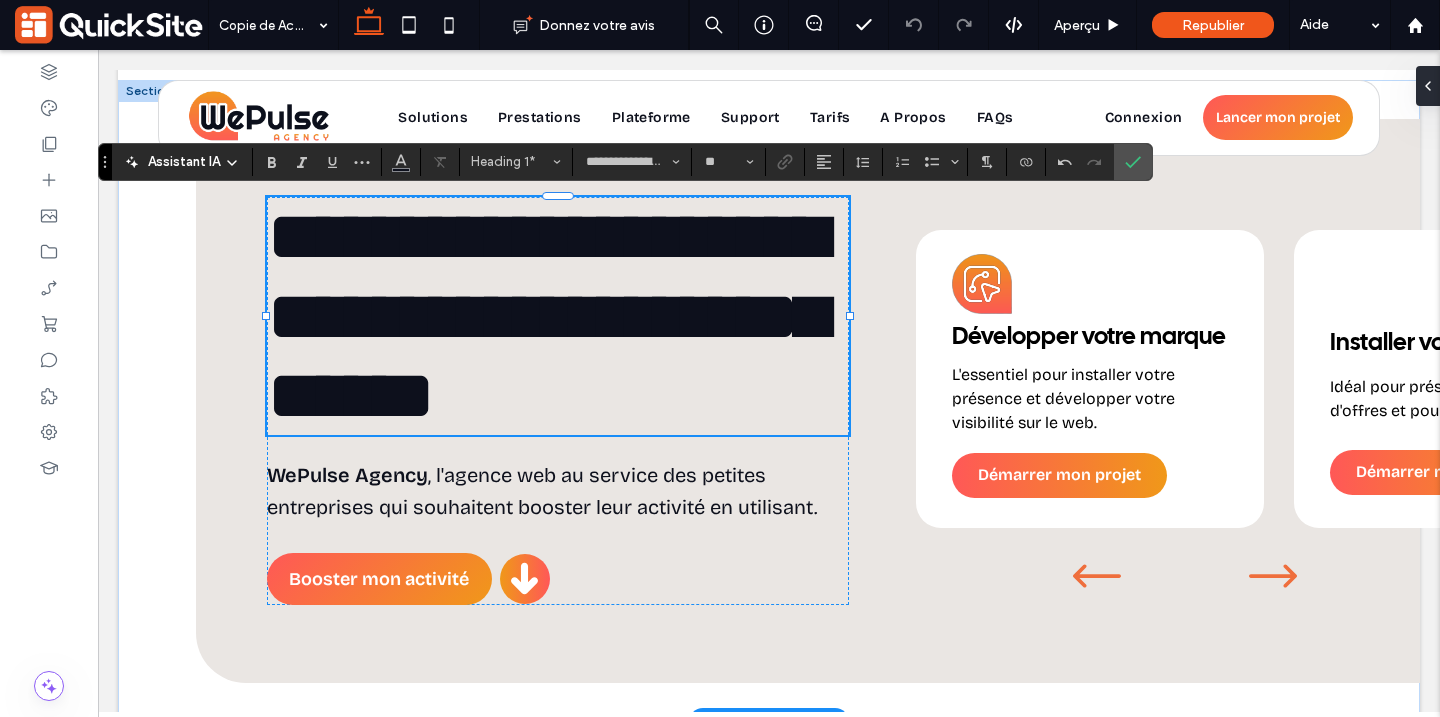 click on "**********" at bounding box center (547, 315) 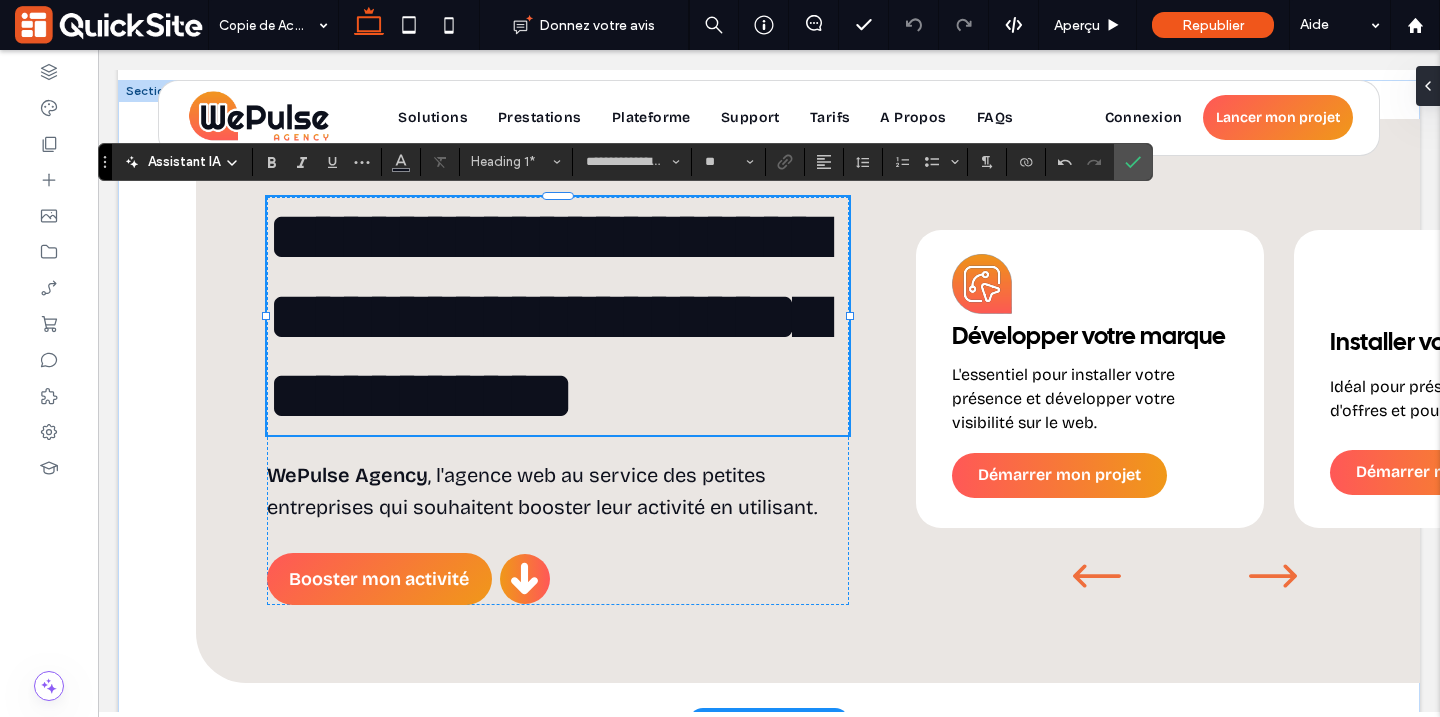 scroll, scrollTop: 0, scrollLeft: 0, axis: both 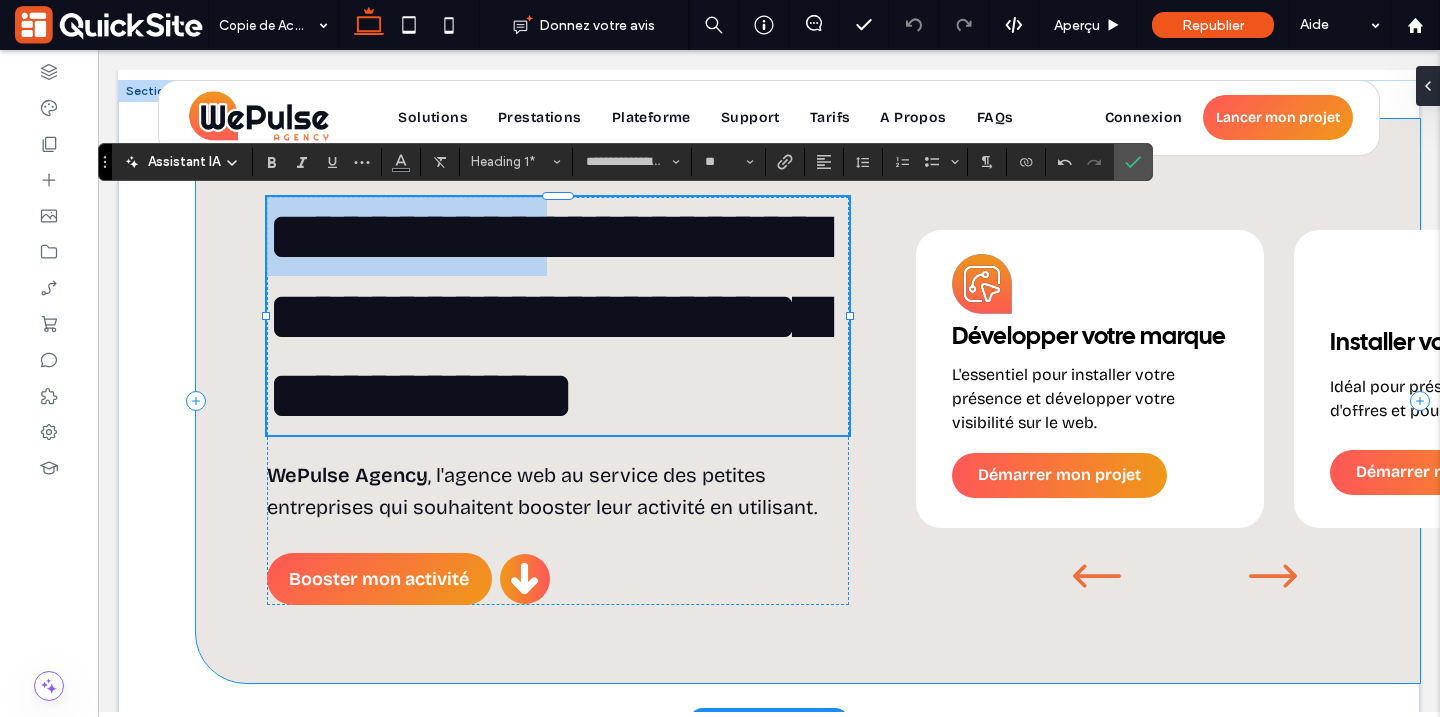 drag, startPoint x: 591, startPoint y: 224, endPoint x: 248, endPoint y: 226, distance: 343.00583 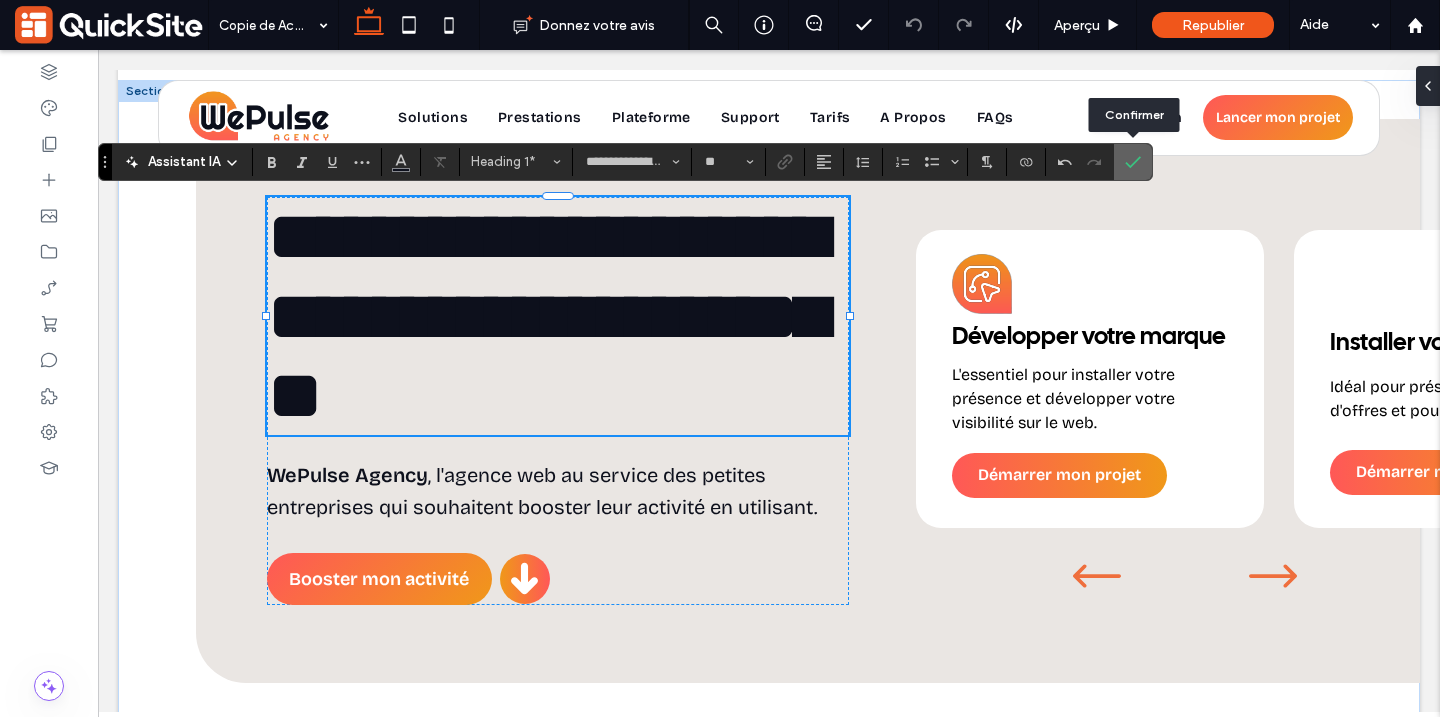 click 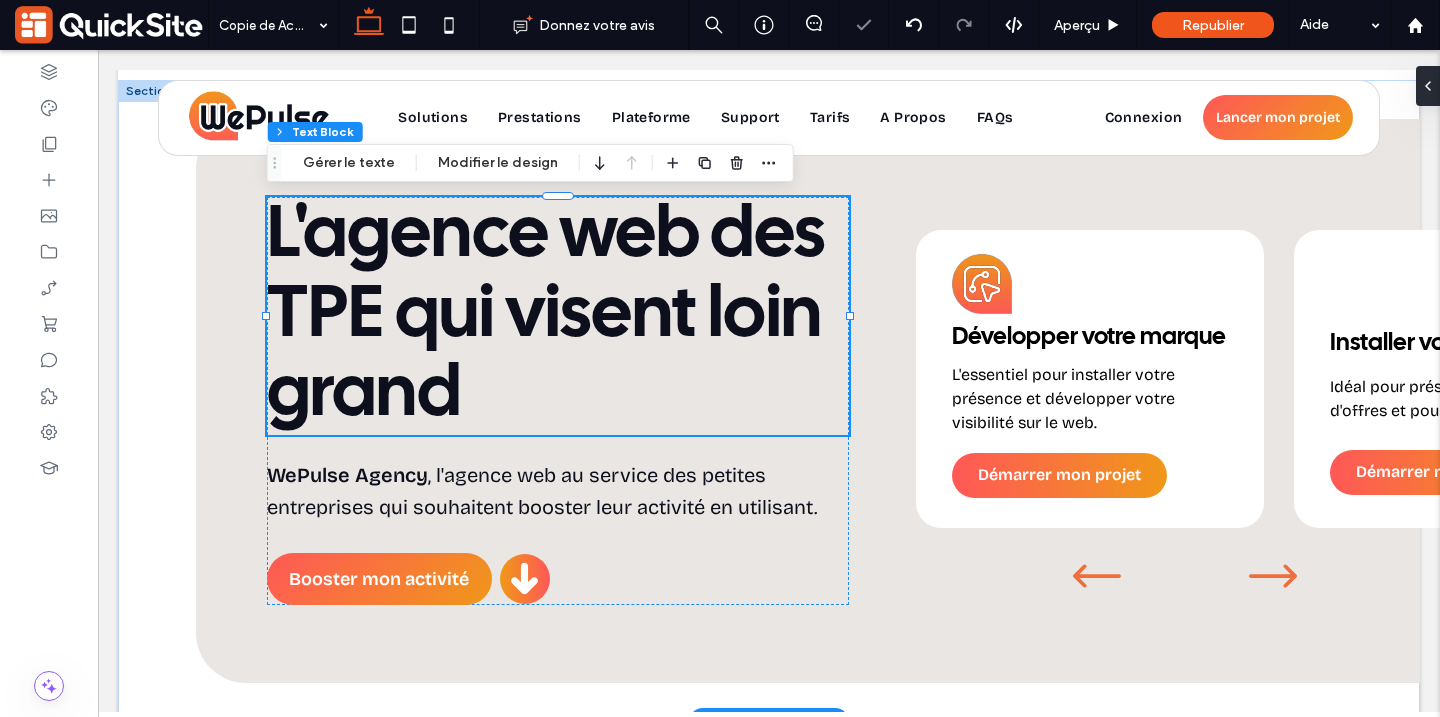 click on "L'agence web des TPE qui visent loin grand" at bounding box center [558, 316] 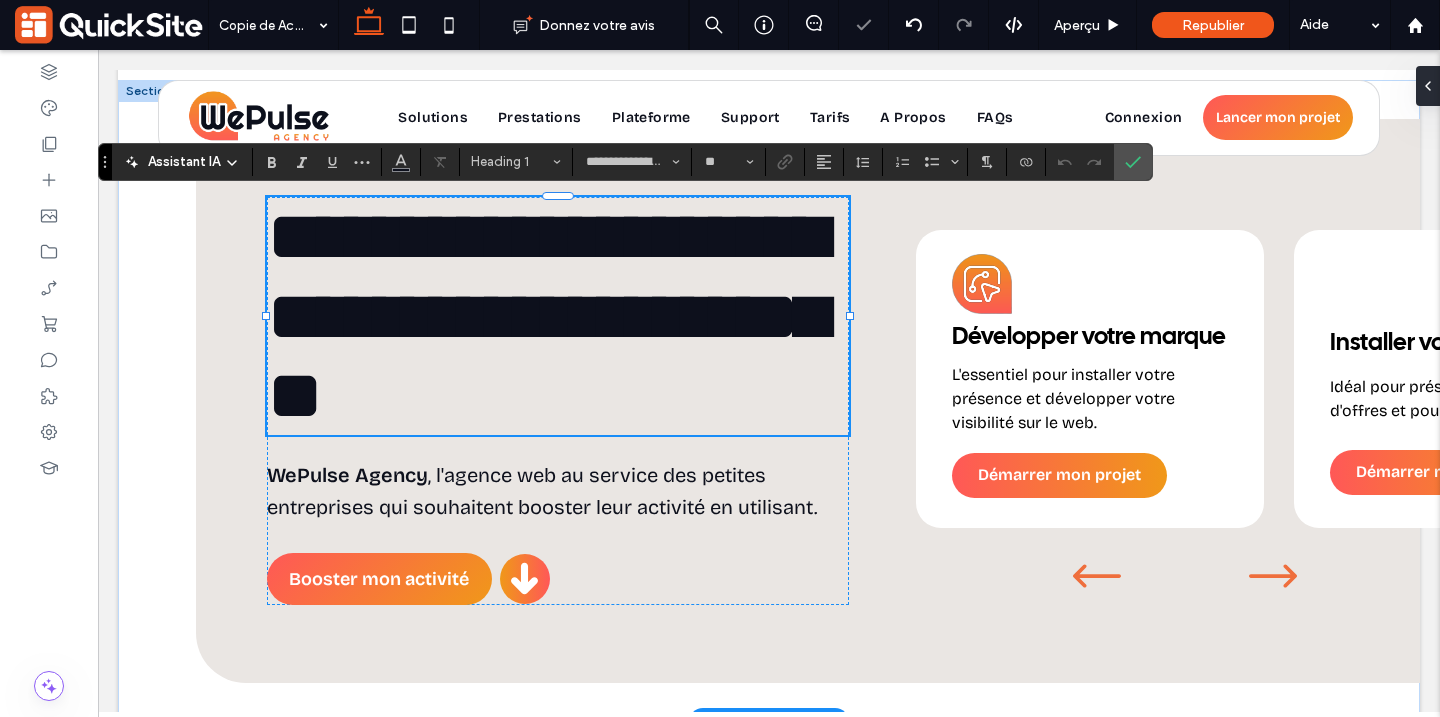 scroll, scrollTop: 3, scrollLeft: 0, axis: vertical 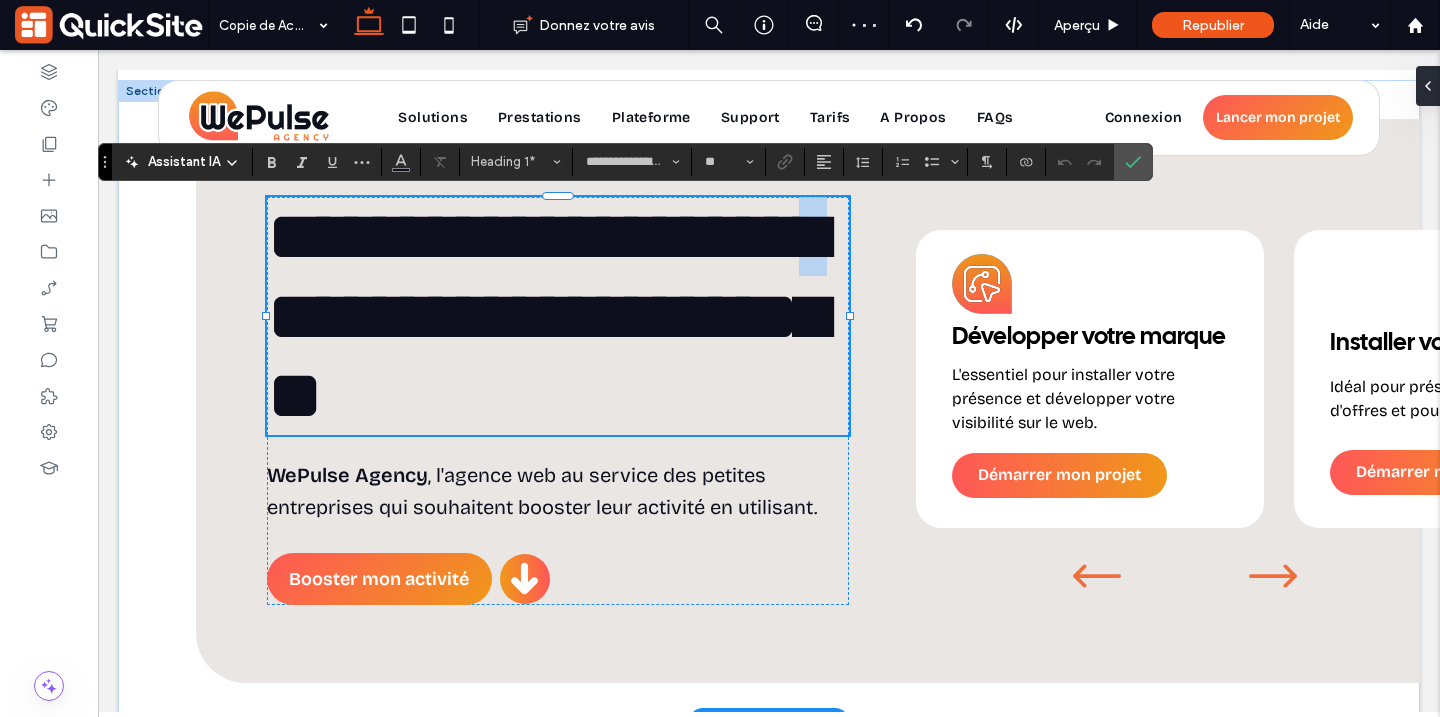 drag, startPoint x: 376, startPoint y: 311, endPoint x: 232, endPoint y: 311, distance: 144 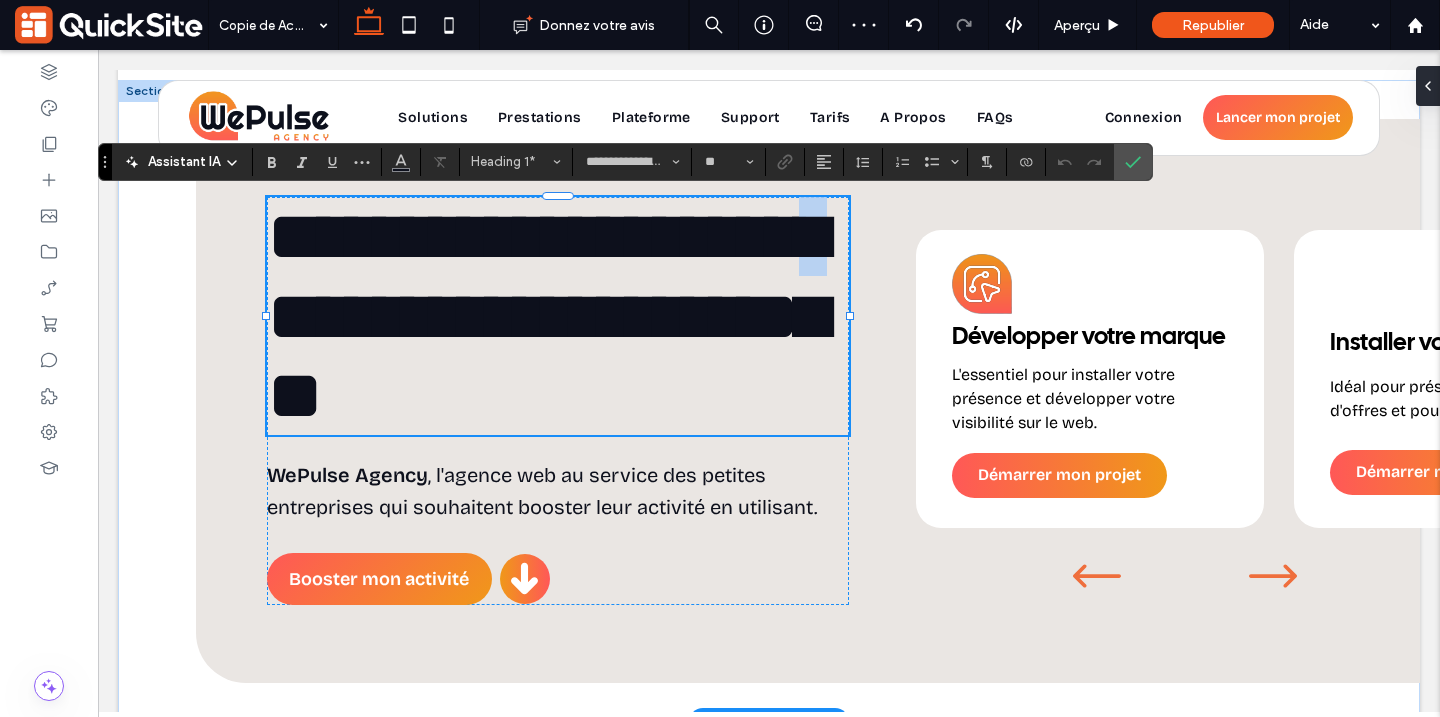 click on "**********" at bounding box center [808, 401] 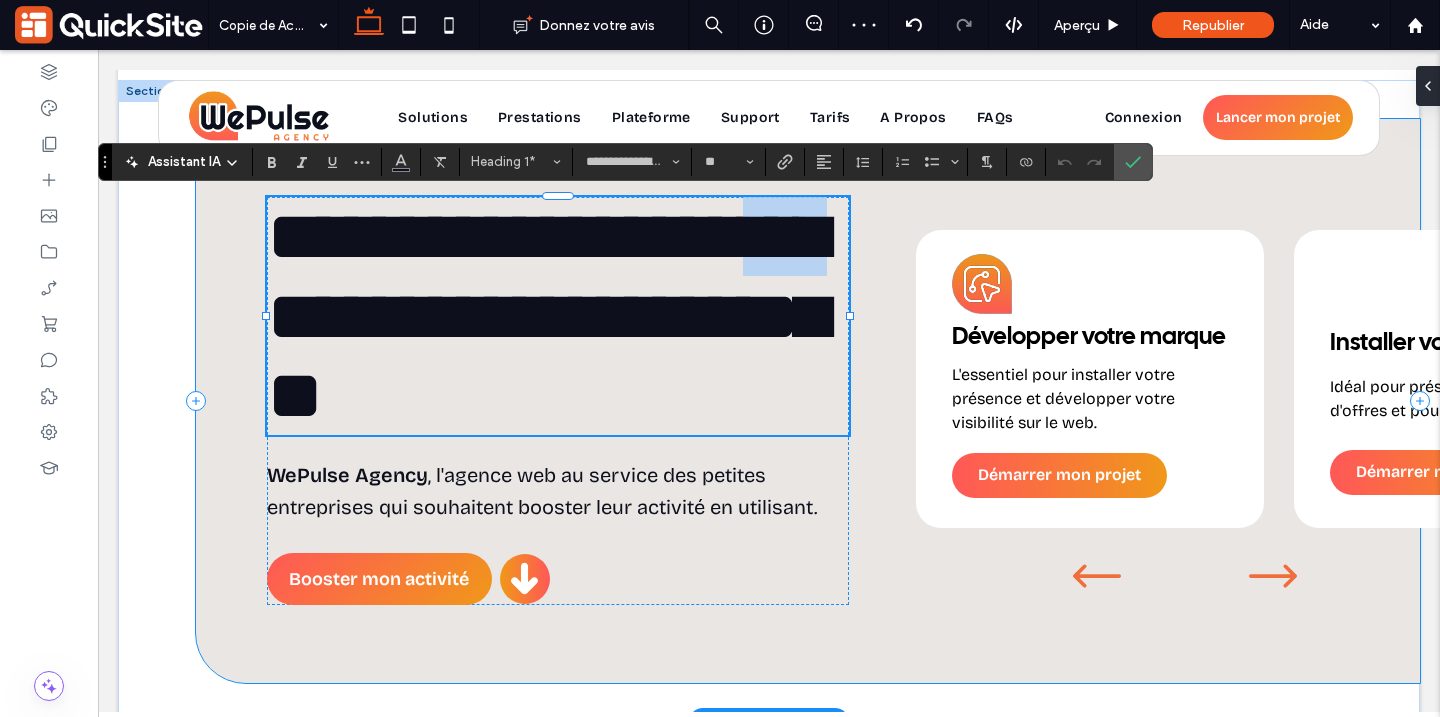 type 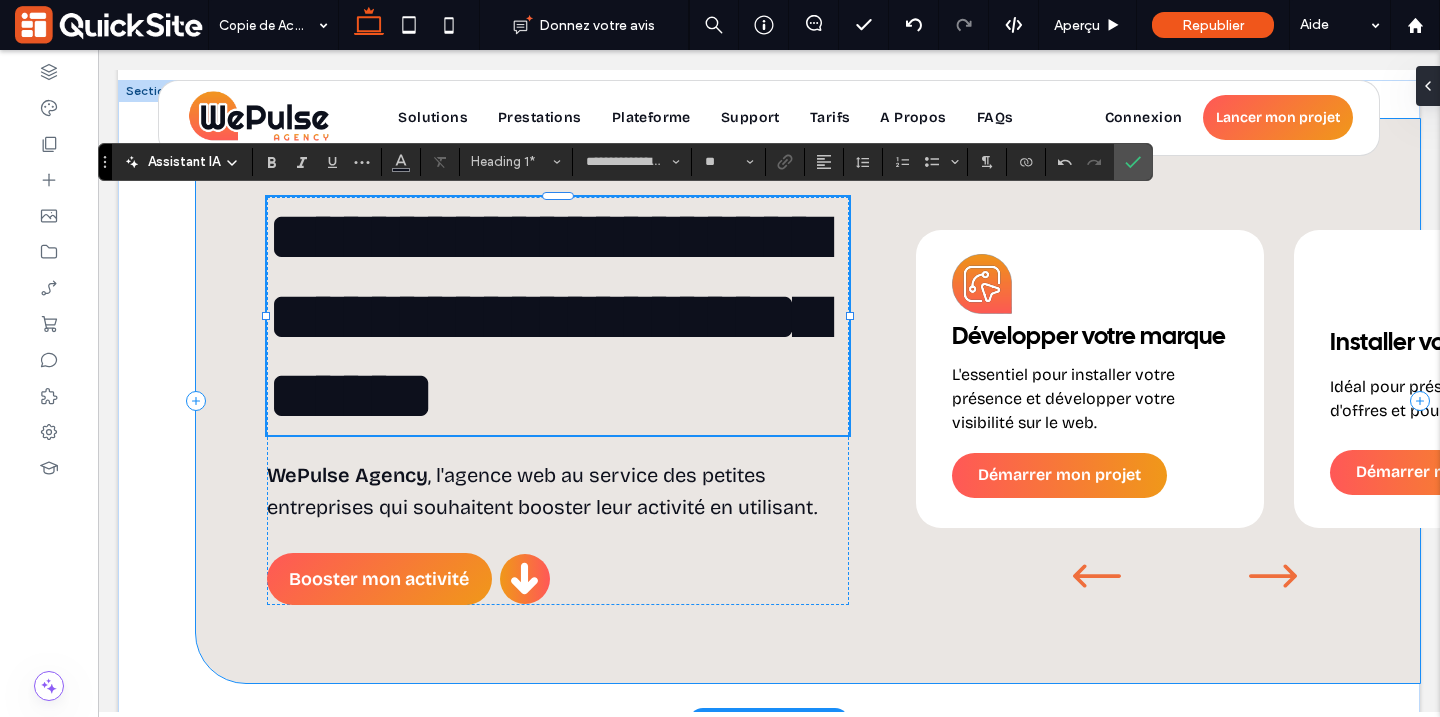 scroll, scrollTop: 0, scrollLeft: 0, axis: both 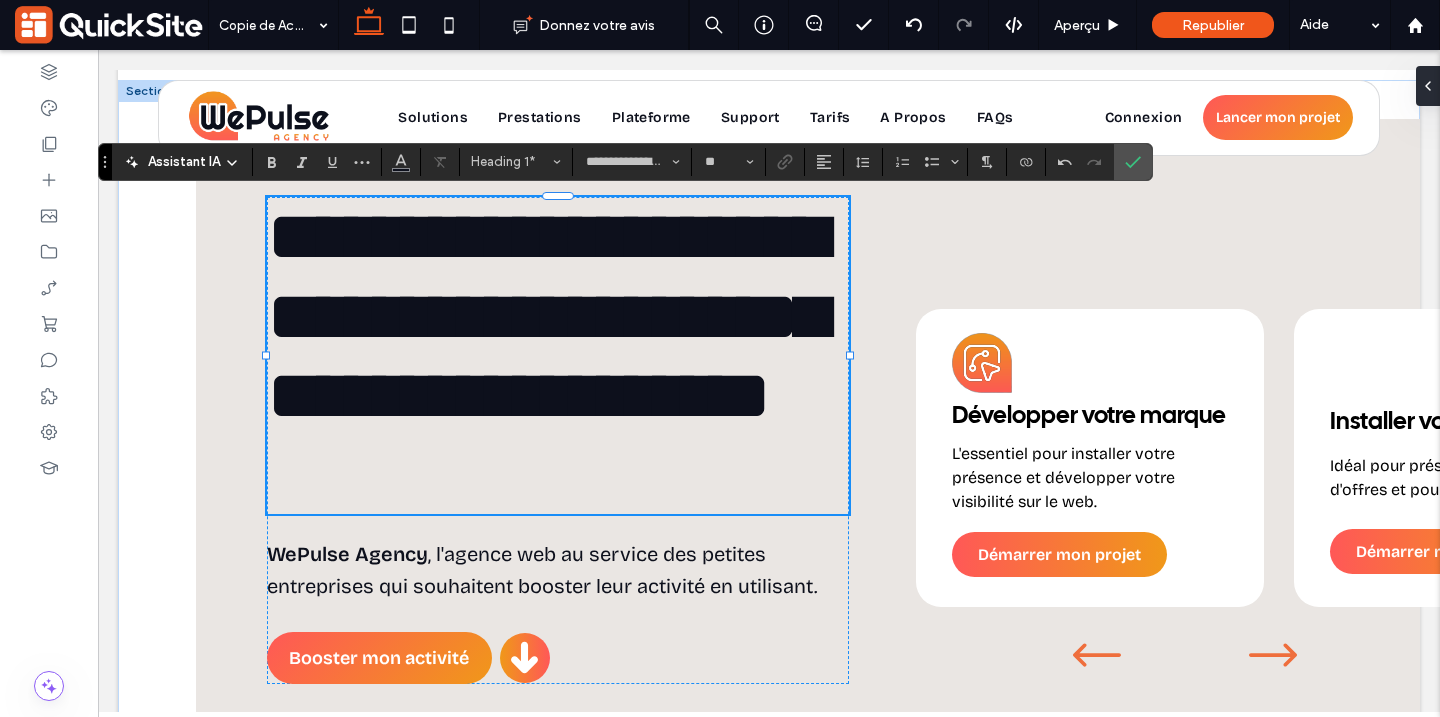 click on "**********" at bounding box center (547, 315) 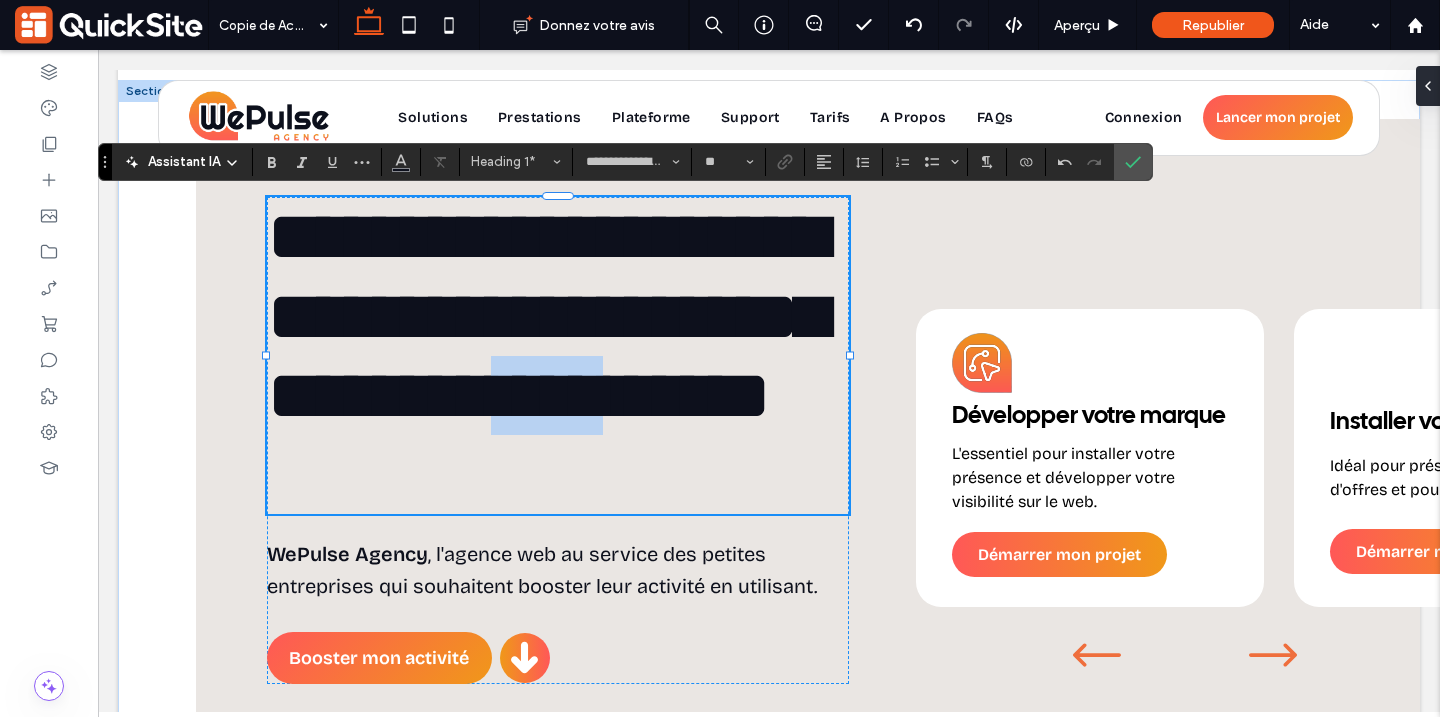 click on "**********" at bounding box center (547, 315) 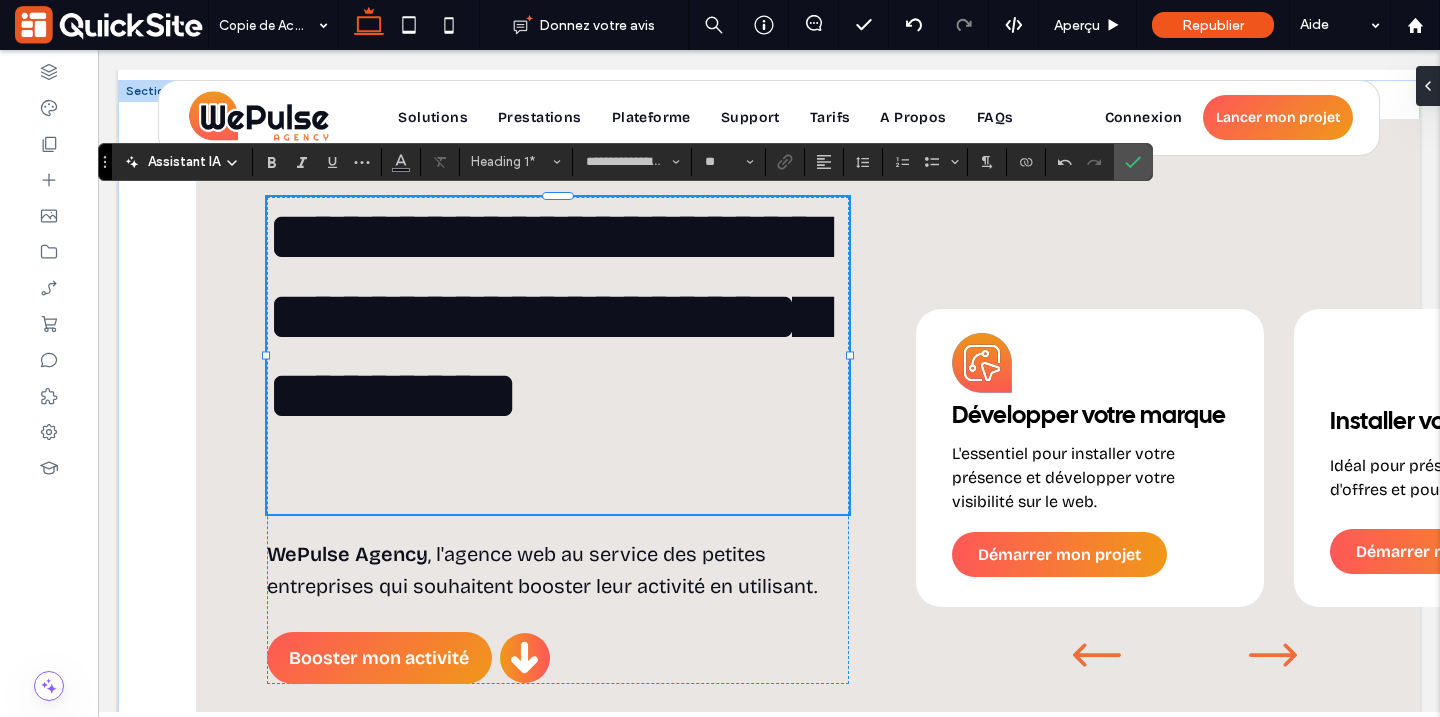 scroll, scrollTop: 3, scrollLeft: 0, axis: vertical 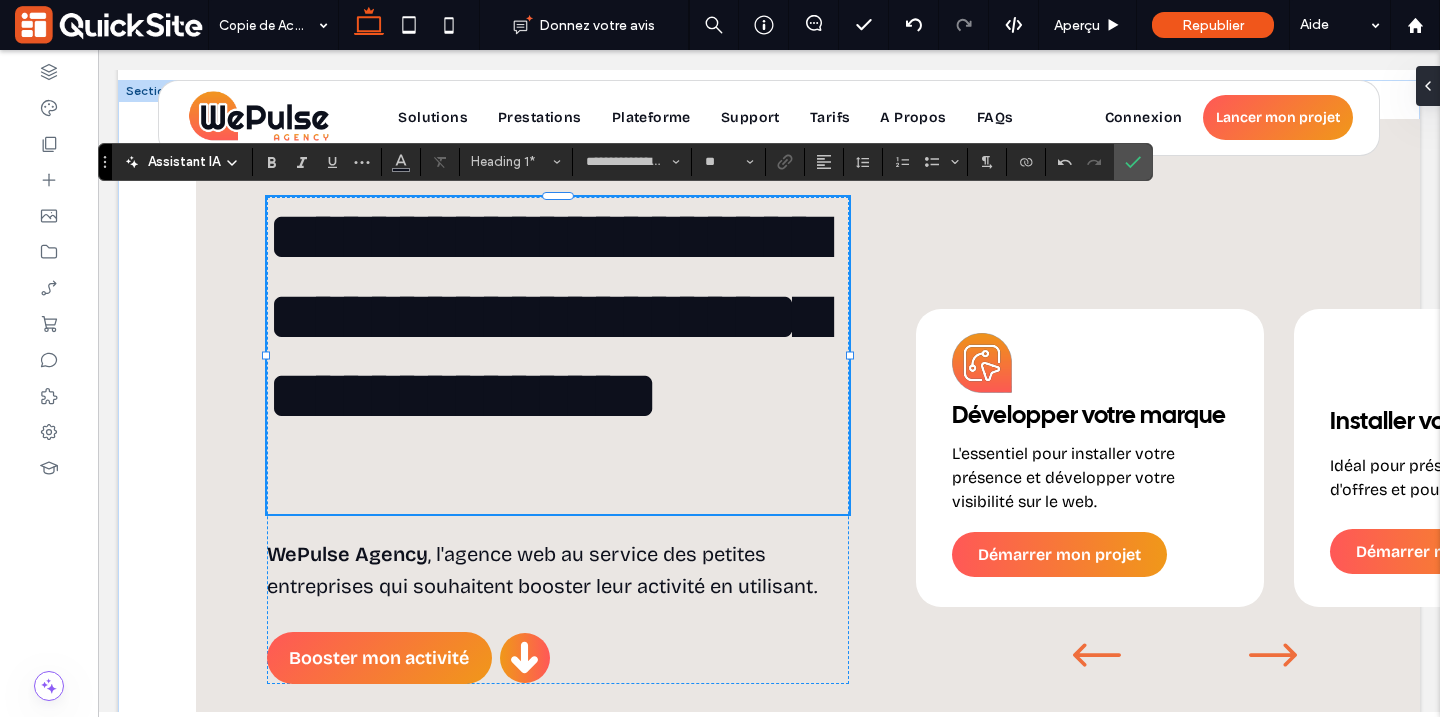 click on "**********" at bounding box center [547, 315] 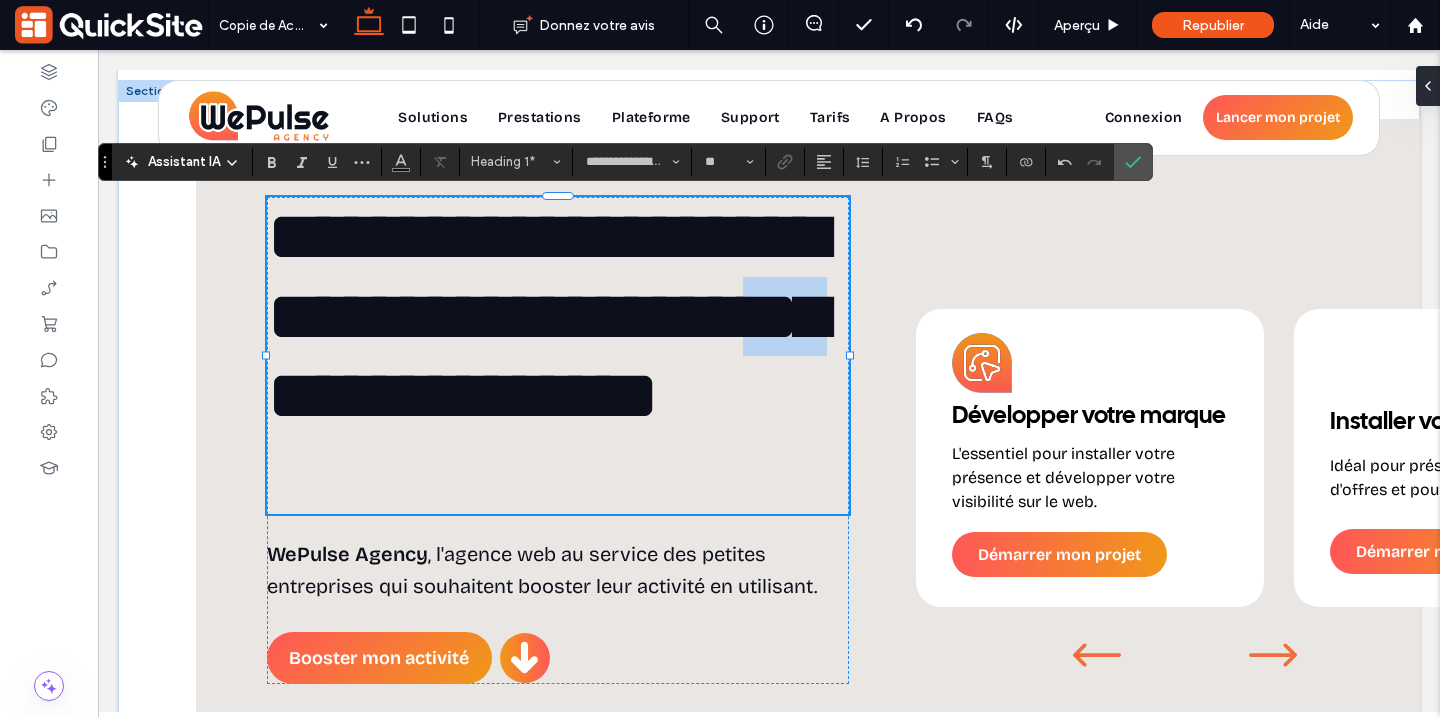 click on "**********" at bounding box center [547, 315] 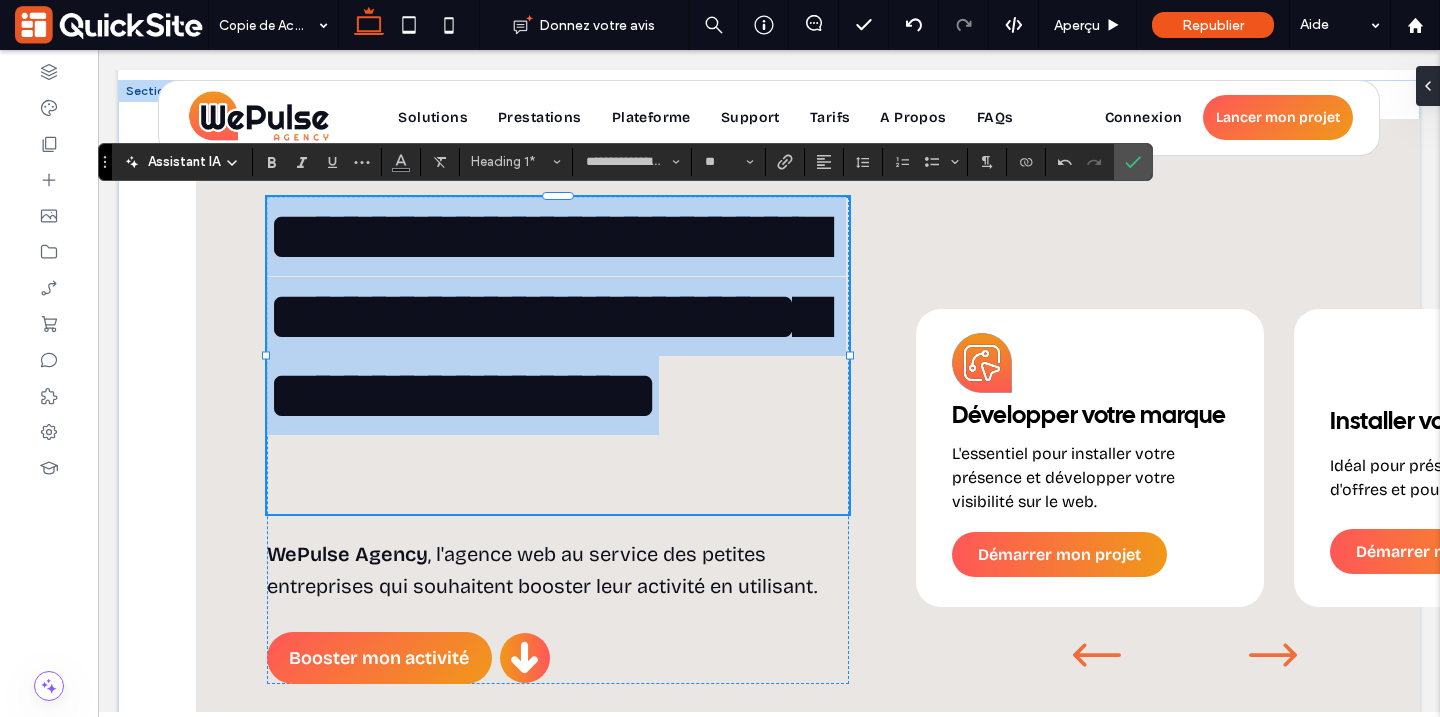 scroll, scrollTop: 0, scrollLeft: 0, axis: both 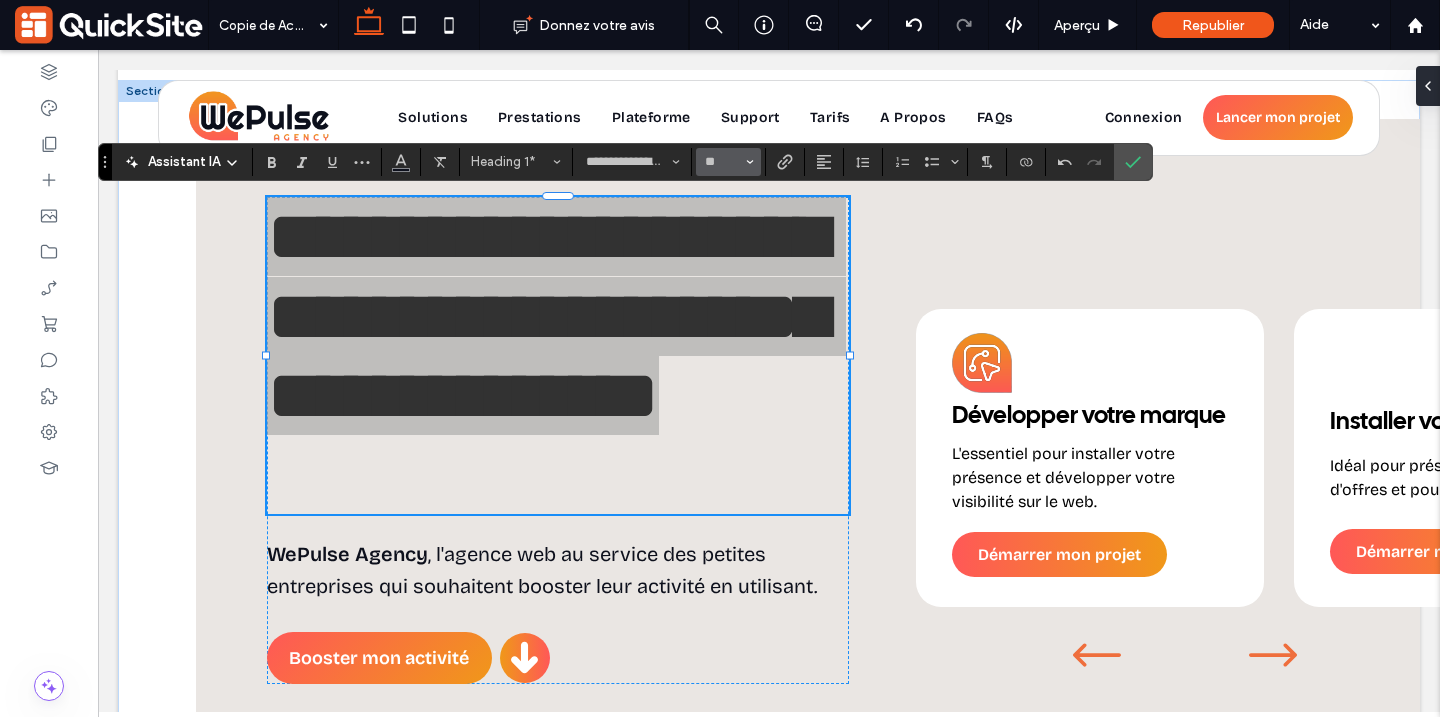 click on "**" at bounding box center (722, 162) 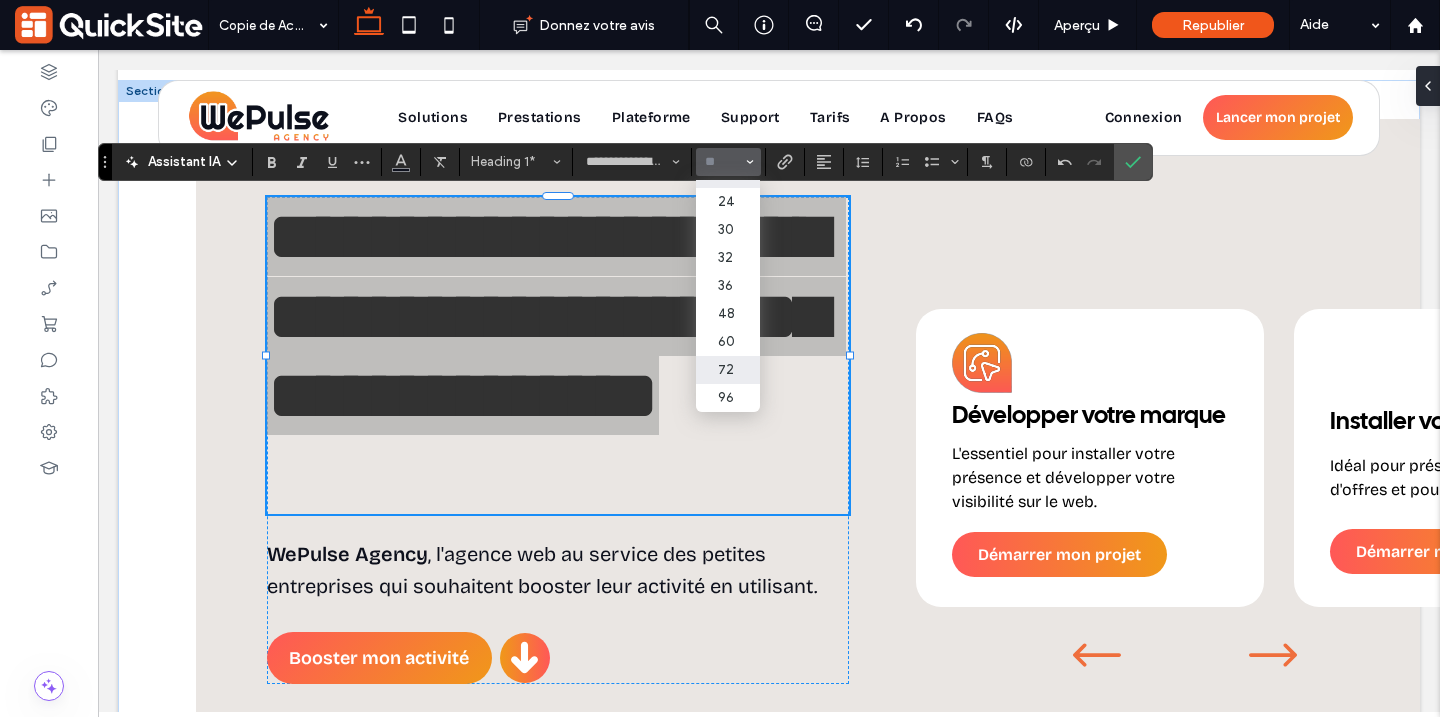 scroll, scrollTop: 232, scrollLeft: 0, axis: vertical 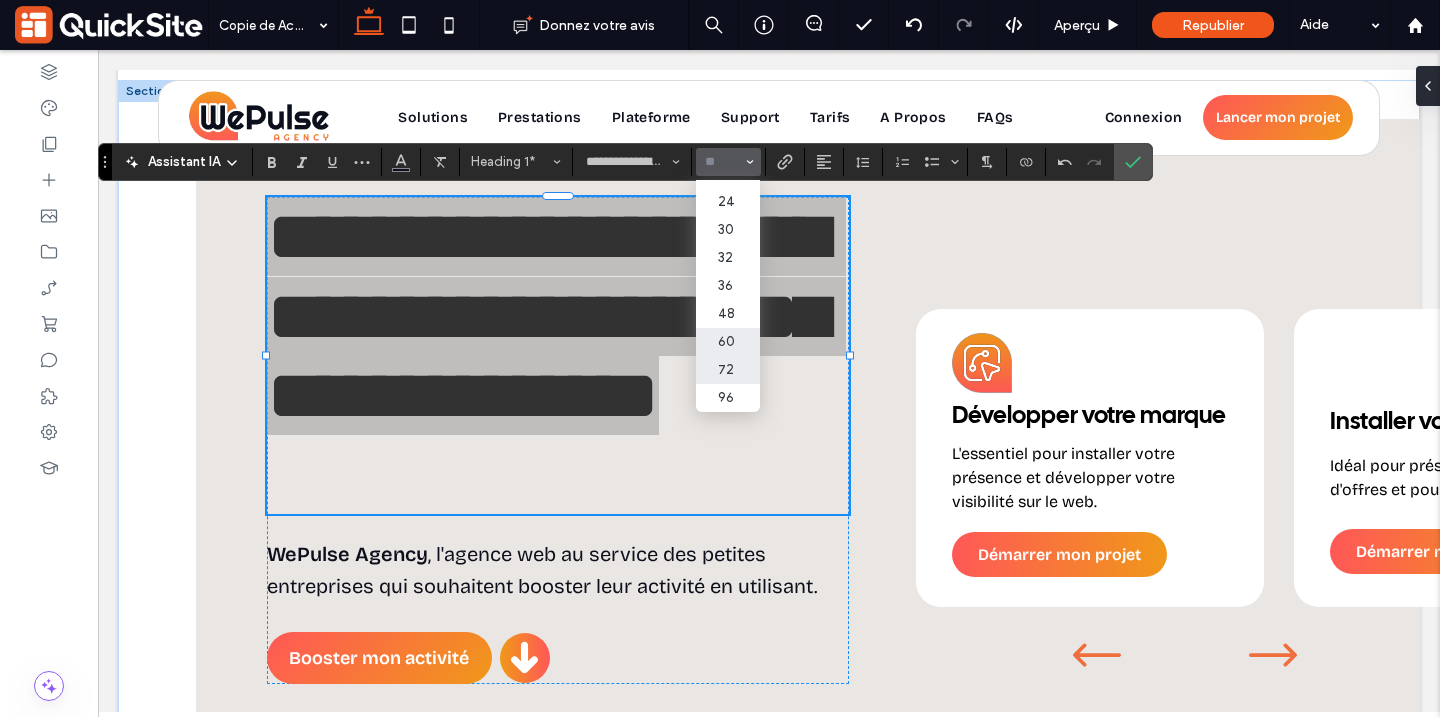 click on "60" at bounding box center [728, 342] 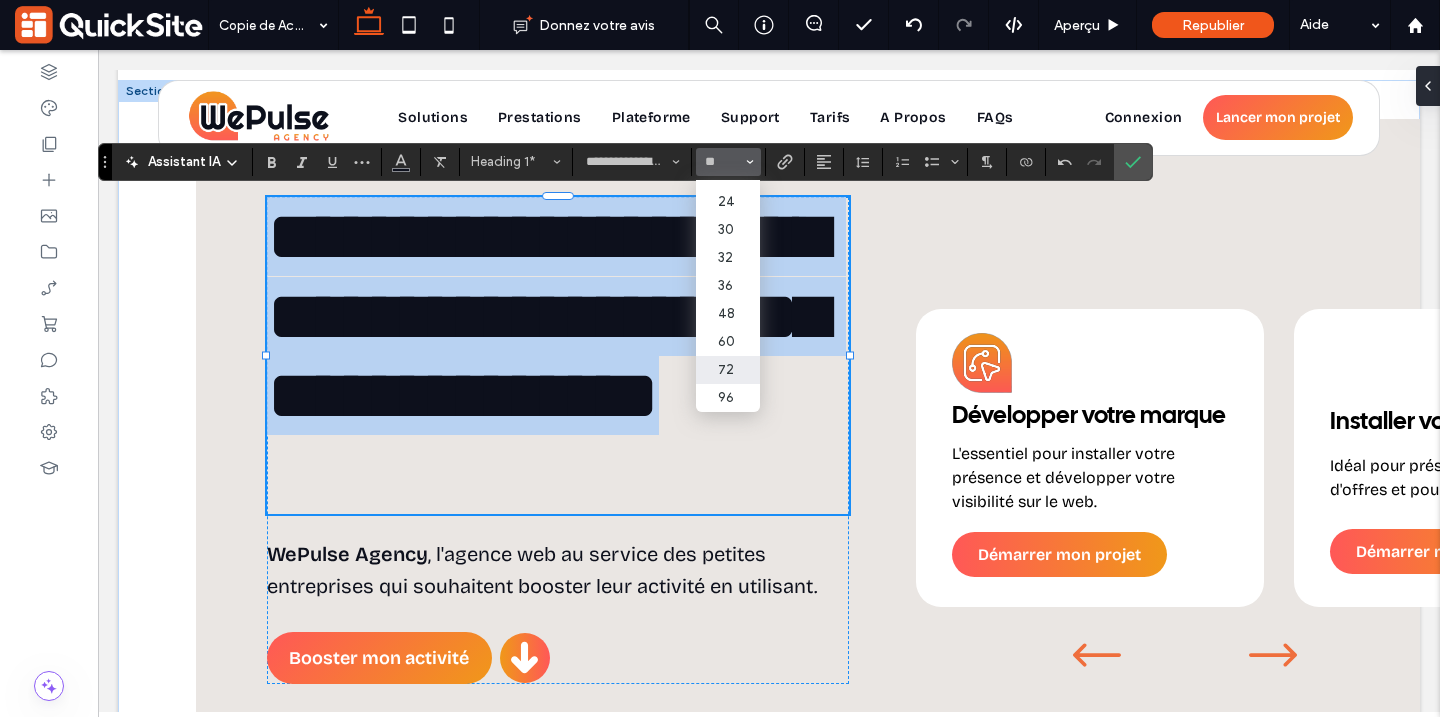 type on "**" 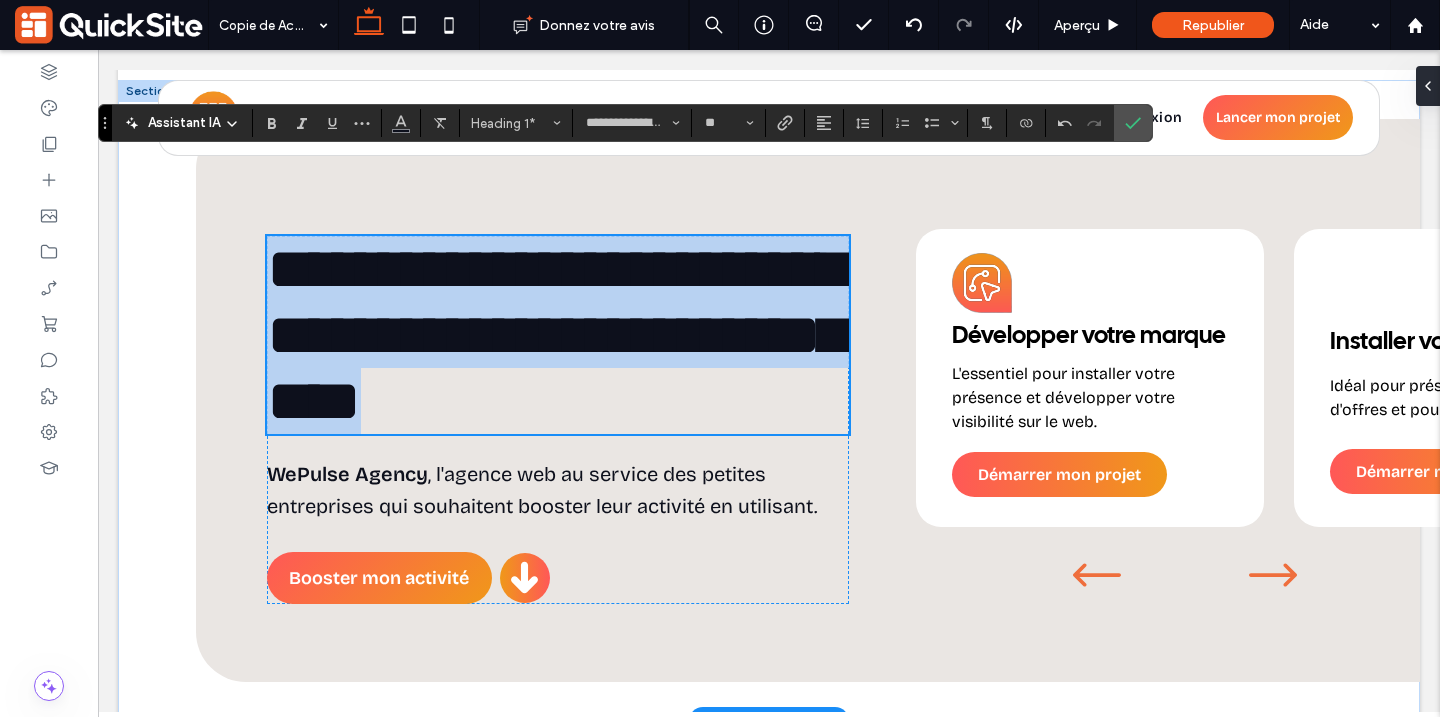 scroll, scrollTop: 956, scrollLeft: 0, axis: vertical 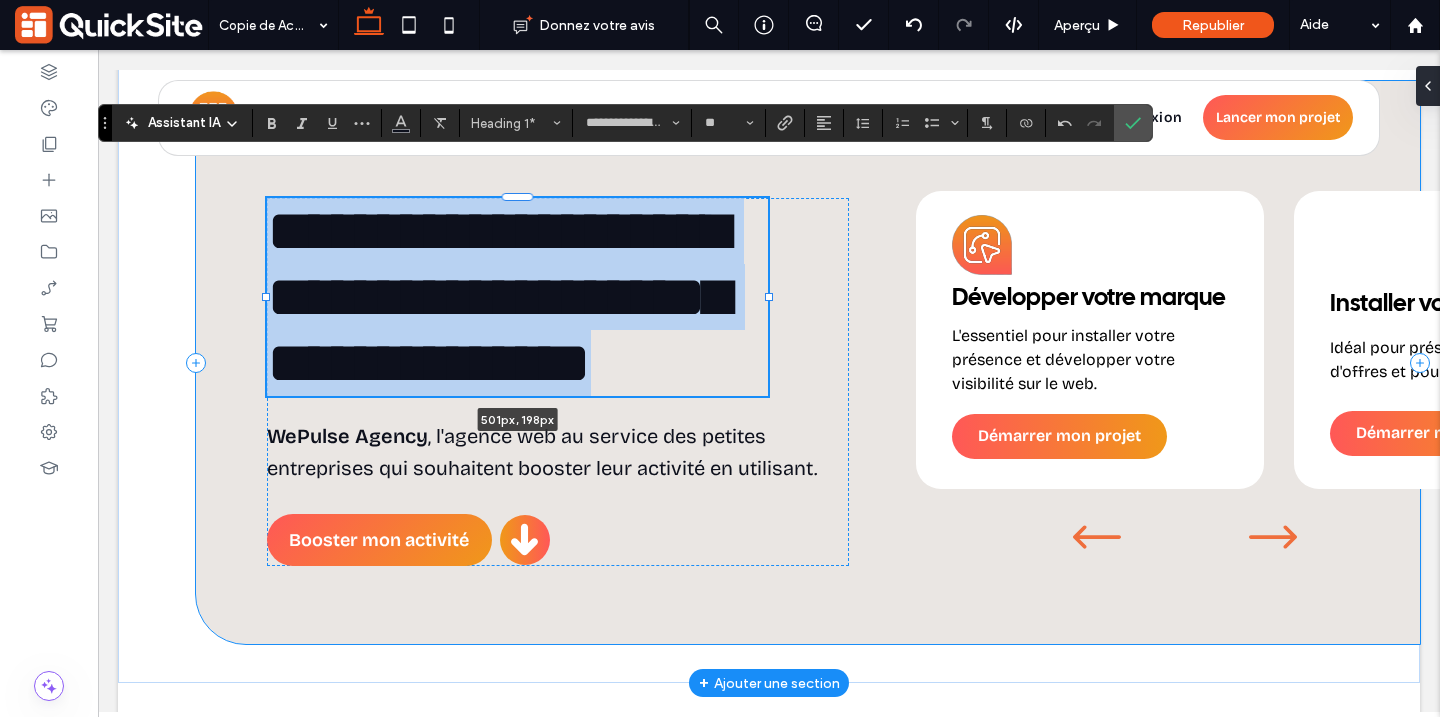 drag, startPoint x: 849, startPoint y: 293, endPoint x: 768, endPoint y: 298, distance: 81.154175 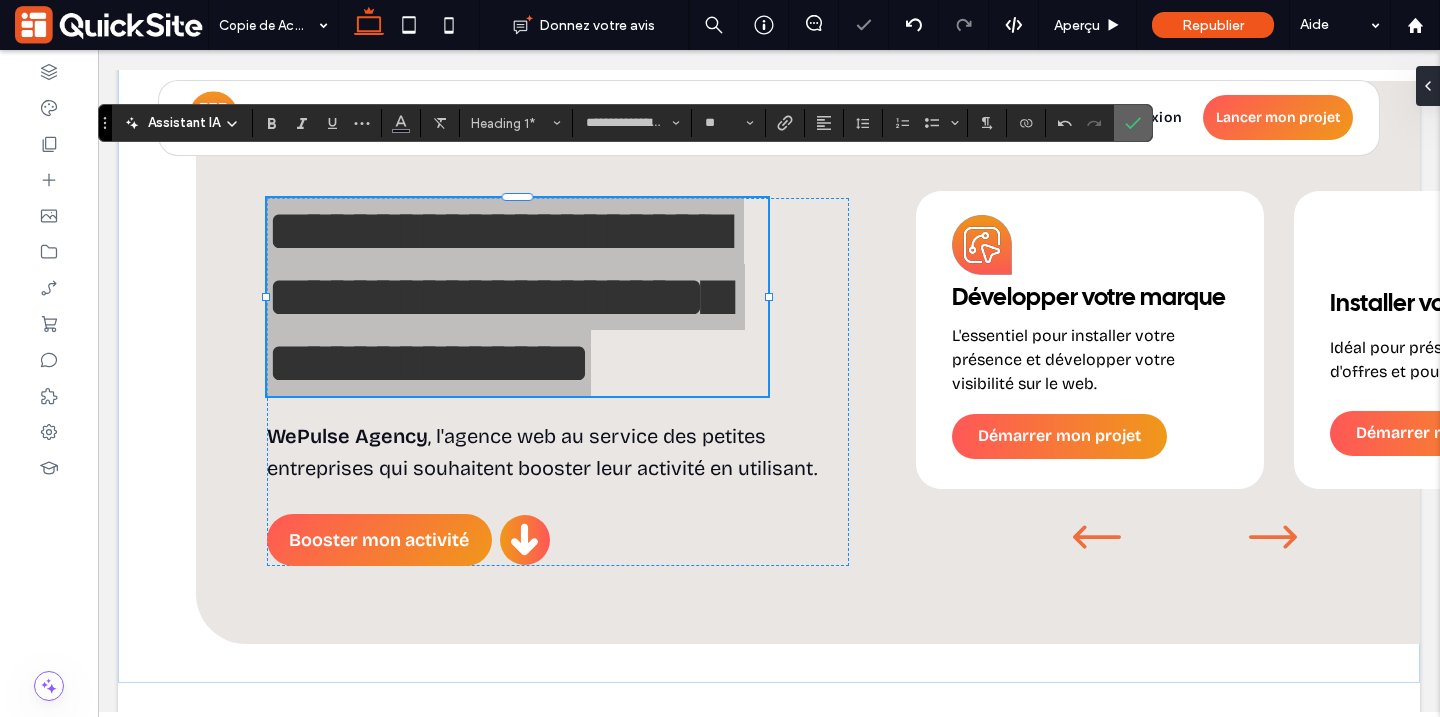 click 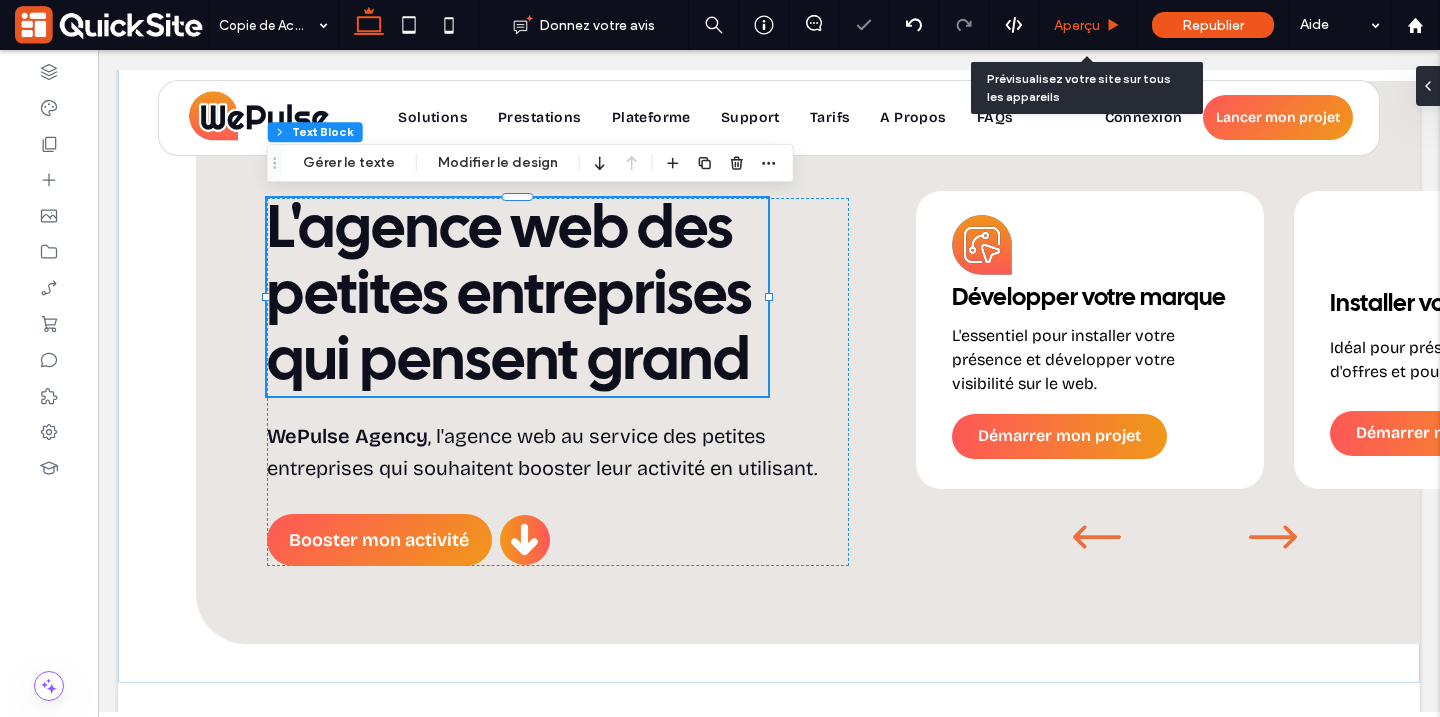 click on "Aperçu" at bounding box center [1088, 25] 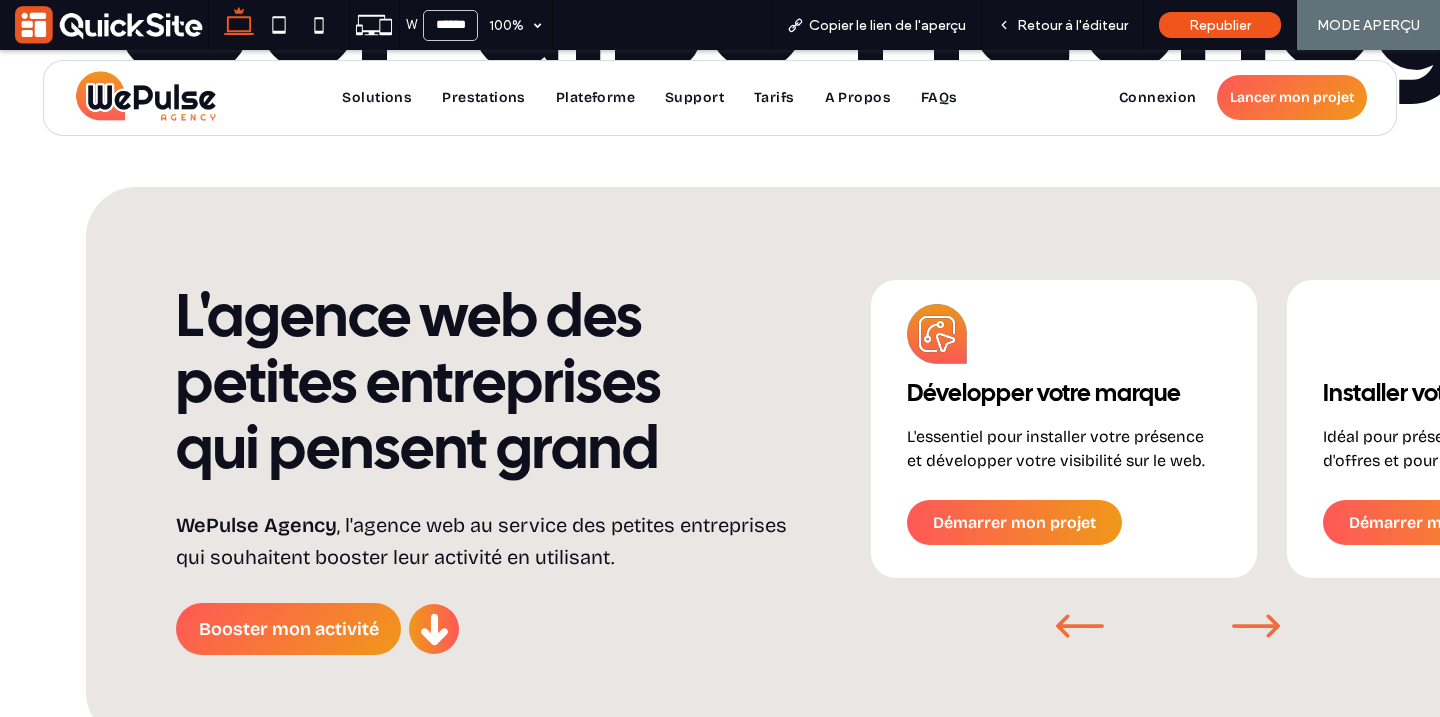 scroll, scrollTop: 858, scrollLeft: 0, axis: vertical 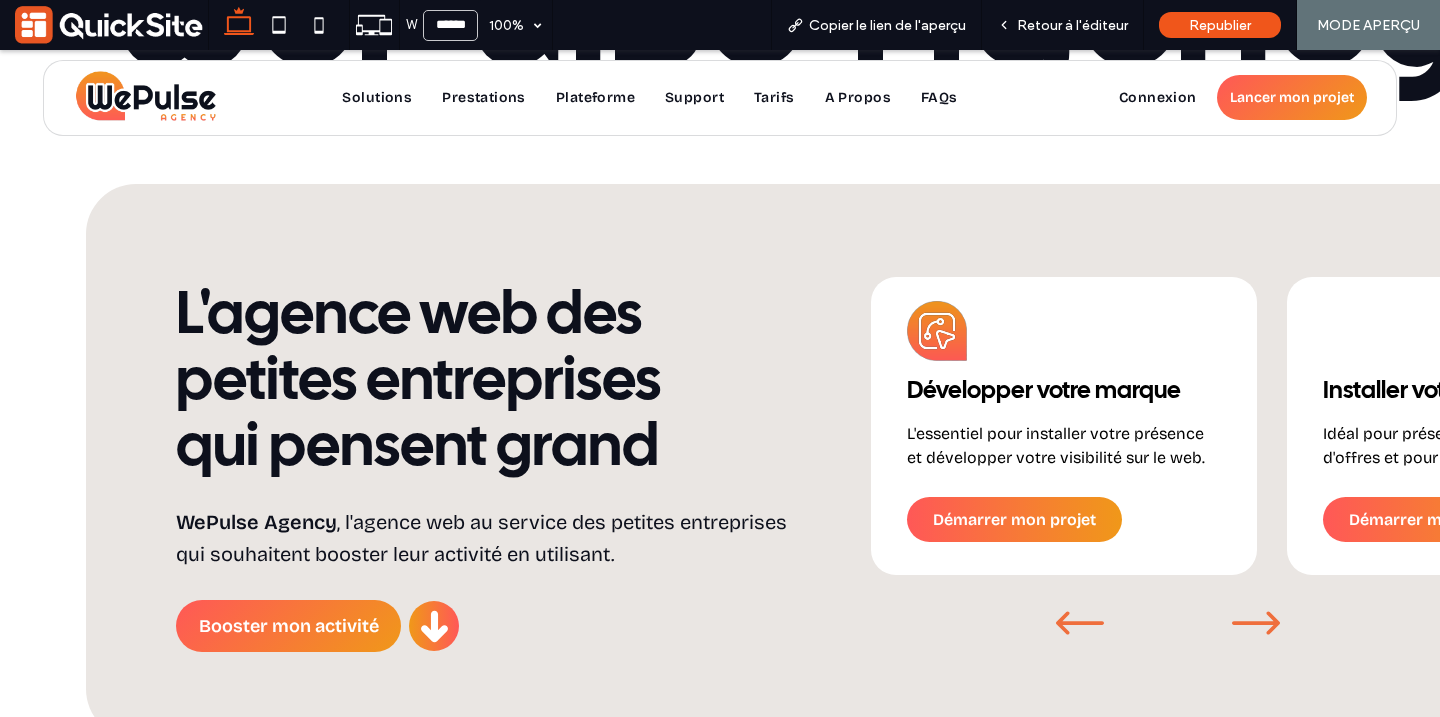 click 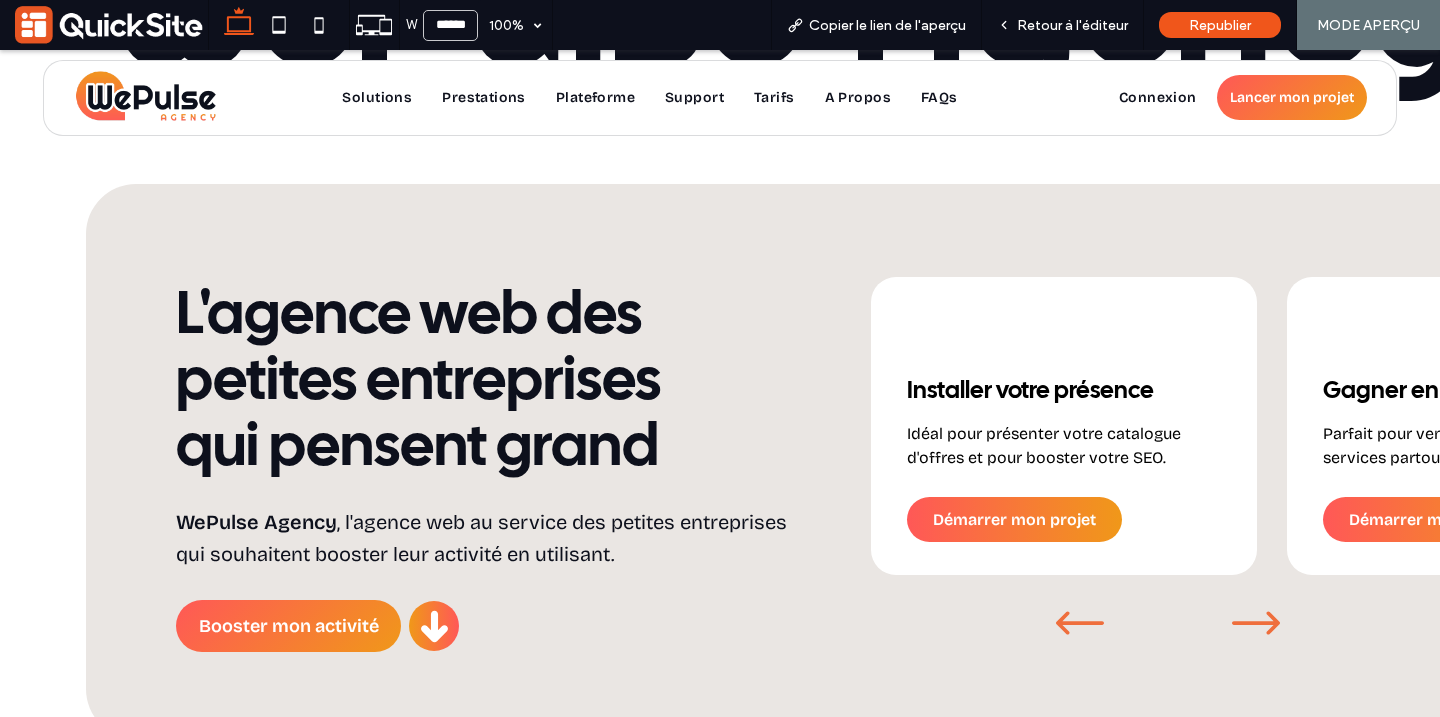 click 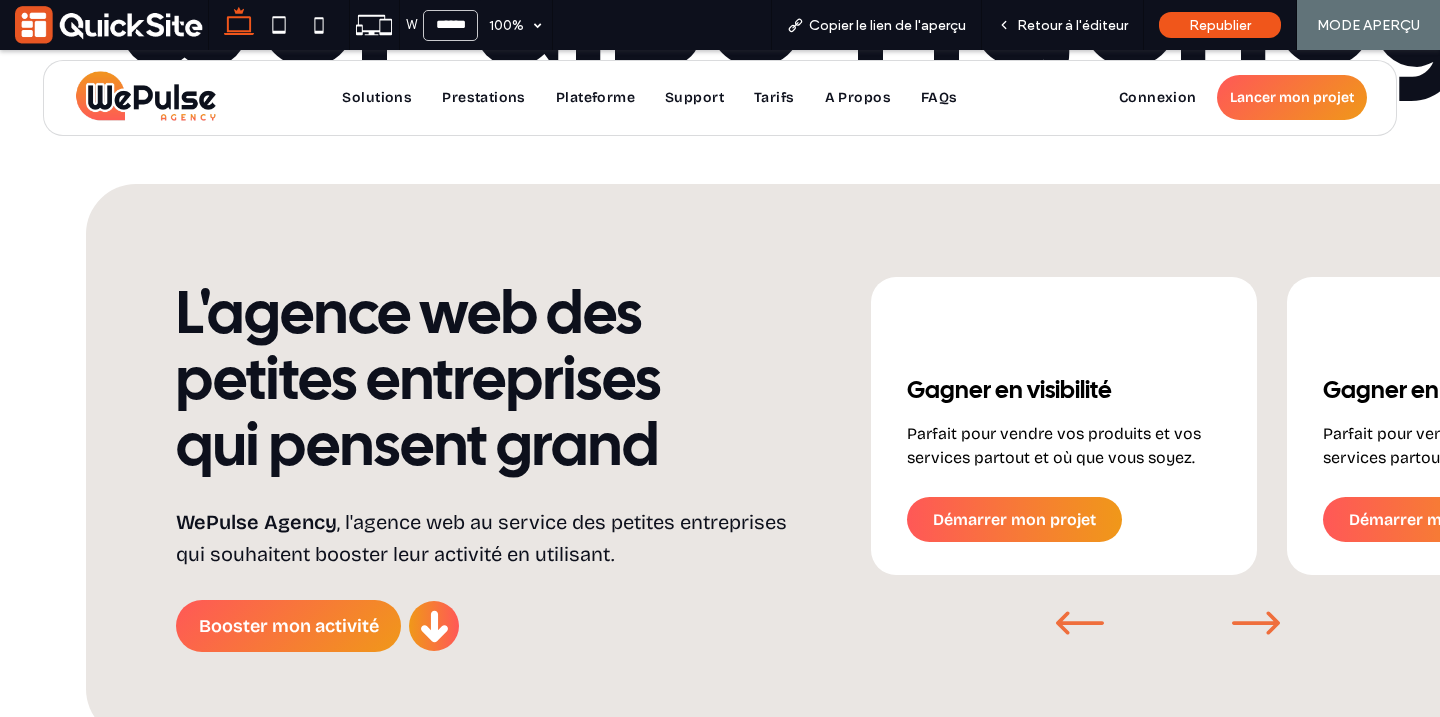 click 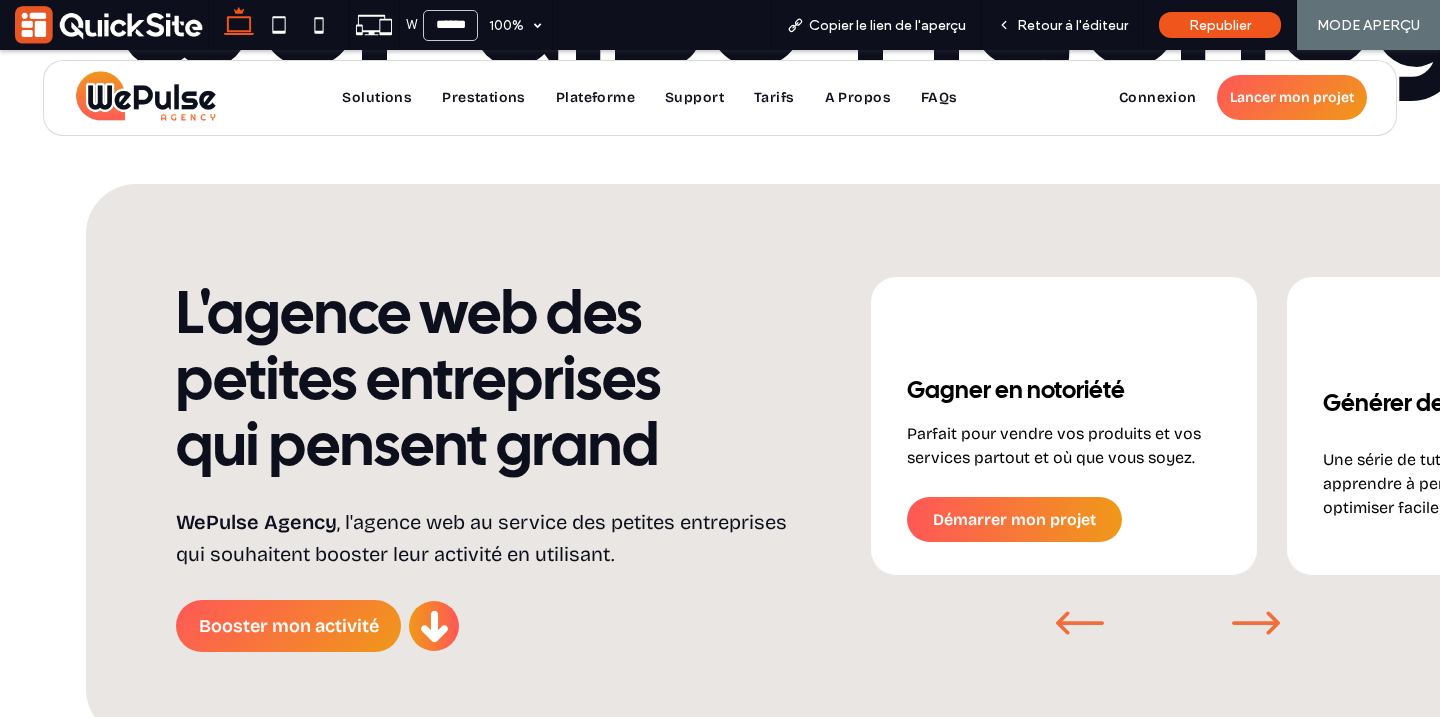 click 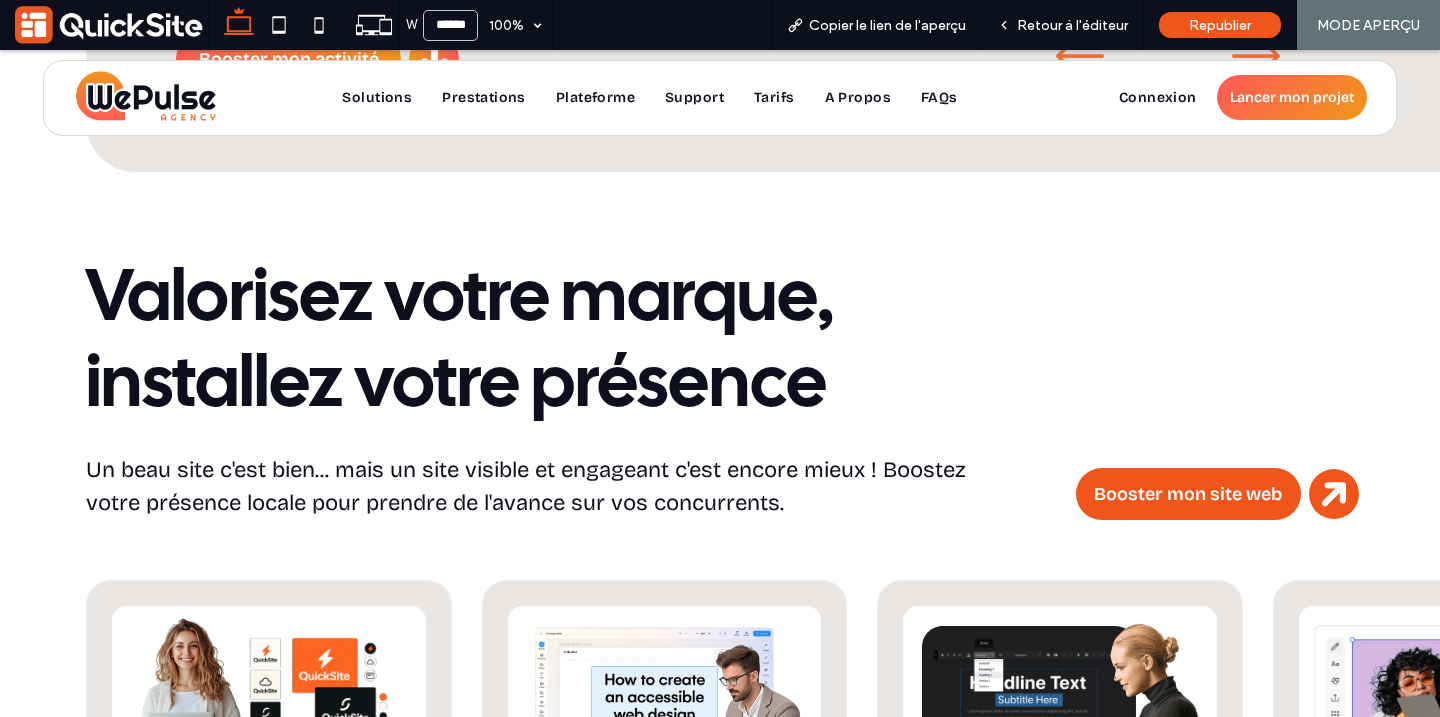 scroll, scrollTop: 1436, scrollLeft: 0, axis: vertical 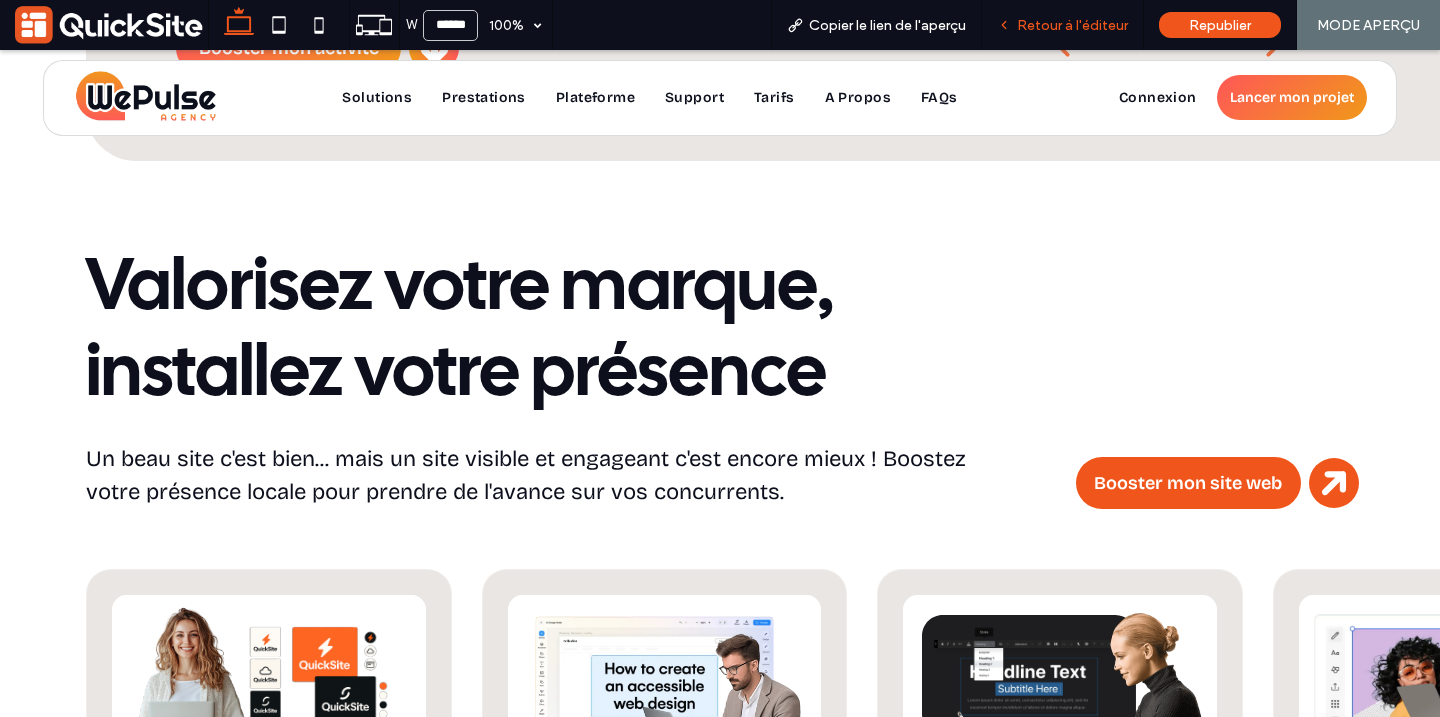 click on "Retour à l'éditeur" at bounding box center (1072, 25) 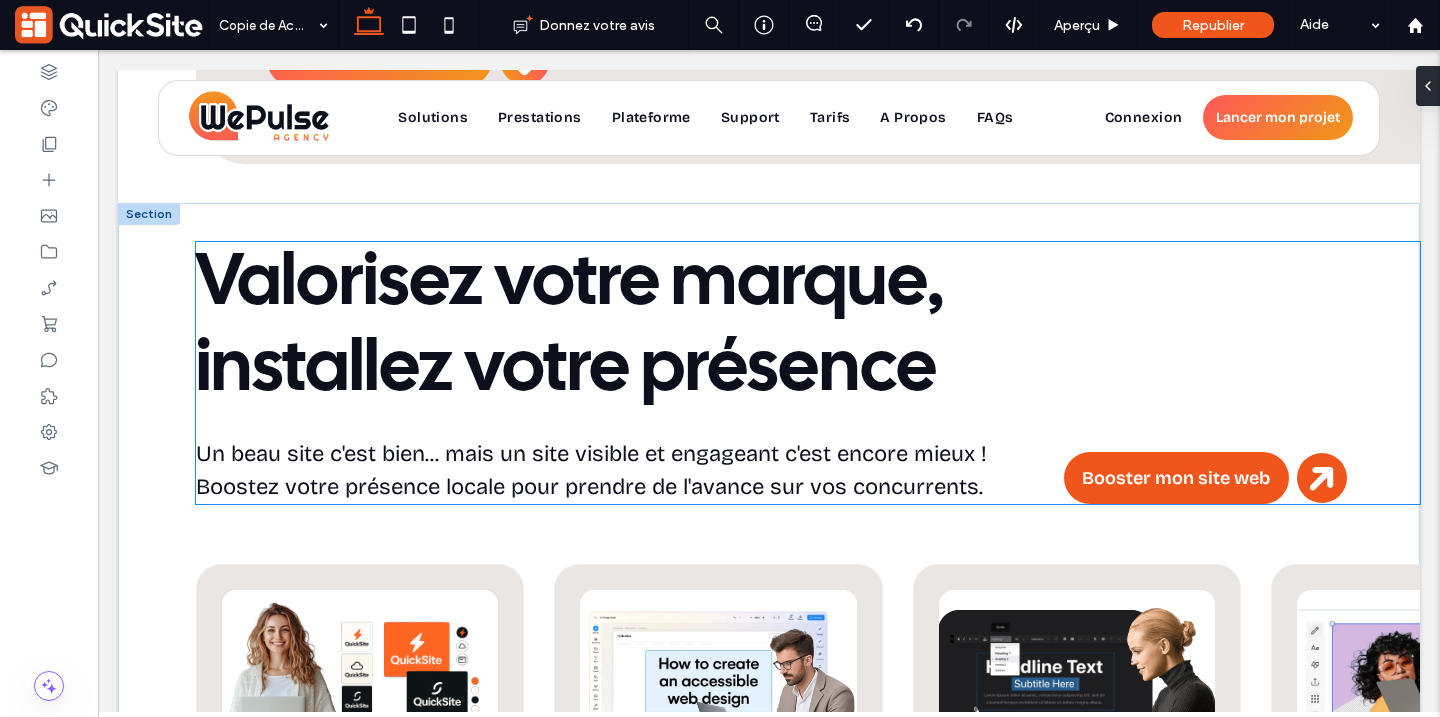 scroll, scrollTop: 1430, scrollLeft: 0, axis: vertical 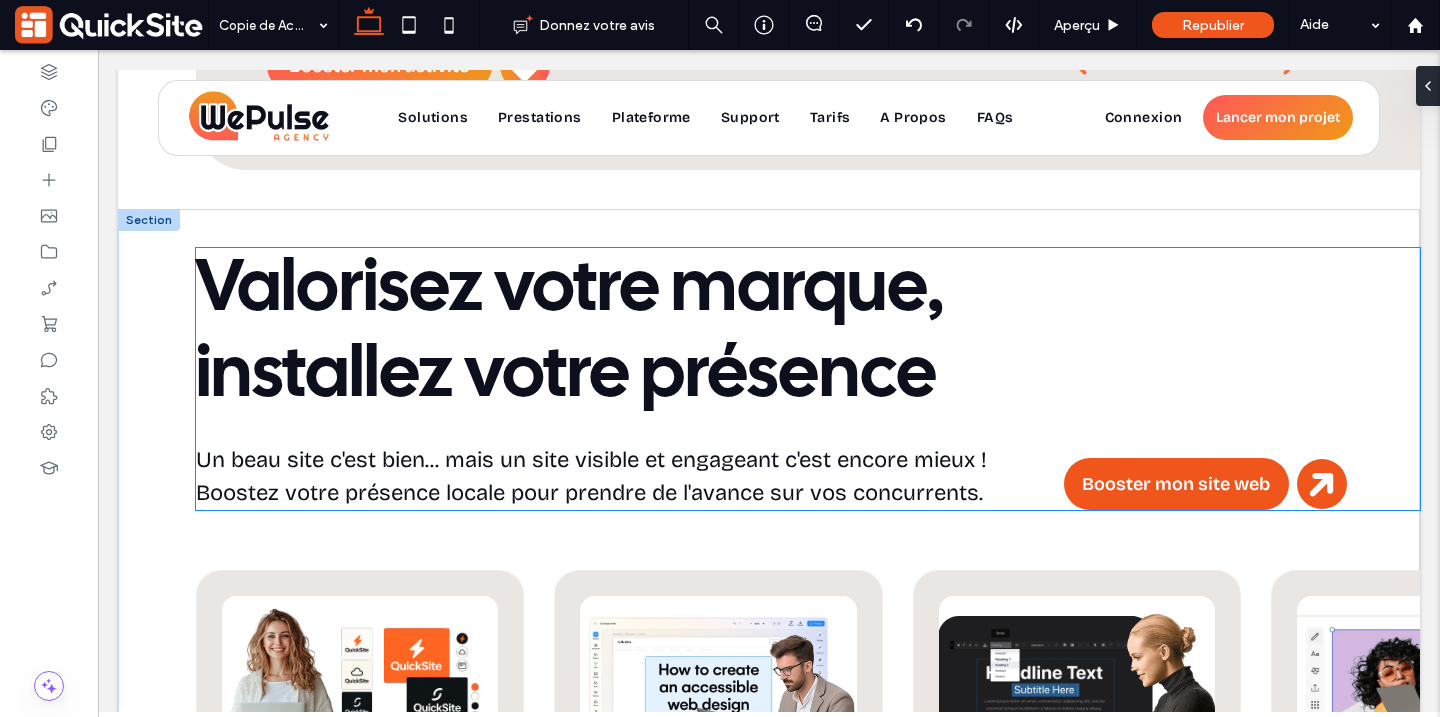 click on "Valorisez votre marque, installez votre présence" at bounding box center [570, 333] 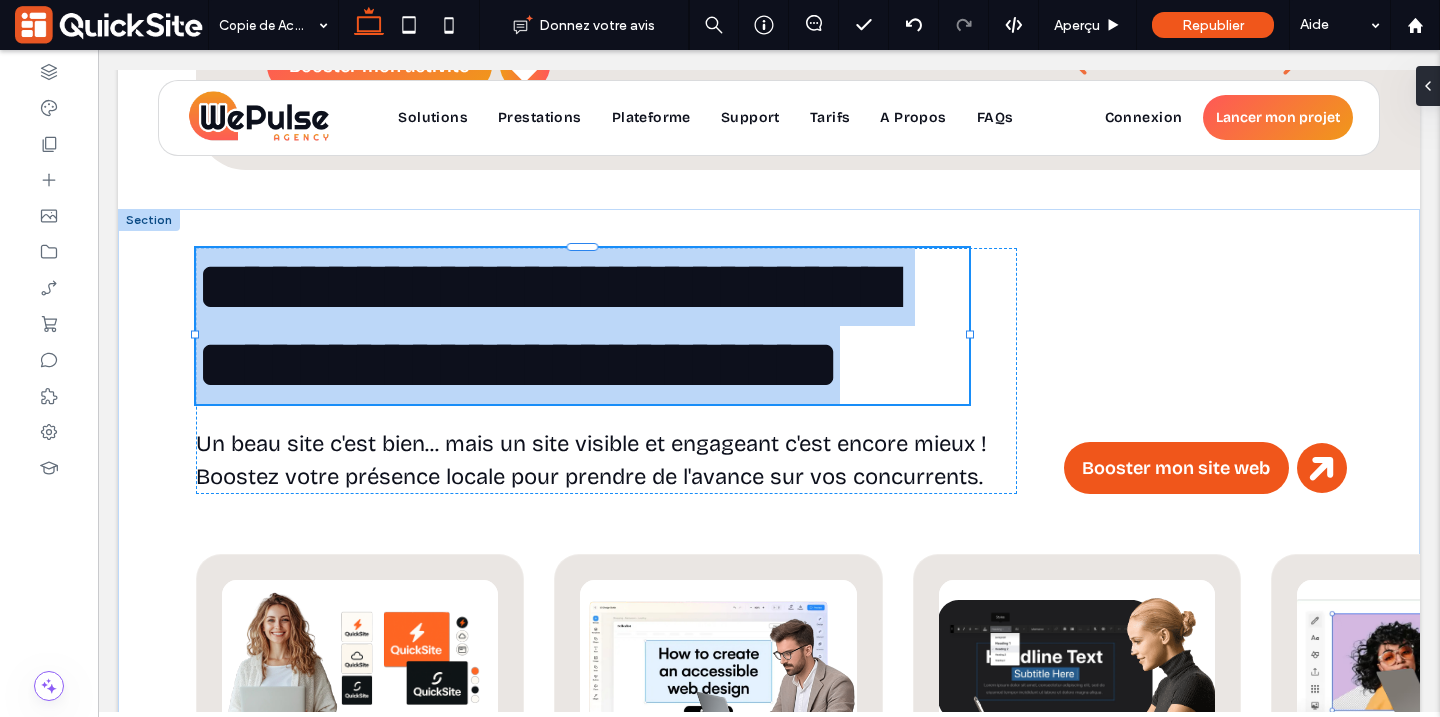 type on "**********" 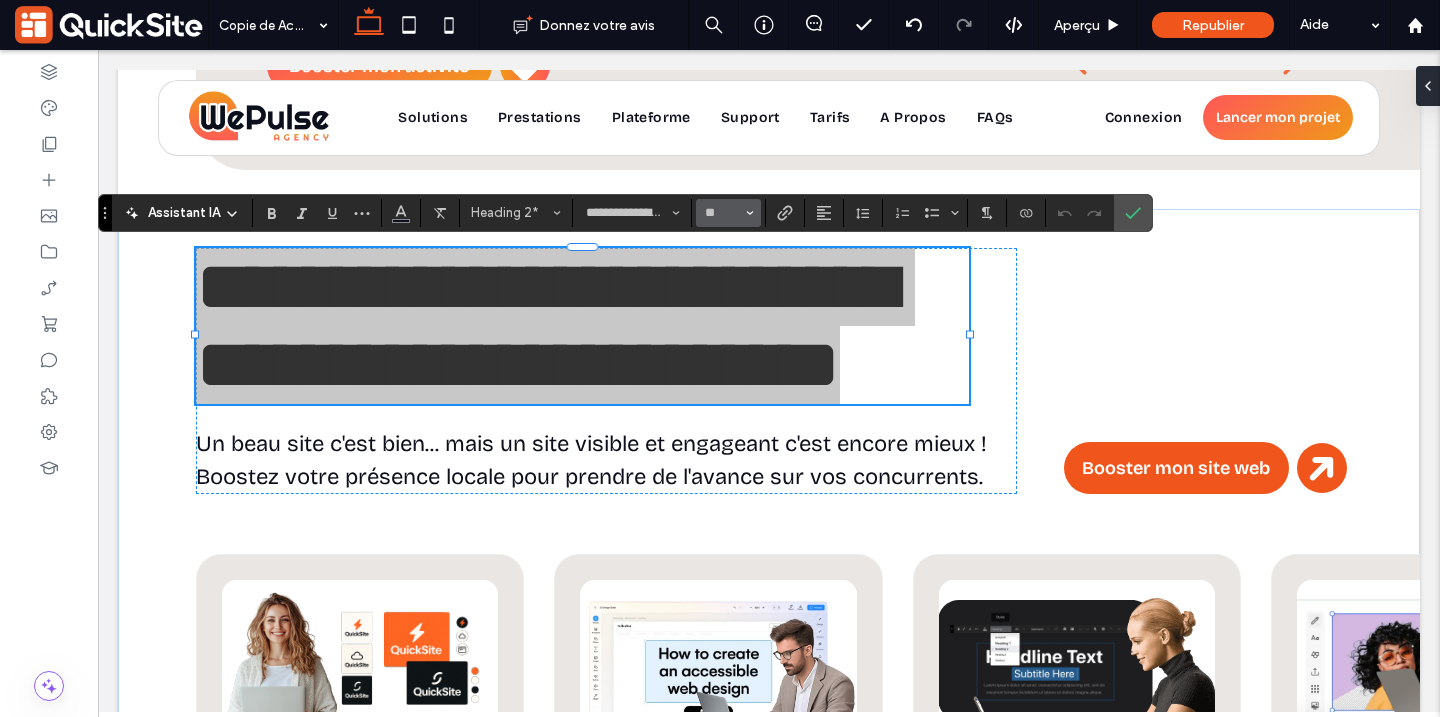 click on "**" at bounding box center [728, 213] 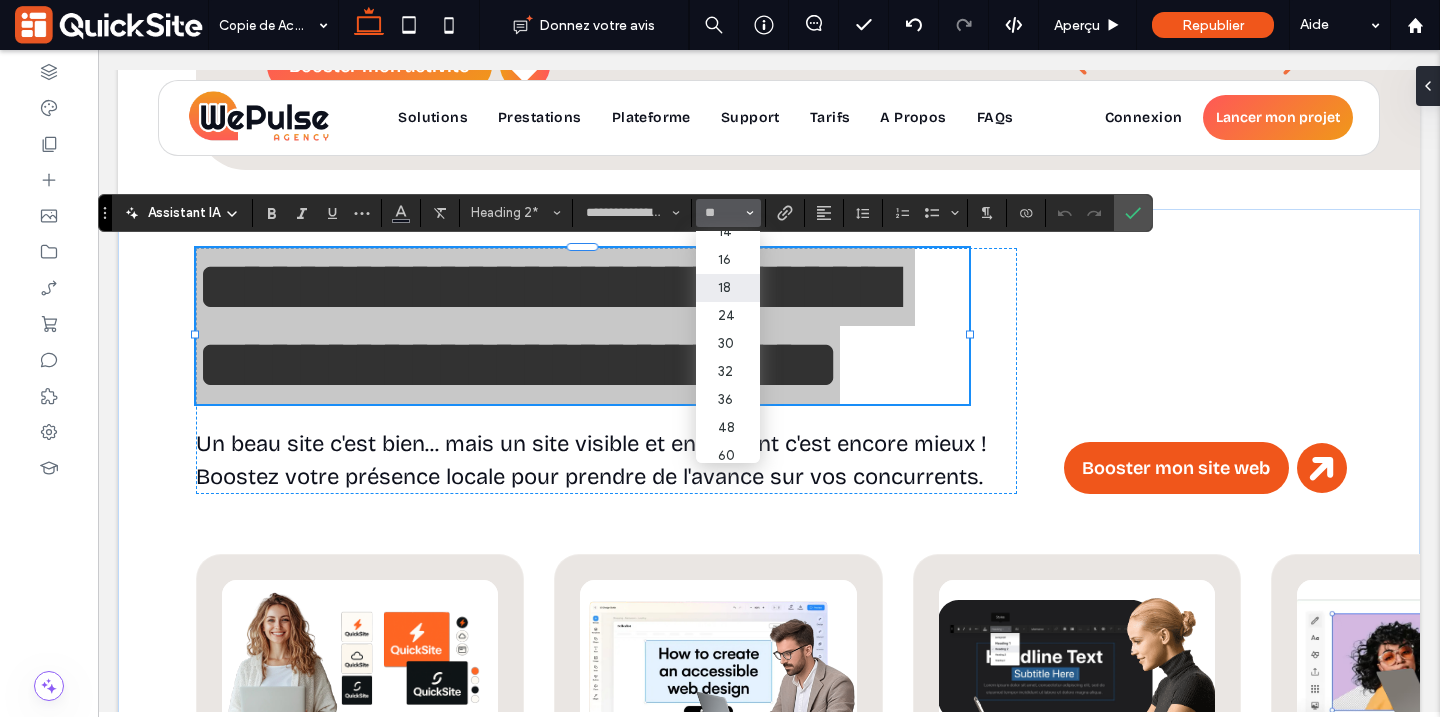 scroll, scrollTop: 194, scrollLeft: 0, axis: vertical 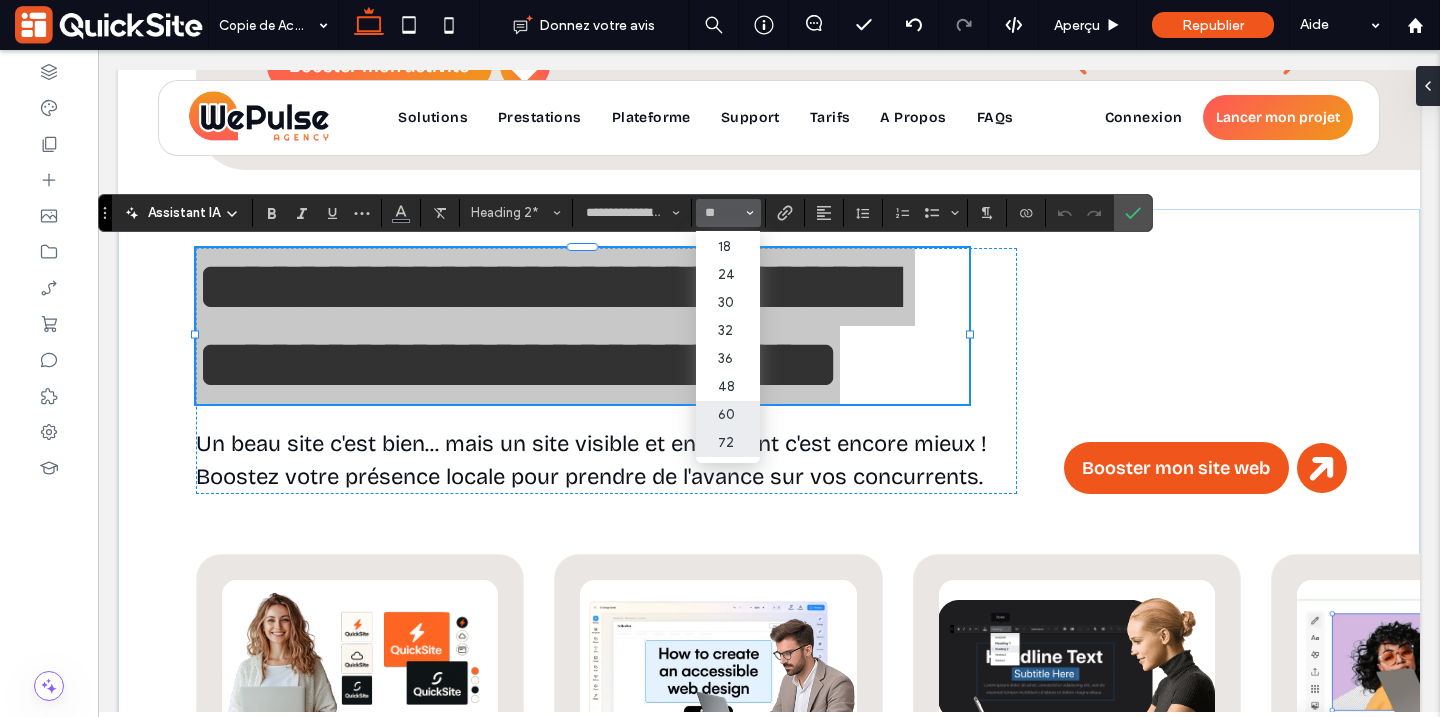 click on "60" at bounding box center (728, 415) 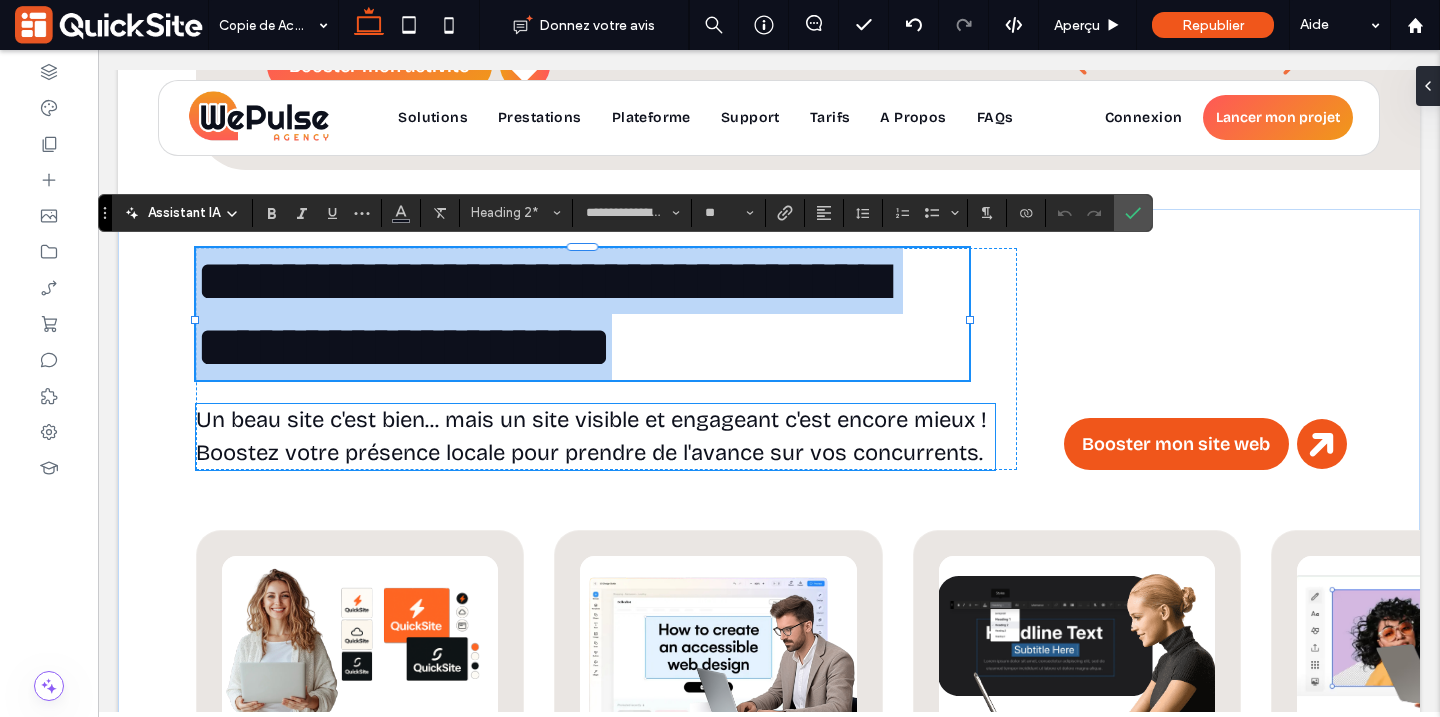 type on "**" 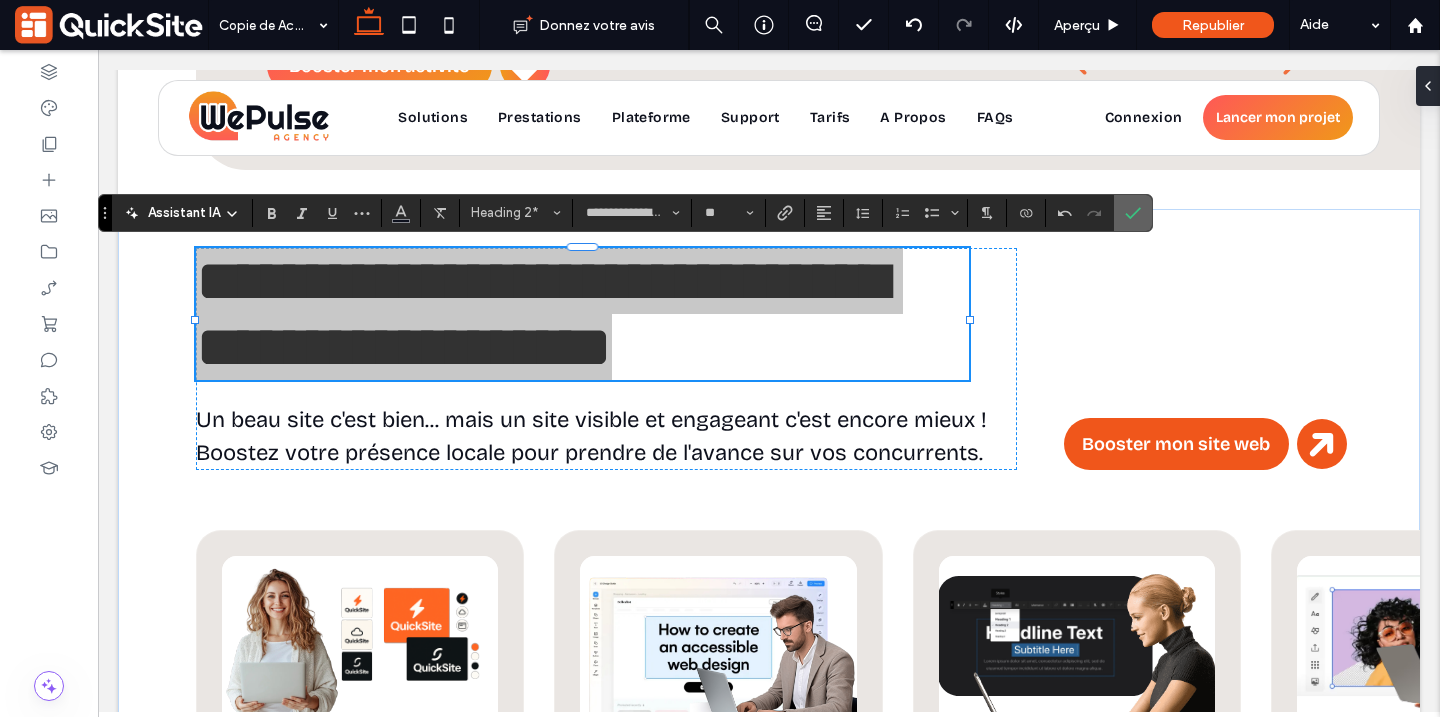 click 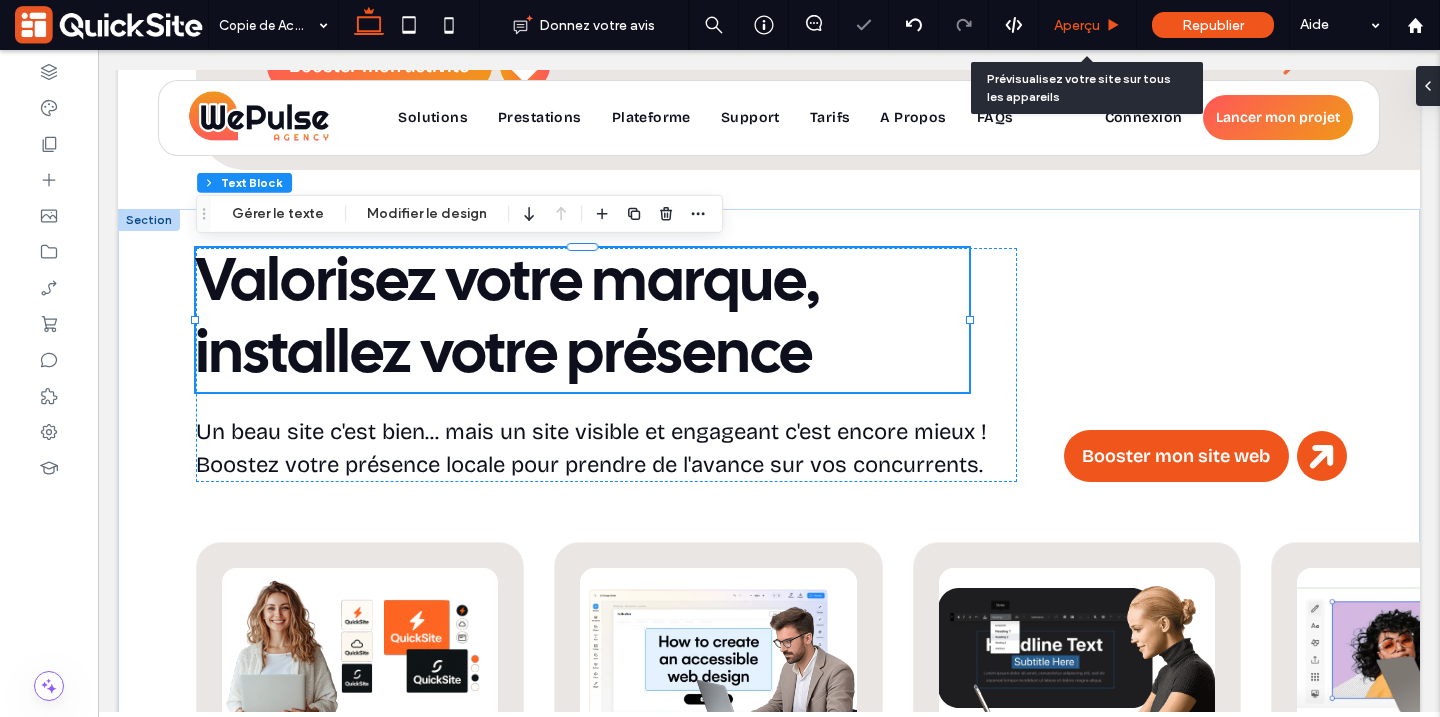 click on "Aperçu" at bounding box center [1077, 25] 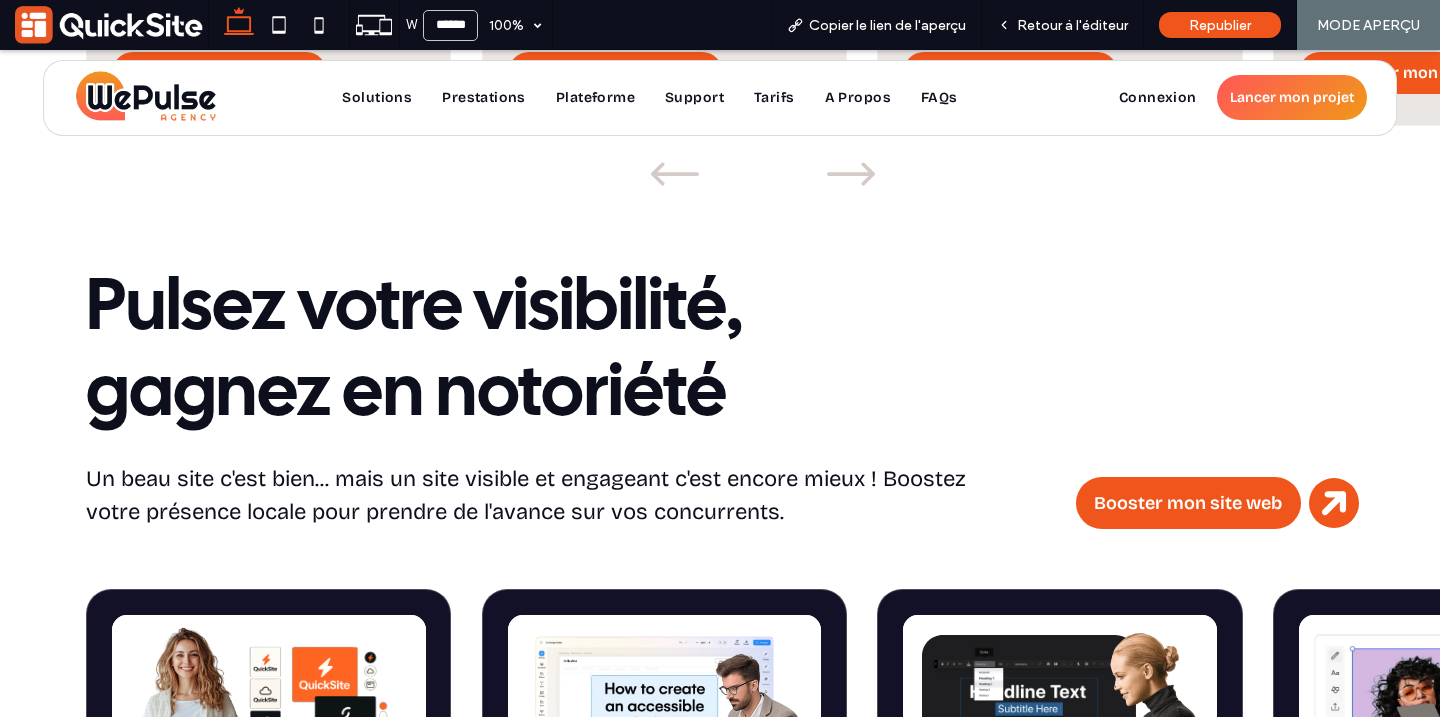 scroll, scrollTop: 2301, scrollLeft: 0, axis: vertical 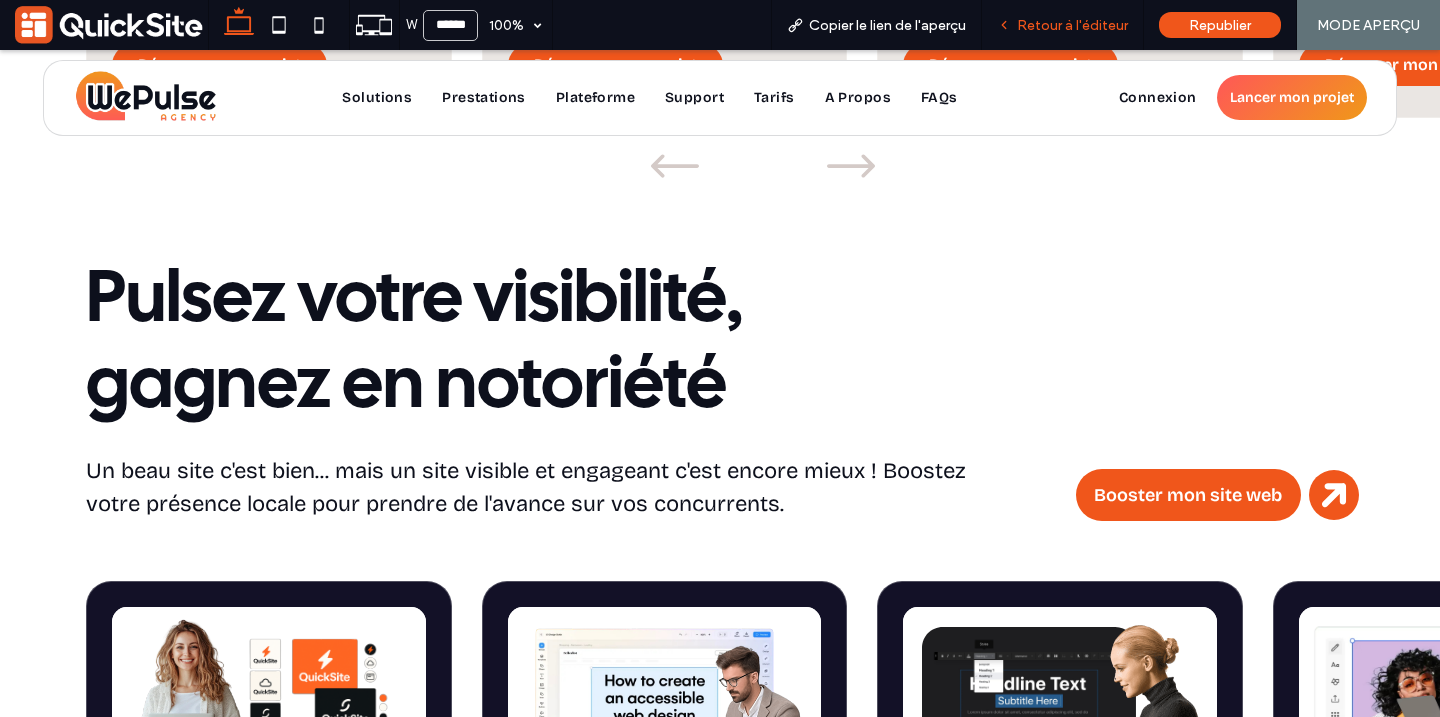 click on "Retour à l'éditeur" at bounding box center [1072, 25] 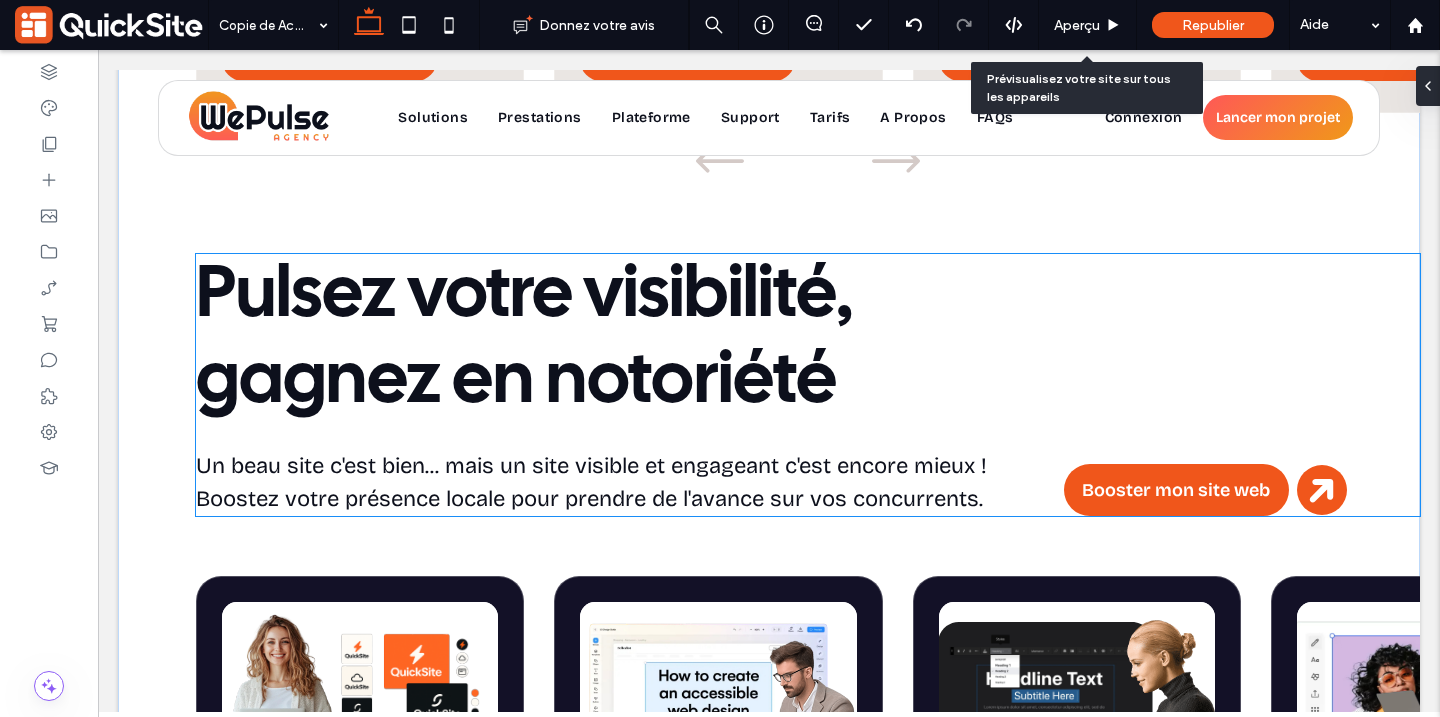 scroll, scrollTop: 2284, scrollLeft: 0, axis: vertical 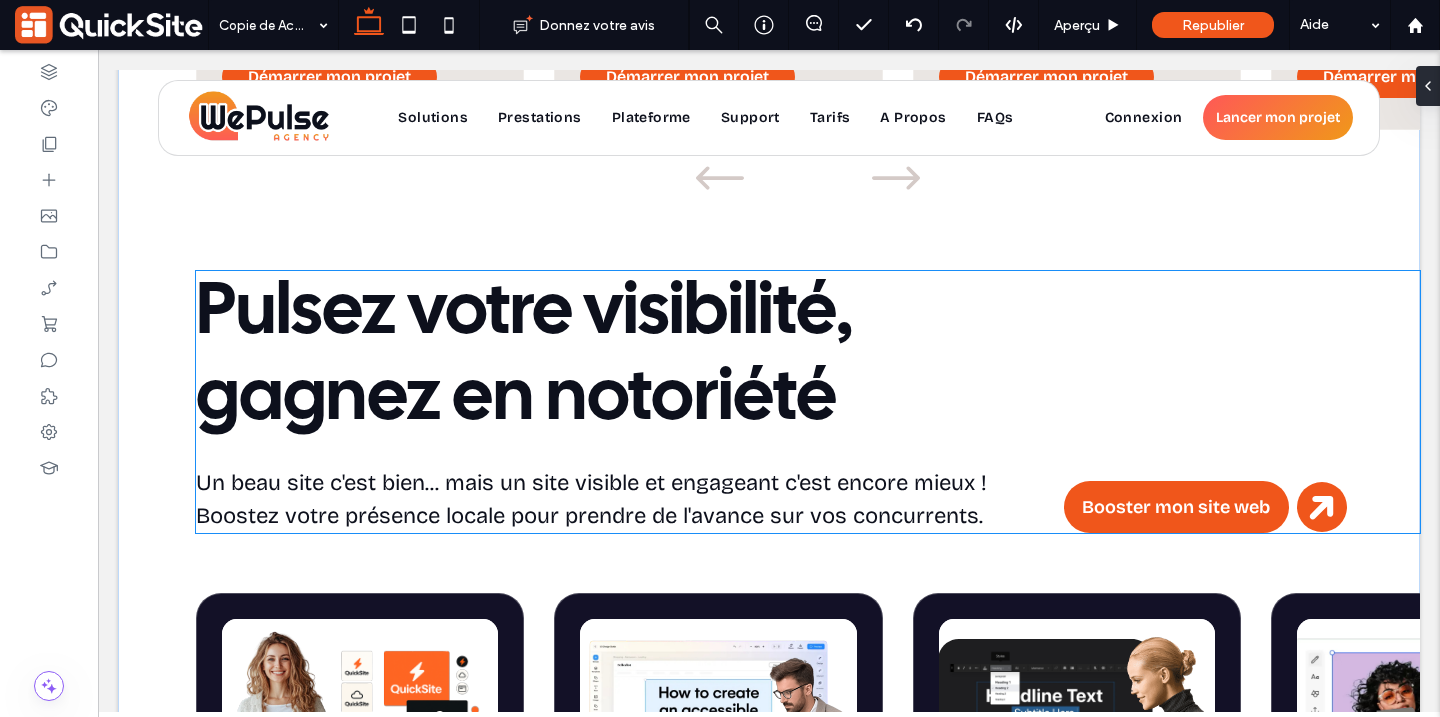 click on "Pulsez votre visibilité, gagnez en notoriété" at bounding box center (524, 356) 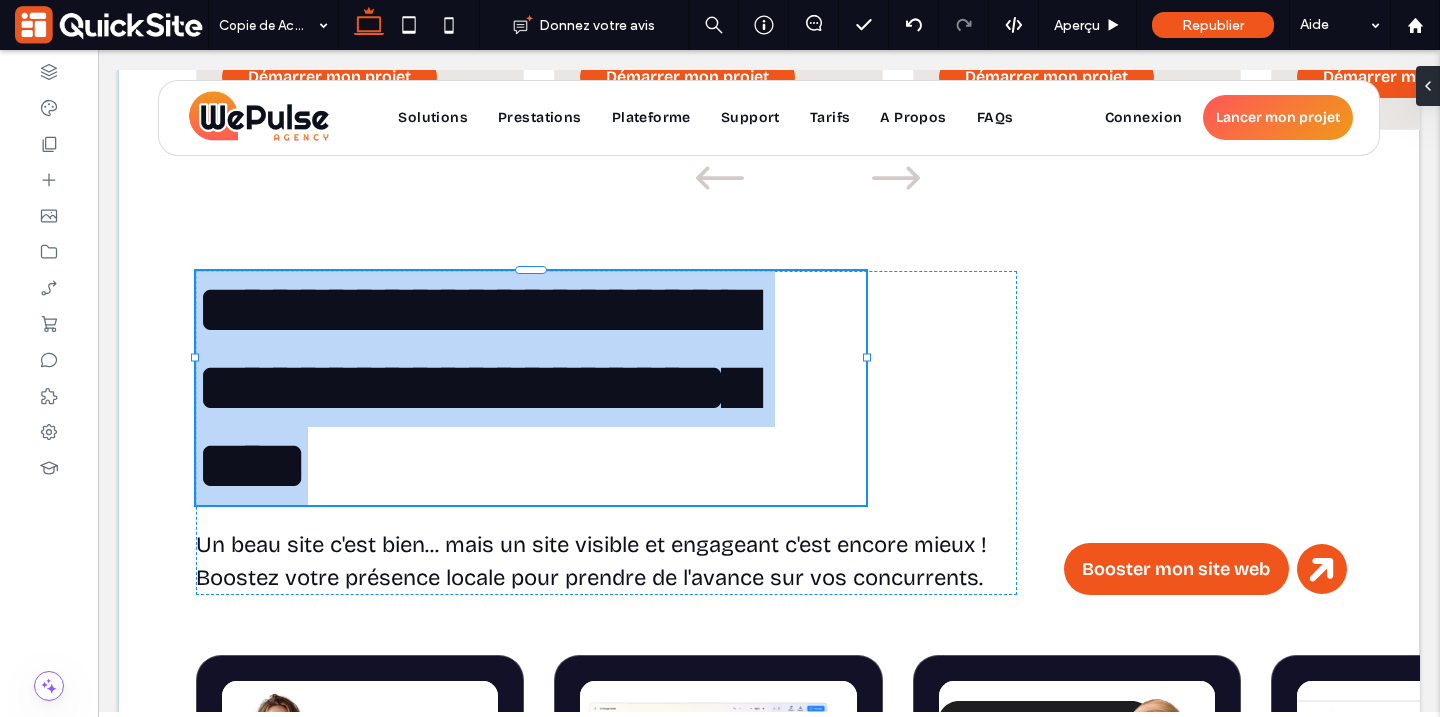 click on "**********" at bounding box center [476, 387] 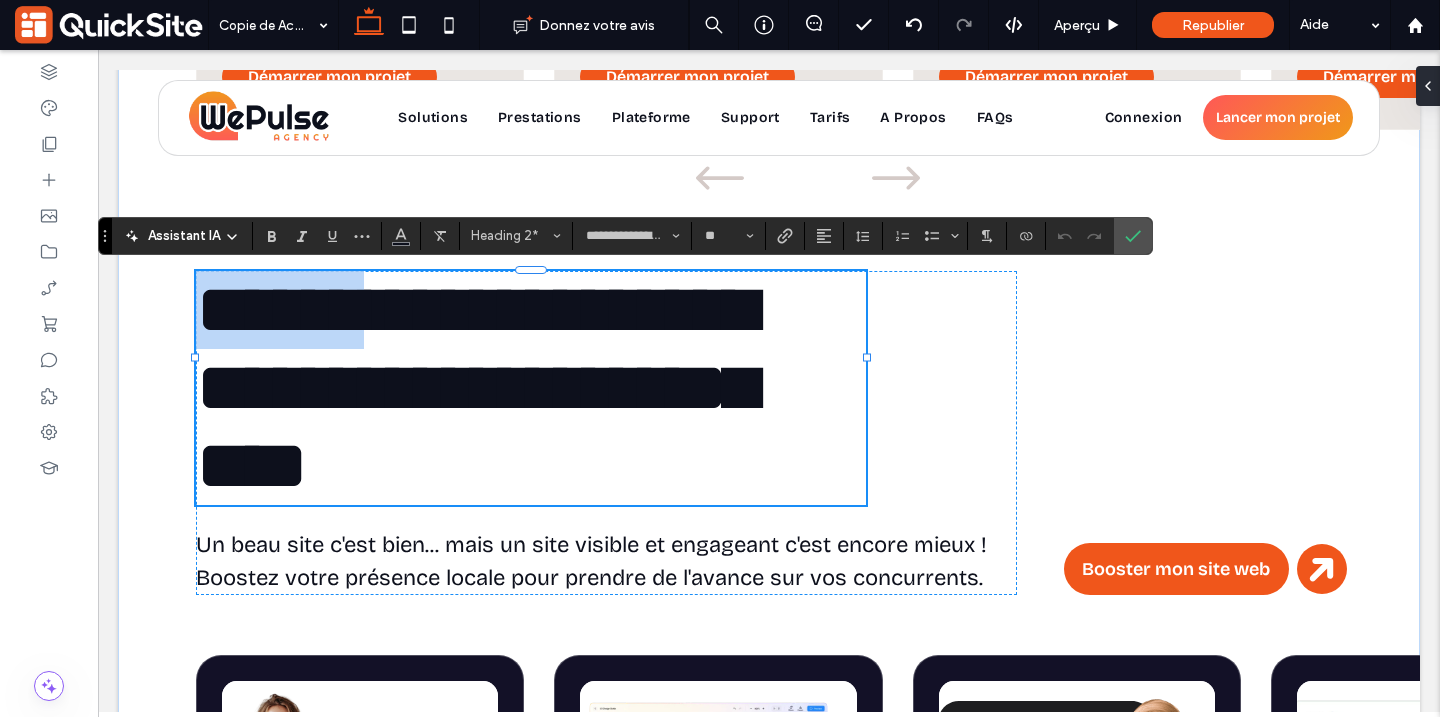 click on "**********" at bounding box center (476, 387) 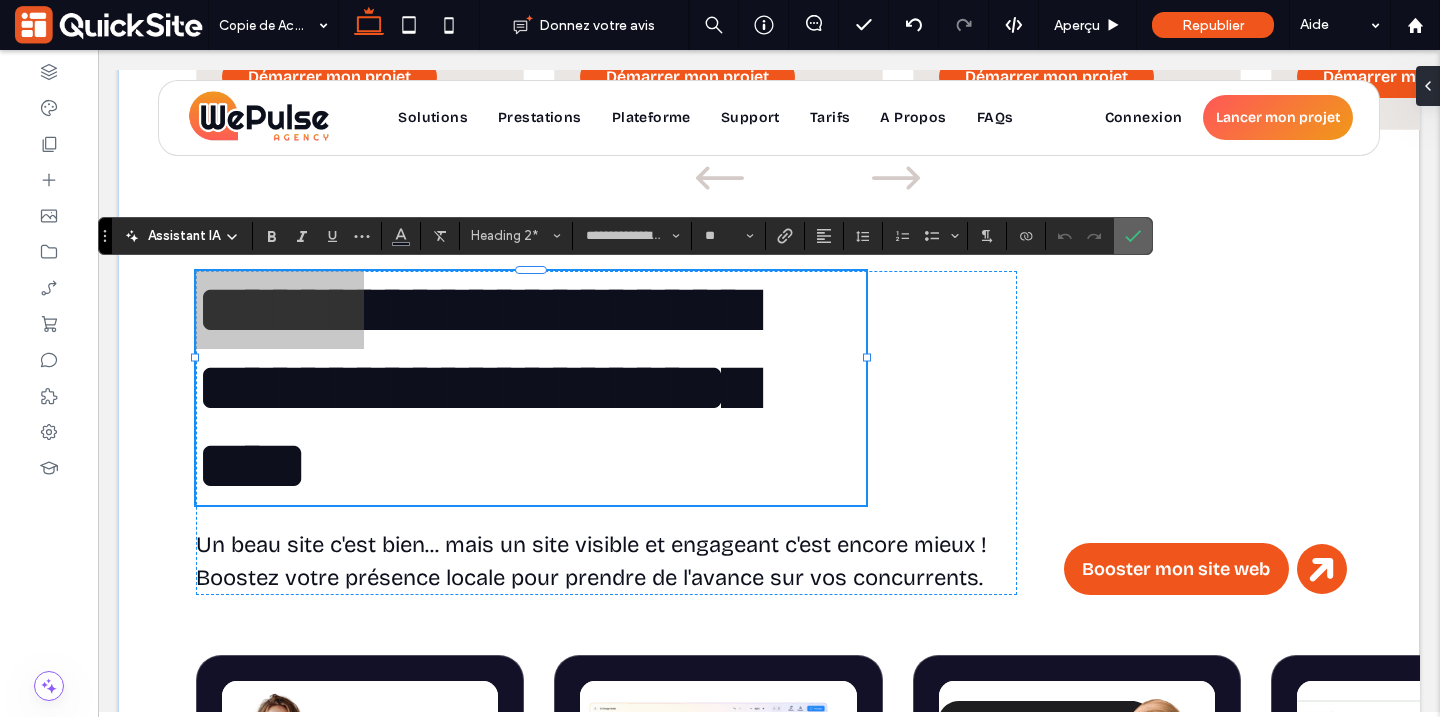 click 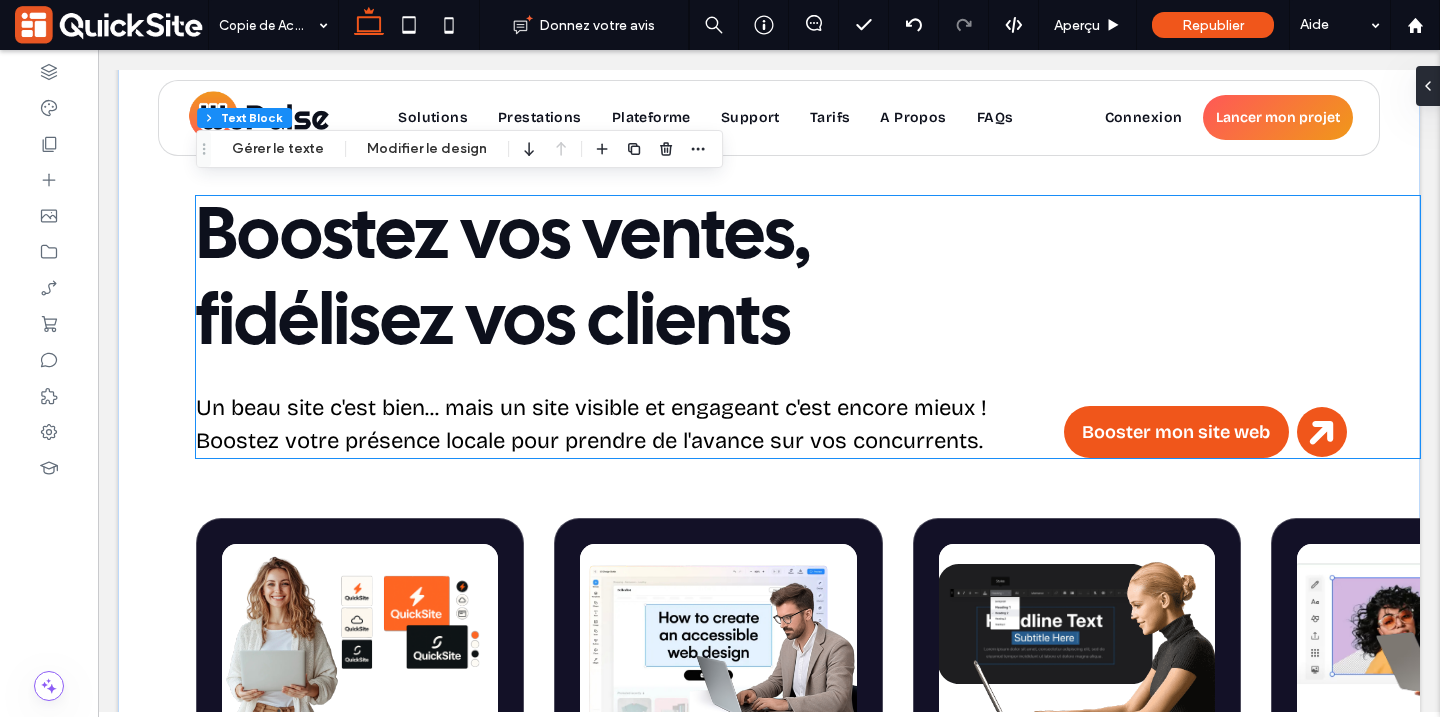 scroll, scrollTop: 3264, scrollLeft: 0, axis: vertical 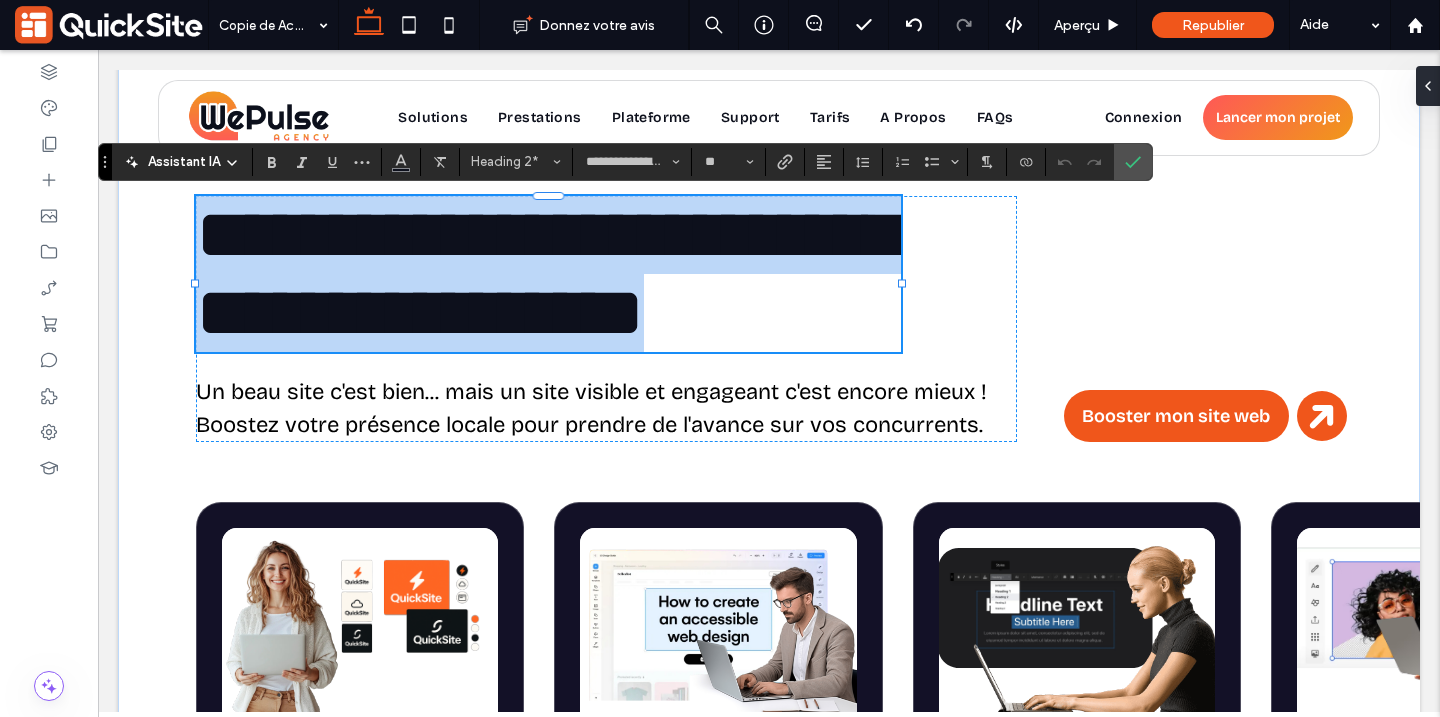click on "**********" at bounding box center [546, 273] 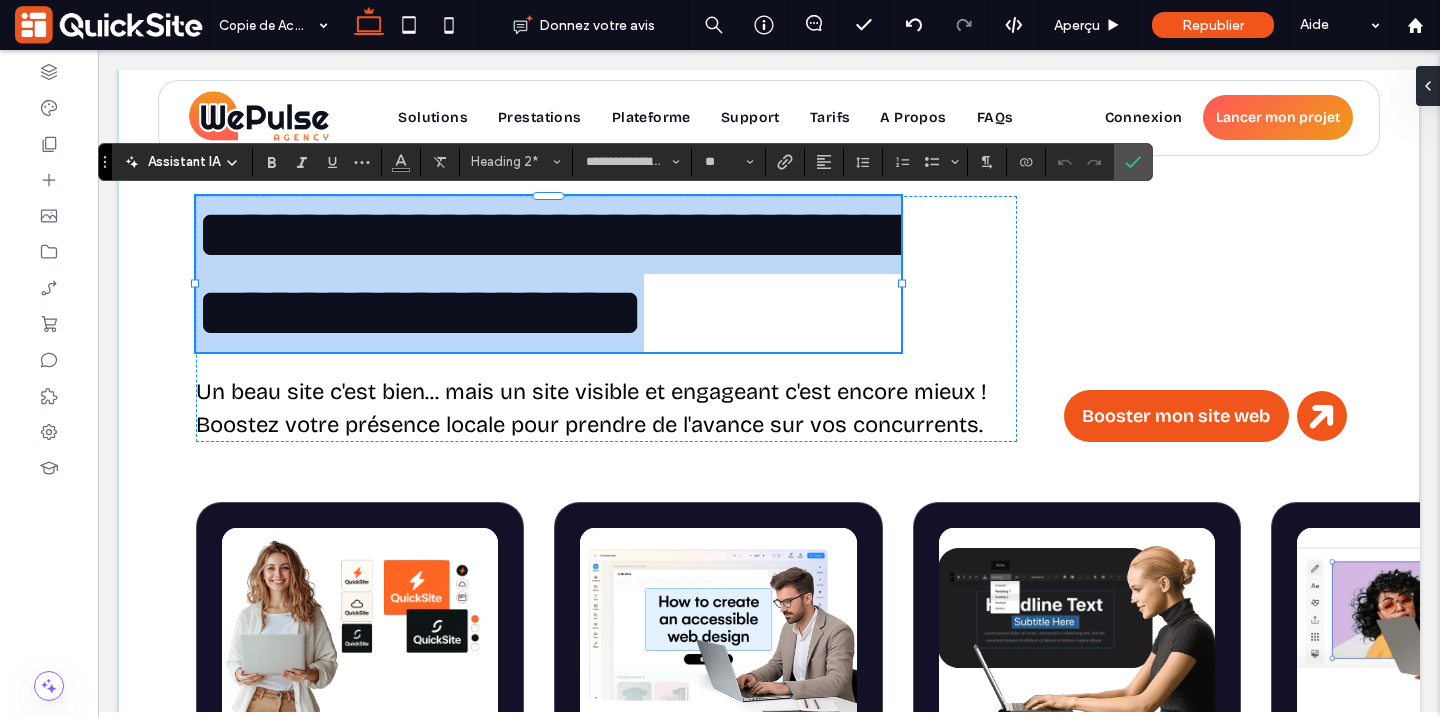 click on "**********" at bounding box center [546, 273] 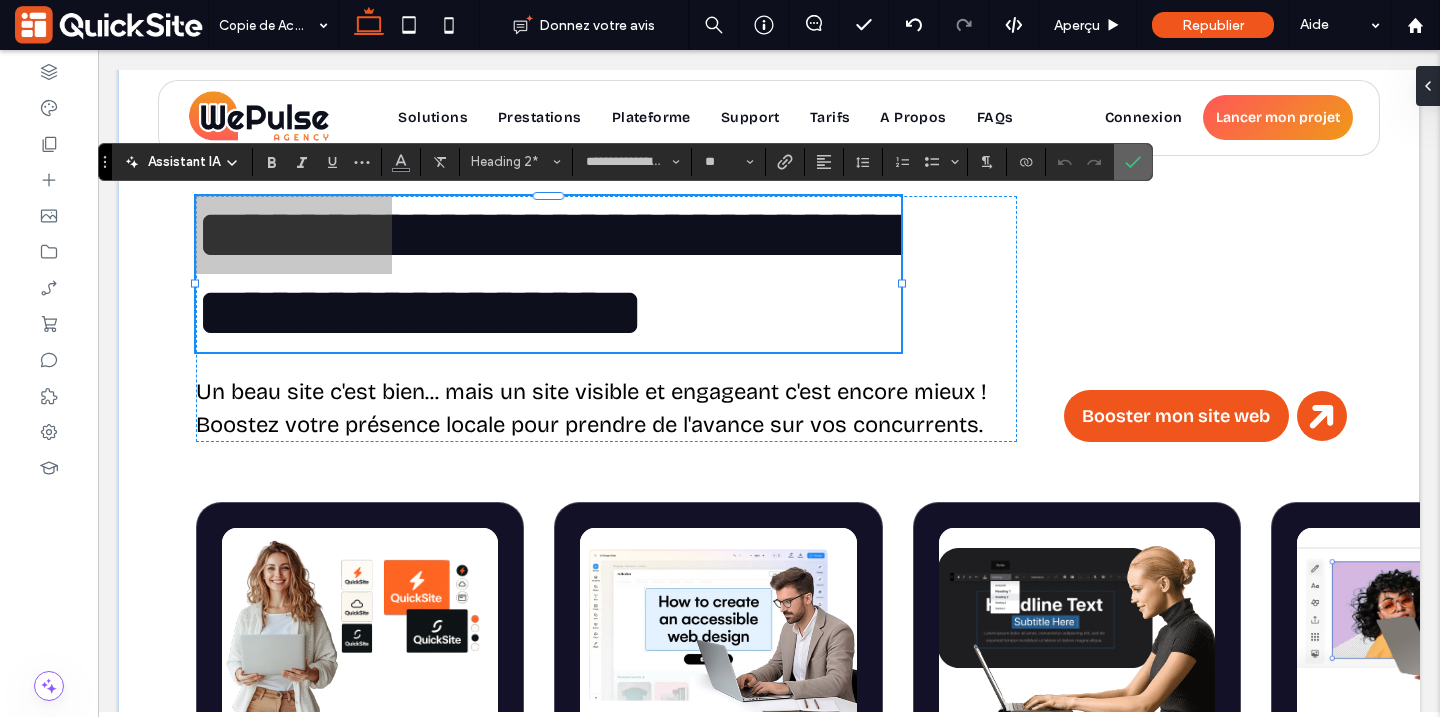 click 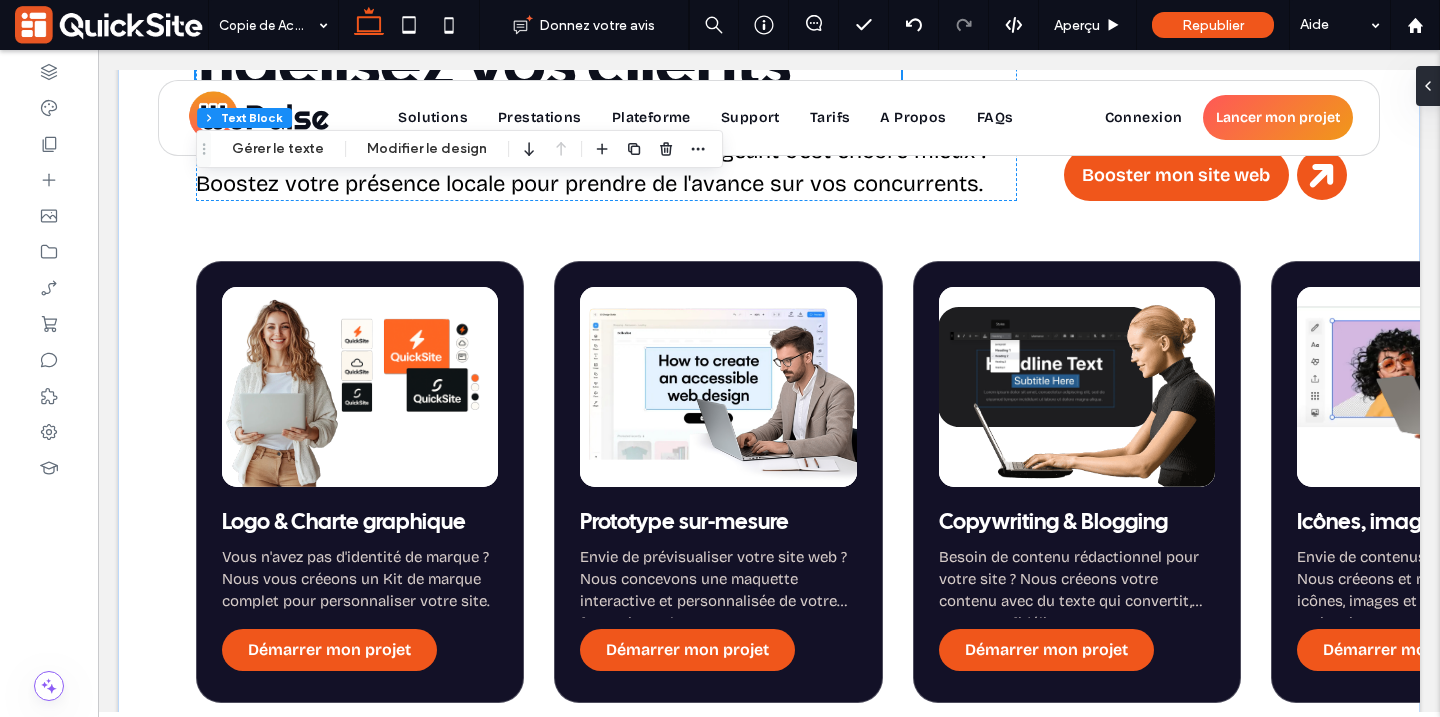 scroll, scrollTop: 3442, scrollLeft: 0, axis: vertical 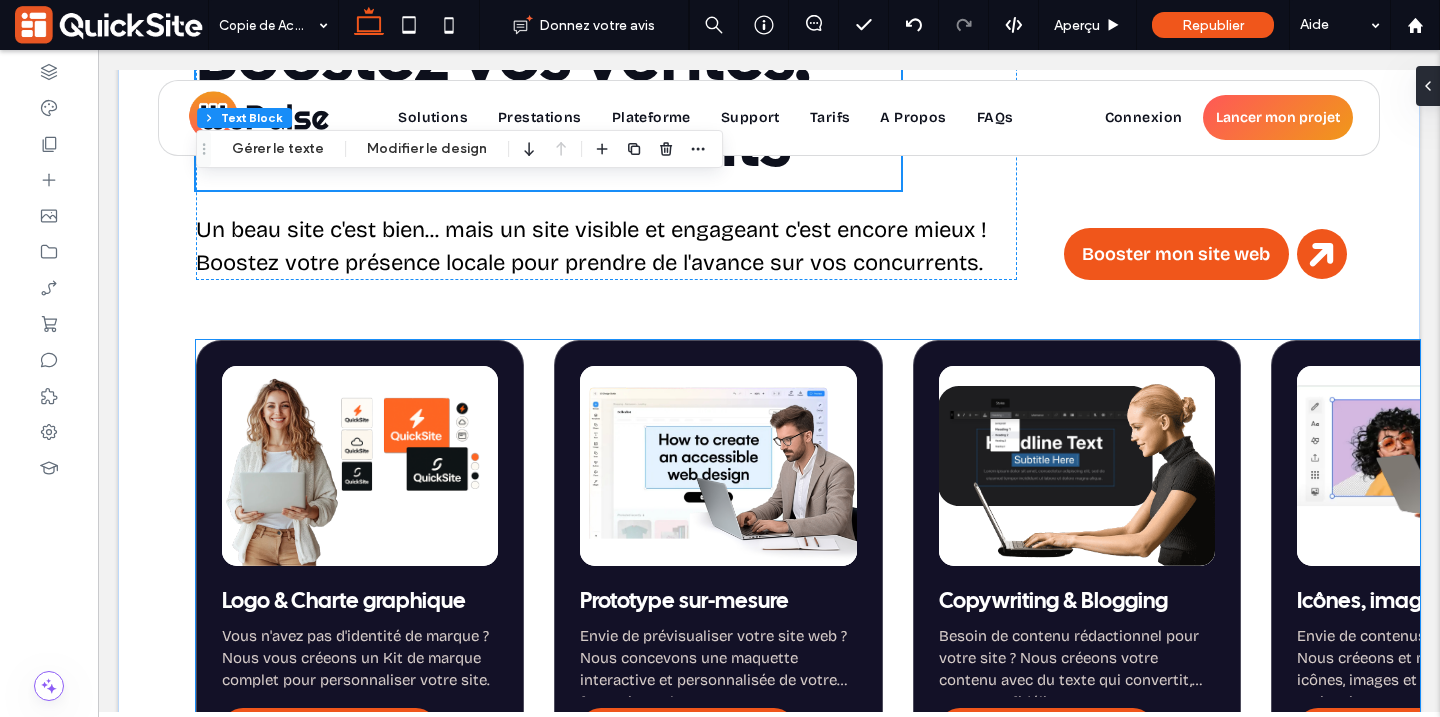 click at bounding box center [718, 466] 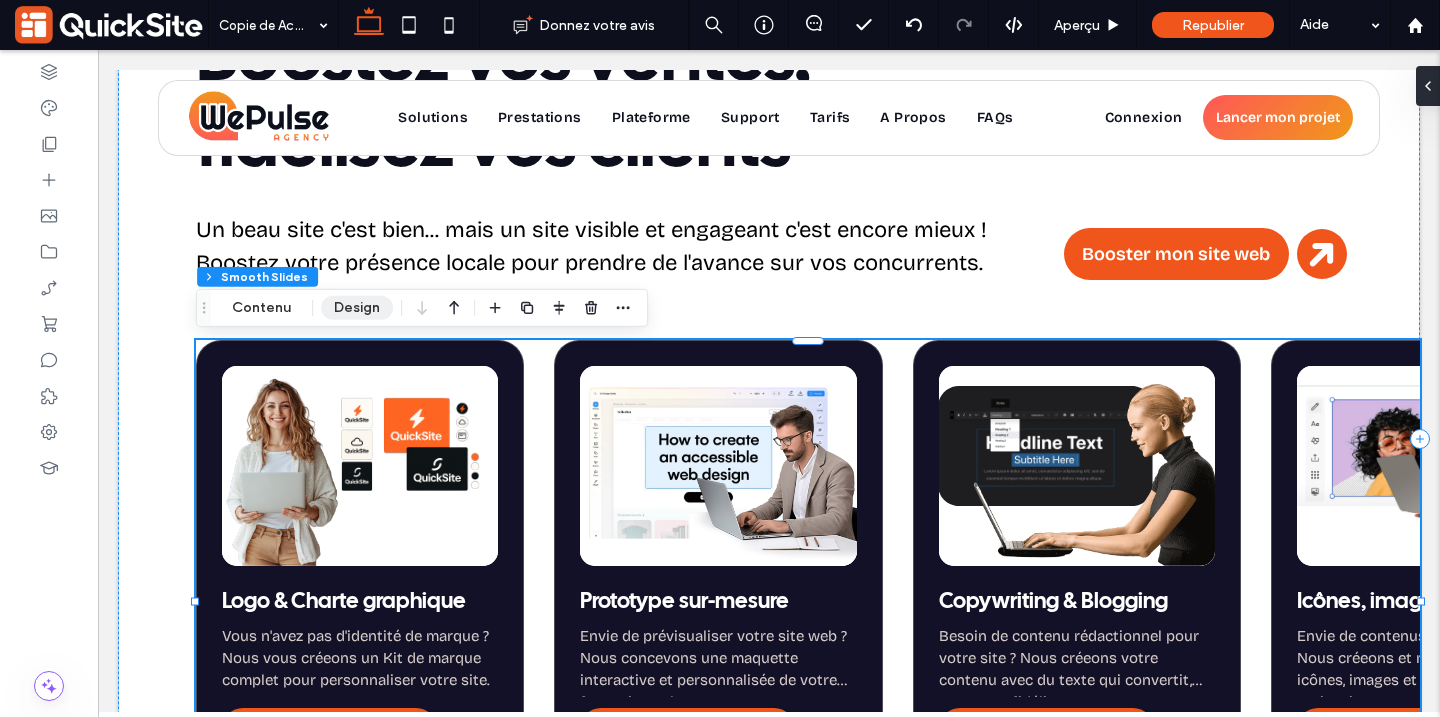 click on "Design" at bounding box center (357, 308) 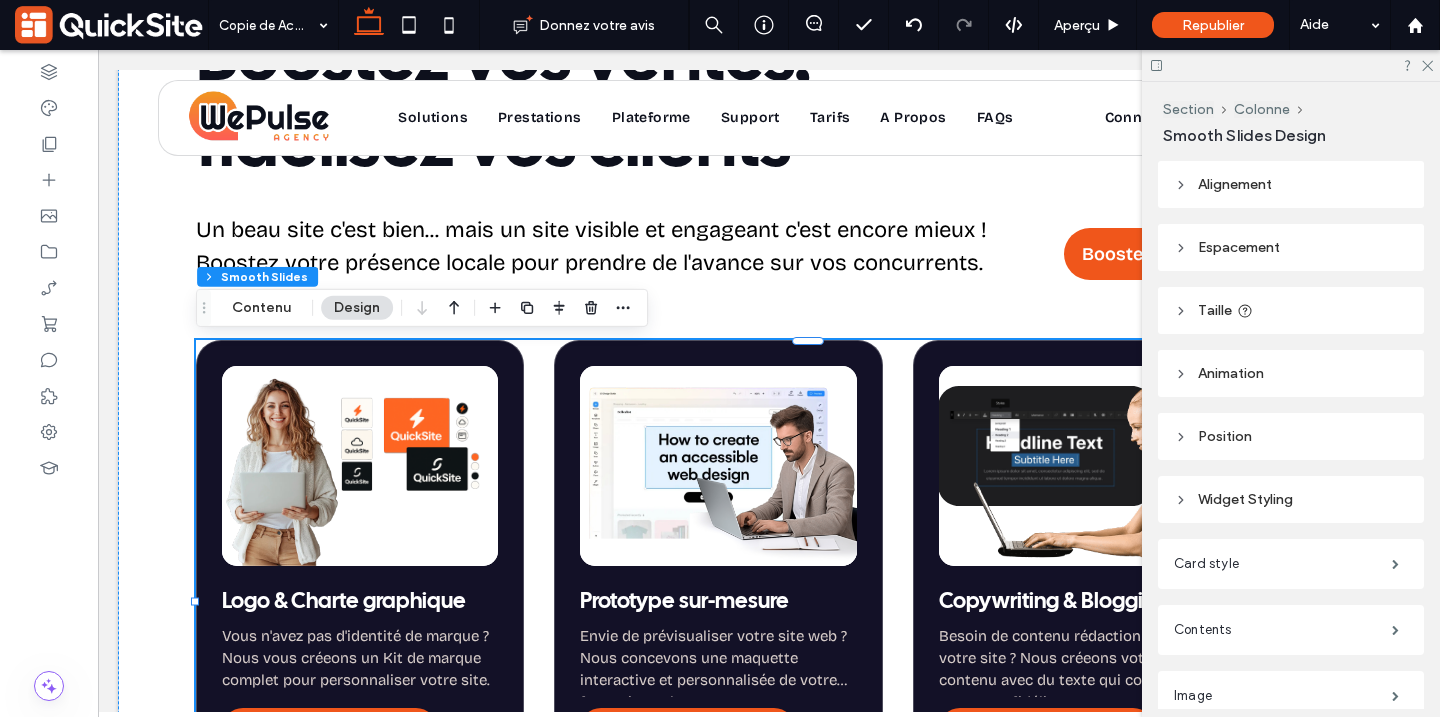 scroll, scrollTop: 234, scrollLeft: 0, axis: vertical 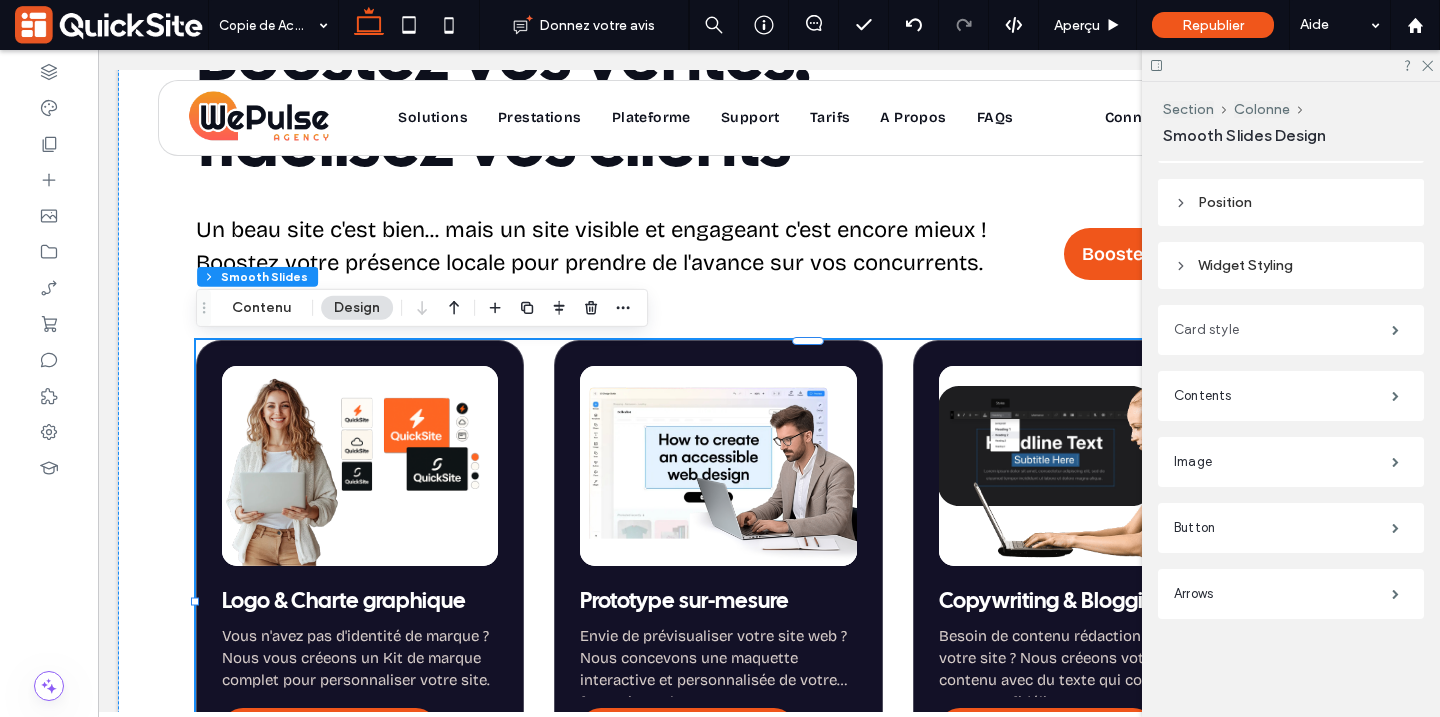 click on "Card style" at bounding box center (1283, 330) 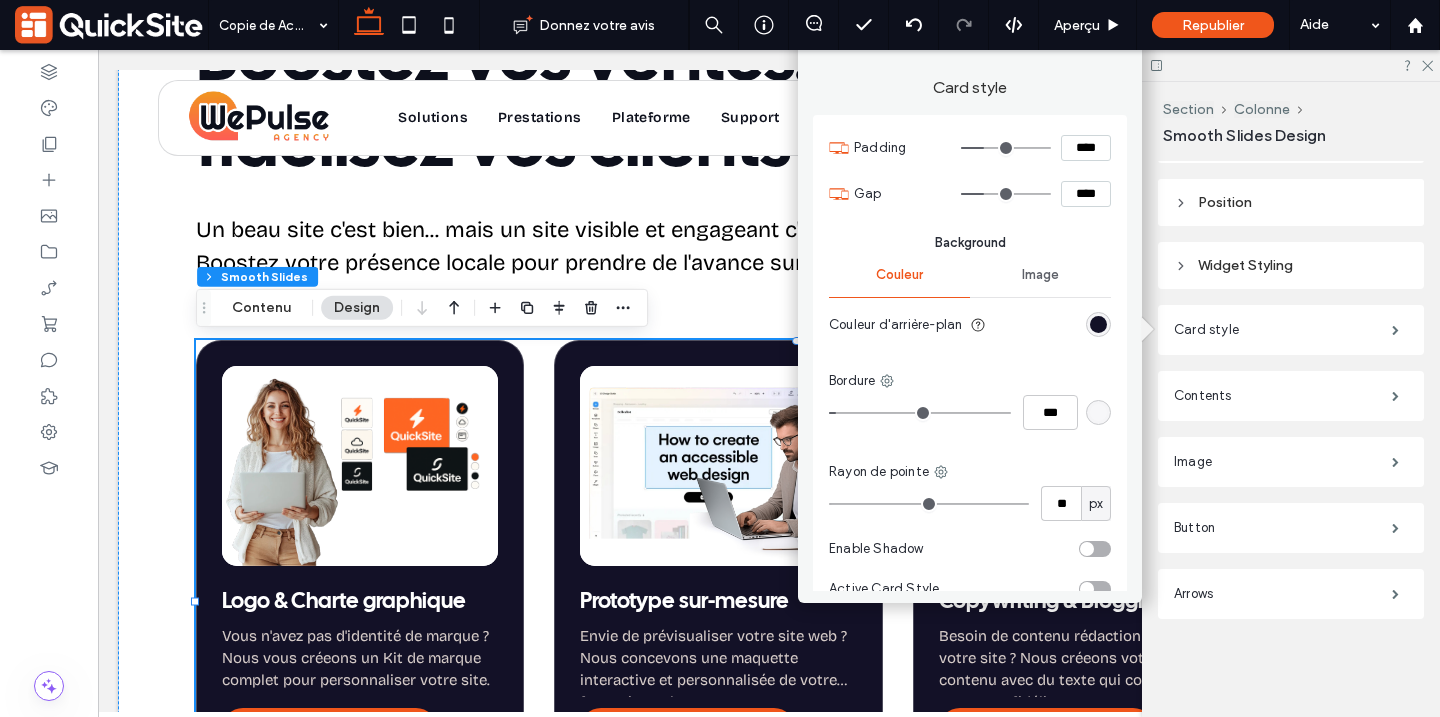 click at bounding box center (1098, 324) 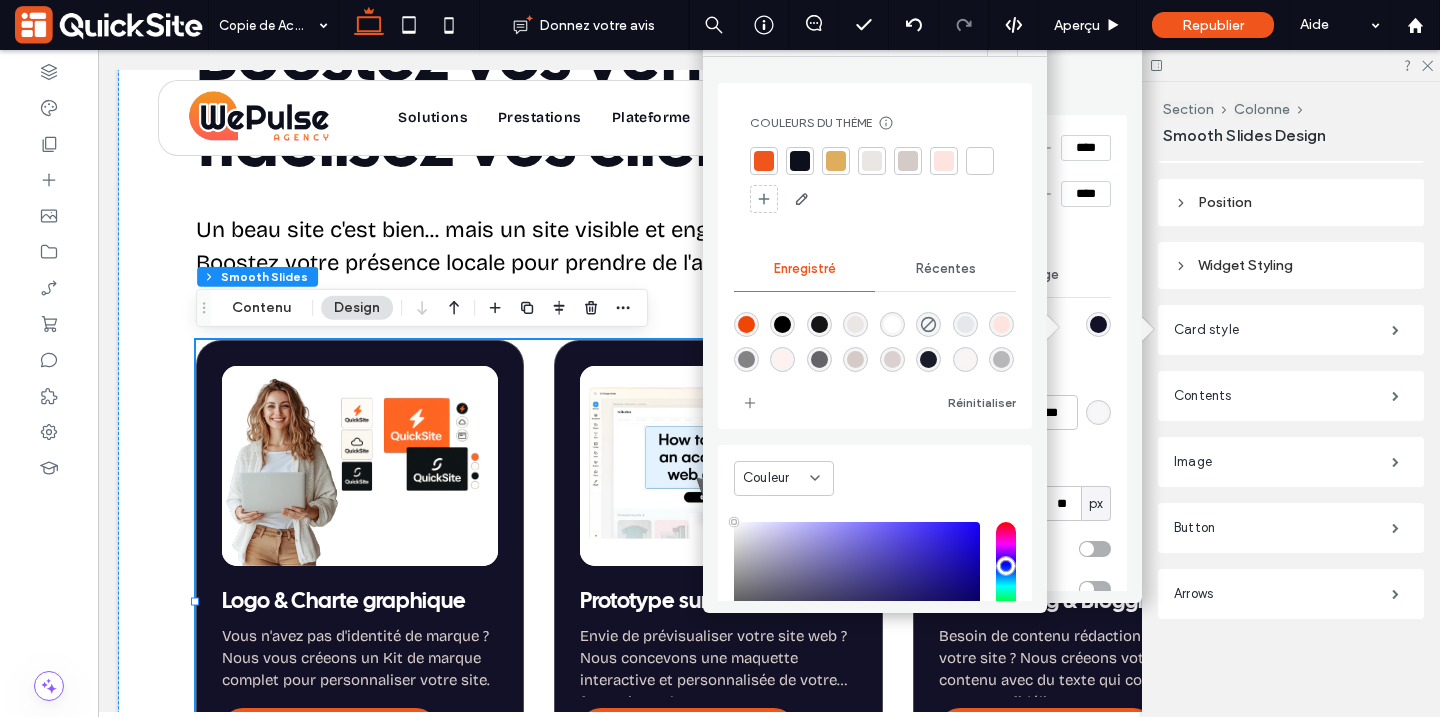 type on "****" 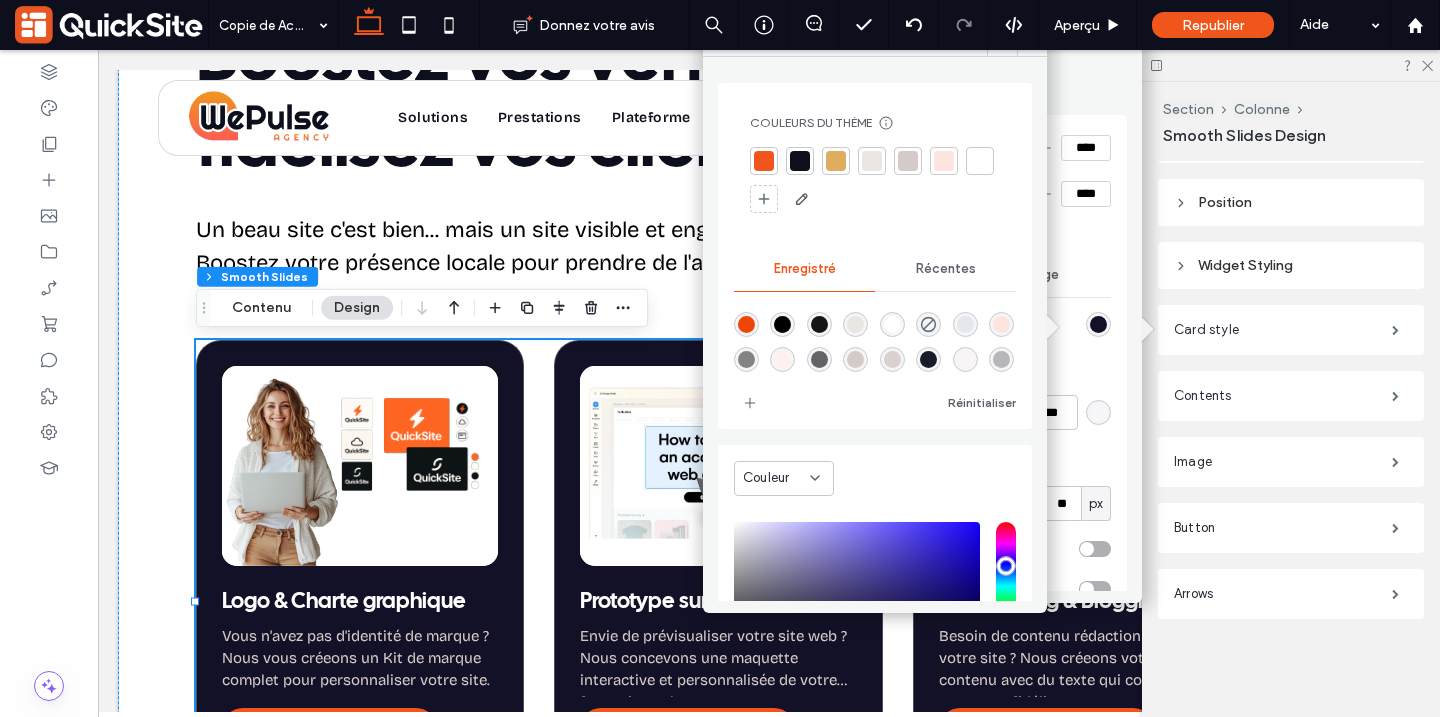 click at bounding box center (908, 161) 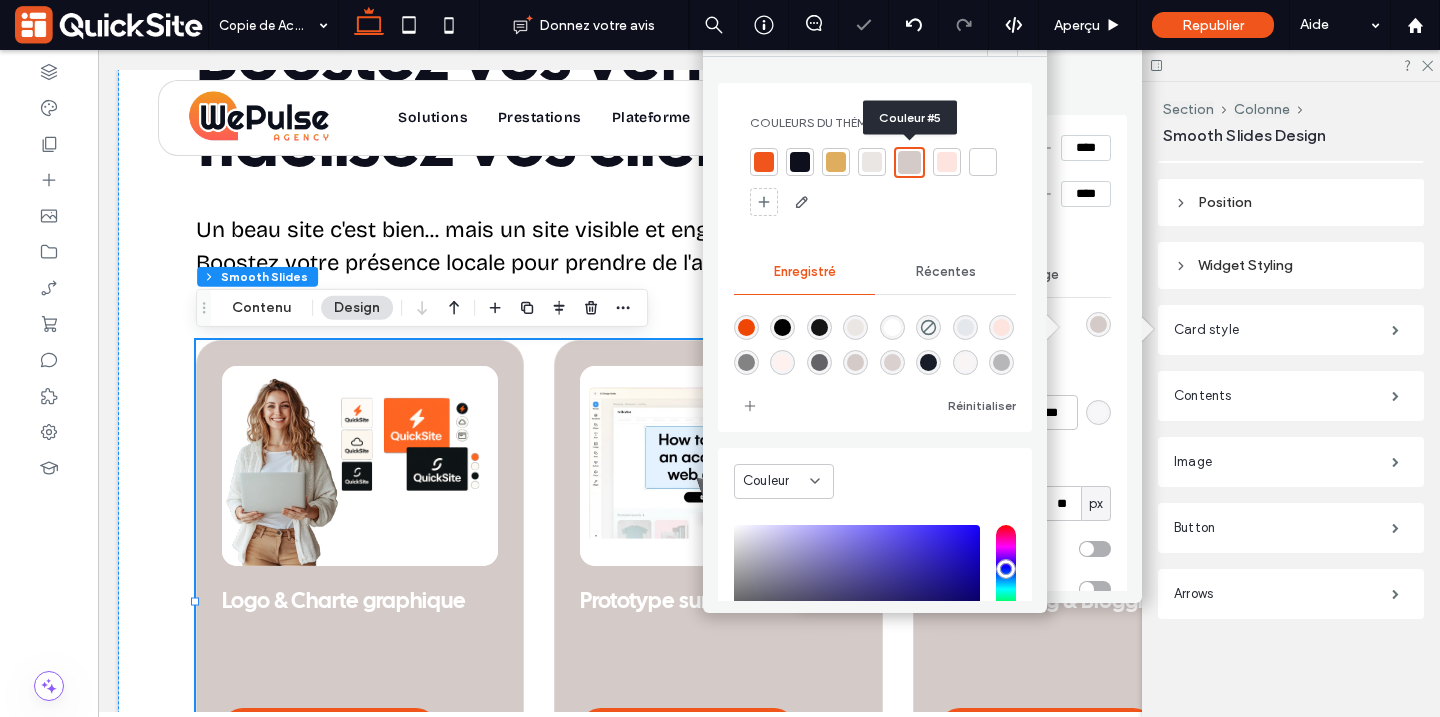 click at bounding box center (872, 162) 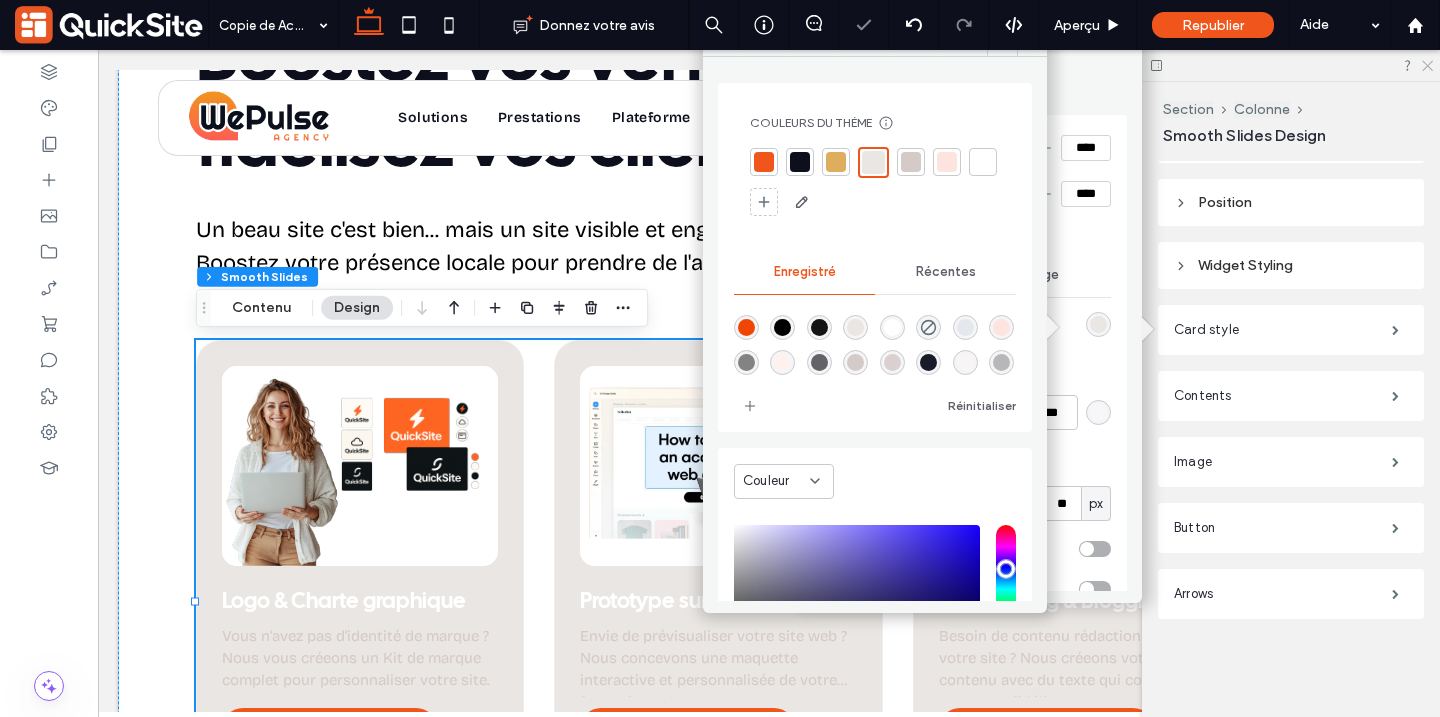 click 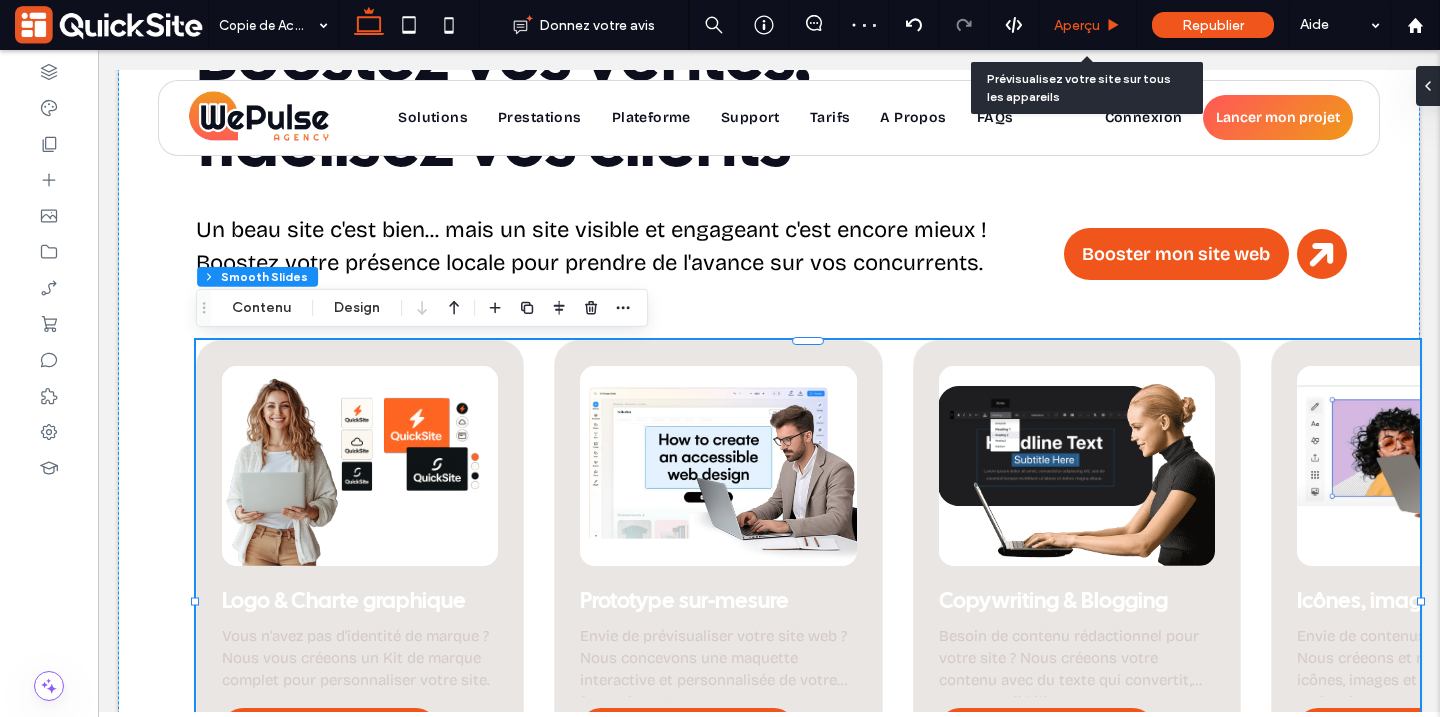 click on "Aperçu" at bounding box center [1088, 25] 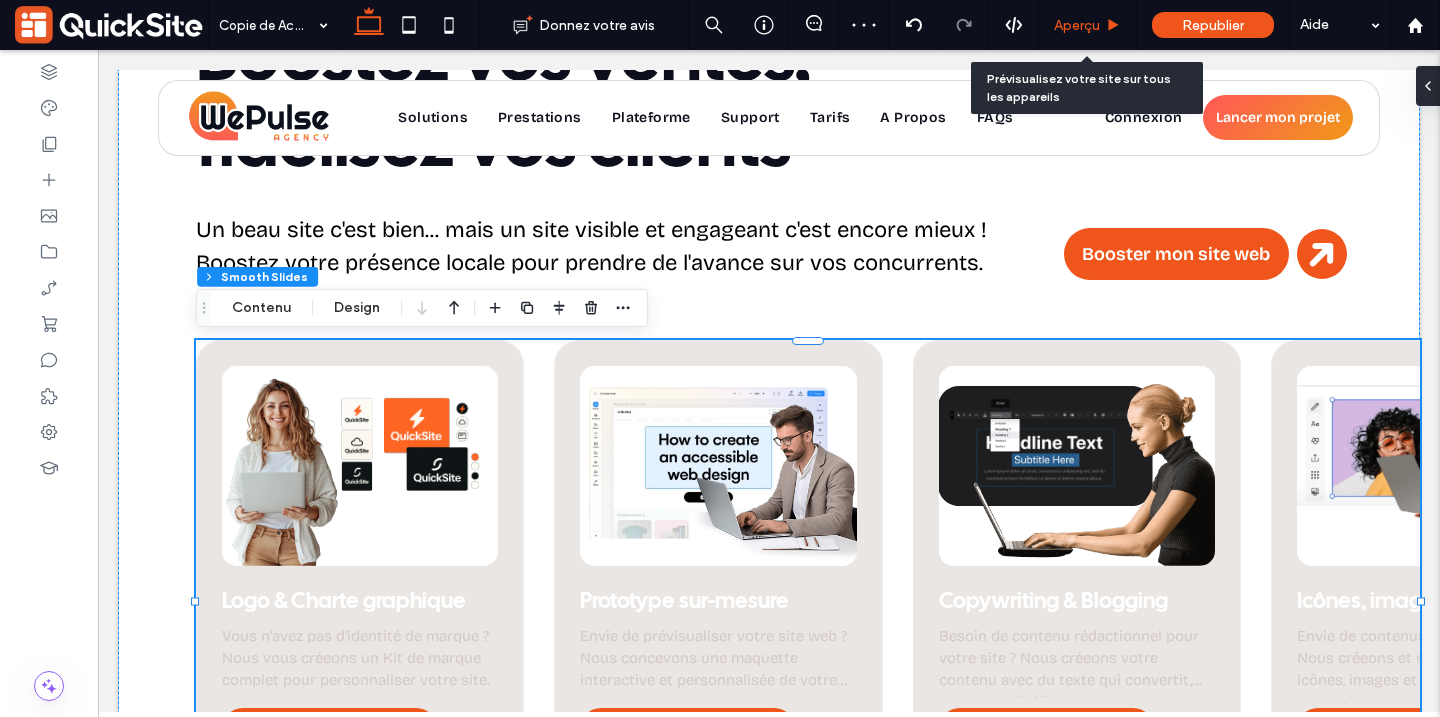 click on "Aperçu" at bounding box center [1077, 25] 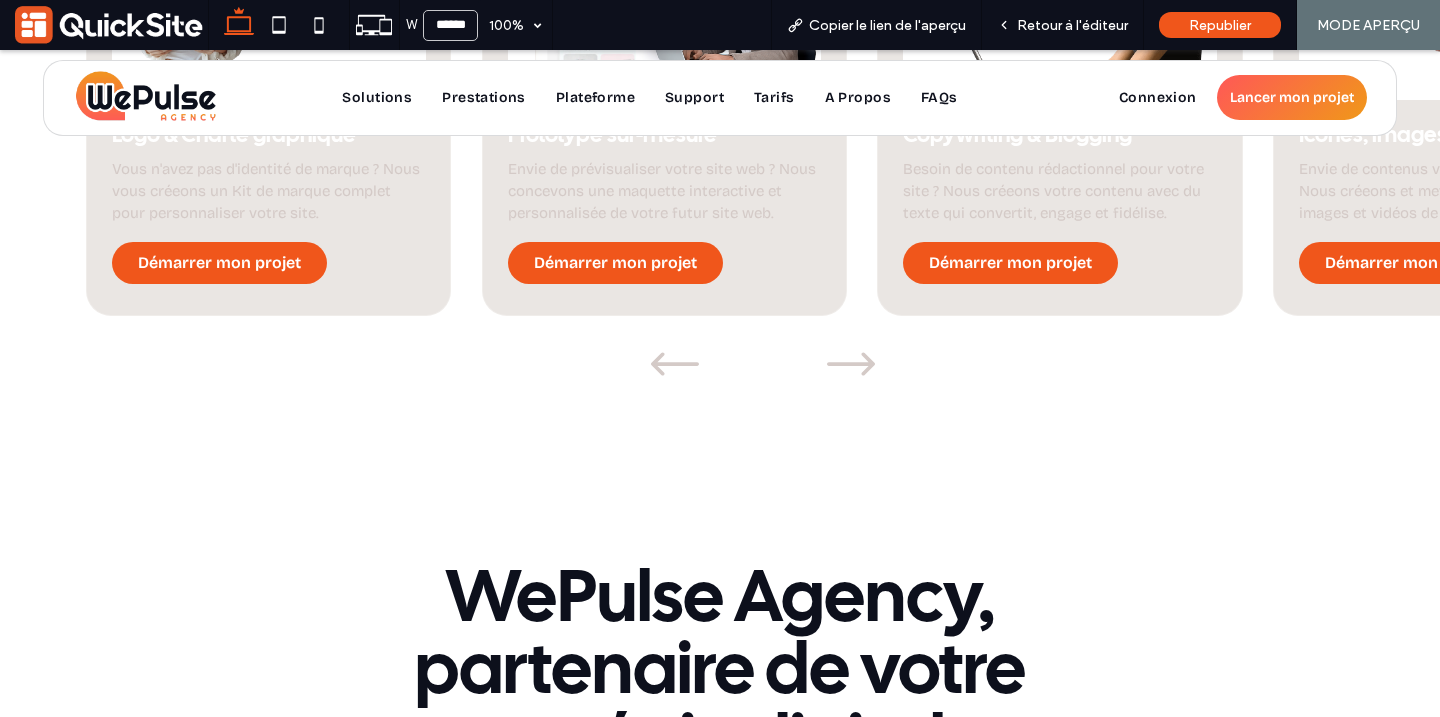 scroll, scrollTop: 3971, scrollLeft: 0, axis: vertical 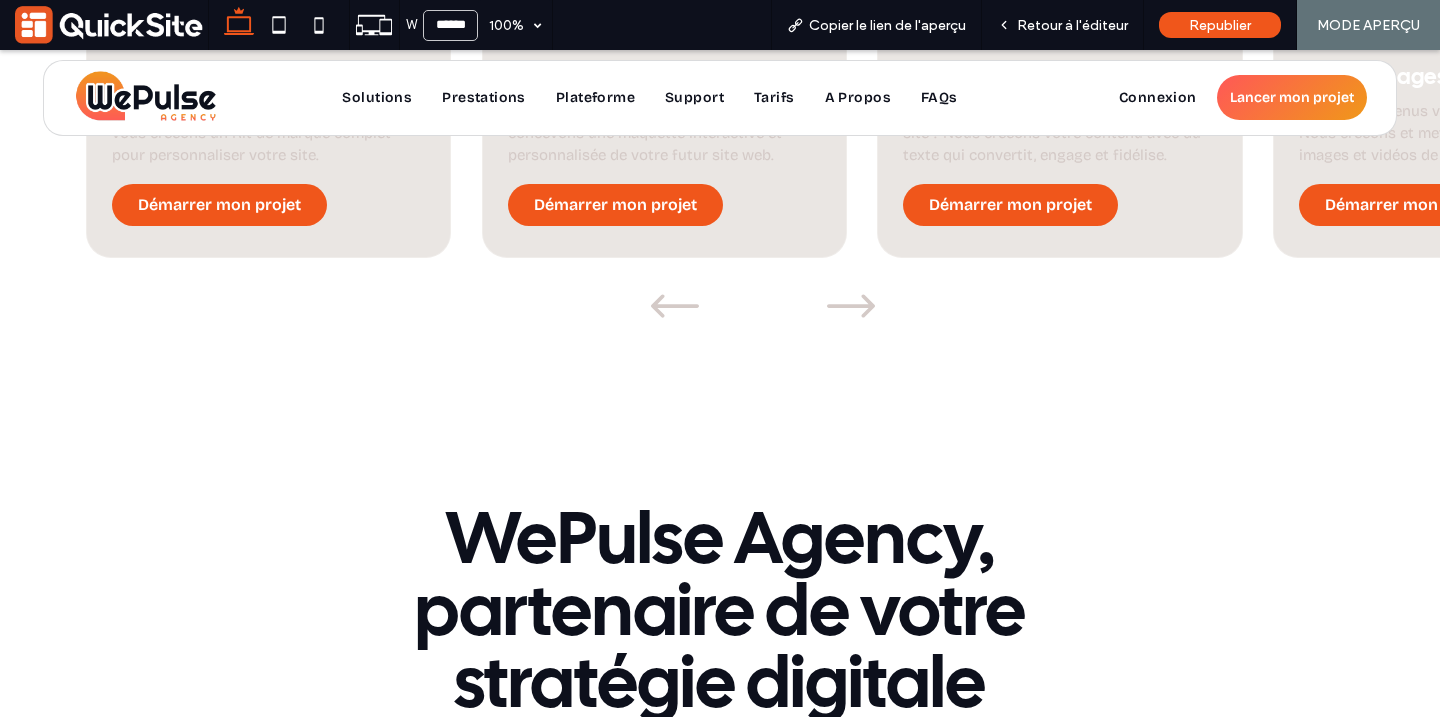 click at bounding box center (851, 308) 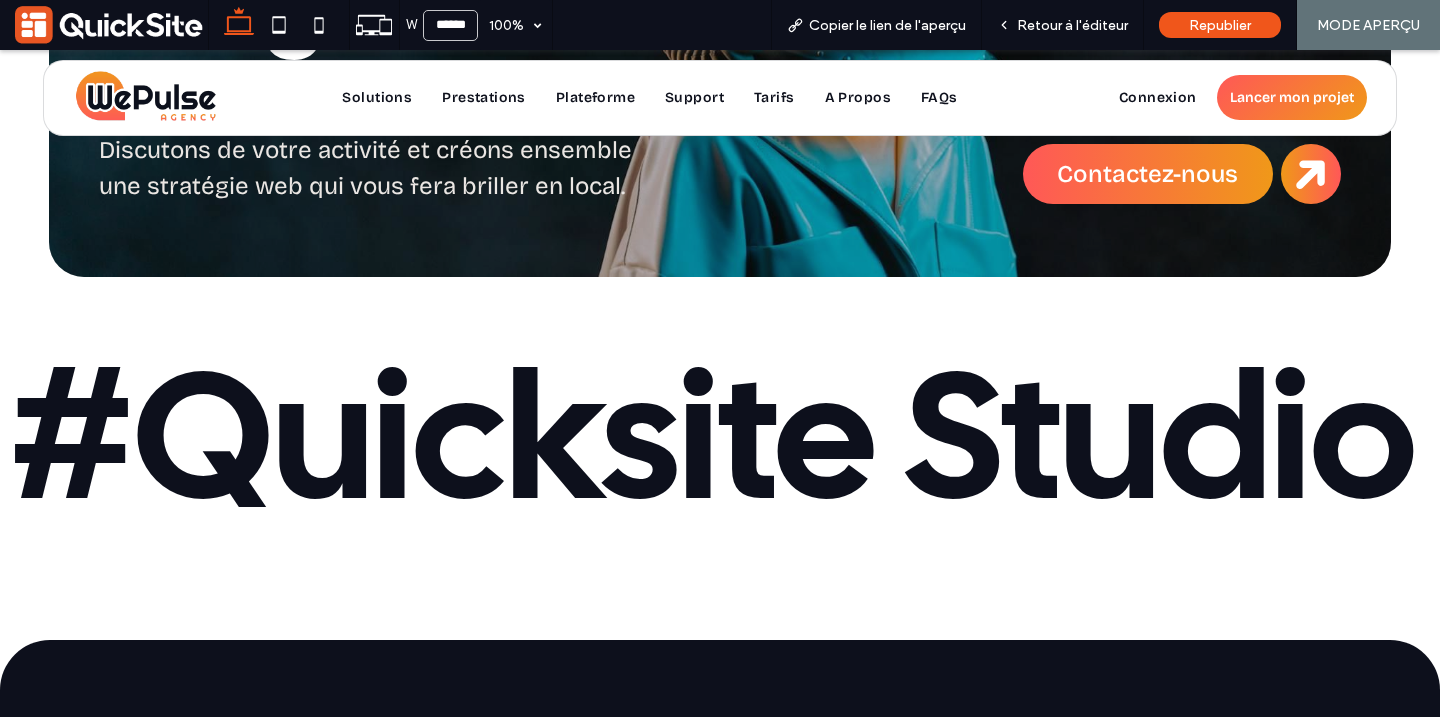scroll, scrollTop: 22514, scrollLeft: 0, axis: vertical 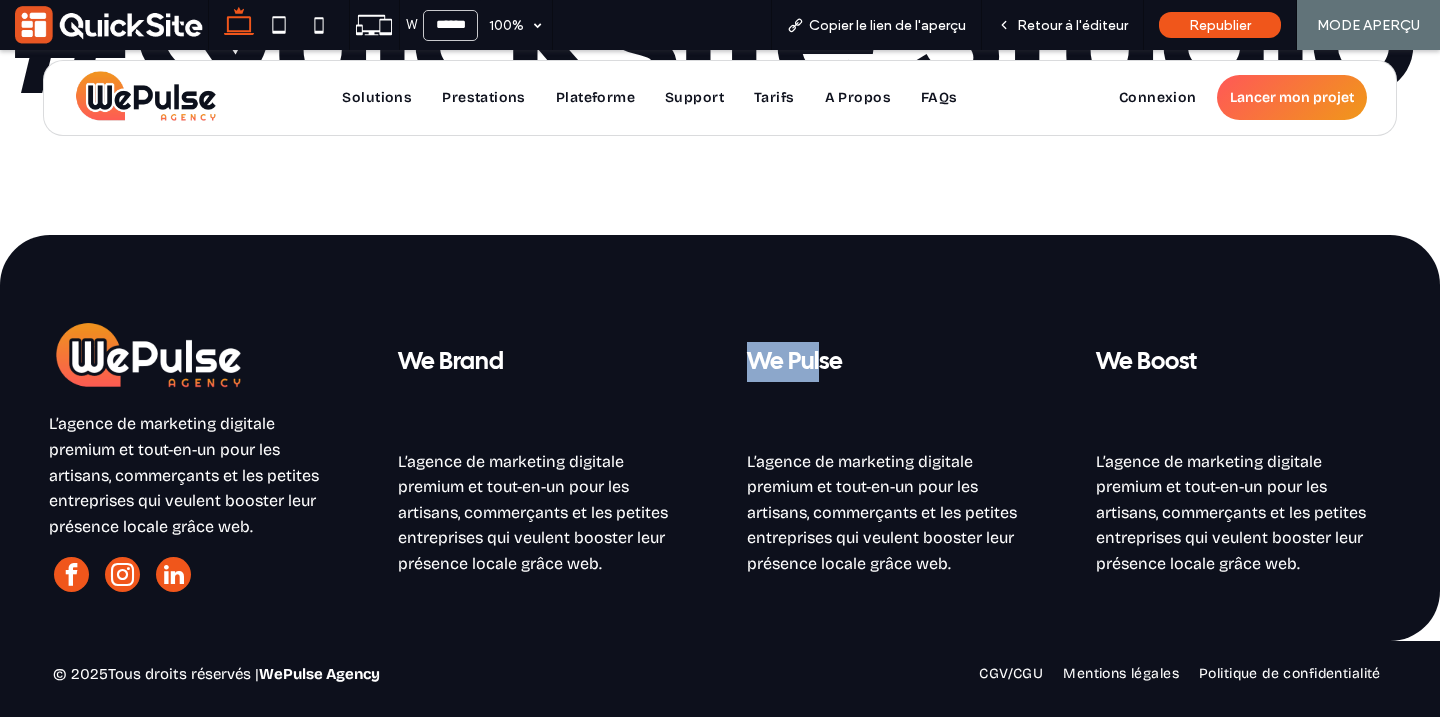 drag, startPoint x: 744, startPoint y: 363, endPoint x: 831, endPoint y: 363, distance: 87 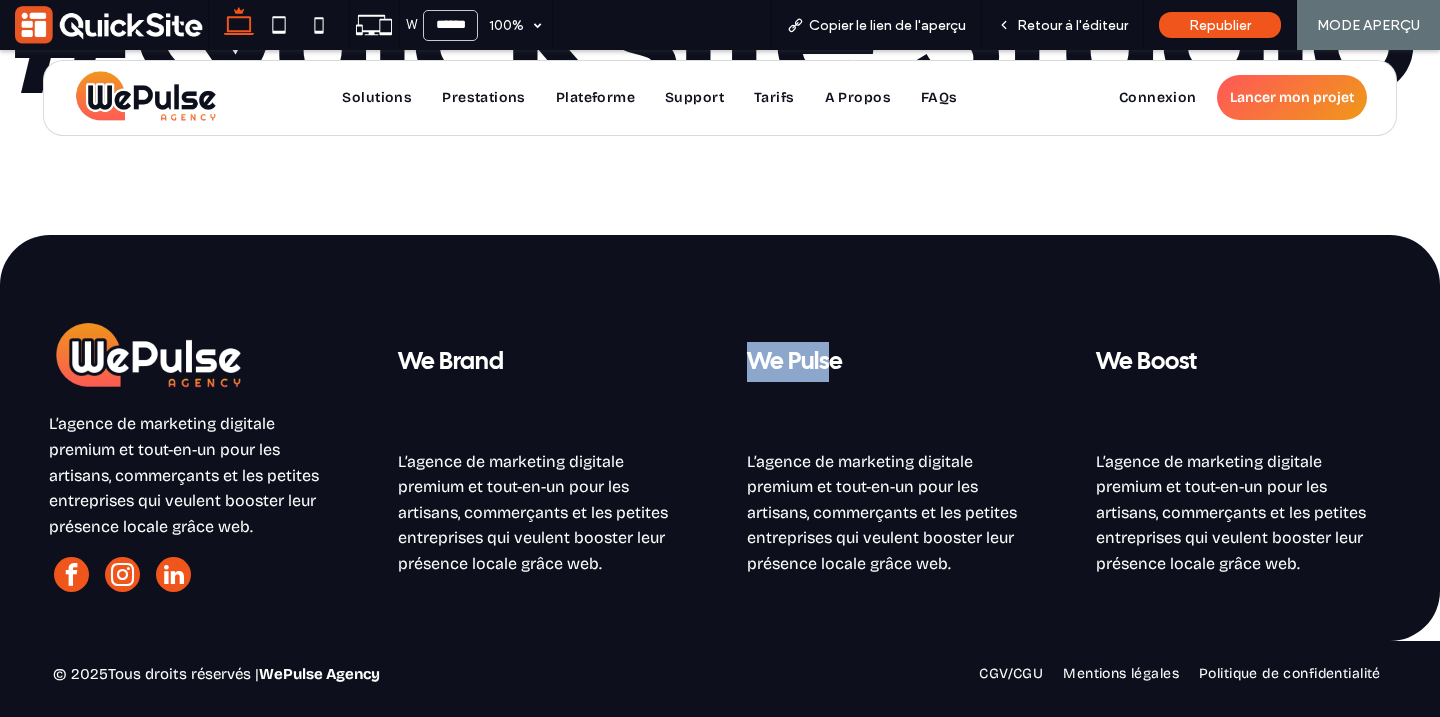 click on "We Pulse" at bounding box center [795, 362] 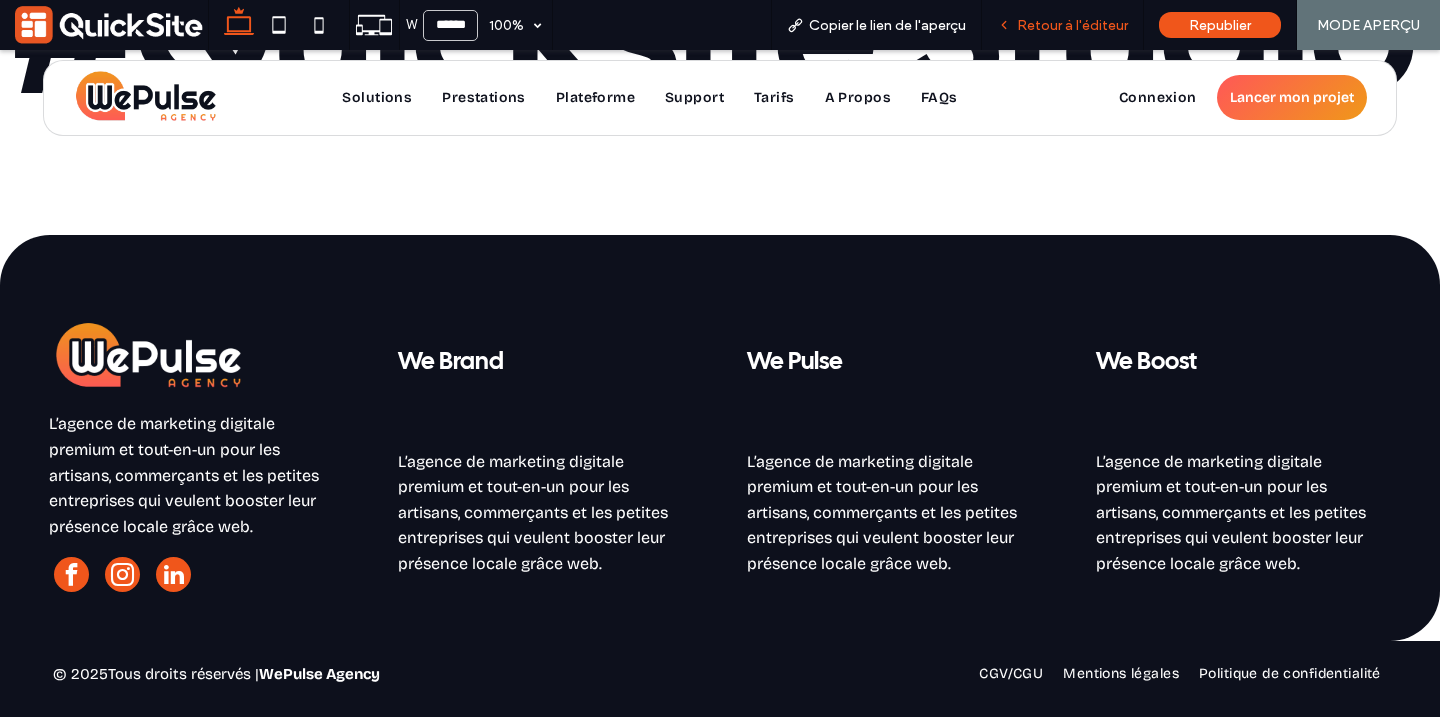click on "Retour à l'éditeur" at bounding box center [1072, 25] 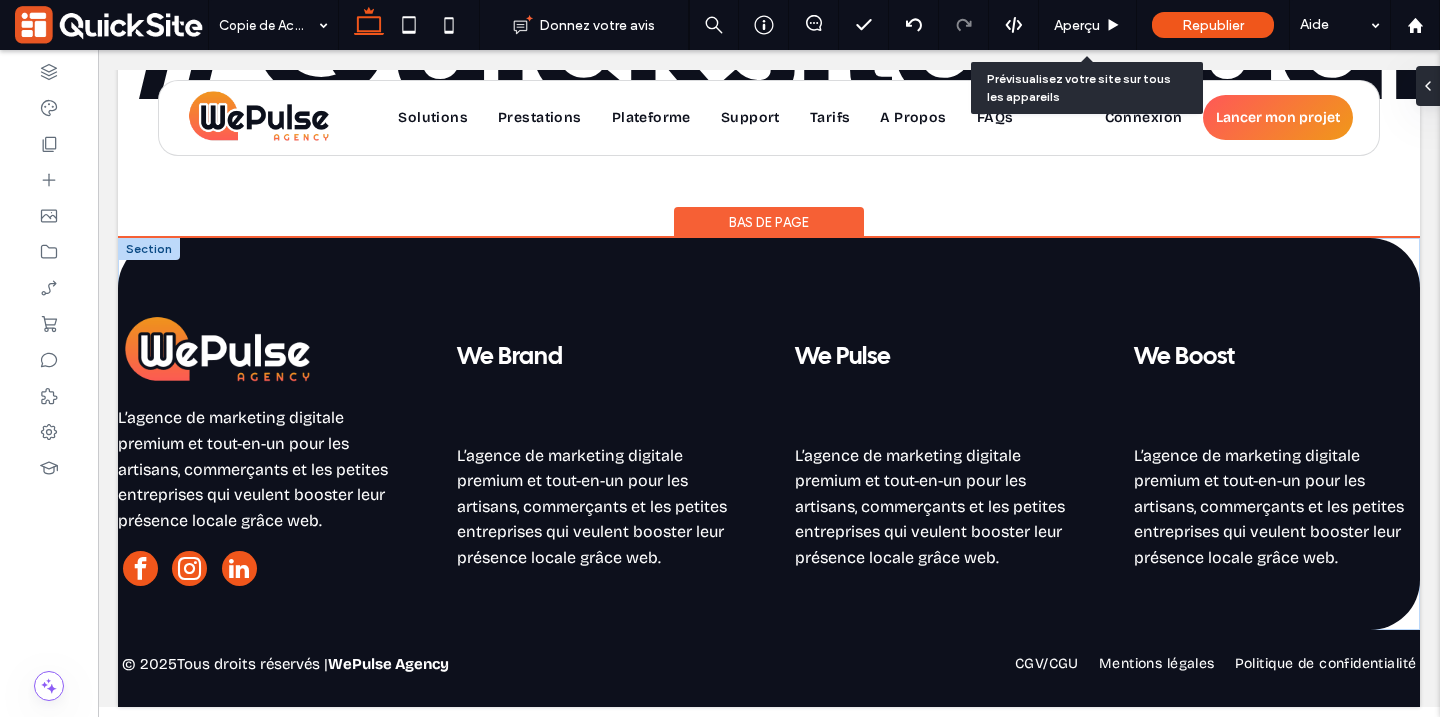 scroll, scrollTop: 22349, scrollLeft: 0, axis: vertical 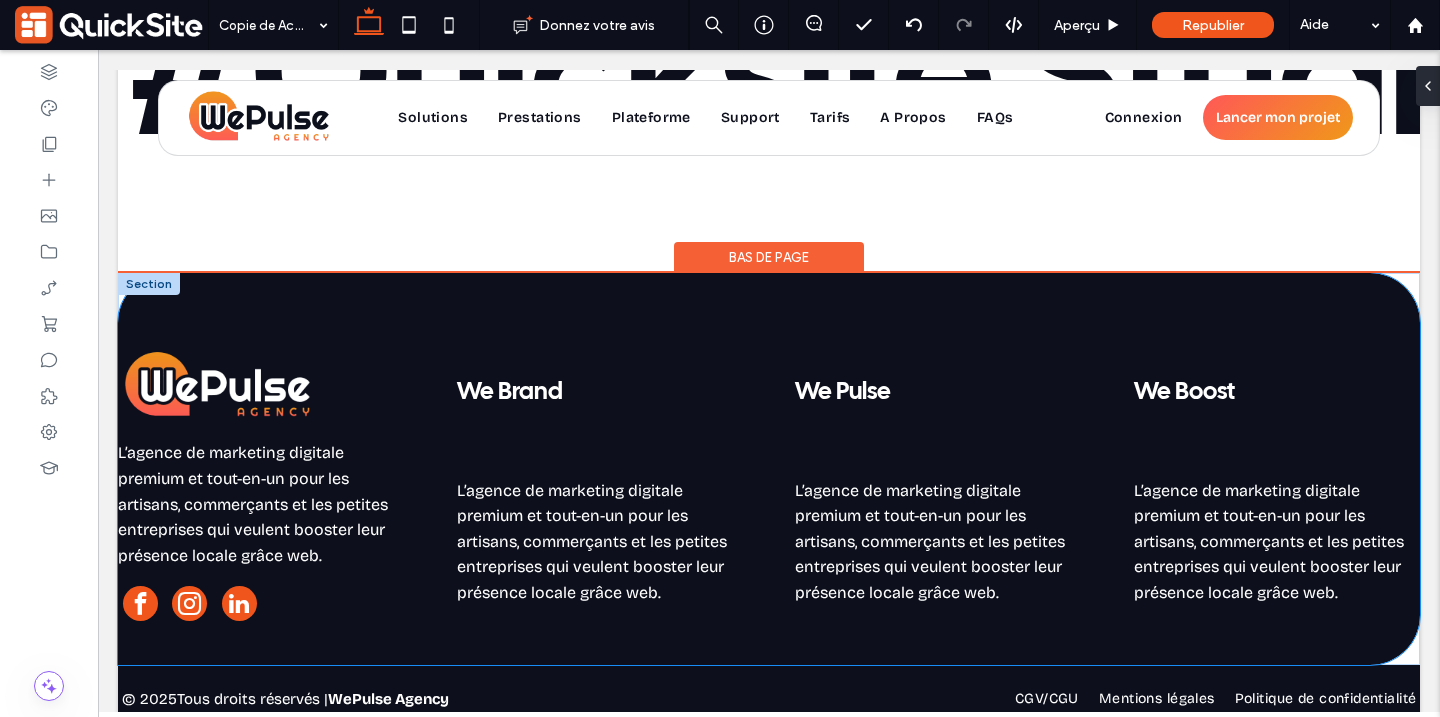 click on "L’agence de marketing digitale premium et tout-en-un pour les artisans, commerçants et les petites entreprises qui veulent booster leur présence locale grâce web.
We Brand
L’agence de marketing digitale premium et tout-en-un pour les artisans, commerçants et les petites entreprises qui veulent booster leur présence locale grâce web.
We Pulse
L’agence de marketing digitale premium et tout-en-un pour les artisans, commerçants et les petites entreprises qui veulent booster leur présence locale grâce web.
We Boost
L’agence de marketing digitale premium et tout-en-un pour les artisans, commerçants et les petites entreprises qui veulent booster leur présence locale grâce web." at bounding box center (769, 469) 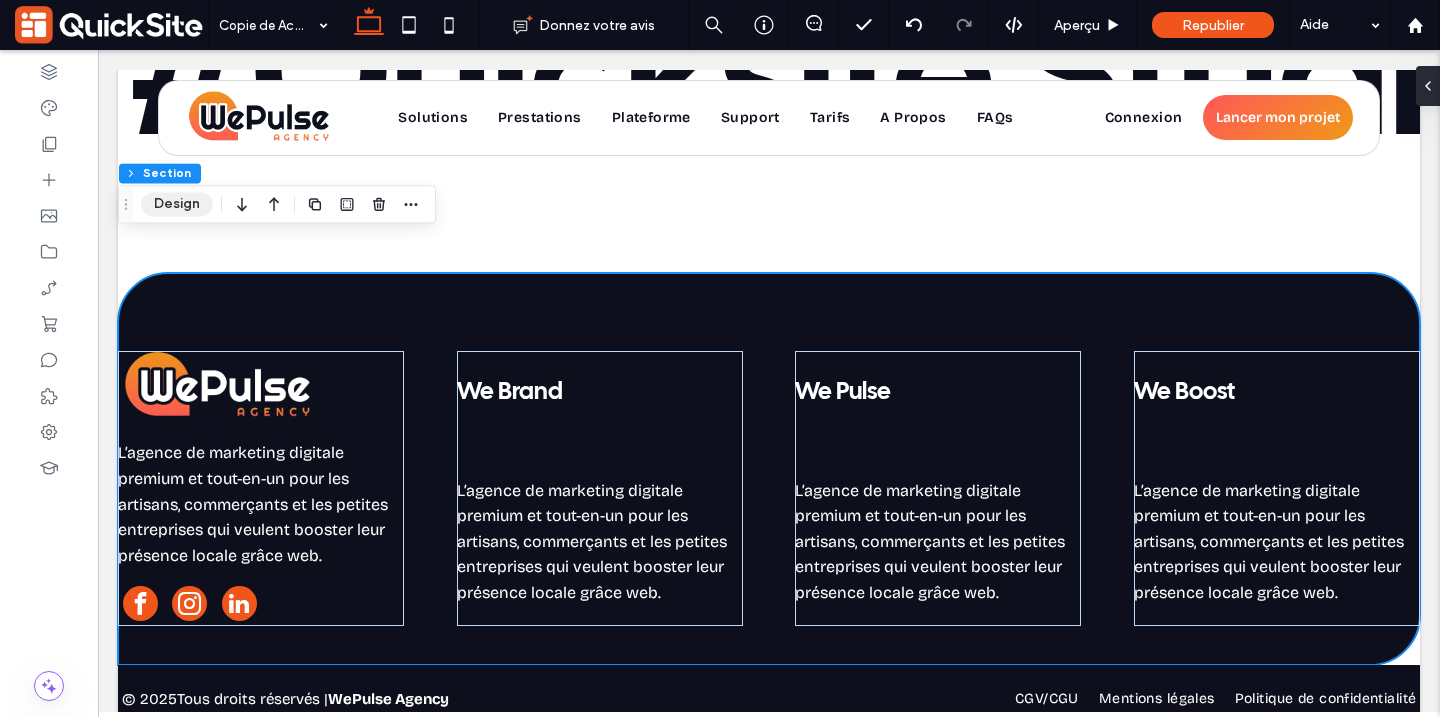 click on "Design" at bounding box center [177, 204] 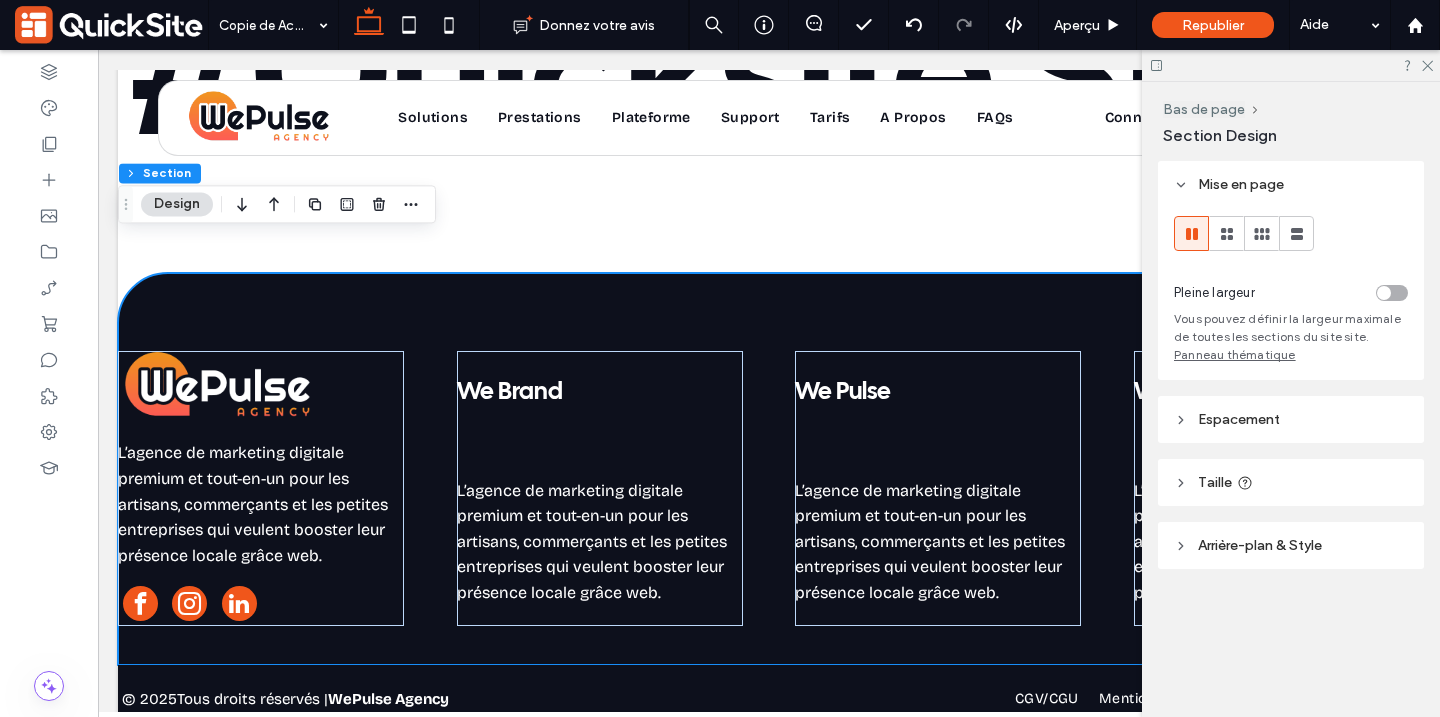 click on "Arrière-plan & Style" at bounding box center (1260, 545) 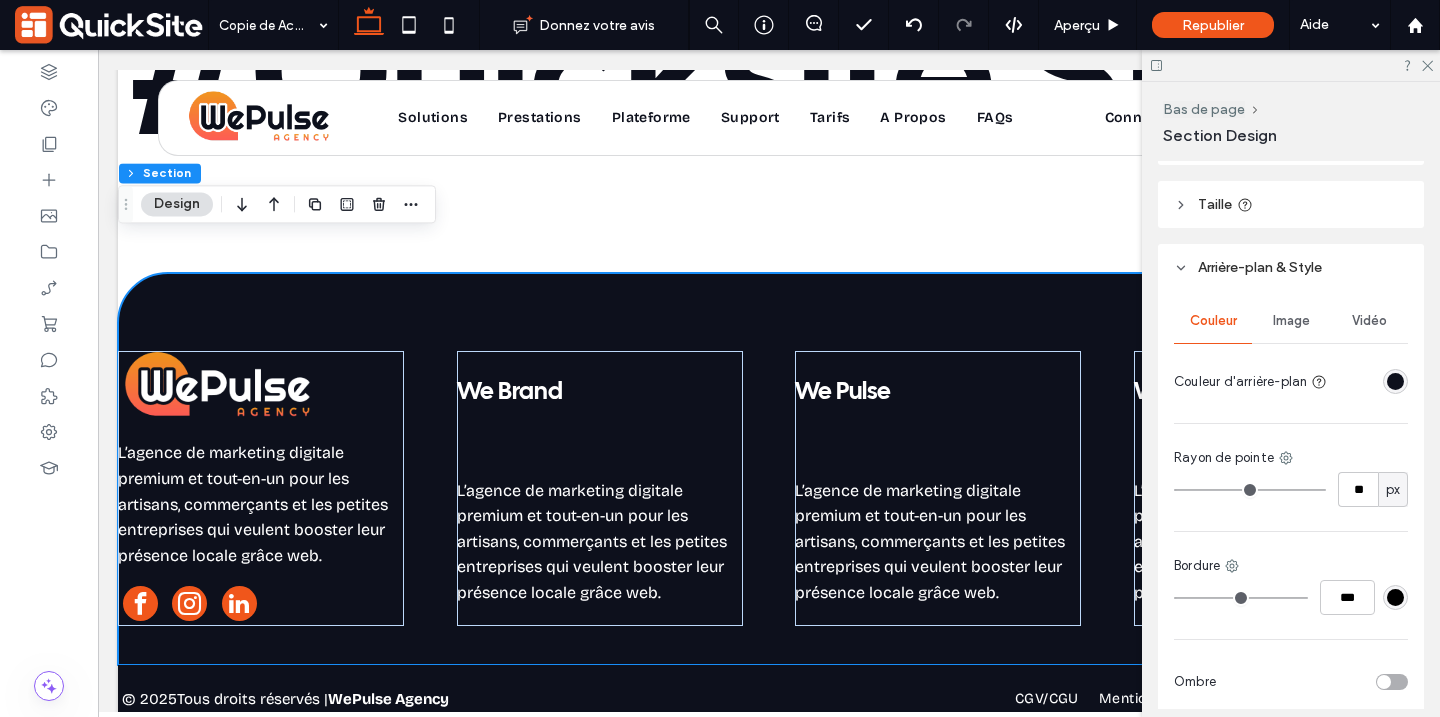scroll, scrollTop: 366, scrollLeft: 0, axis: vertical 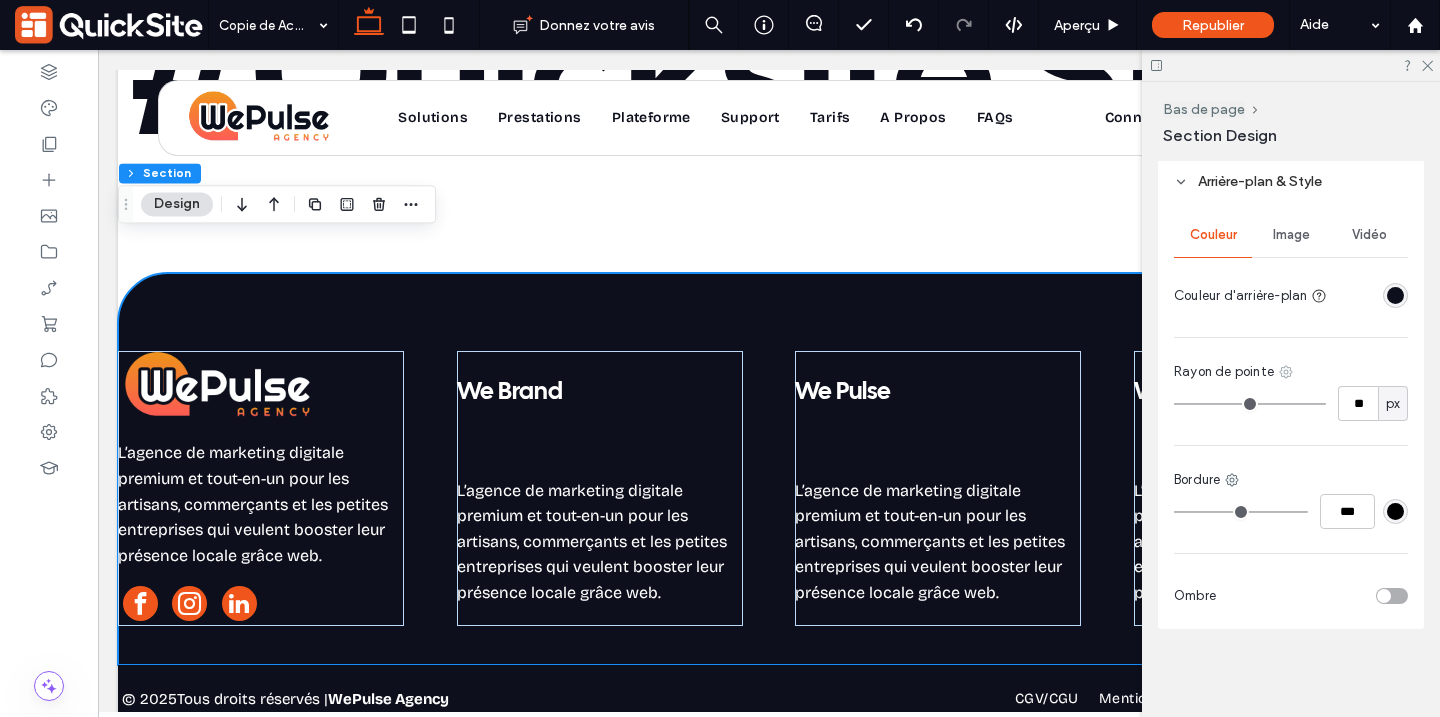 click 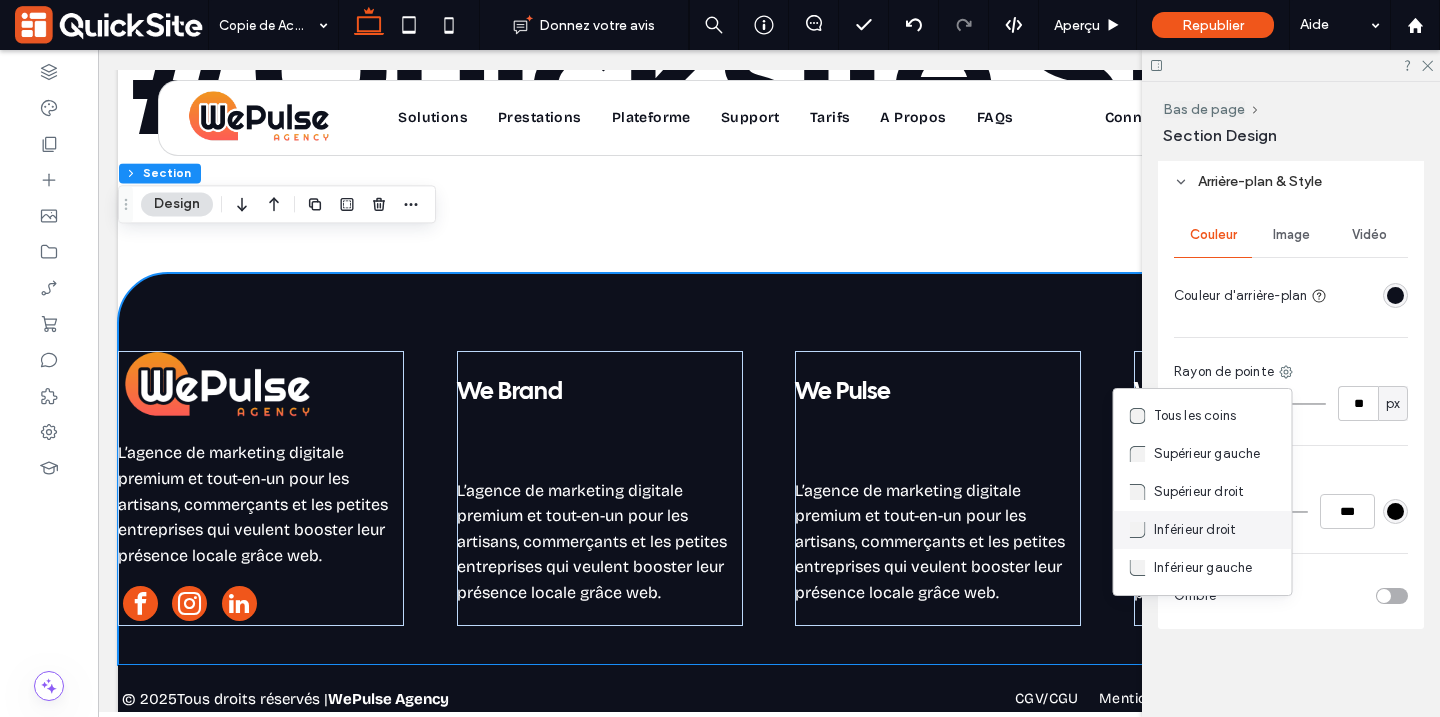 click on "Inférieur droit" at bounding box center (1195, 530) 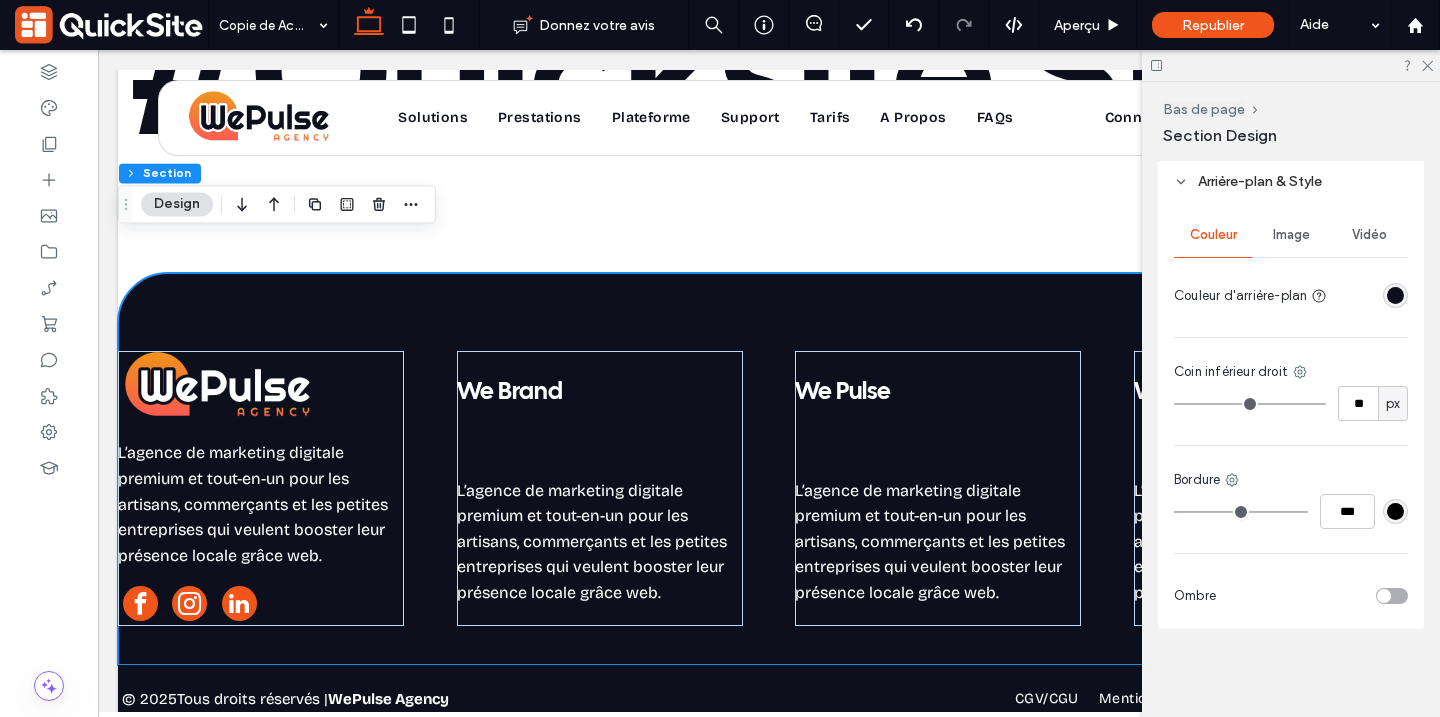 type on "**" 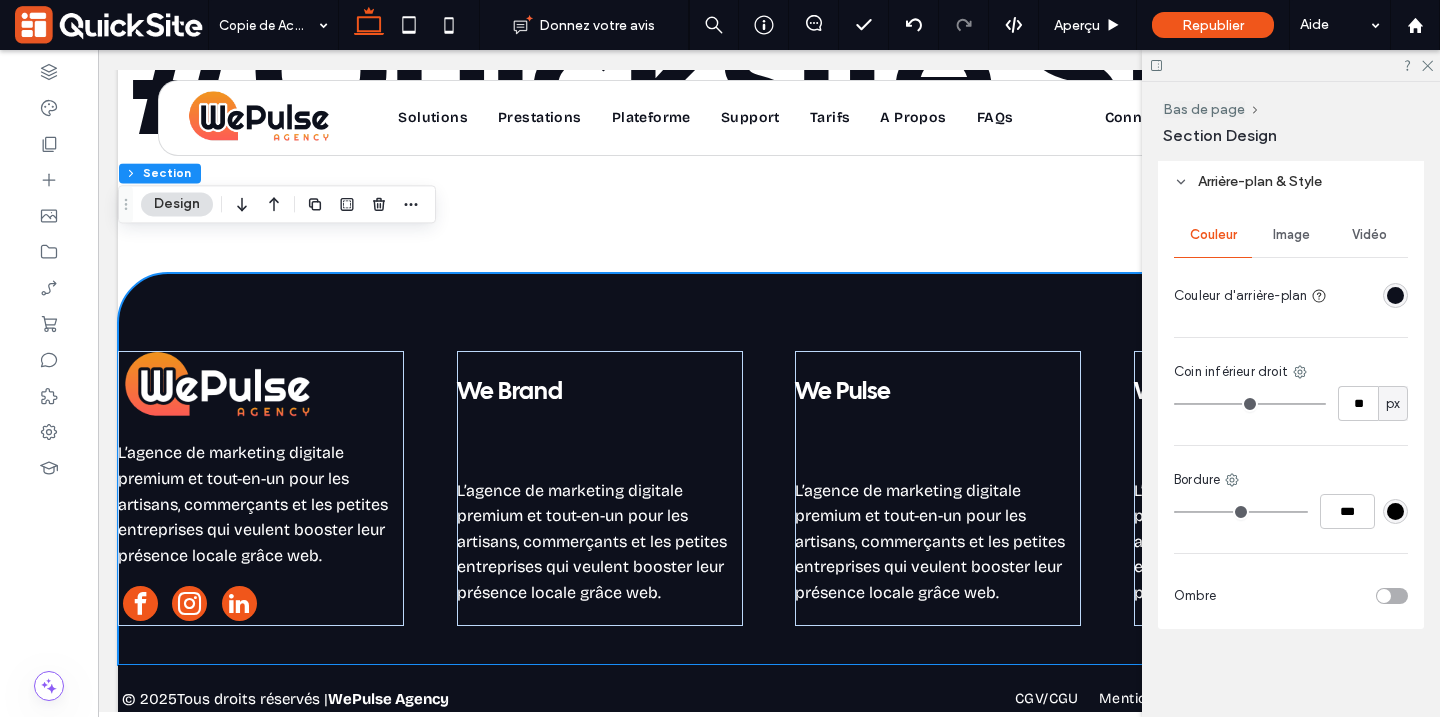 type on "*" 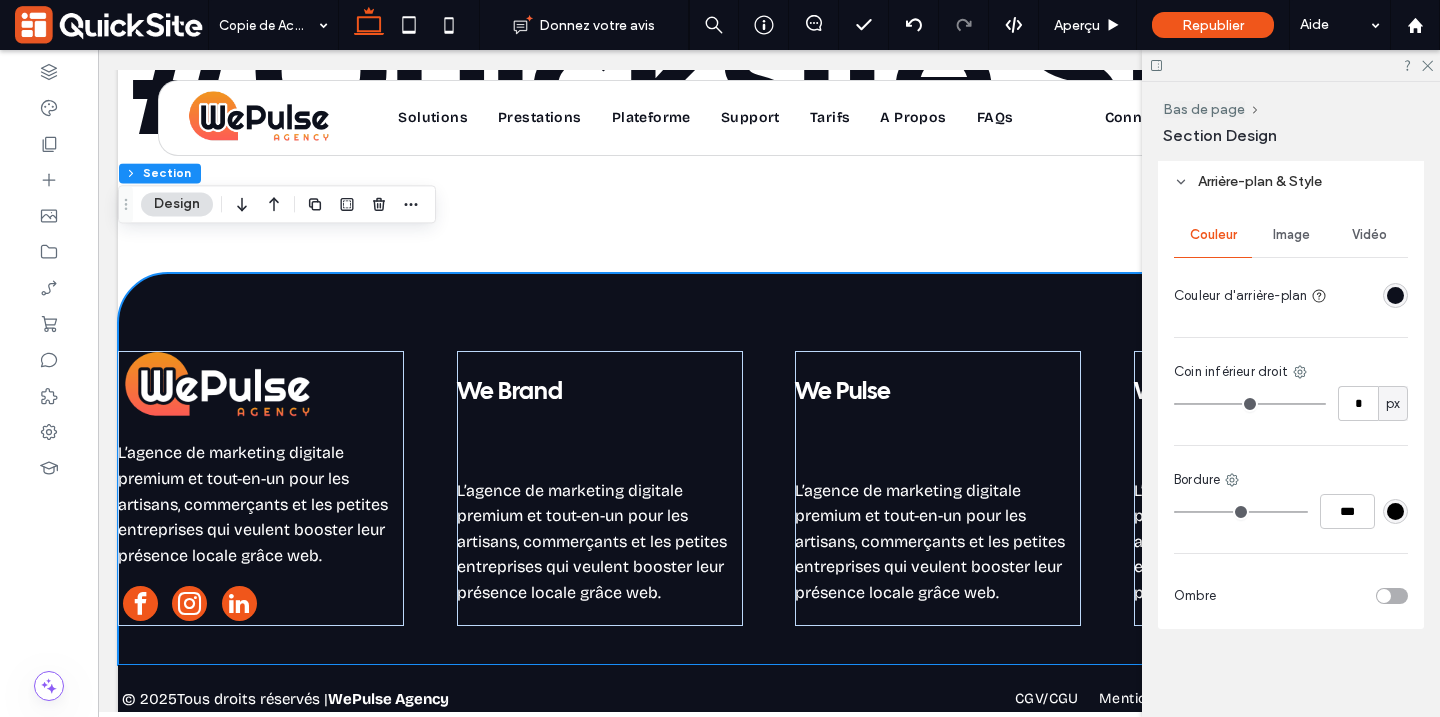 type on "*" 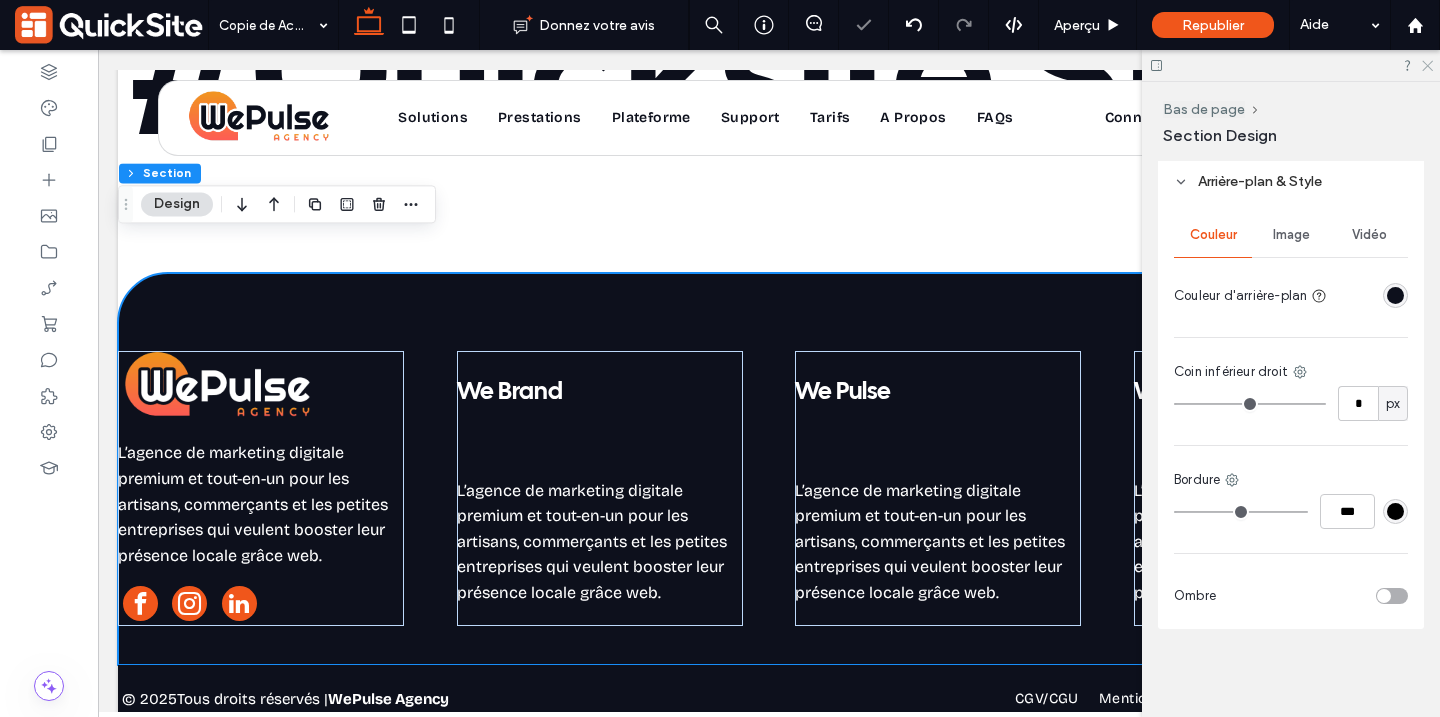 click 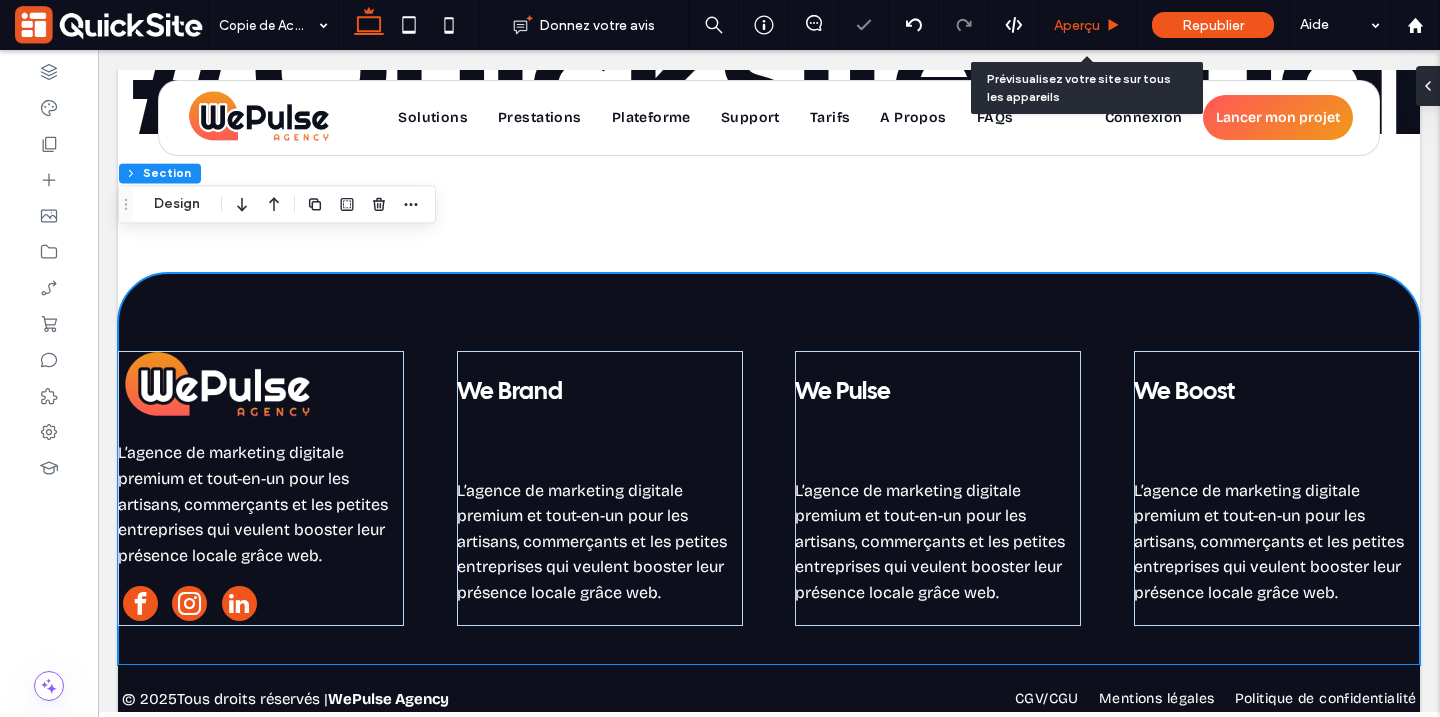 click on "Aperçu" at bounding box center [1077, 25] 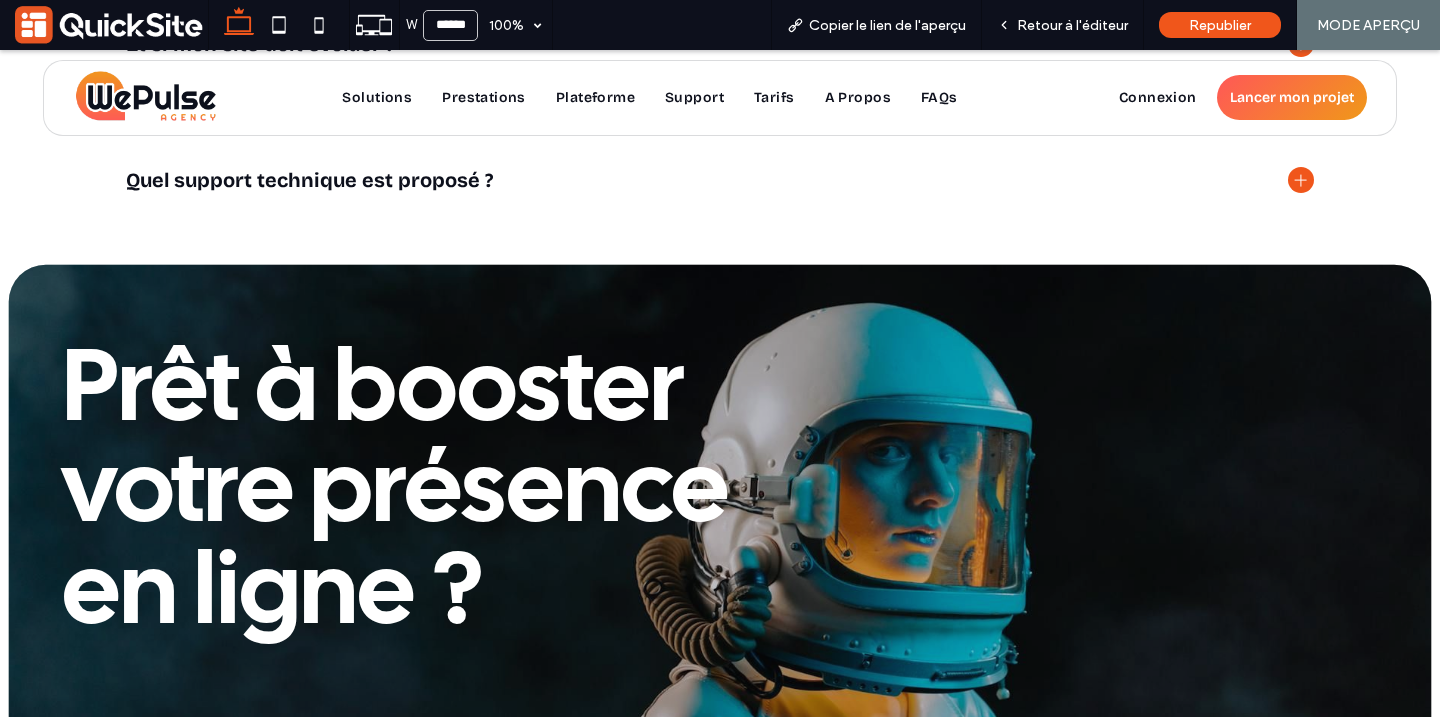 scroll, scrollTop: 21517, scrollLeft: 0, axis: vertical 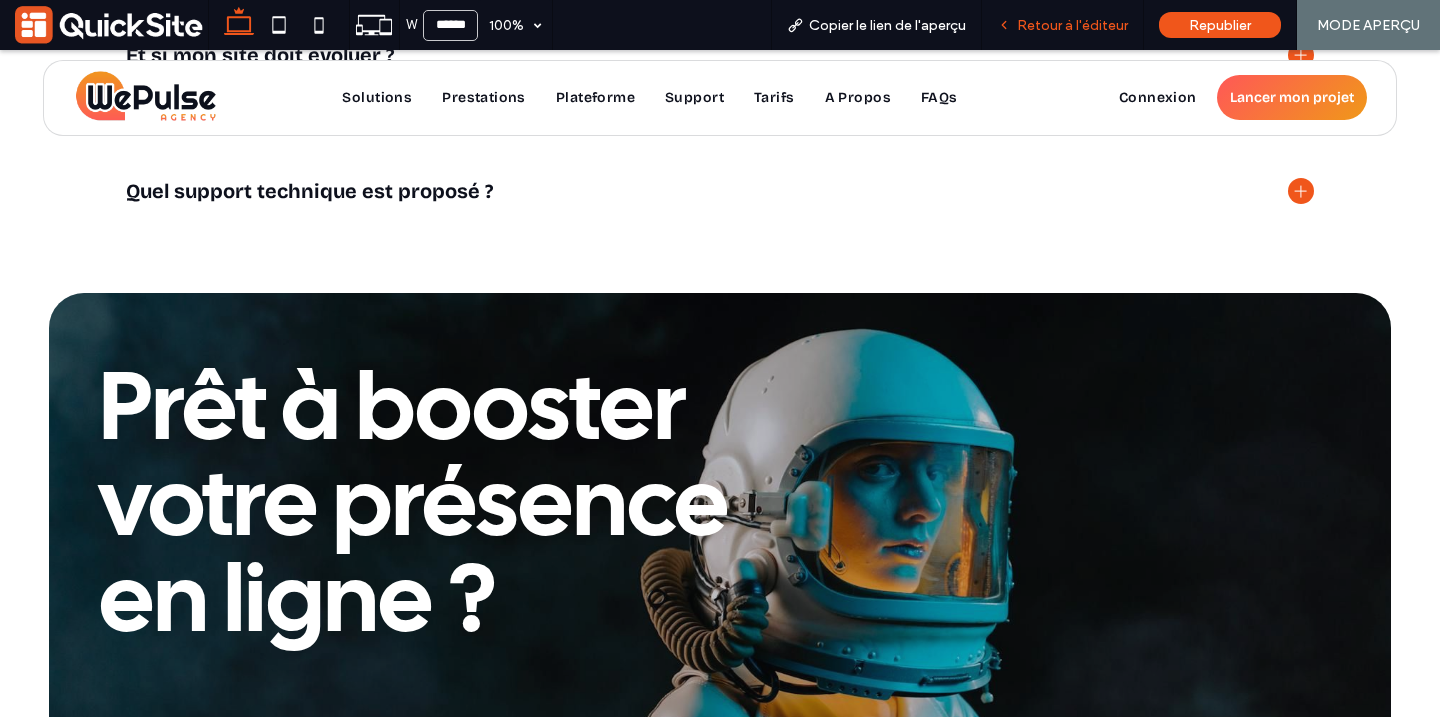 click on "Retour à l'éditeur" at bounding box center (1072, 25) 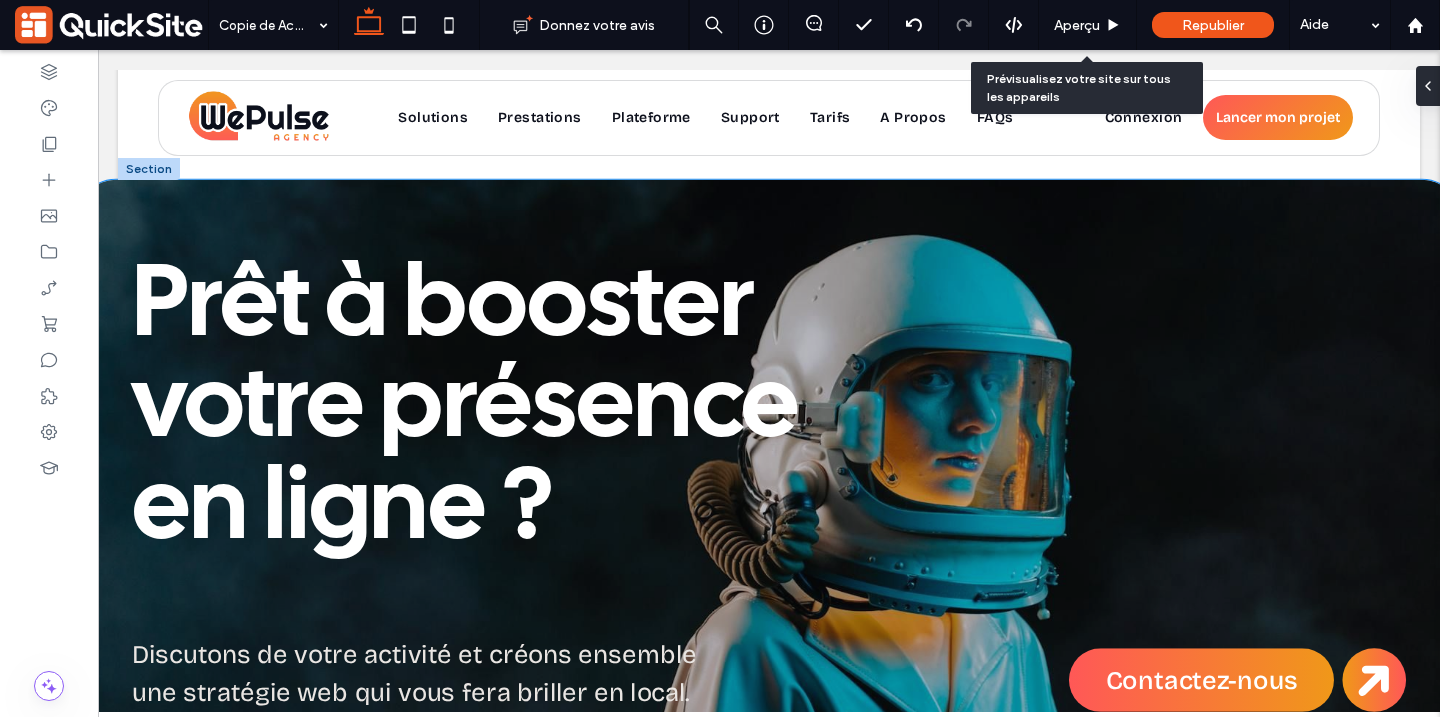 scroll, scrollTop: 21388, scrollLeft: 0, axis: vertical 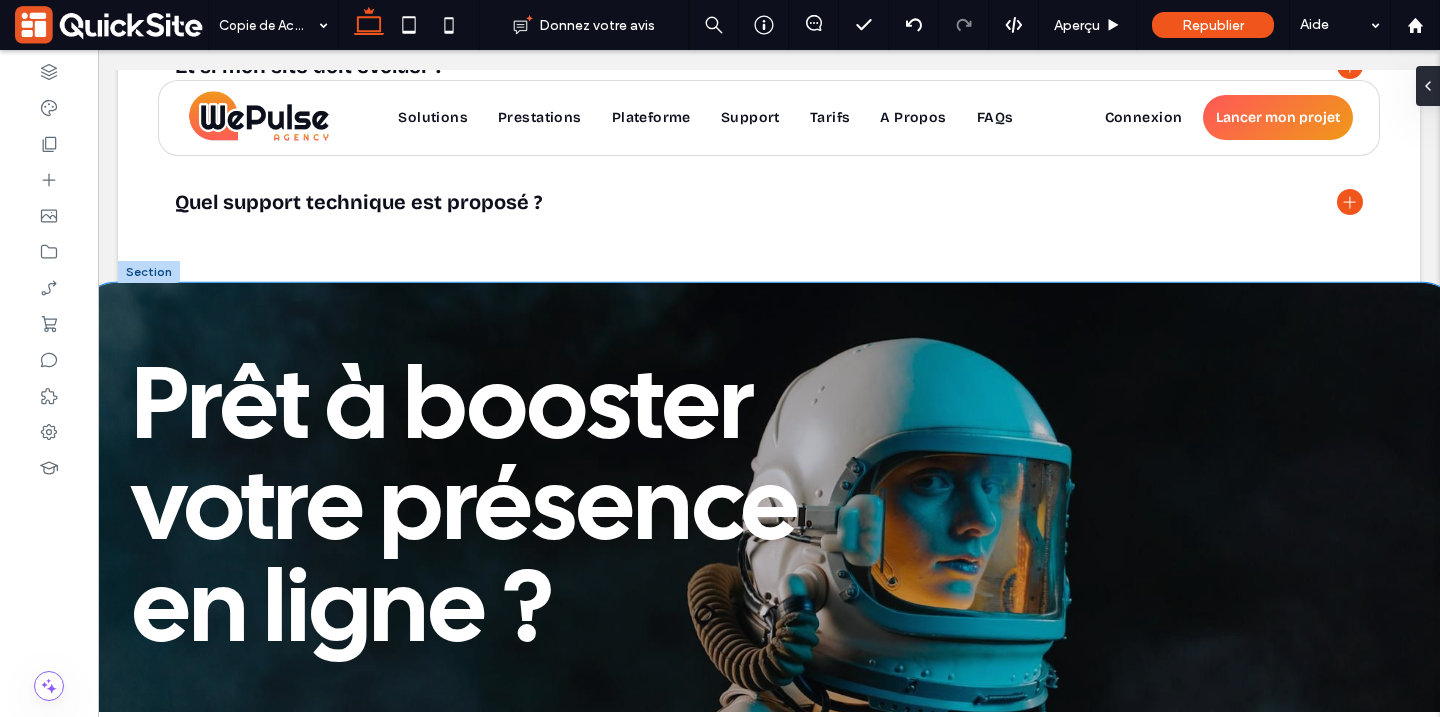 click on "votre présence en ligne ?" at bounding box center (465, 563) 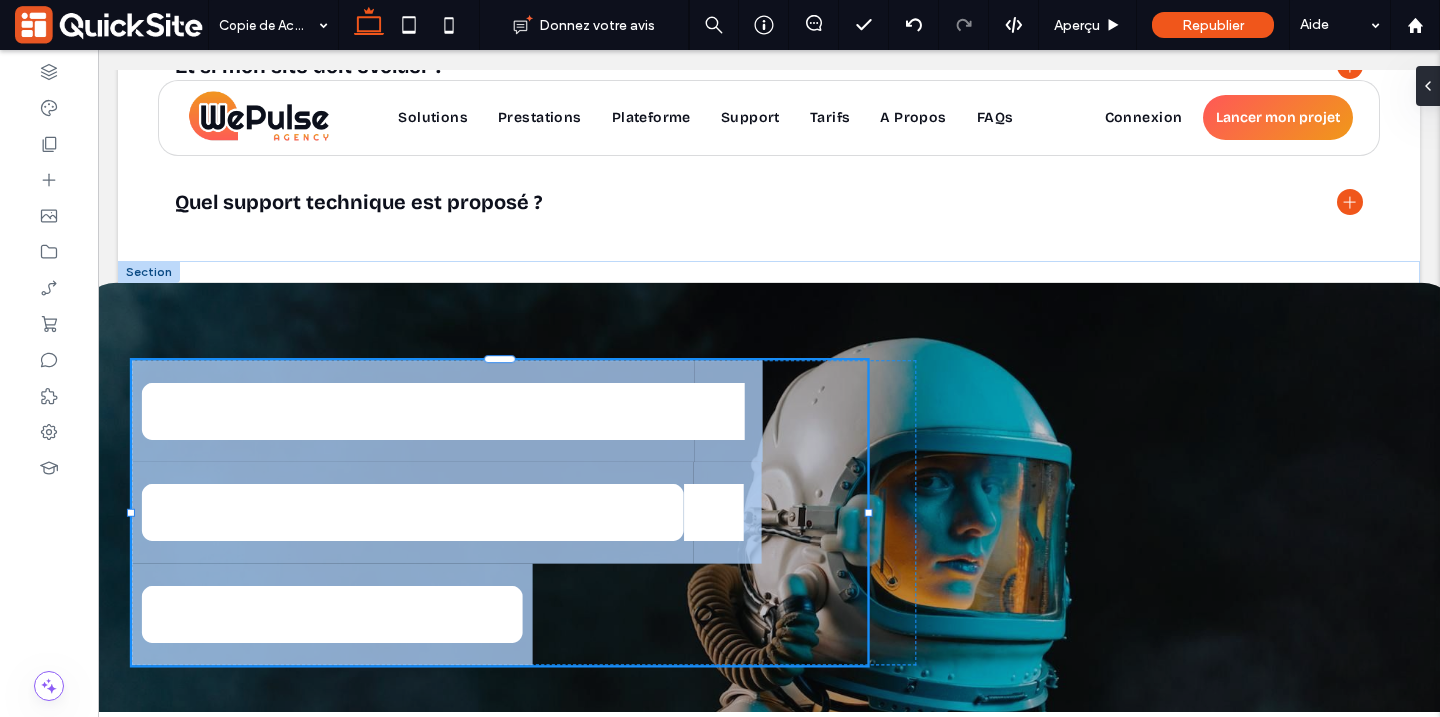 type on "**********" 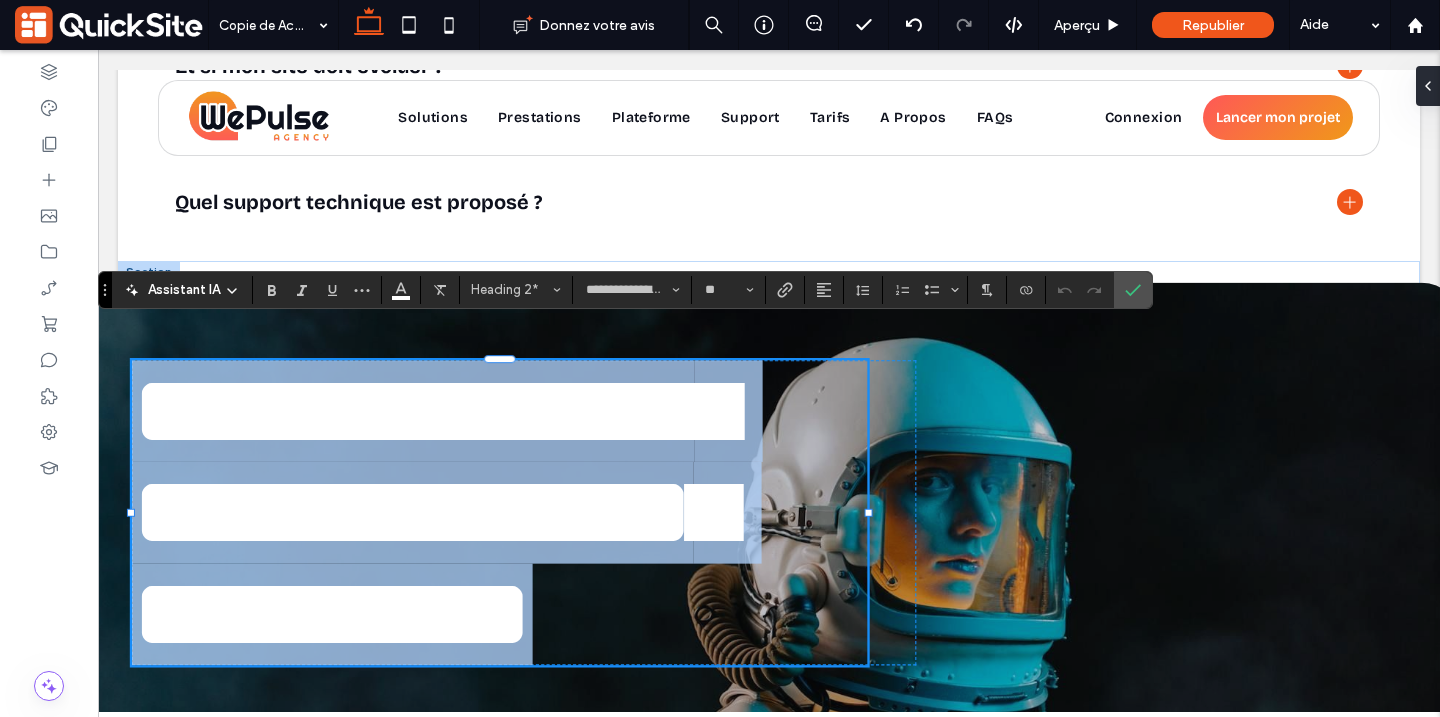 click on "**********" at bounding box center [433, 562] 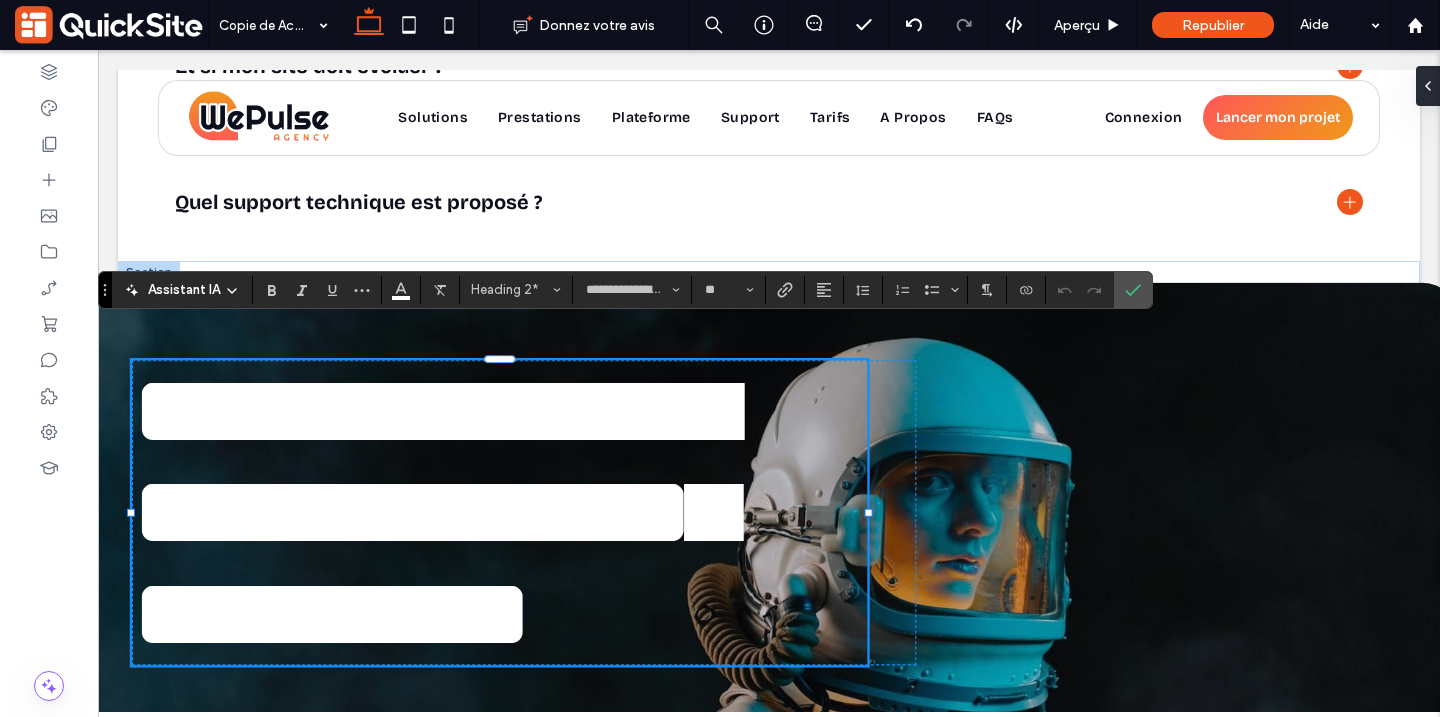 click on "**********" at bounding box center (433, 562) 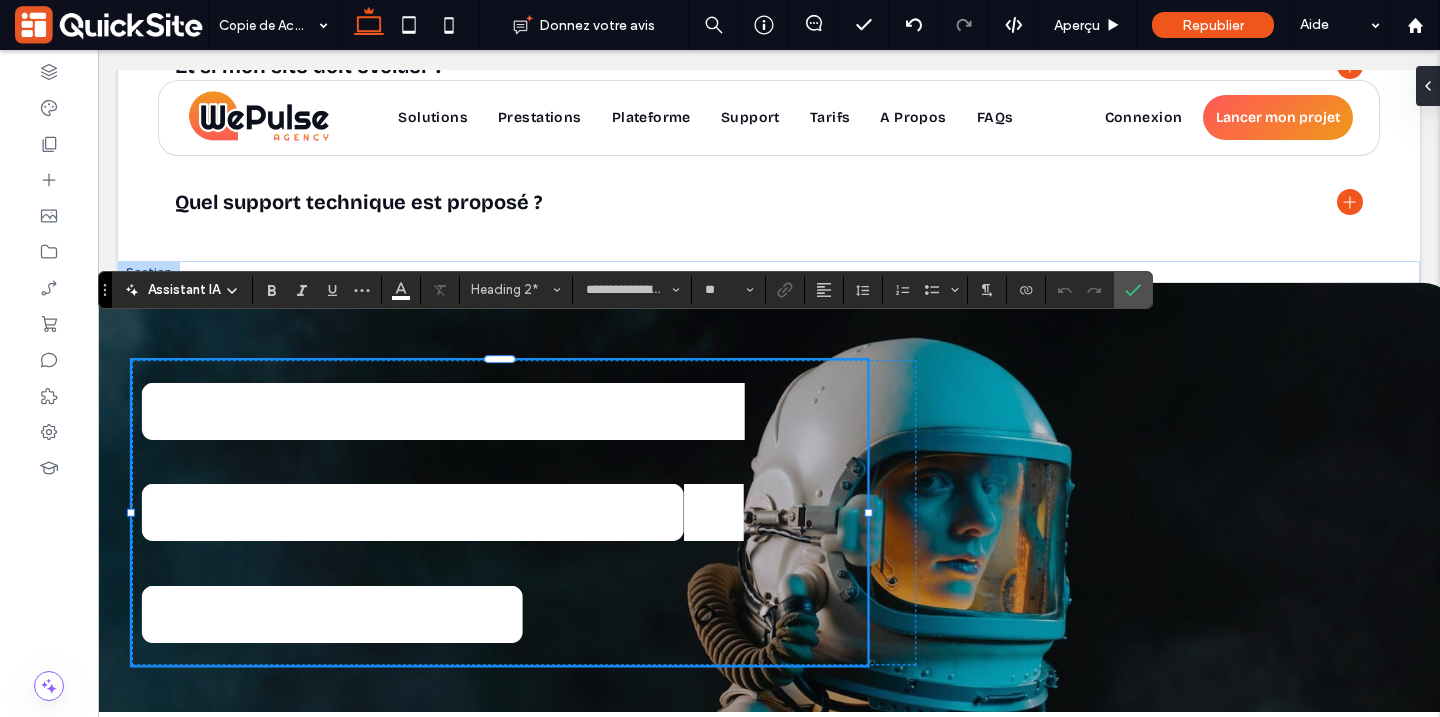 scroll, scrollTop: 9, scrollLeft: 0, axis: vertical 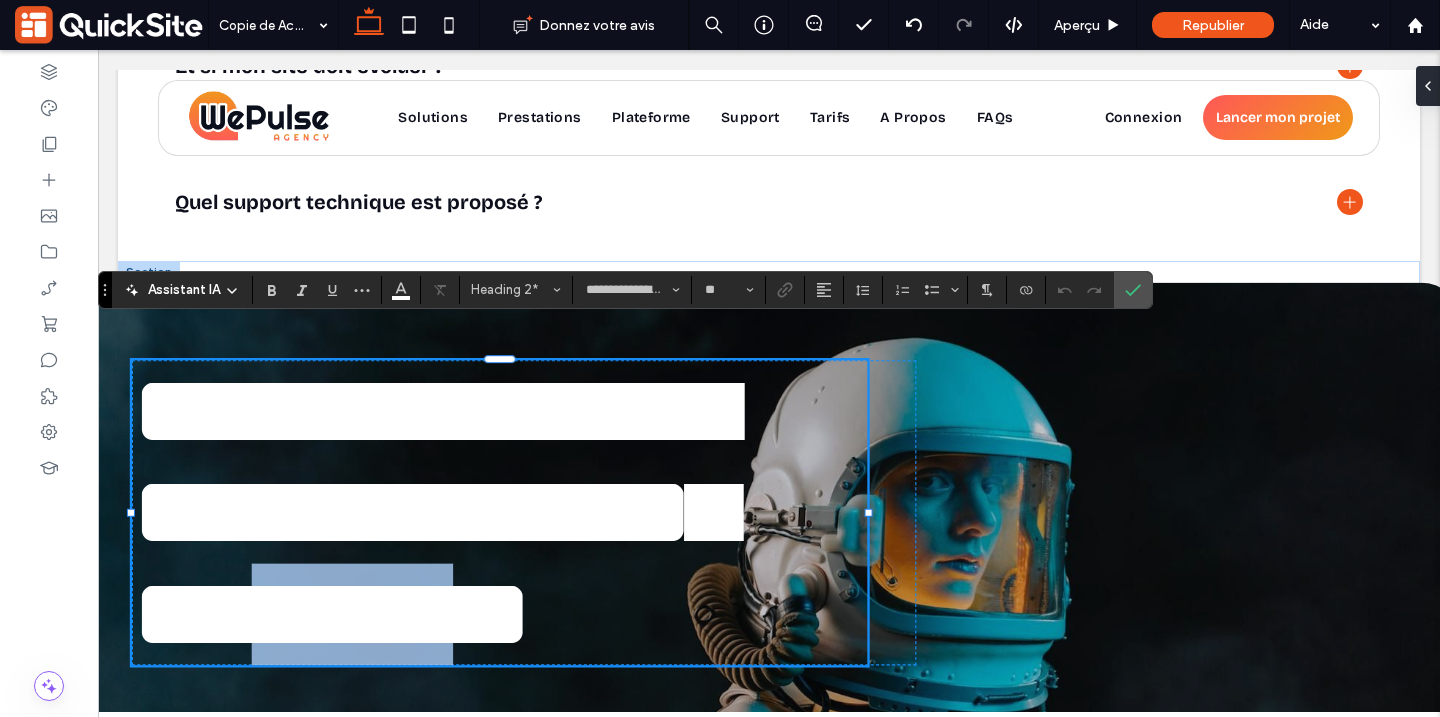 click on "**********" at bounding box center [433, 562] 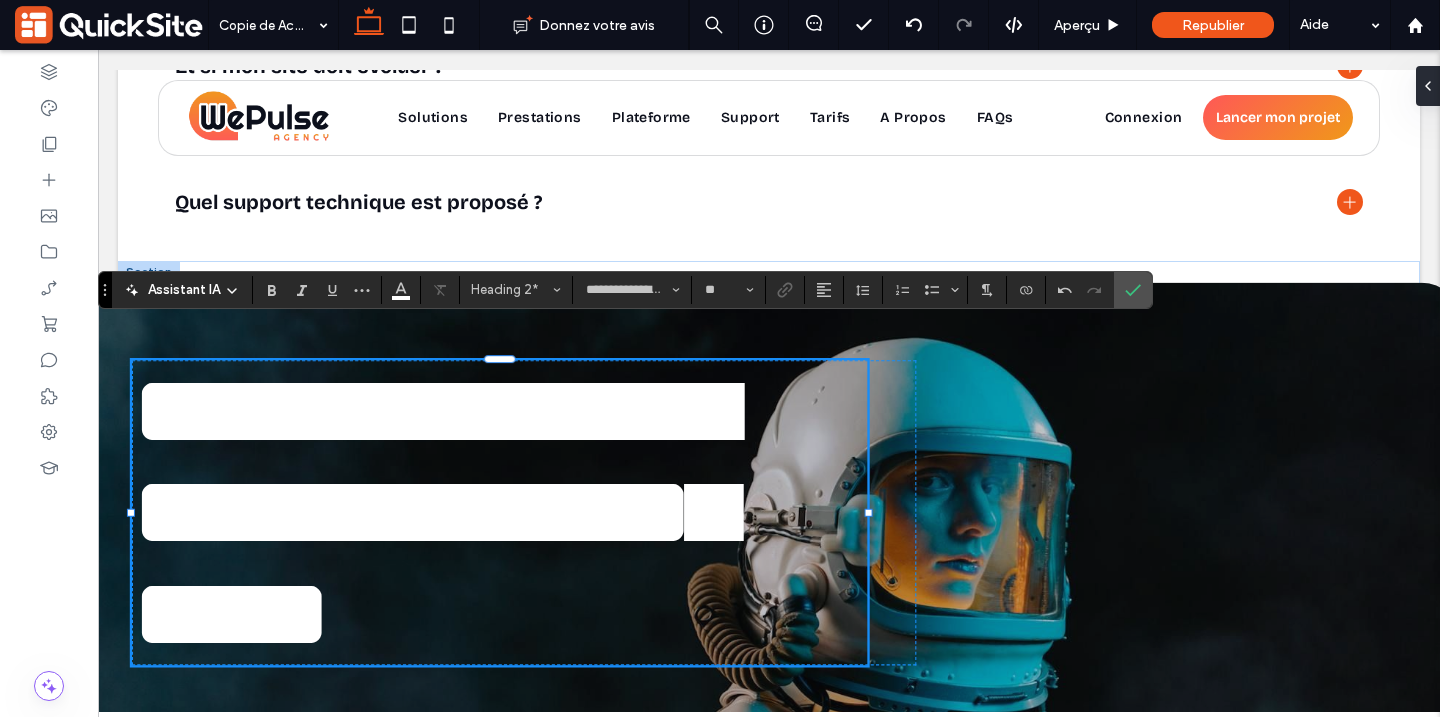 type 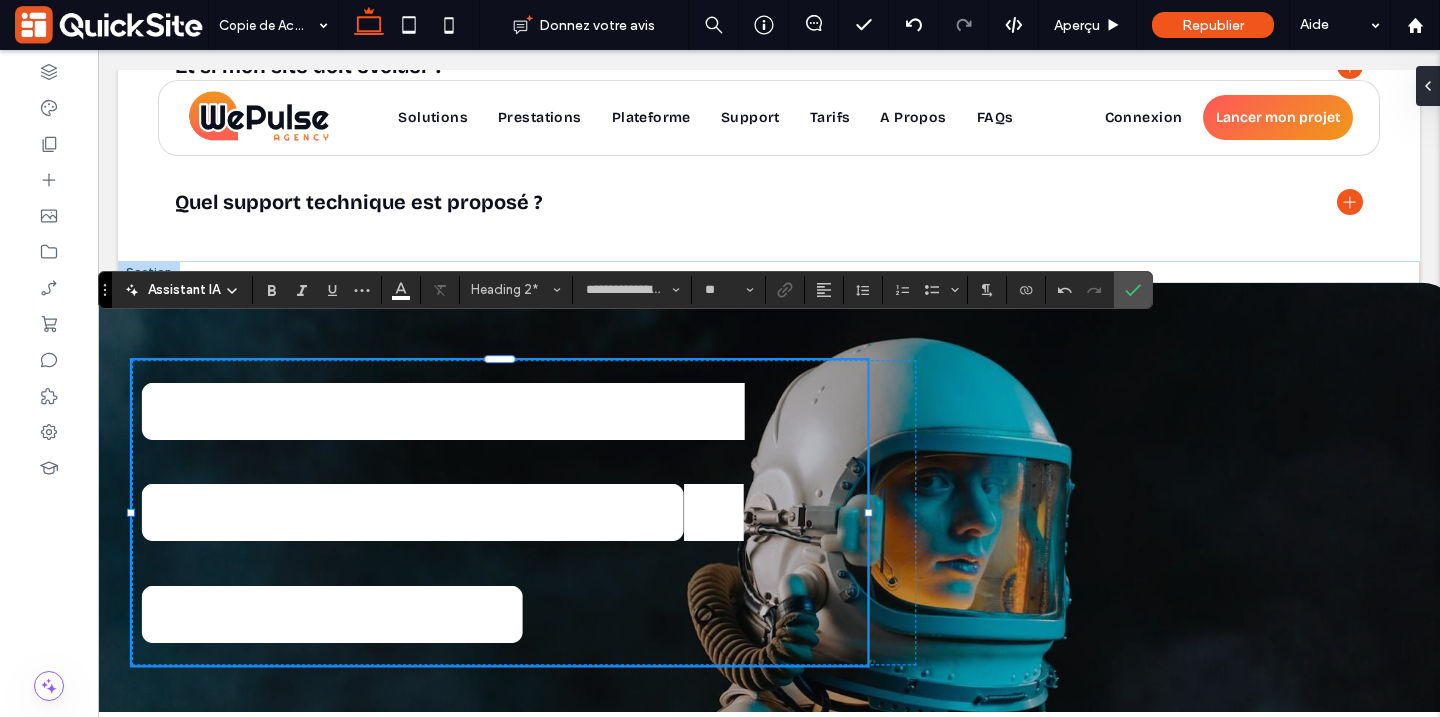 scroll, scrollTop: 9, scrollLeft: 0, axis: vertical 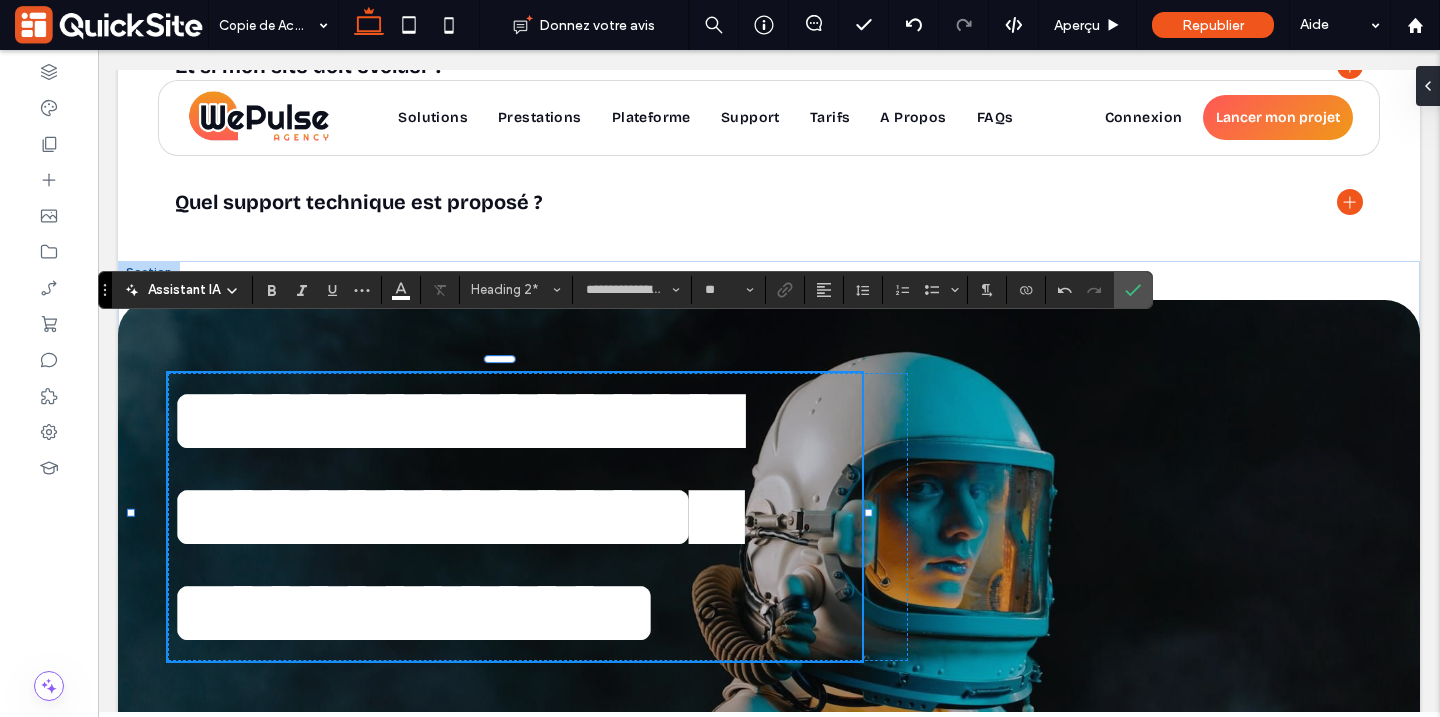 drag, startPoint x: 184, startPoint y: 580, endPoint x: 47, endPoint y: 580, distance: 137 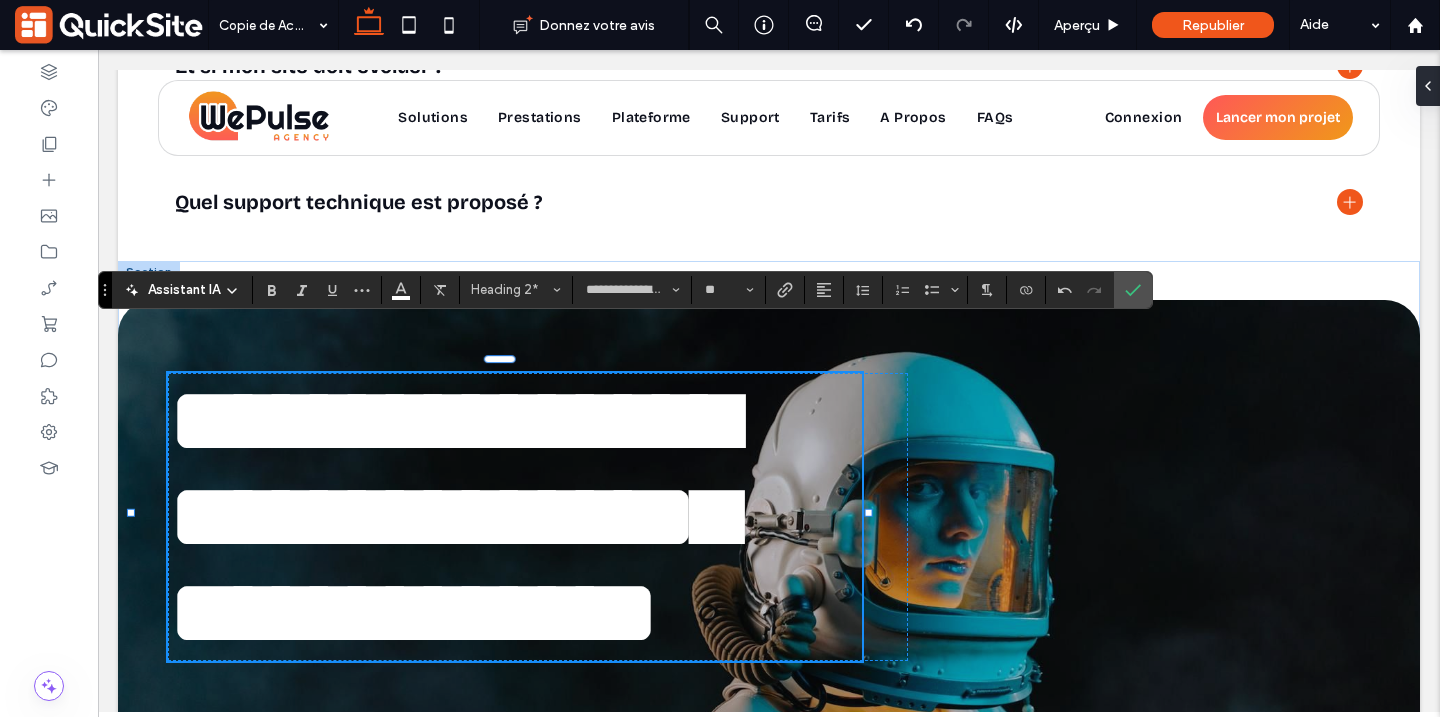 scroll, scrollTop: 9, scrollLeft: 0, axis: vertical 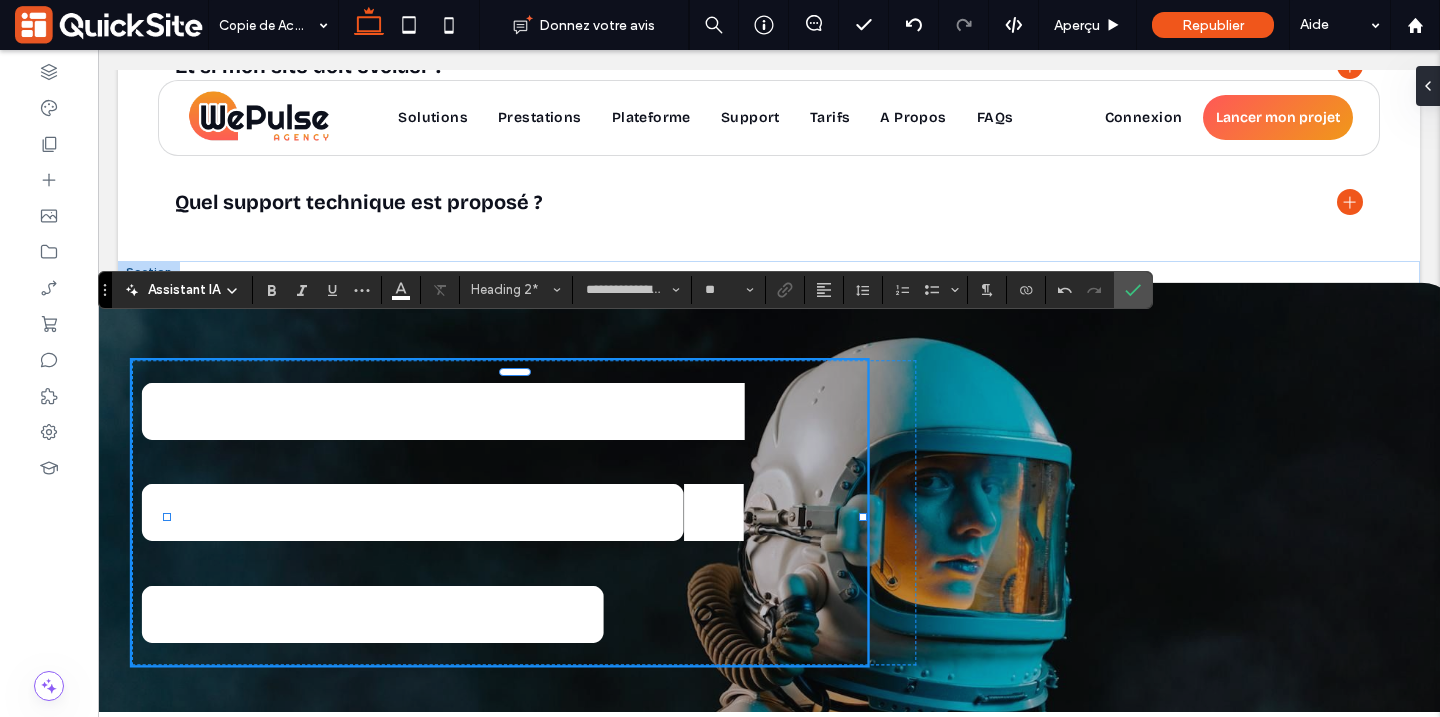 click on "**********" at bounding box center [433, 562] 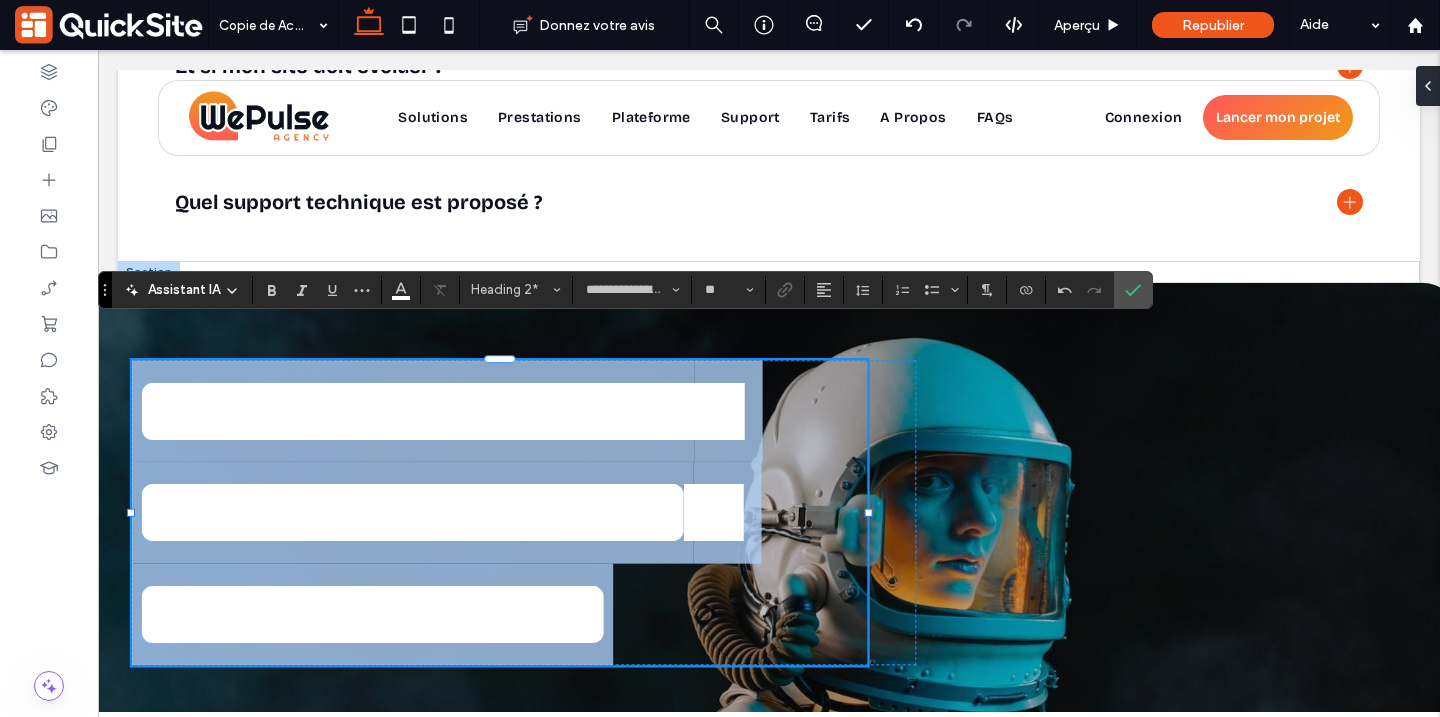 scroll, scrollTop: 0, scrollLeft: 0, axis: both 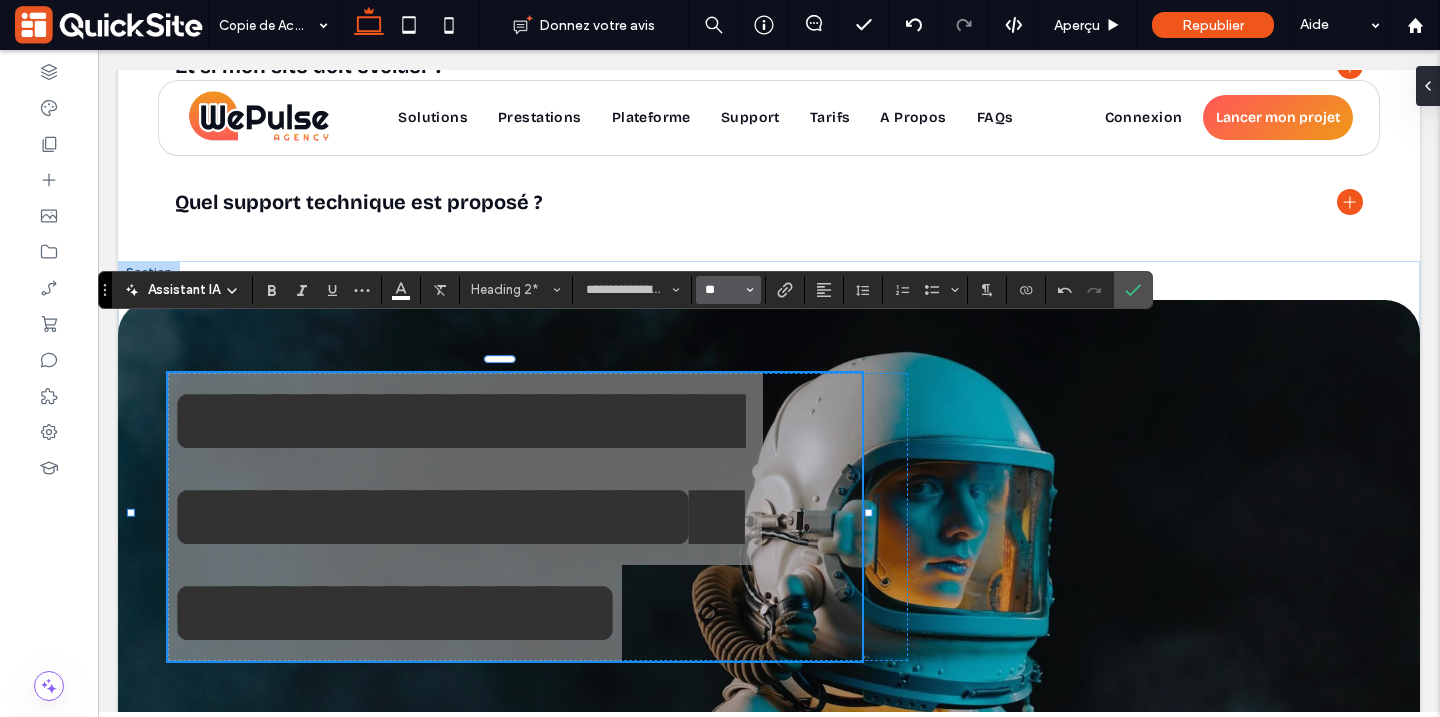 click on "**" at bounding box center (722, 290) 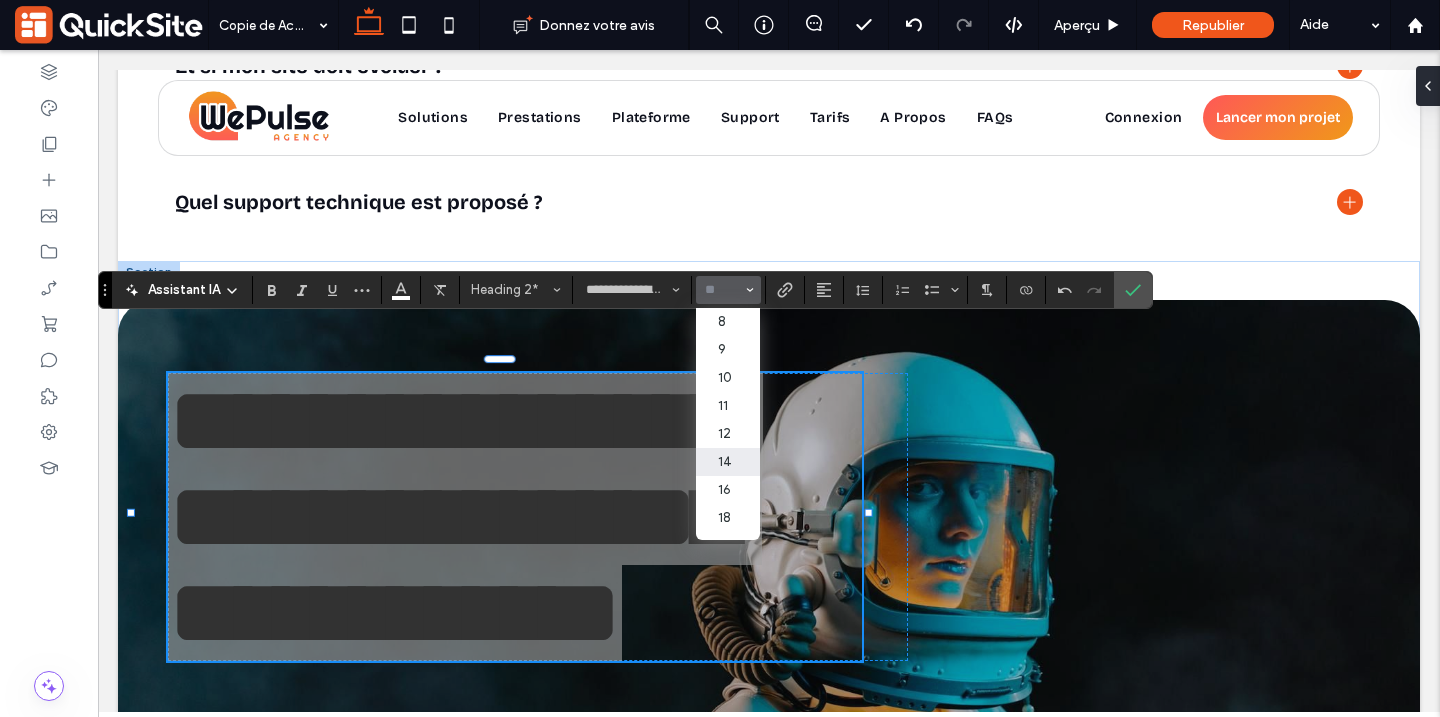 scroll, scrollTop: 232, scrollLeft: 0, axis: vertical 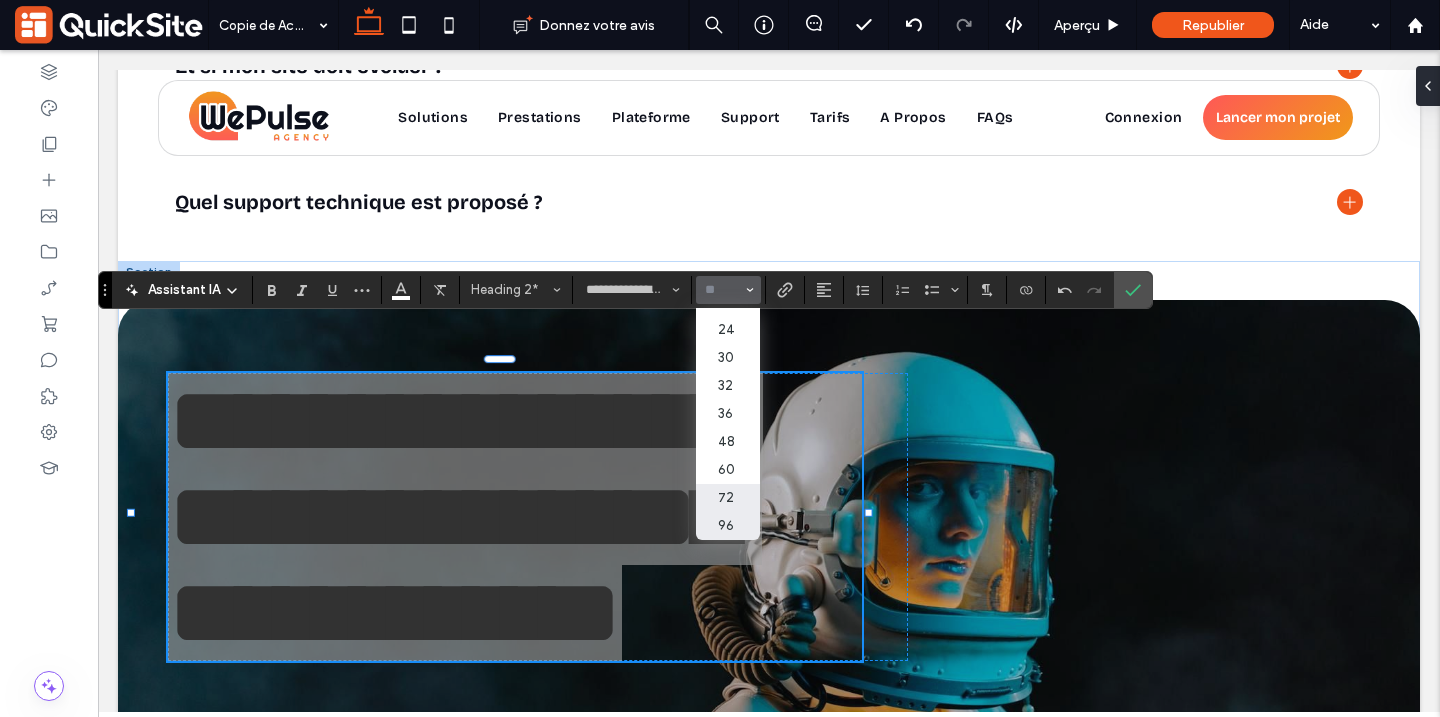 click on "72" at bounding box center [728, 498] 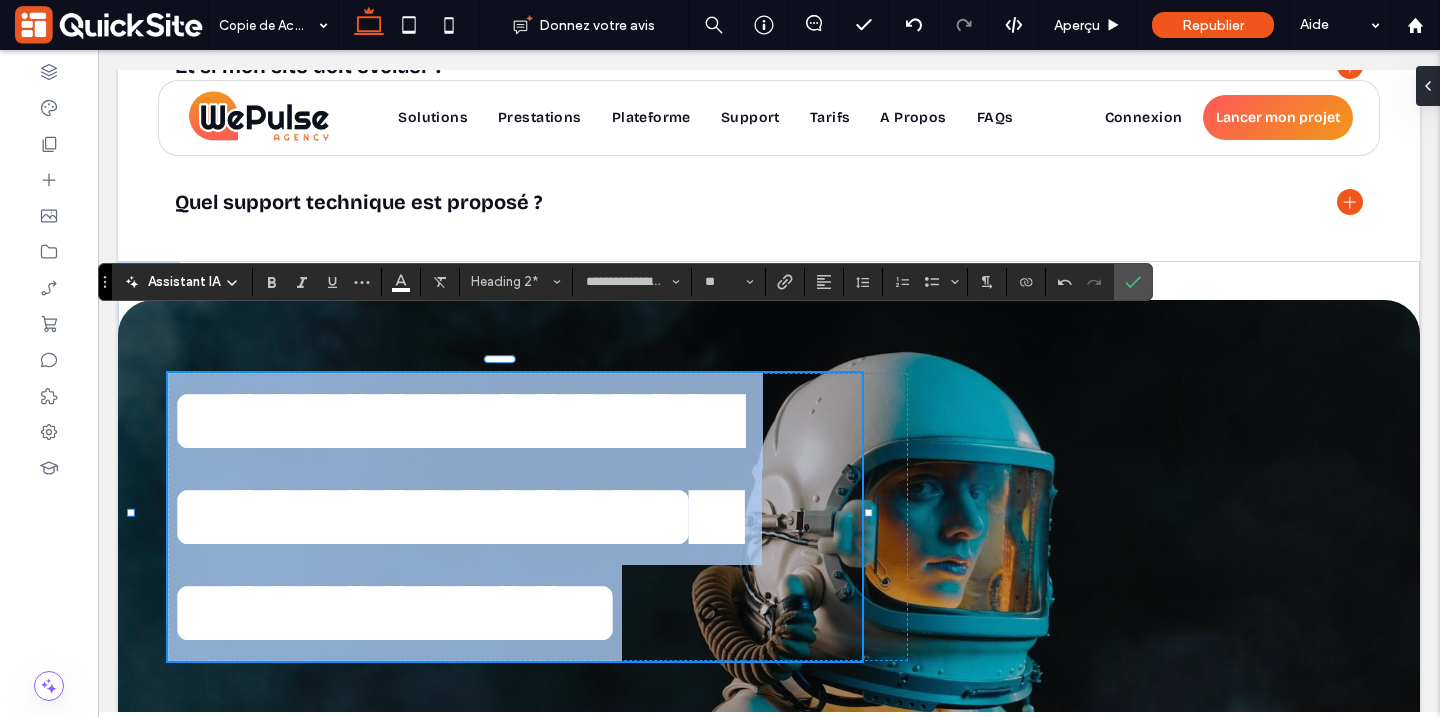 type on "**" 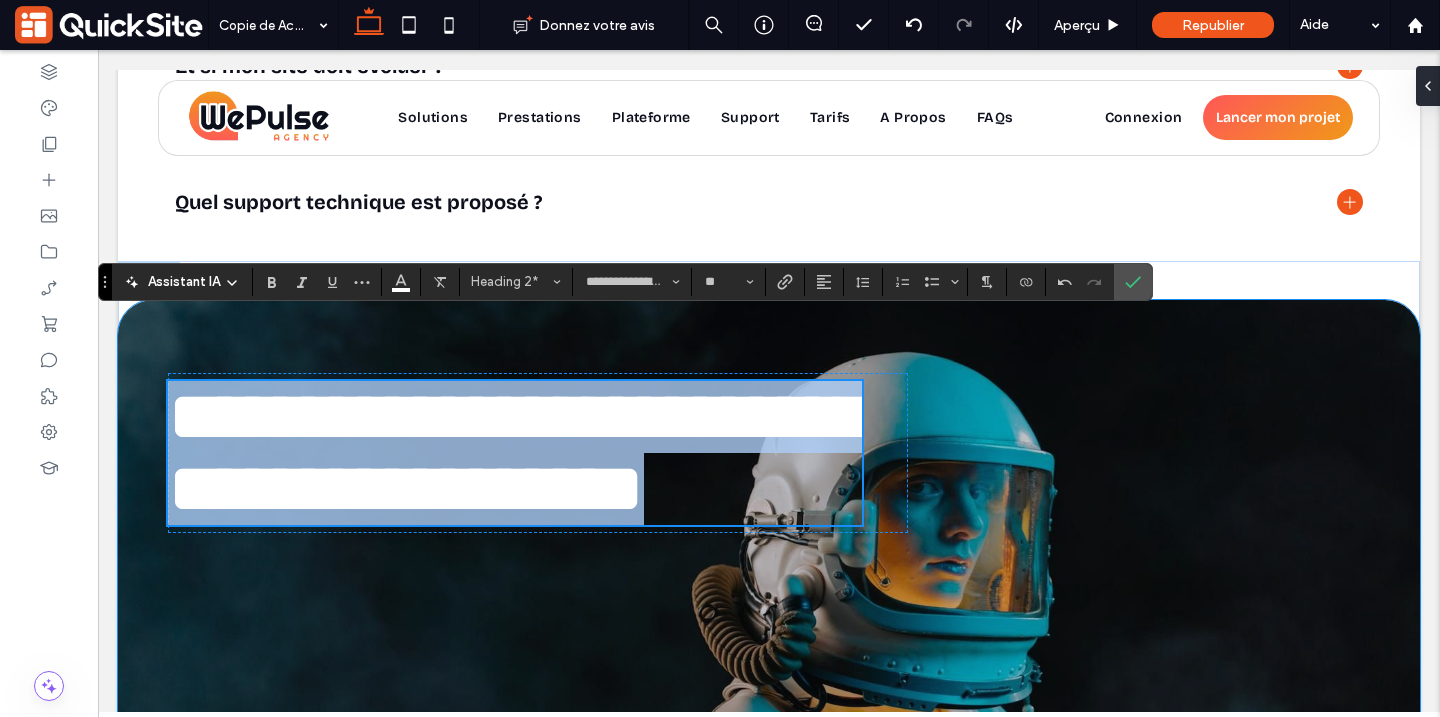 scroll, scrollTop: 21396, scrollLeft: 0, axis: vertical 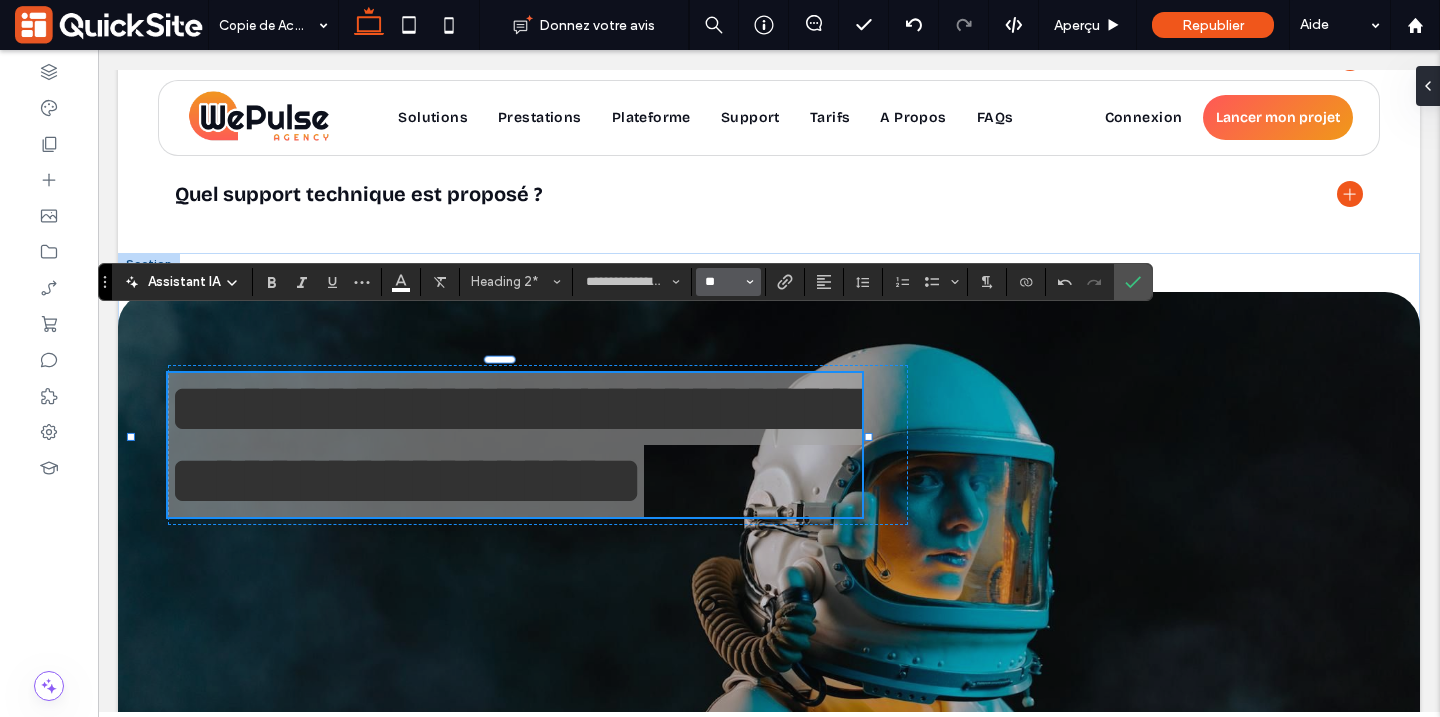 click on "**" at bounding box center [722, 282] 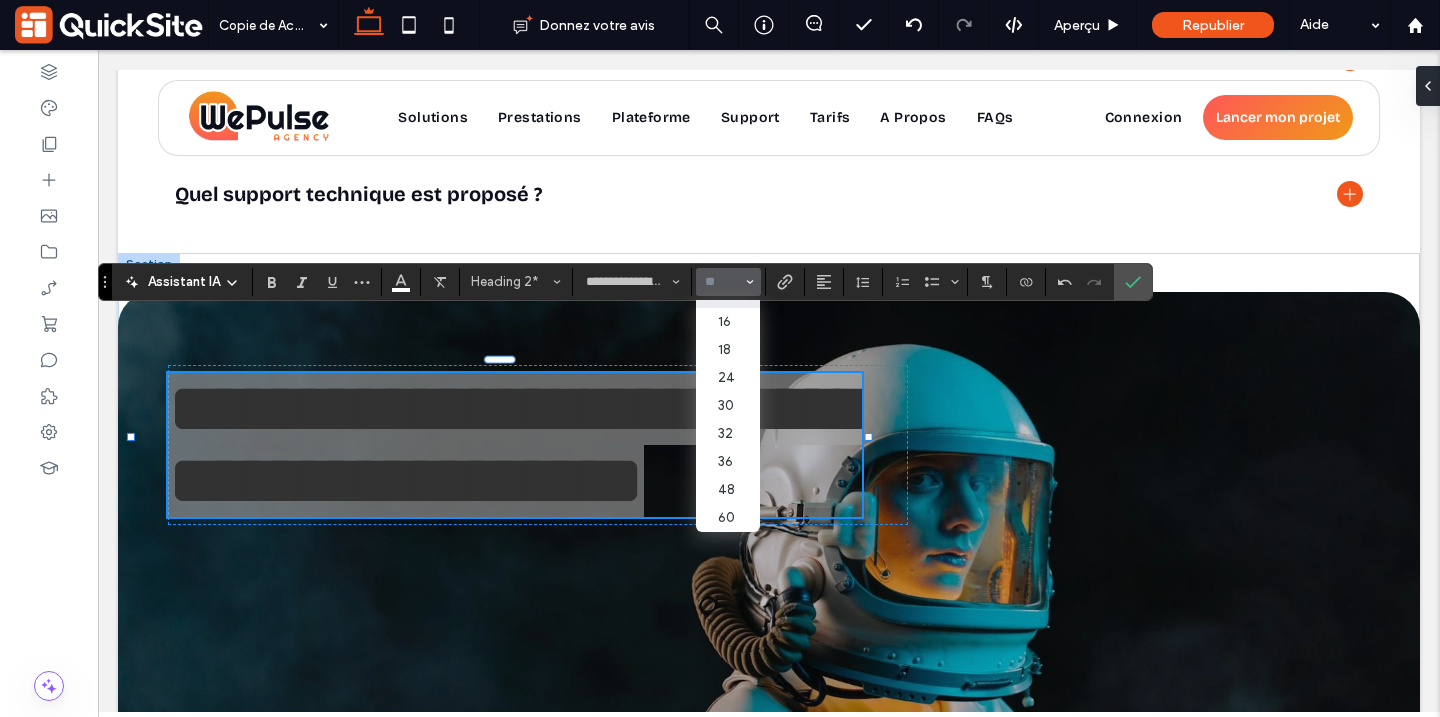 scroll, scrollTop: 232, scrollLeft: 0, axis: vertical 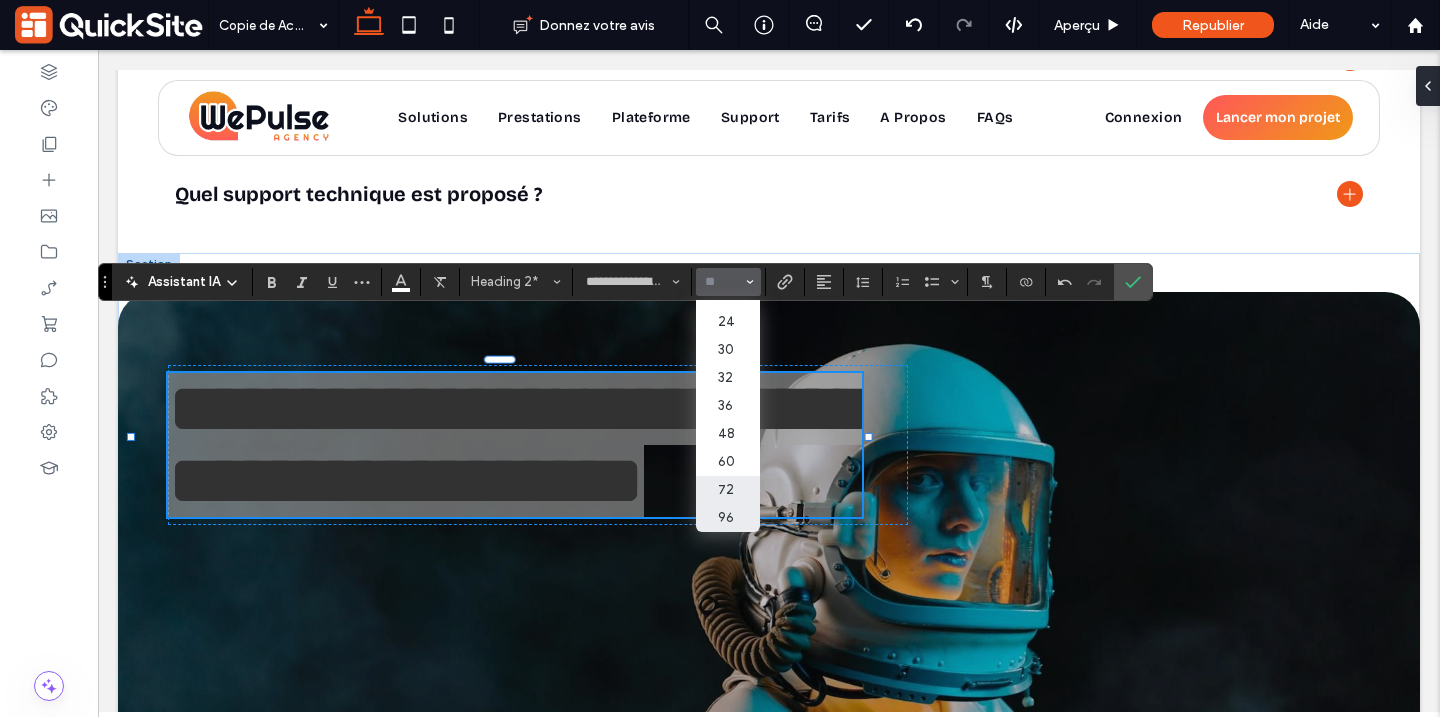 click on "96" at bounding box center (728, 518) 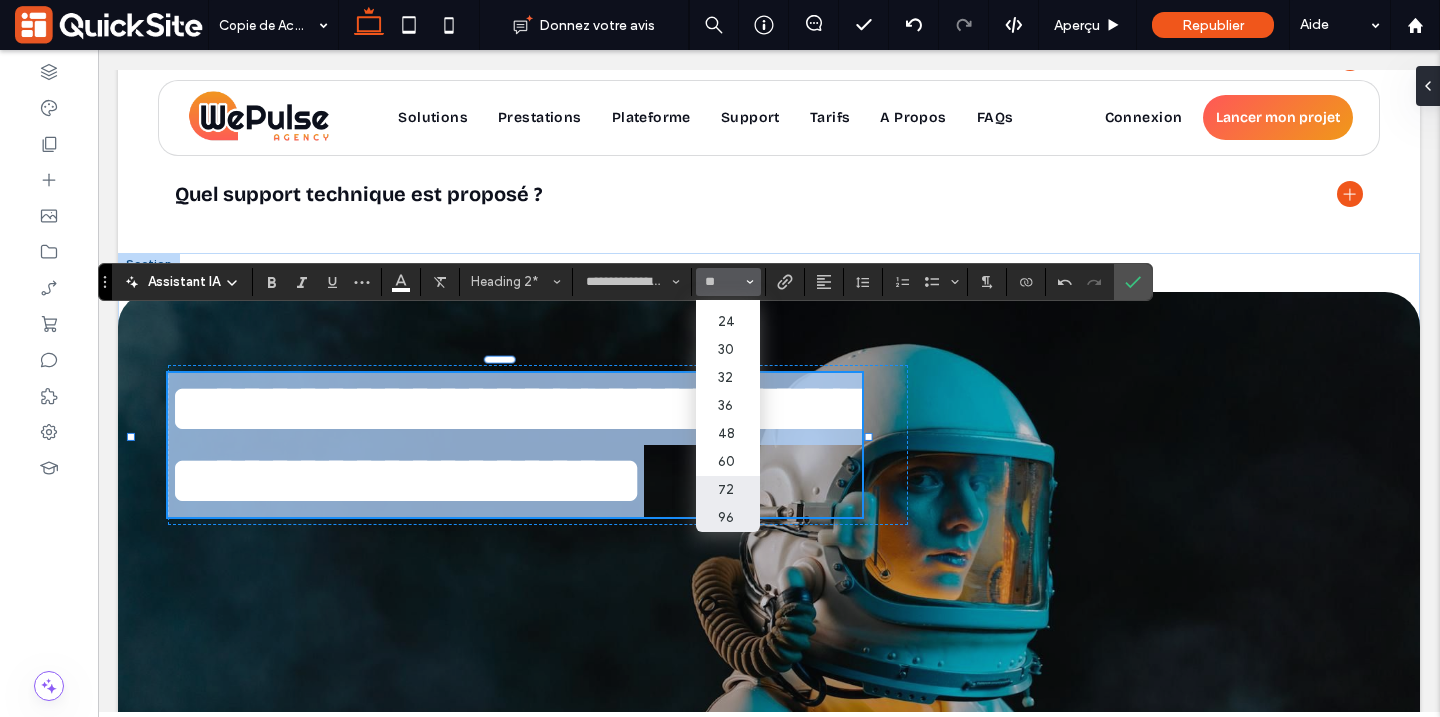 type on "**" 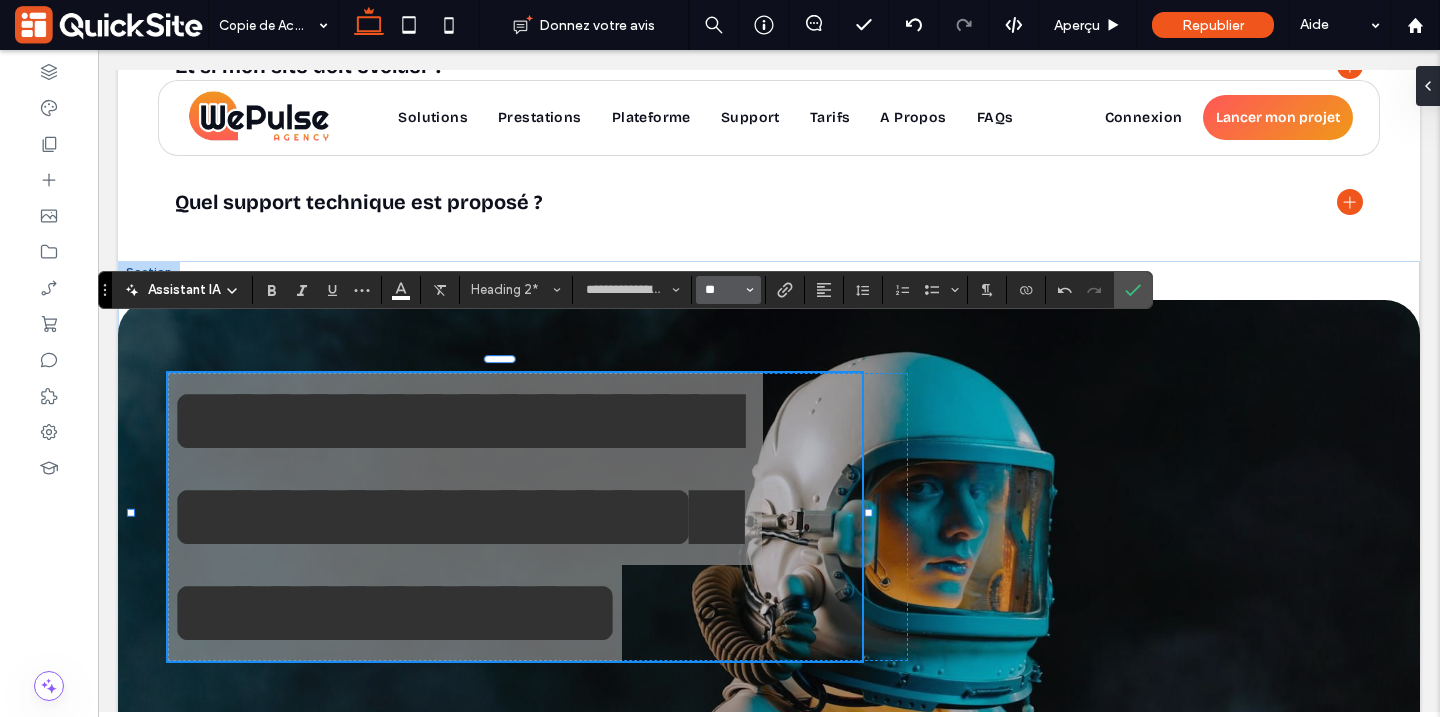 click on "**" at bounding box center [722, 290] 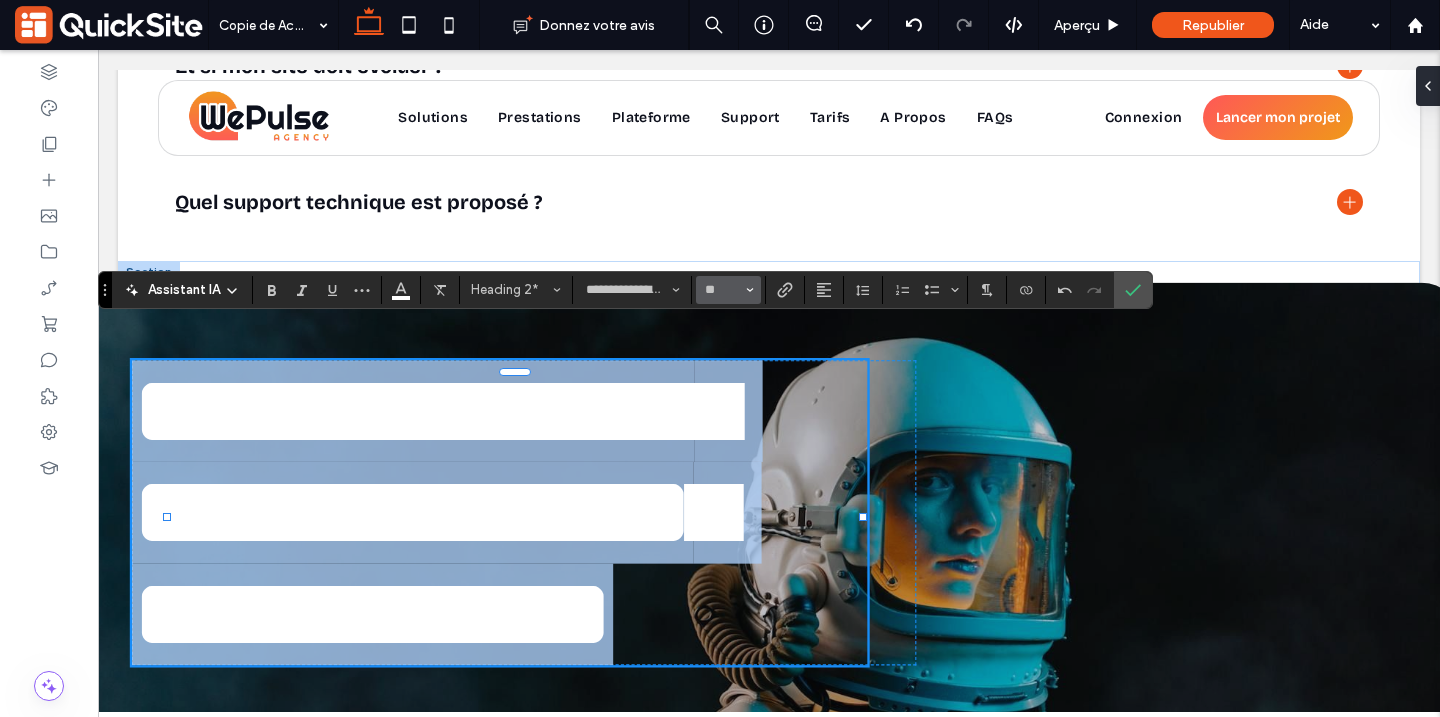 type on "**" 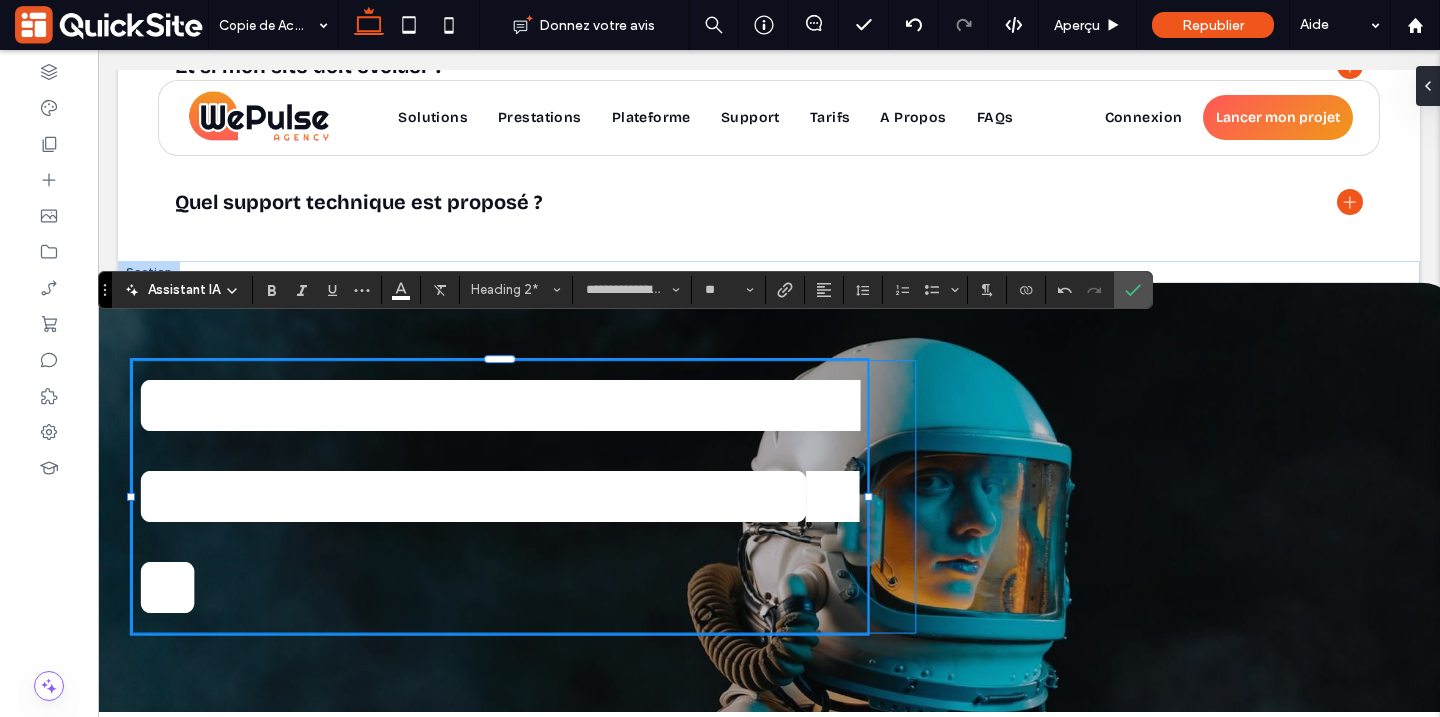 click on "**********" at bounding box center [524, 496] 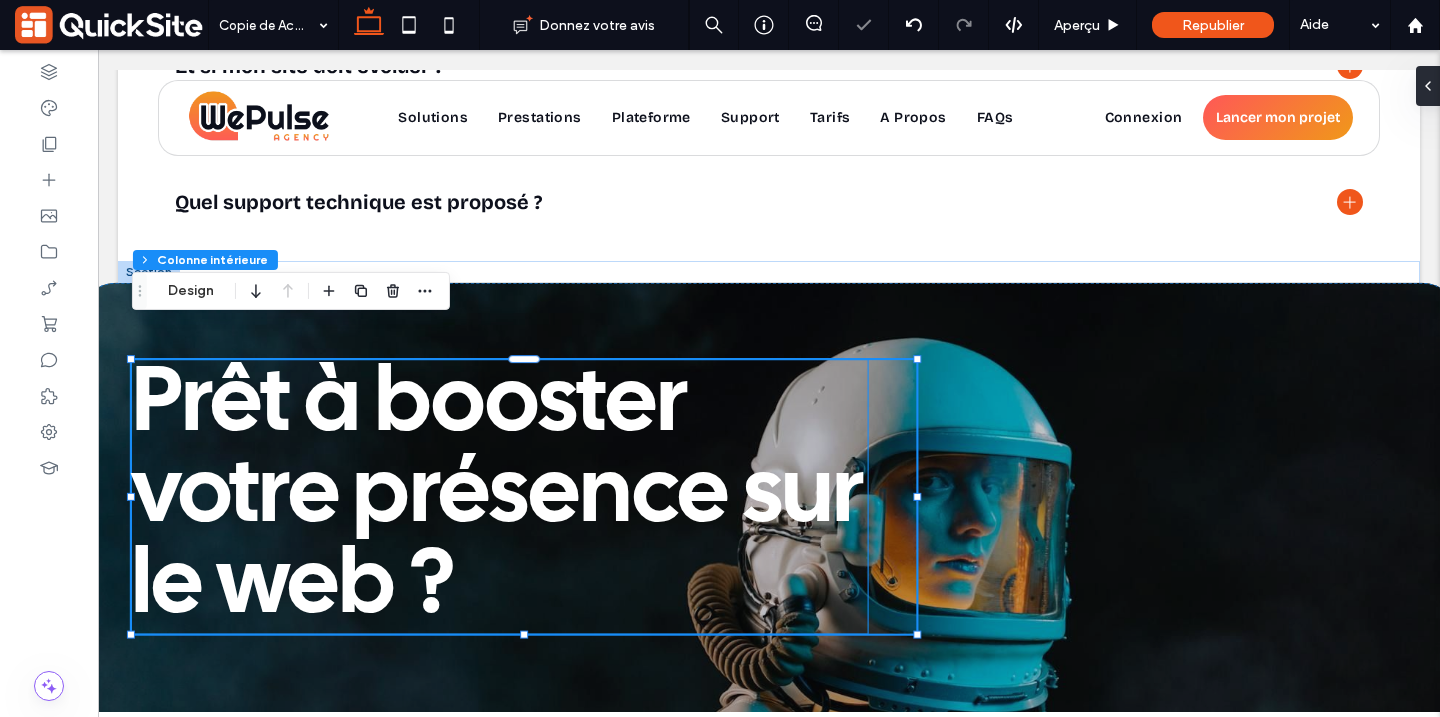click on "votre présence sur le web ?" at bounding box center [497, 542] 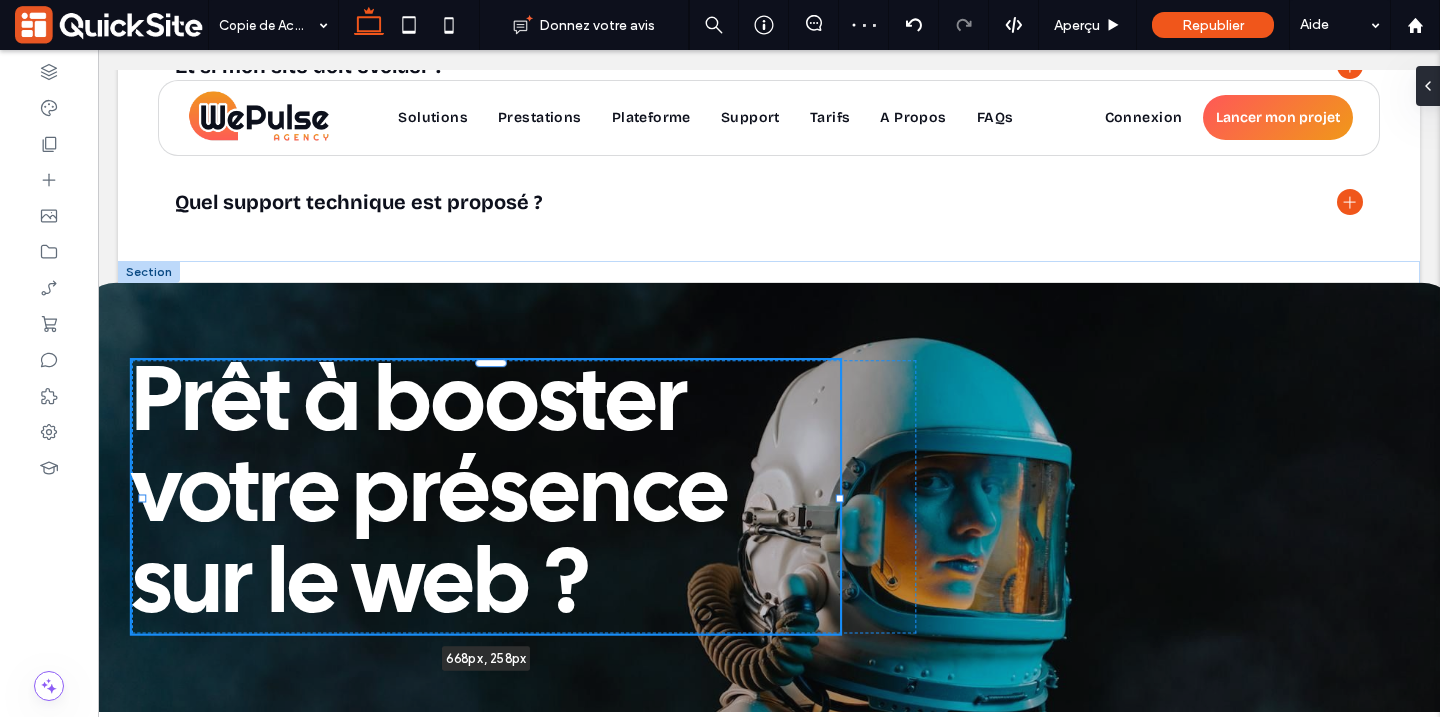 drag, startPoint x: 865, startPoint y: 460, endPoint x: 839, endPoint y: 460, distance: 26 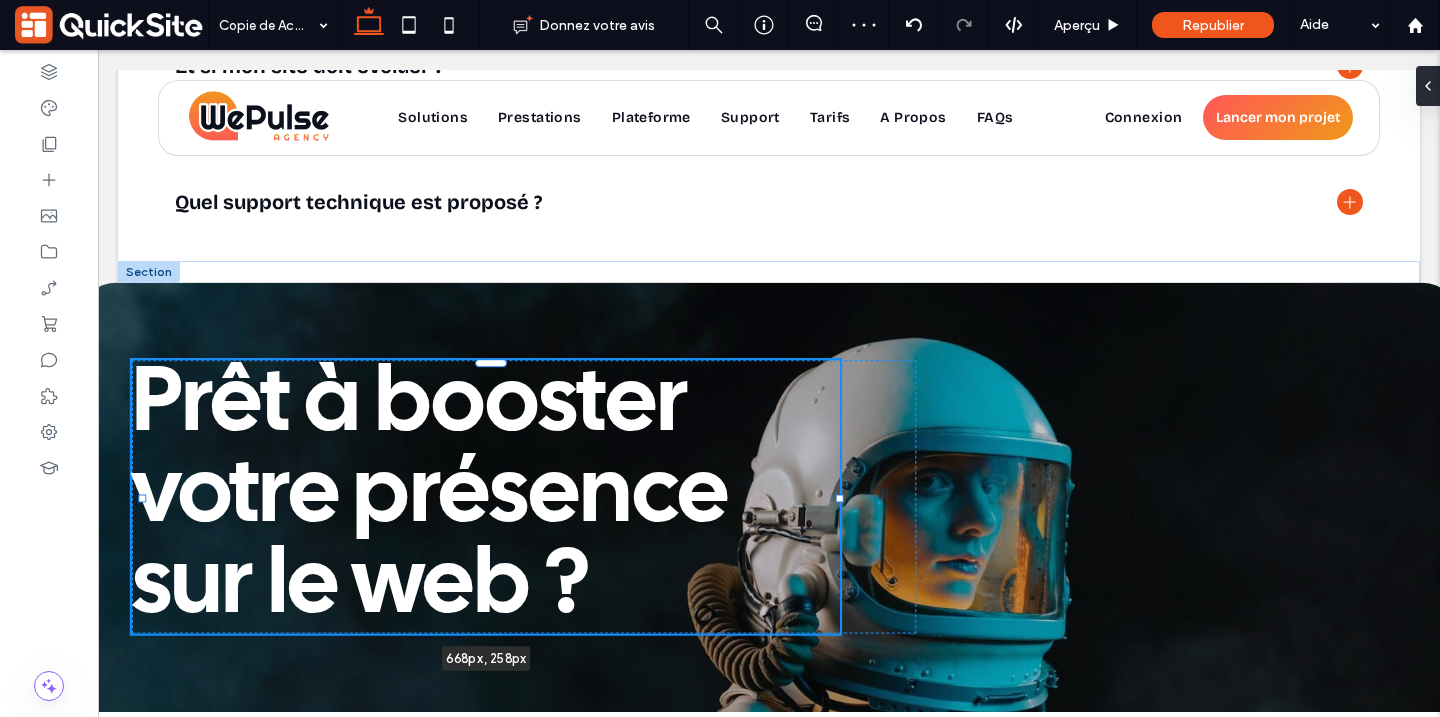 click at bounding box center [840, 498] 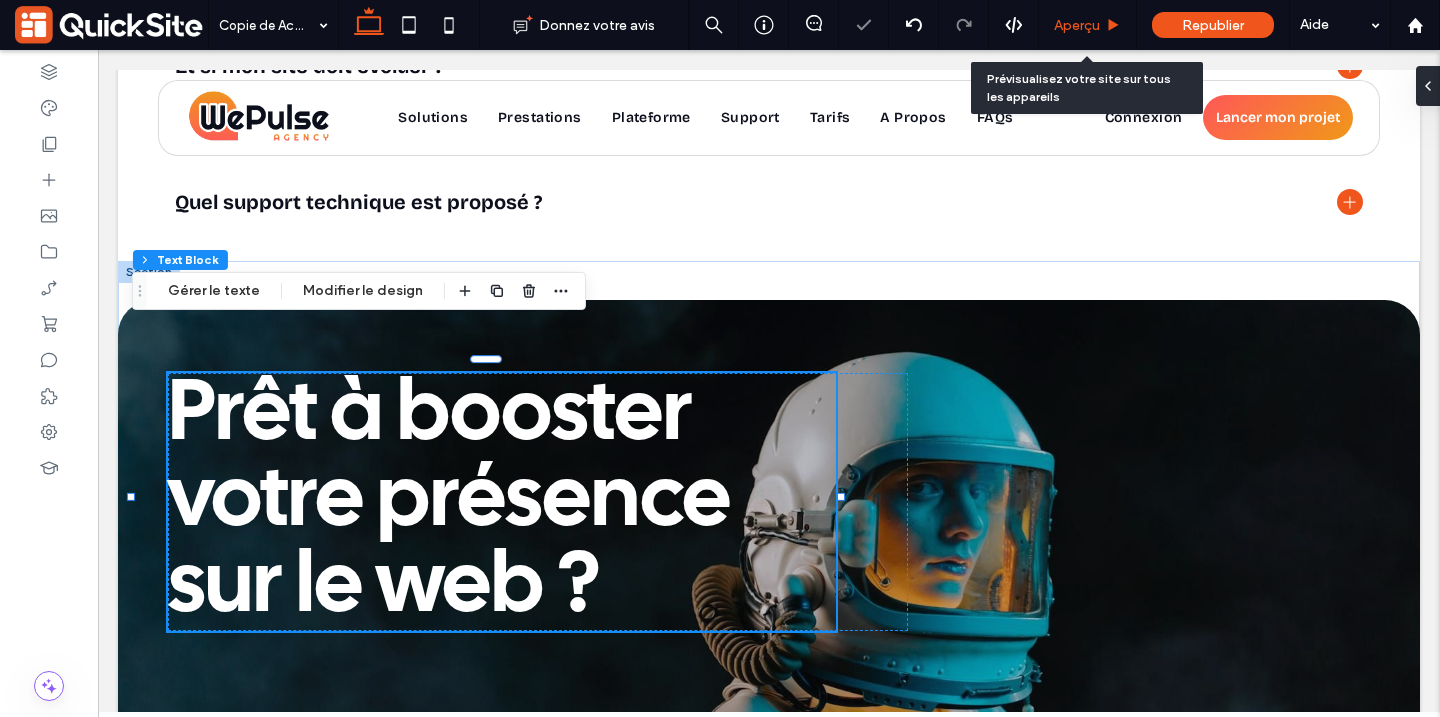 click on "Aperçu" at bounding box center [1077, 25] 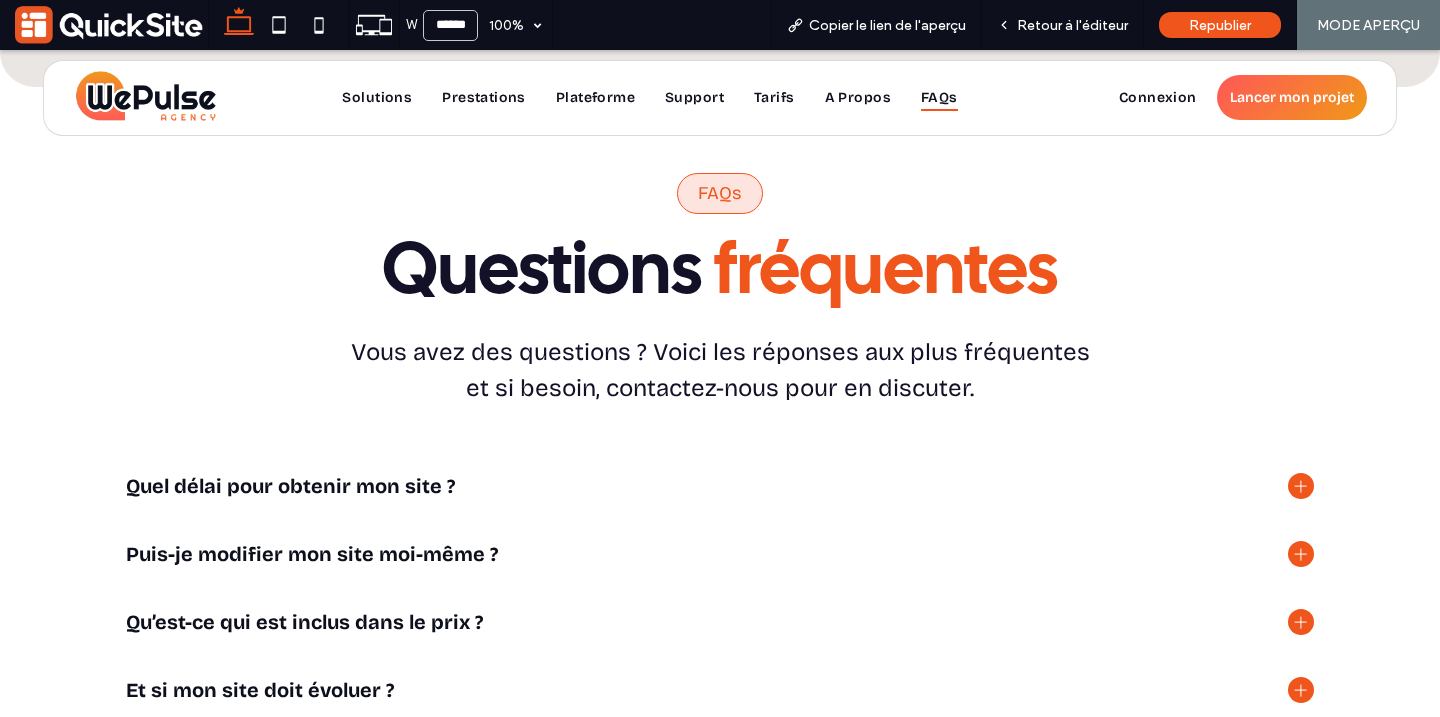scroll, scrollTop: 20886, scrollLeft: 0, axis: vertical 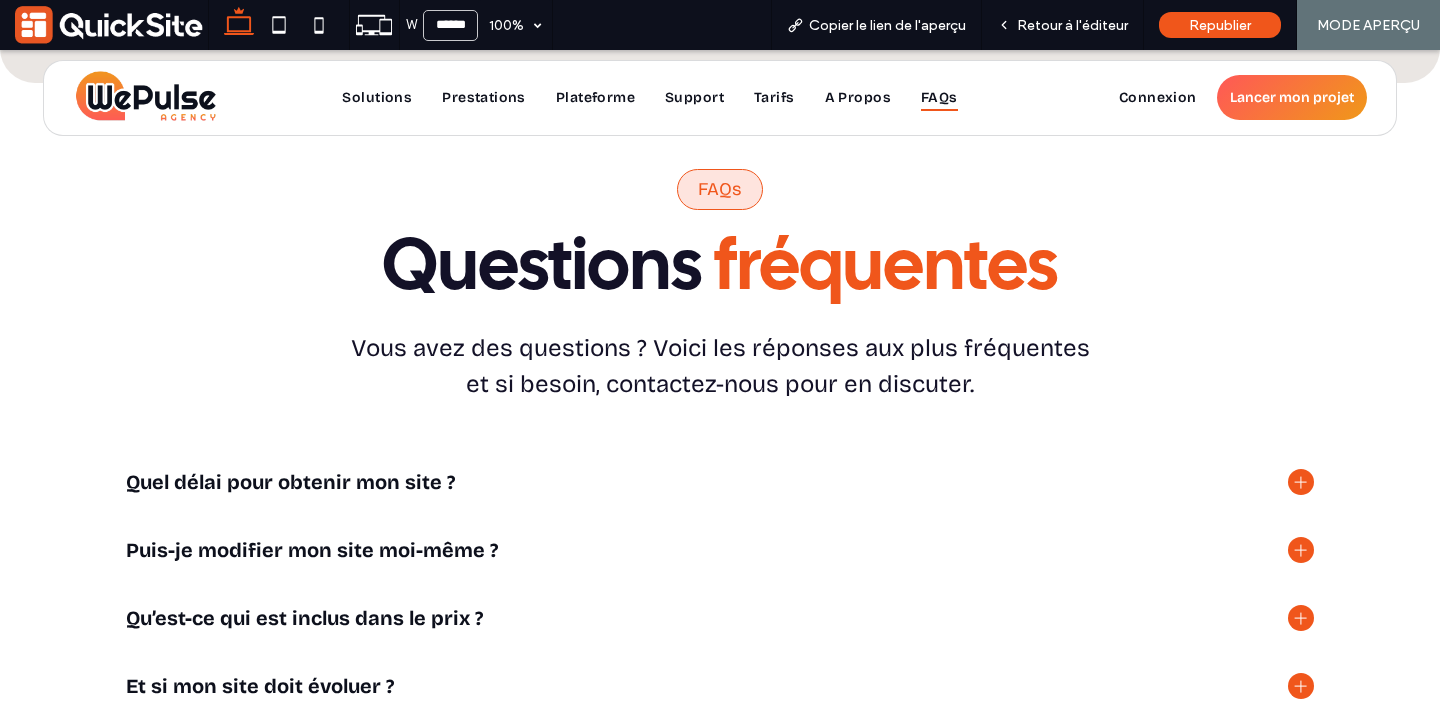 click on "Quel délai pour obtenir mon site ?" at bounding box center [720, 482] 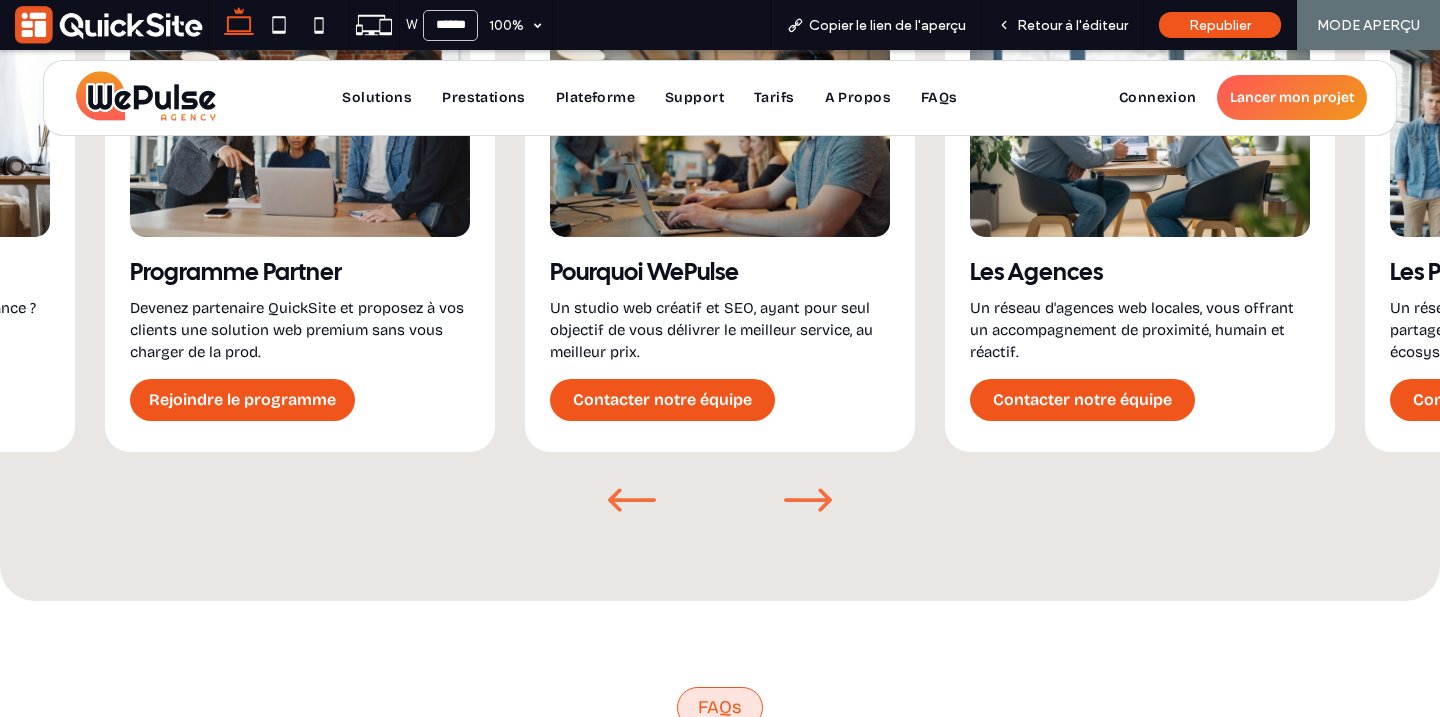 scroll, scrollTop: 20347, scrollLeft: 0, axis: vertical 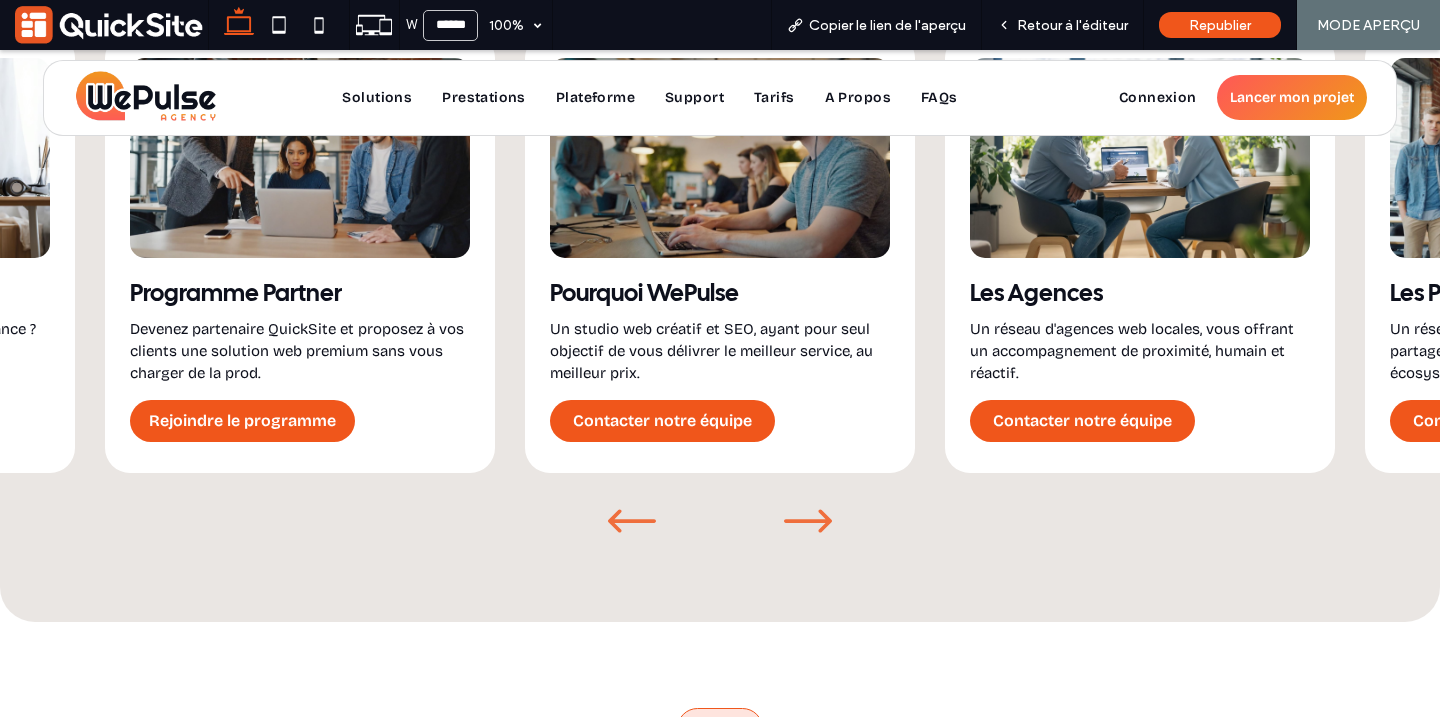 click 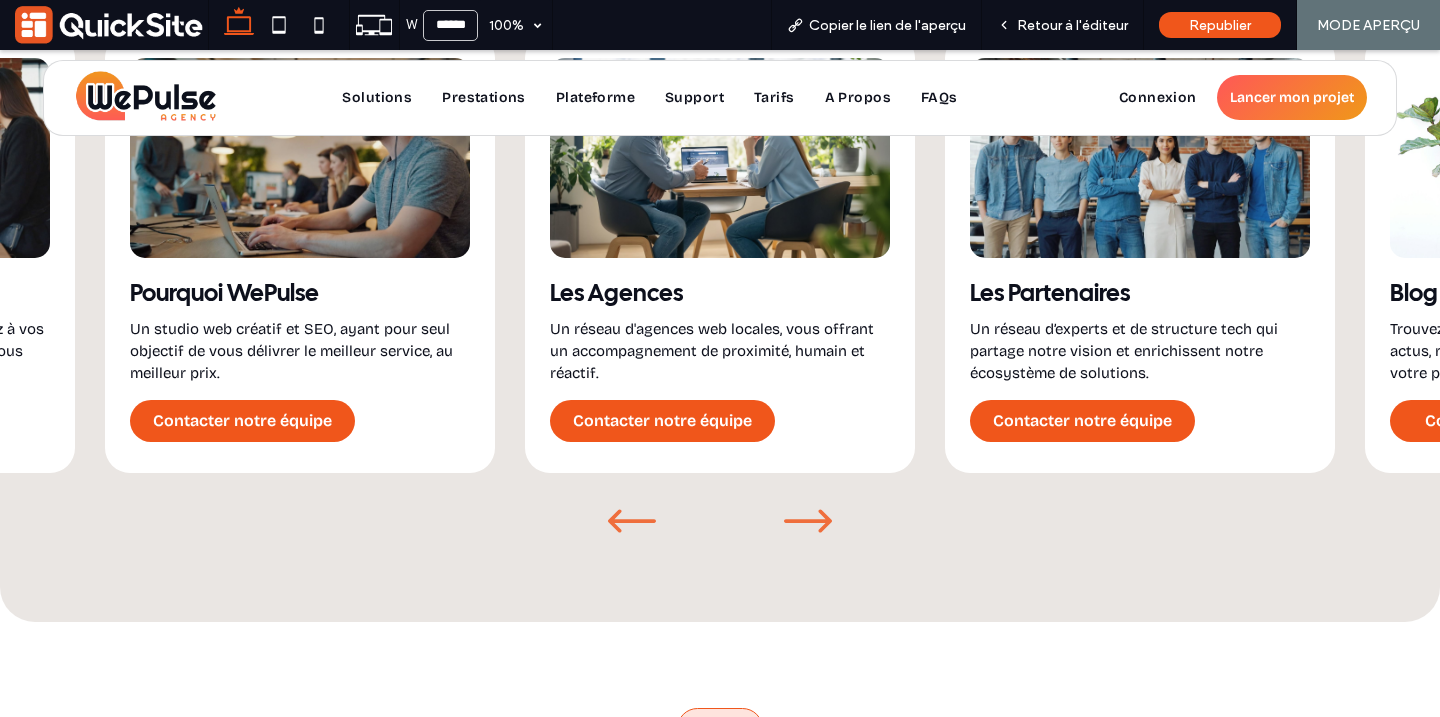 click 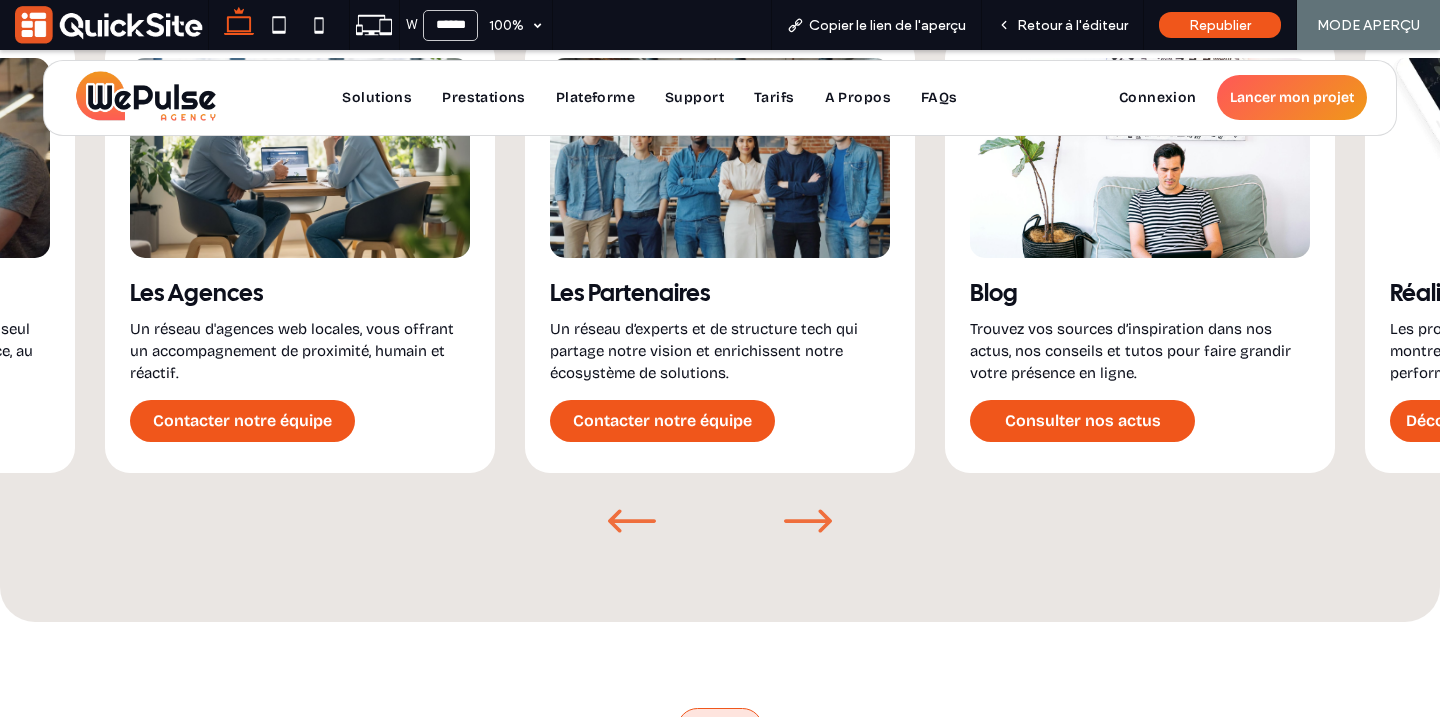 click 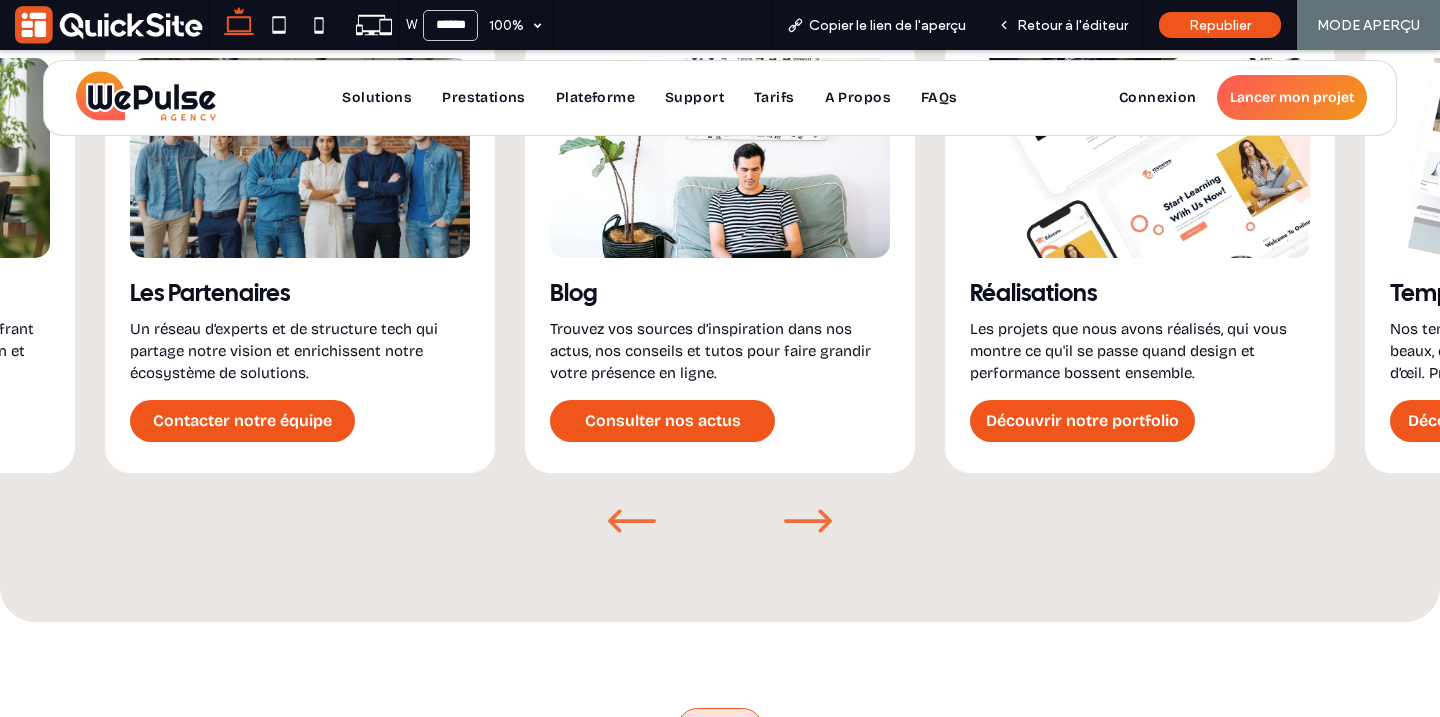 click 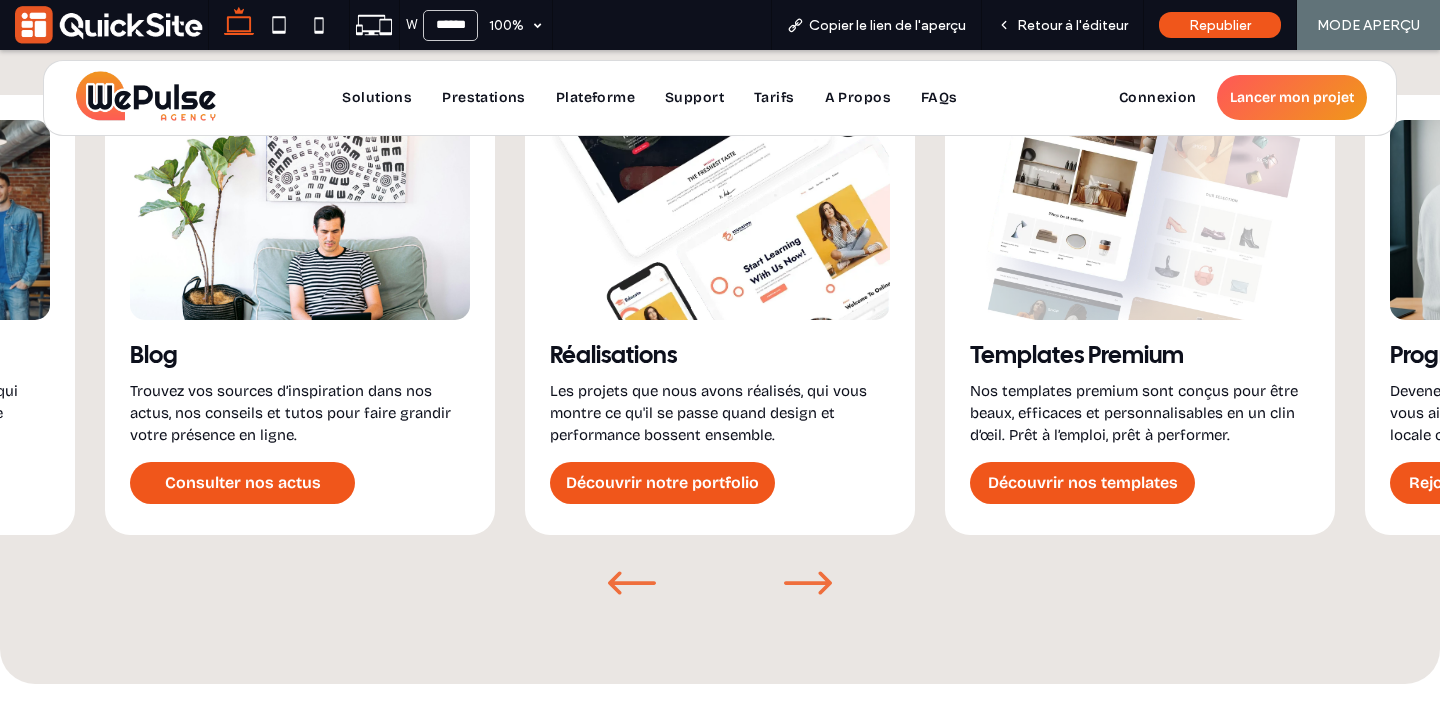 scroll, scrollTop: 20289, scrollLeft: 0, axis: vertical 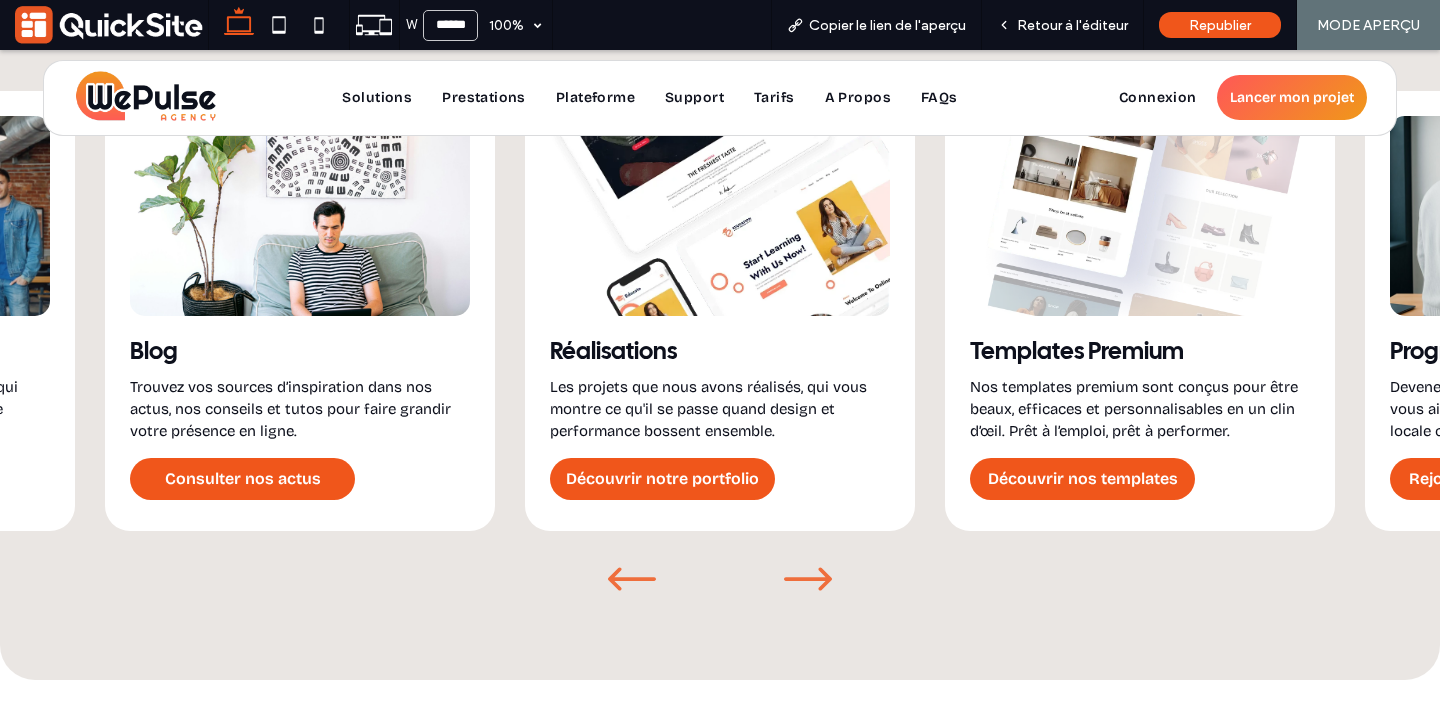 click at bounding box center (808, 581) 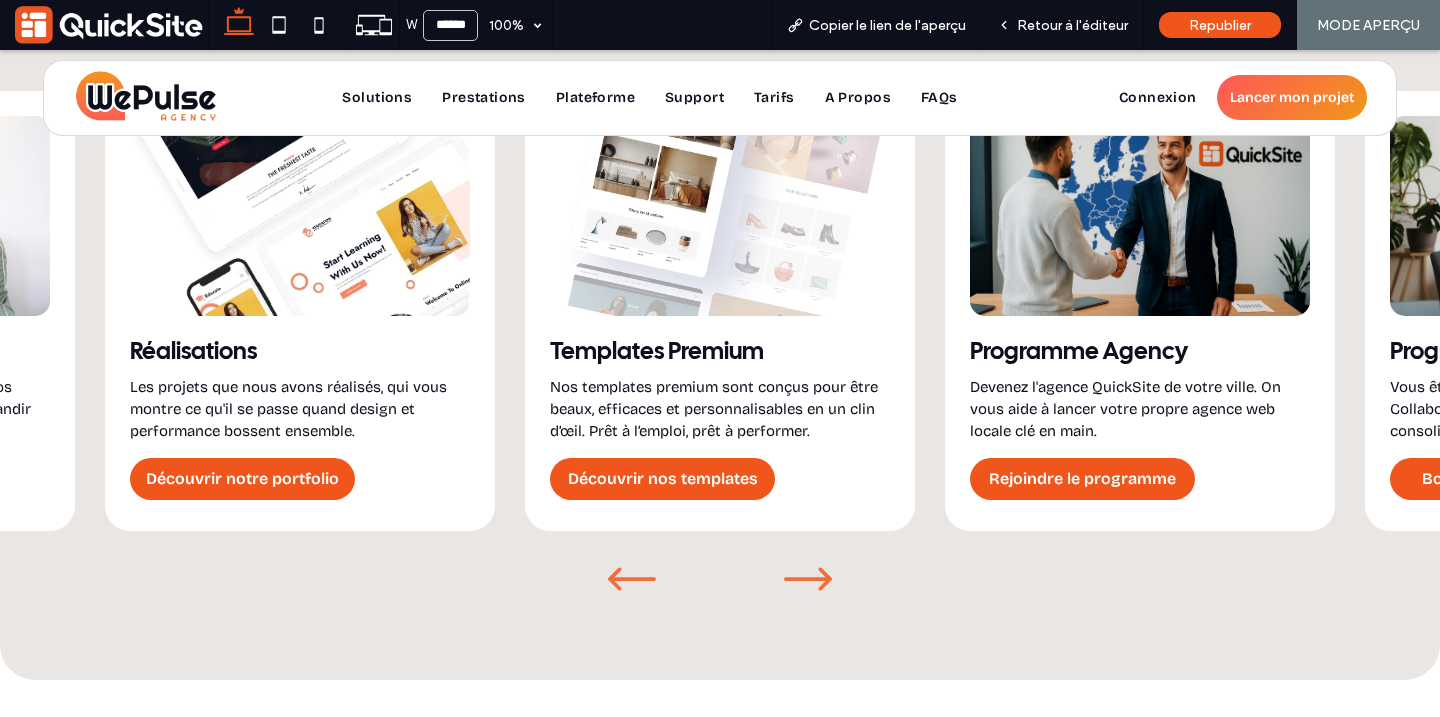 click at bounding box center (808, 581) 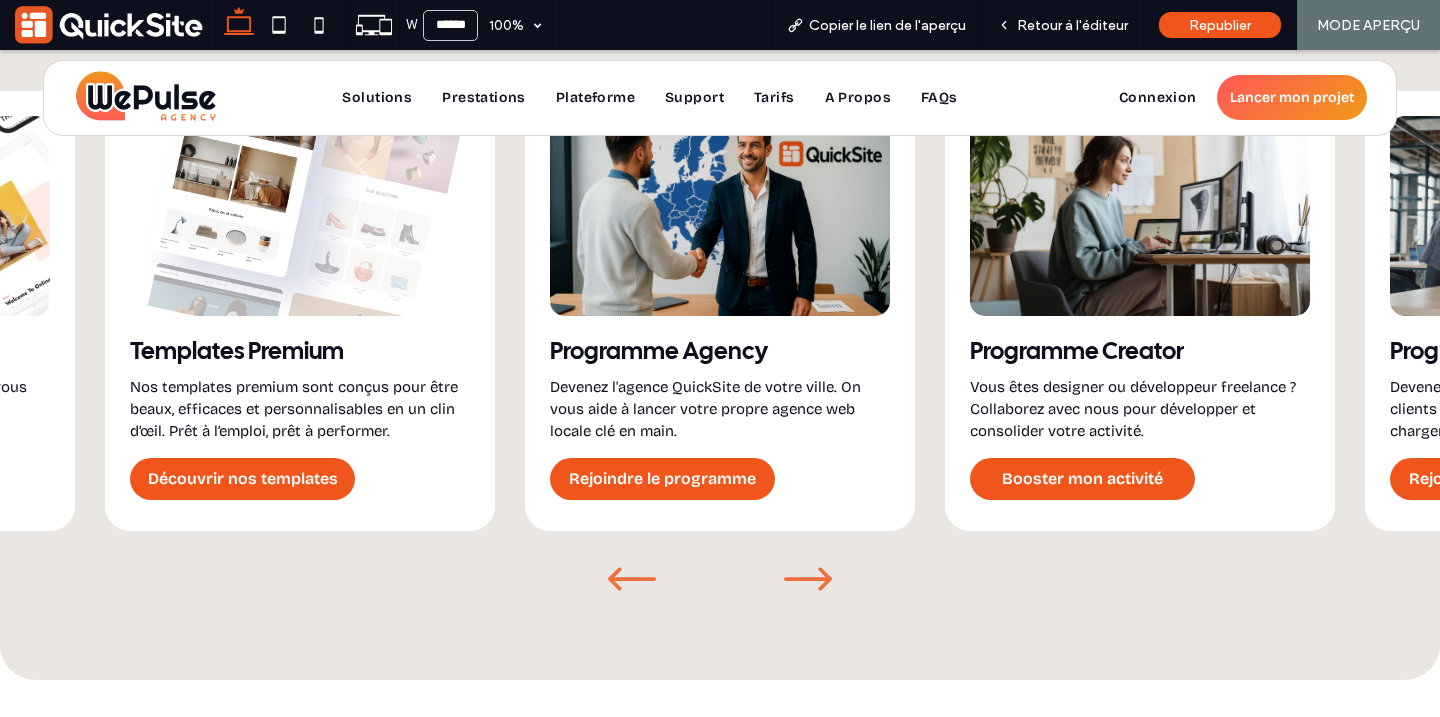 click on "À propos de nous
Besoin d'en savoir plus sur QuickSite Studio ?
Plongez dans notre univers : Découvrez qui nous sommes, comment nous travaillons, nos ressources exclusives et les différentes façons de rejoindre notre écosystème.
Contacter notre équipe
Les Agences
Un réseau d'agences web locales, vous offrant un accompagnement de proximité, humain et réactif.
Contacter notre équipe
Blog" at bounding box center [720, -202] 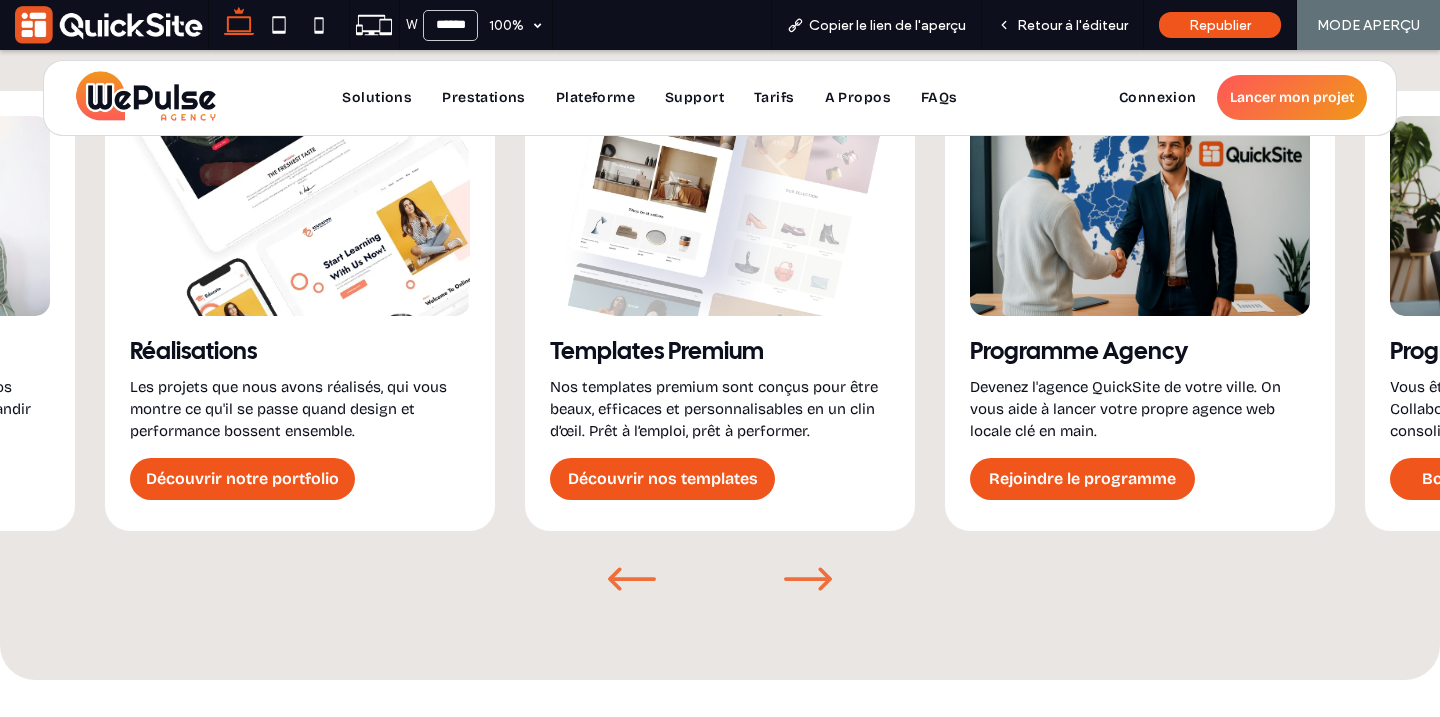 click at bounding box center [808, 581] 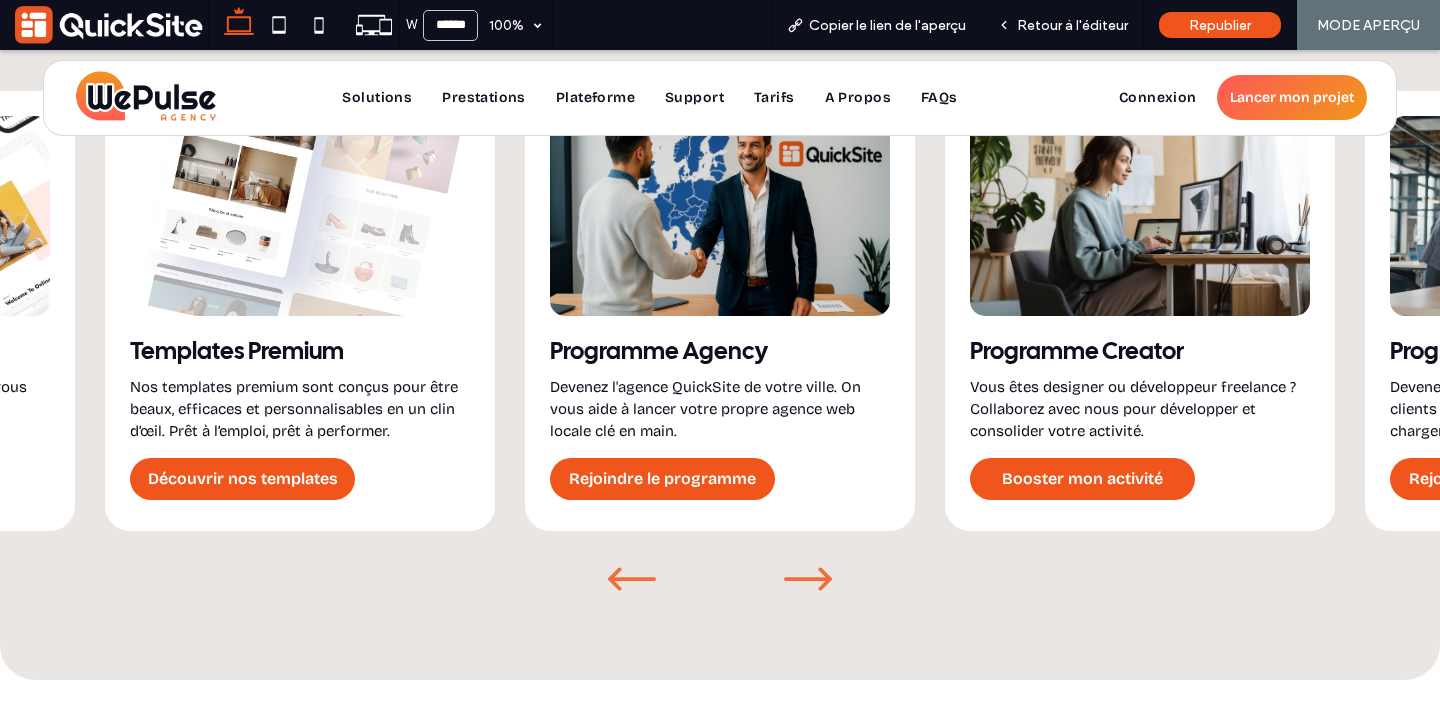 click at bounding box center (808, 581) 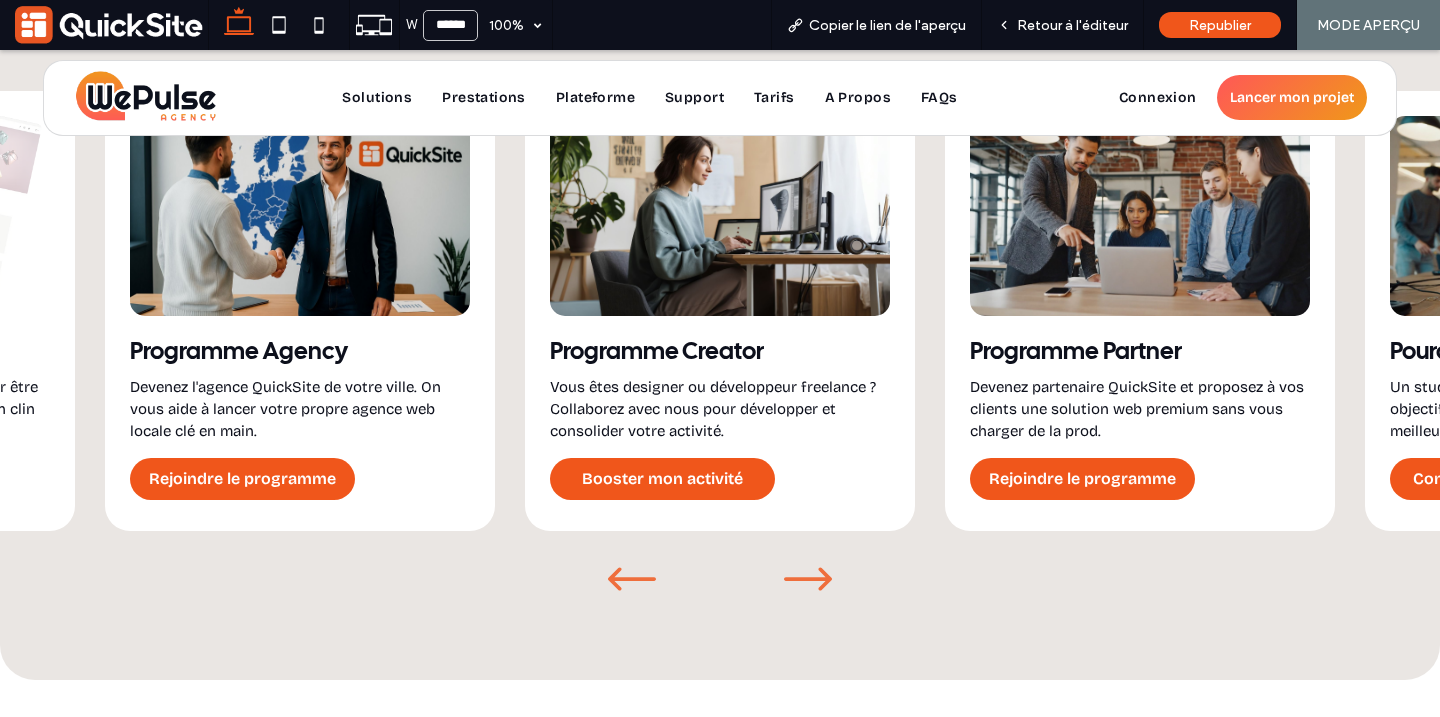 click at bounding box center (808, 581) 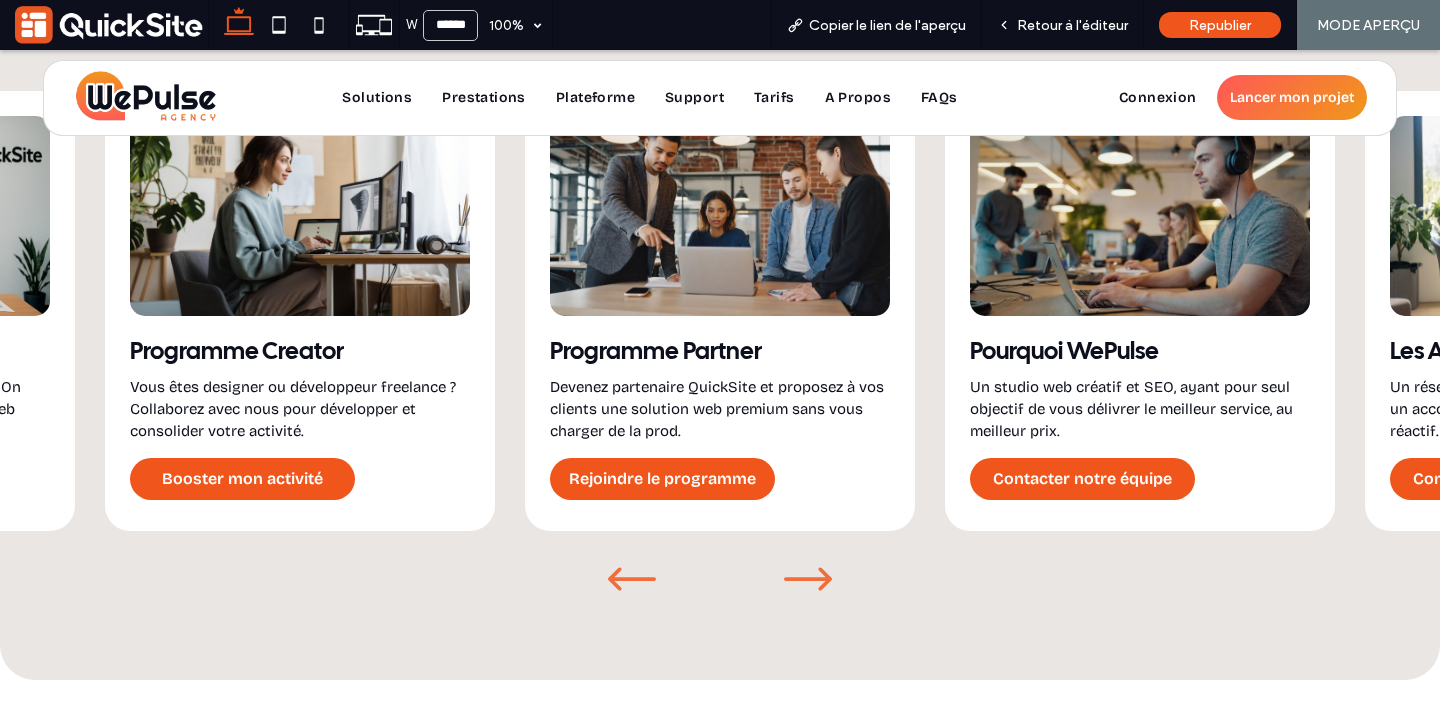 click at bounding box center [808, 581] 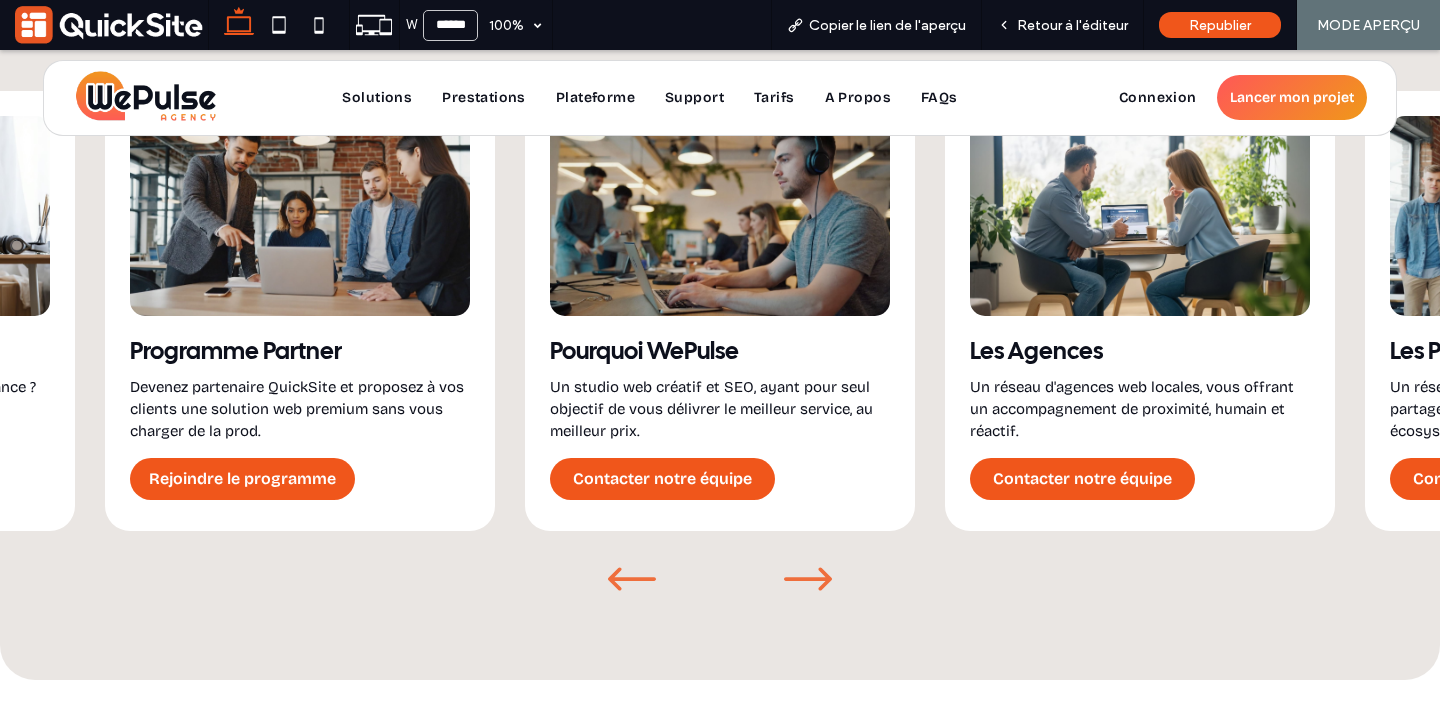 click at bounding box center [808, 581] 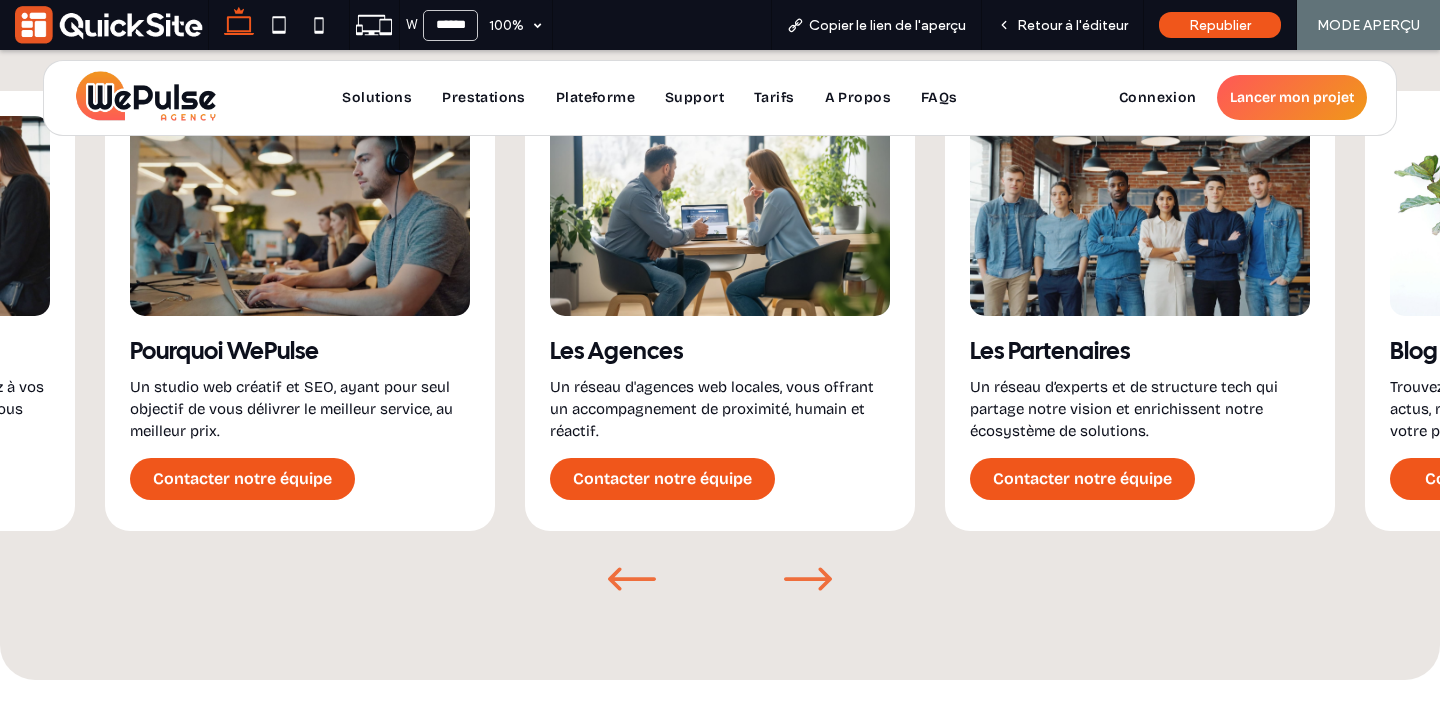 click at bounding box center (808, 581) 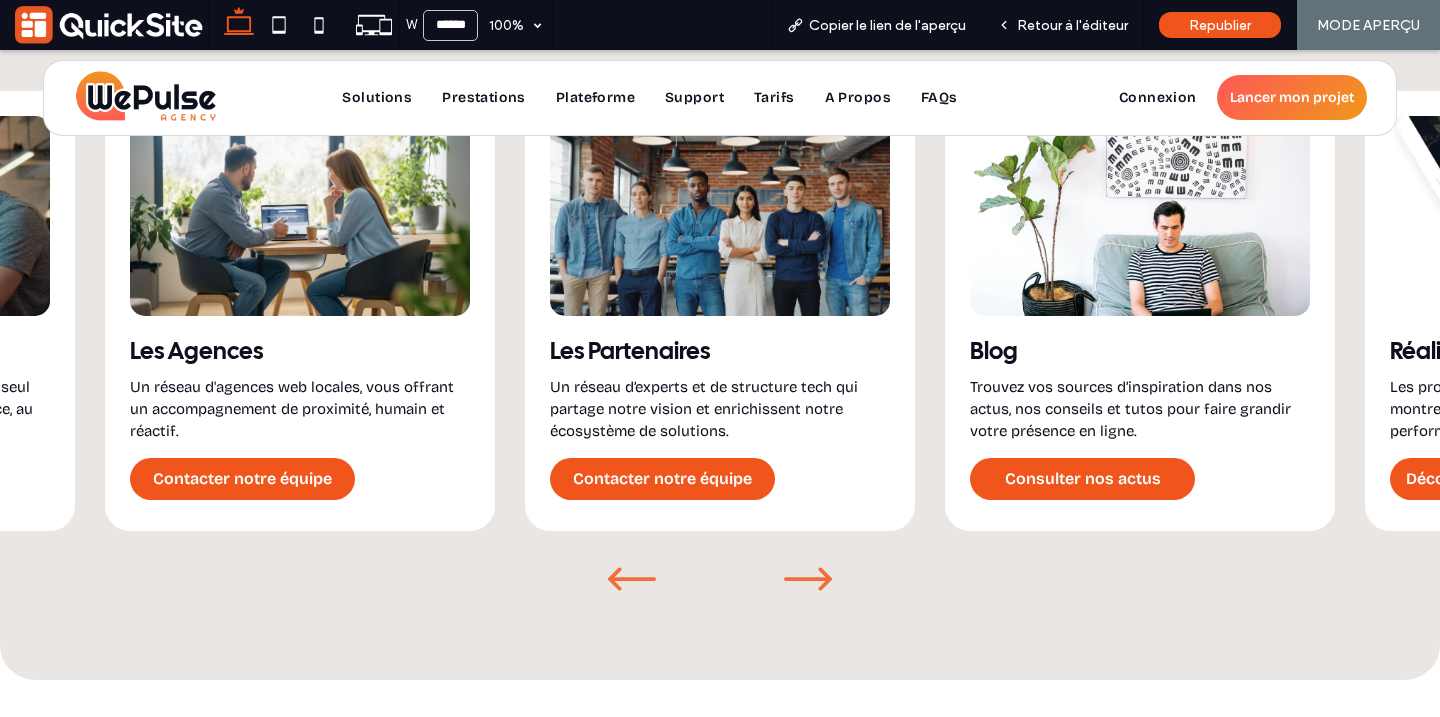 click at bounding box center [808, 581] 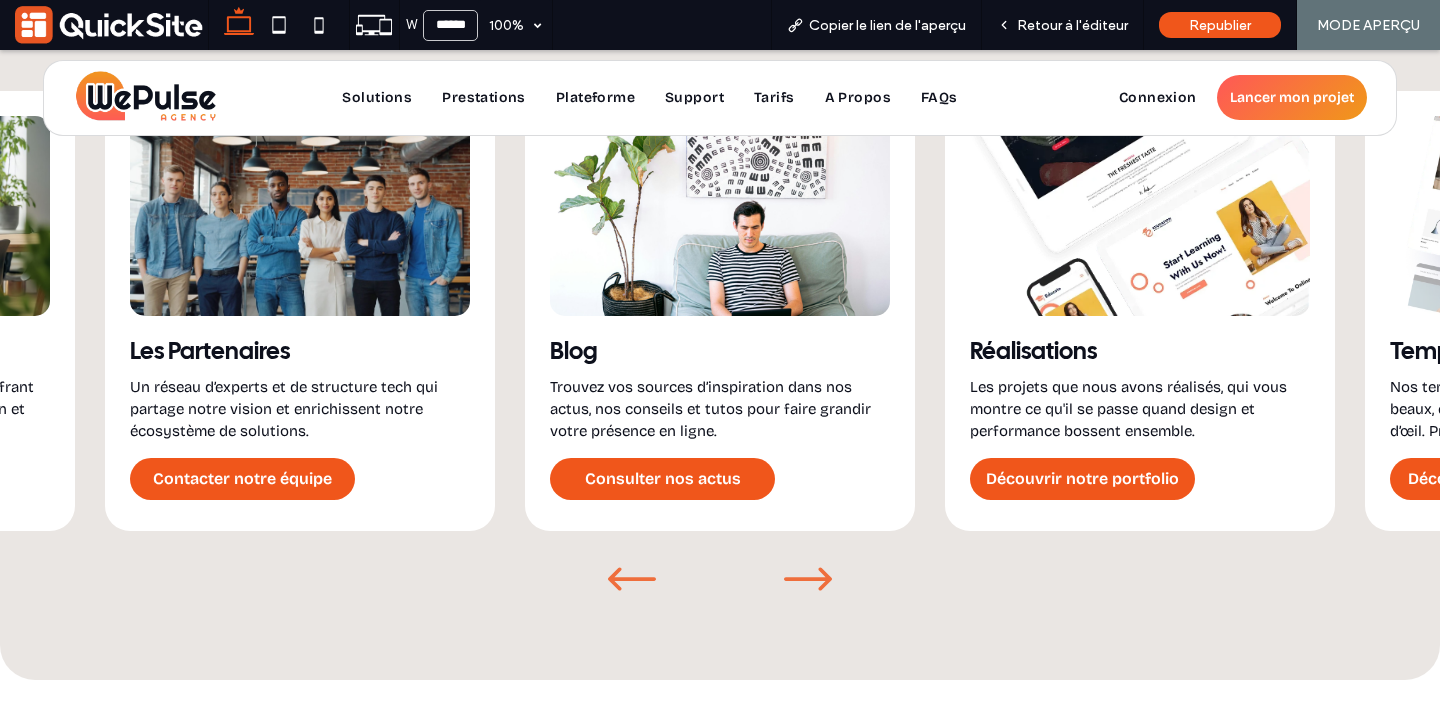 click at bounding box center (808, 581) 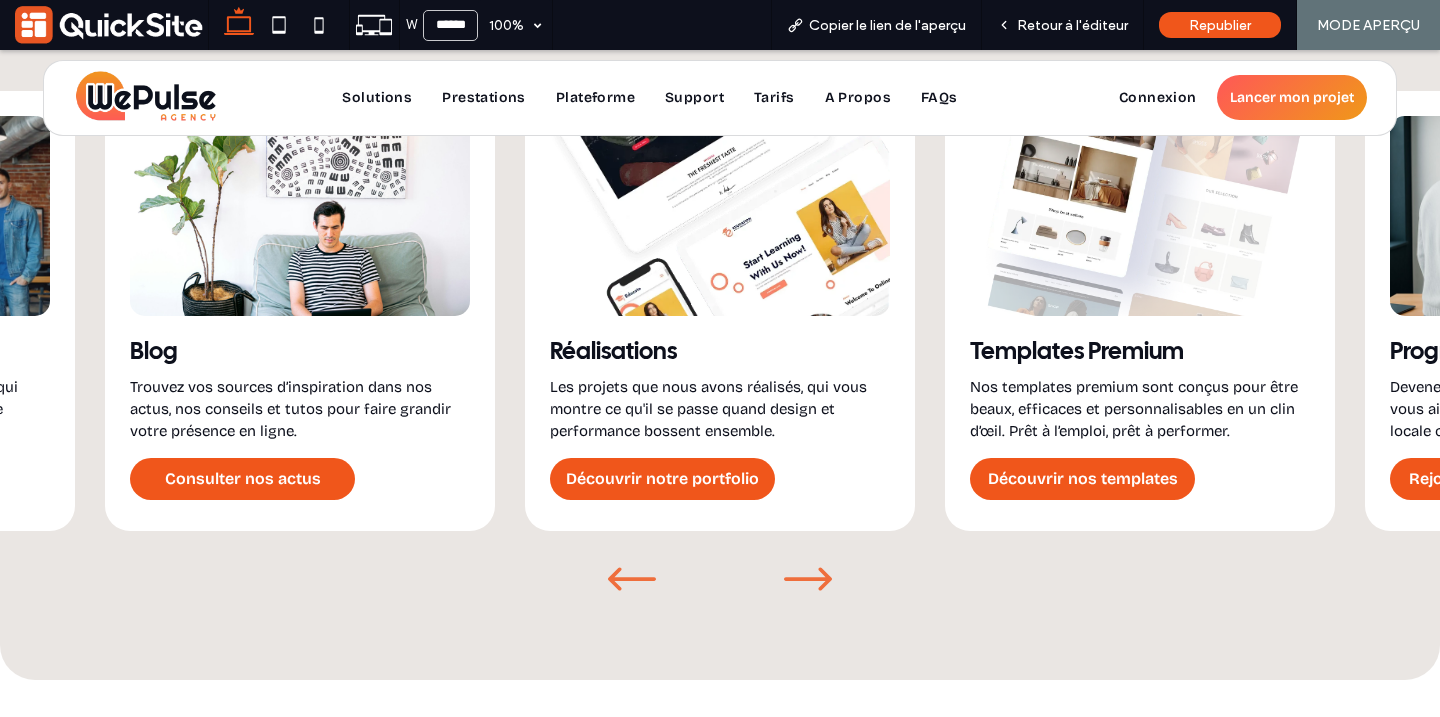 click at bounding box center [808, 581] 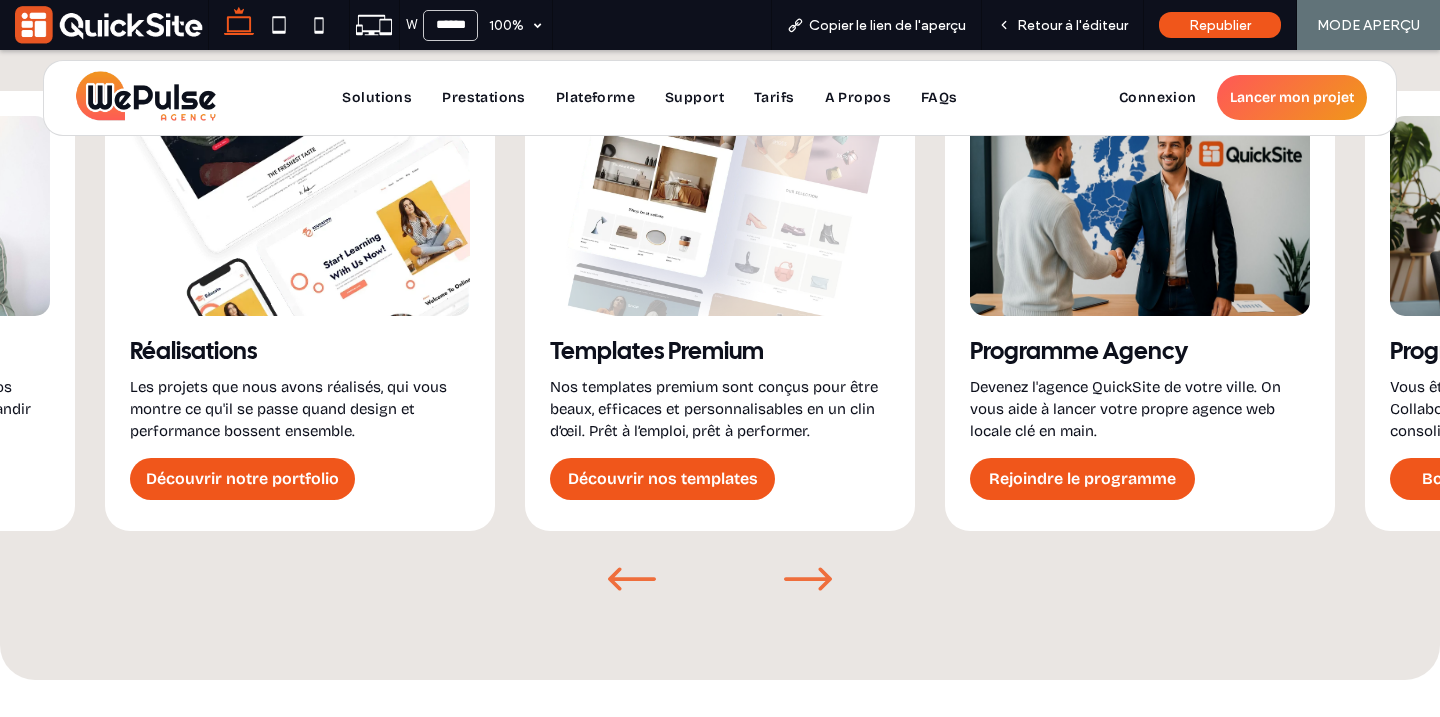 click at bounding box center [808, 581] 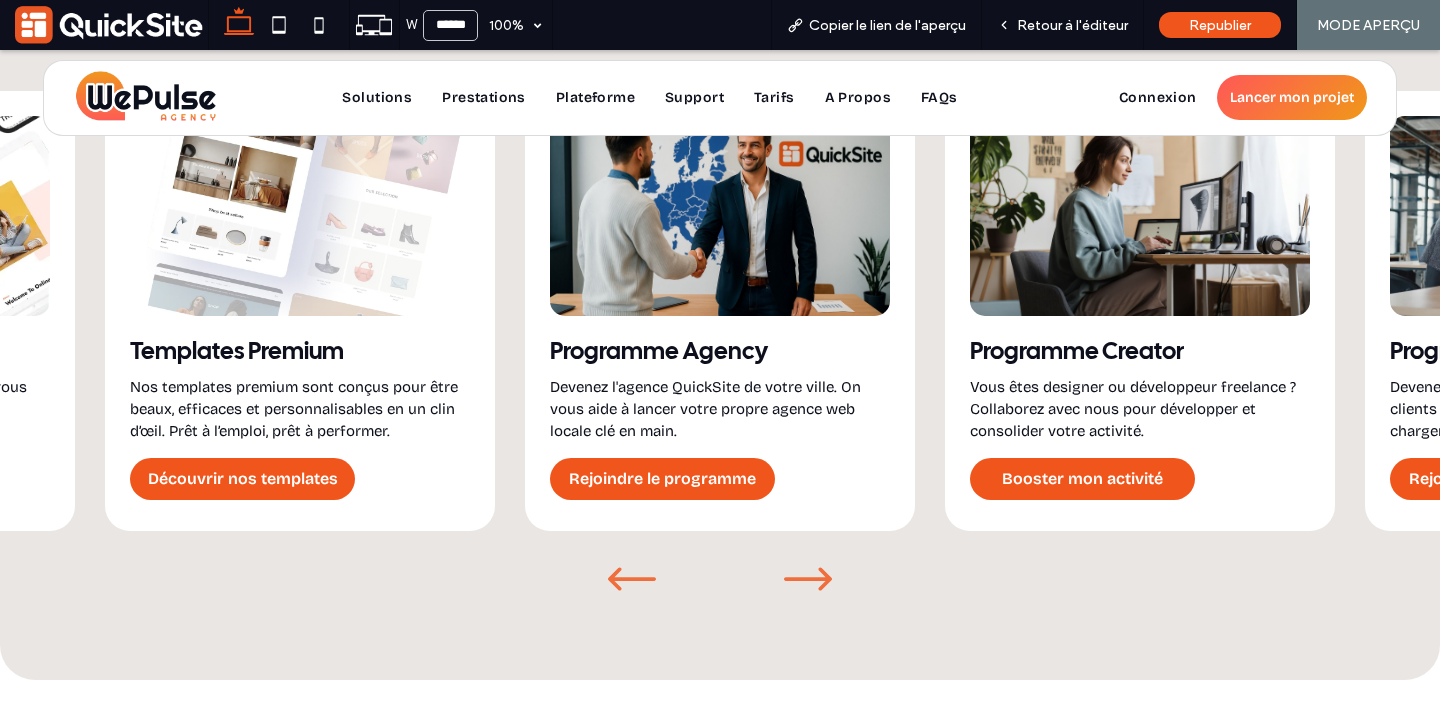 click at bounding box center [808, 581] 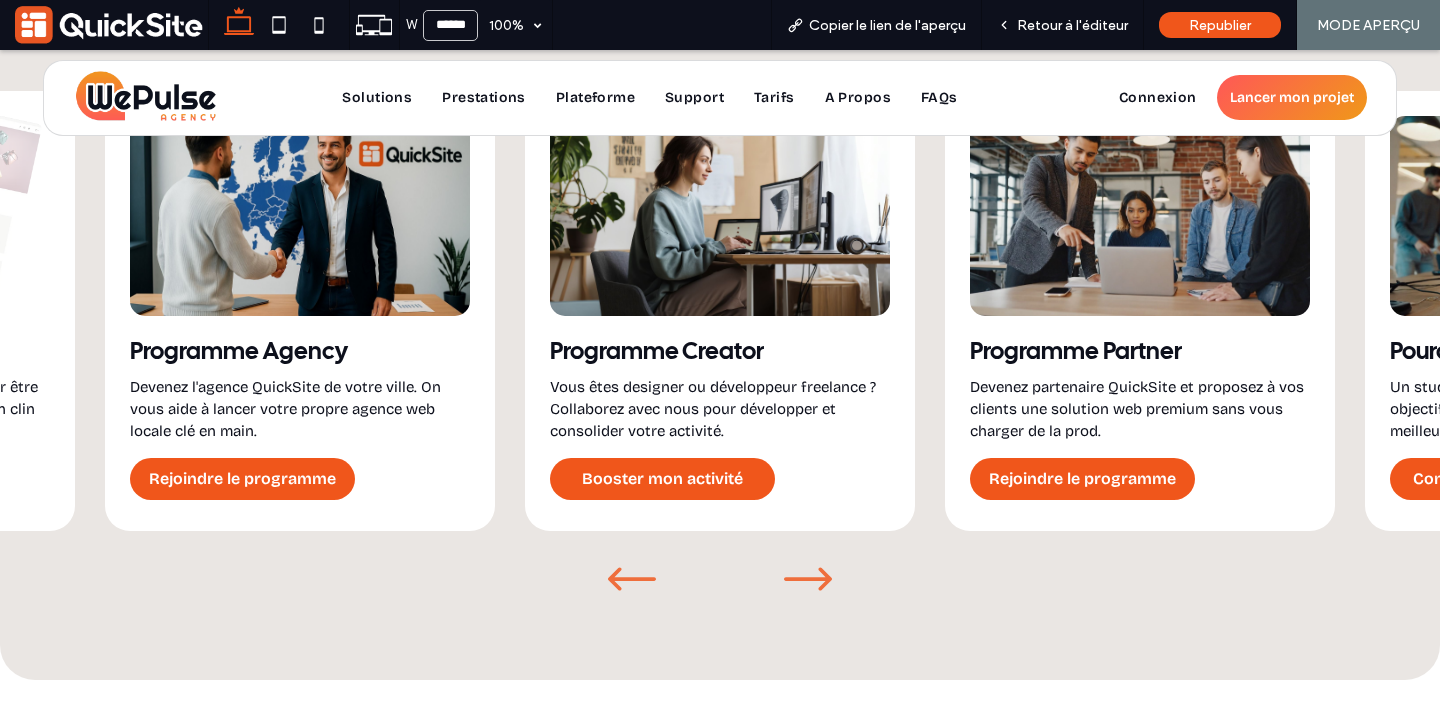 click at bounding box center (808, 581) 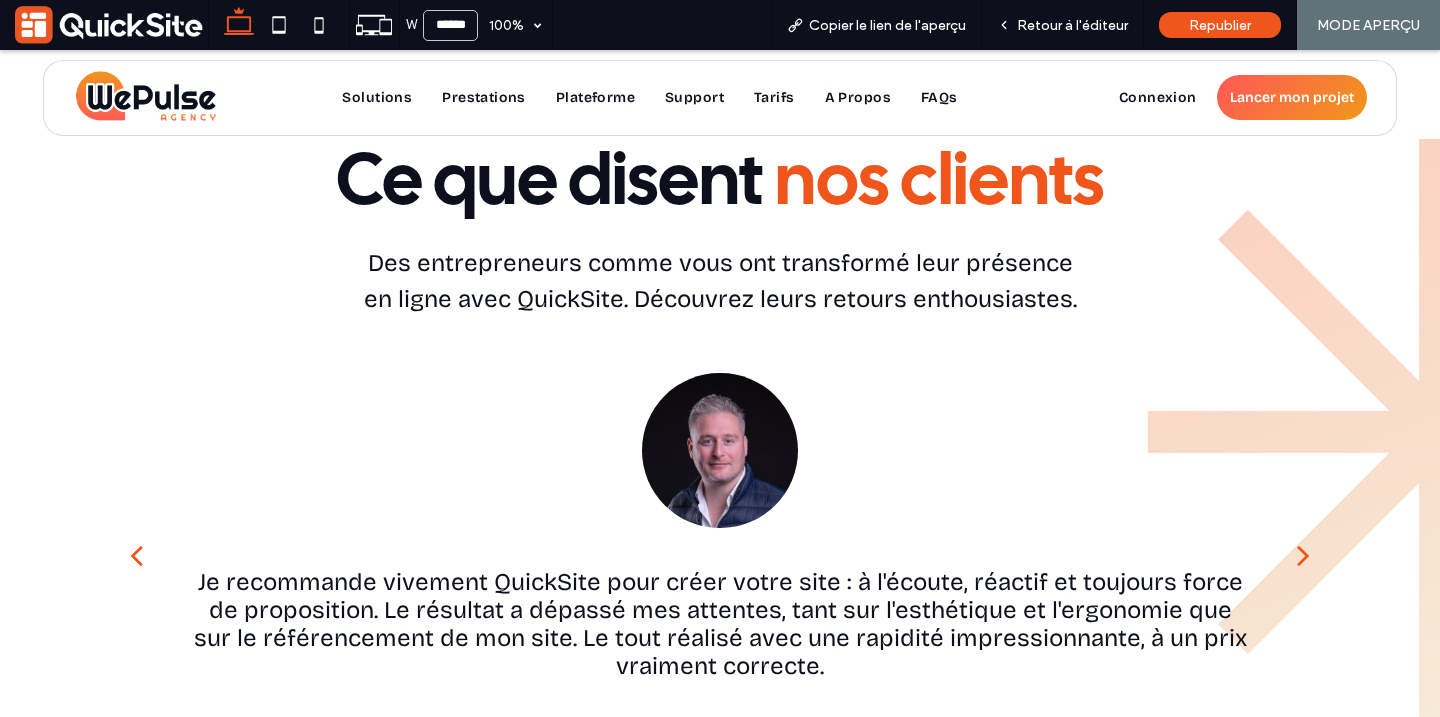 scroll, scrollTop: 15909, scrollLeft: 0, axis: vertical 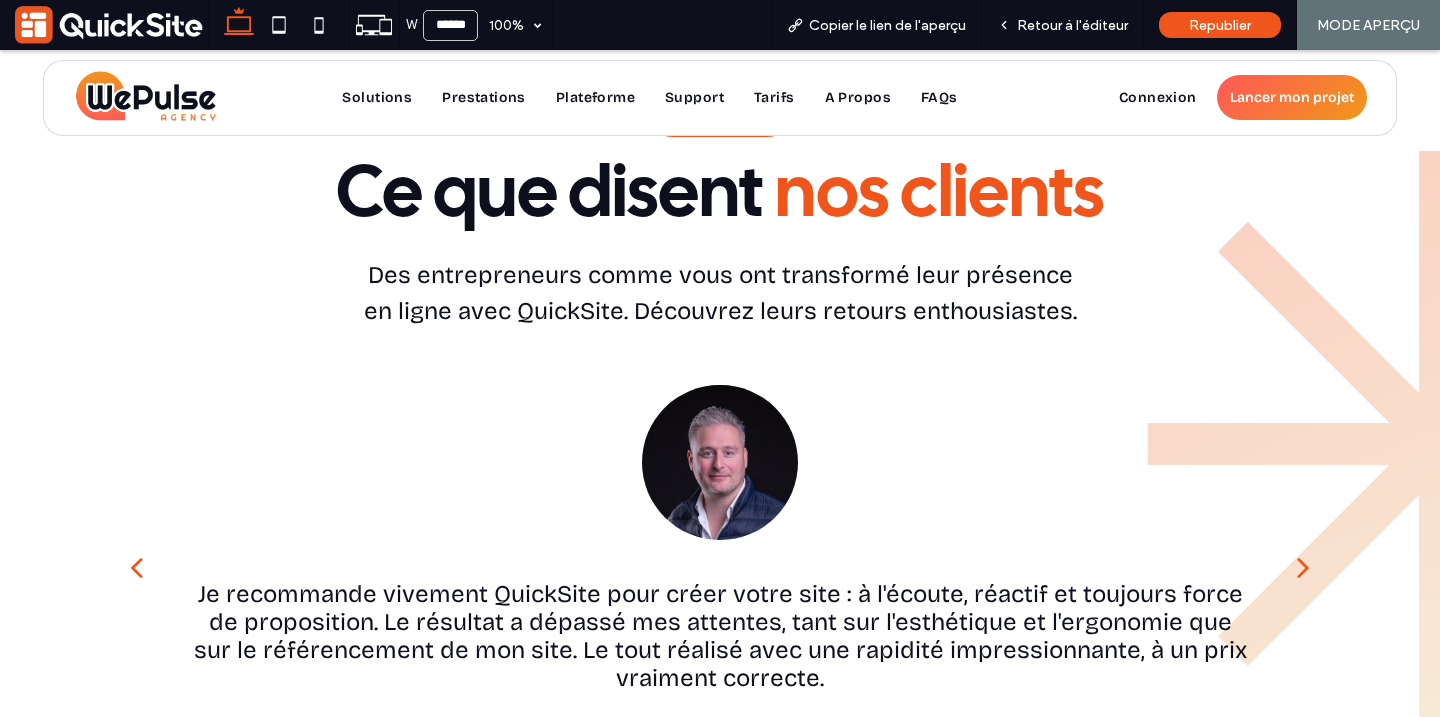click at bounding box center [1303, 567] 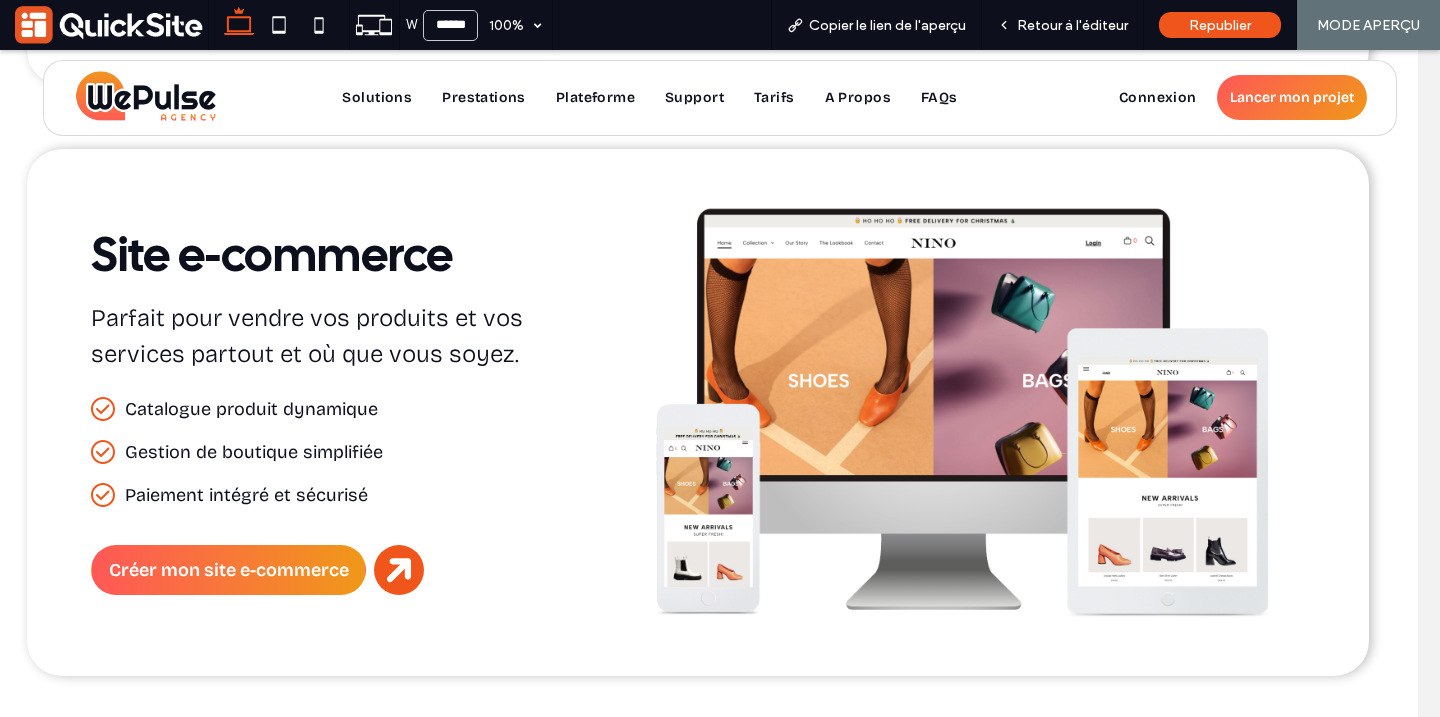 scroll, scrollTop: 7285, scrollLeft: 22, axis: both 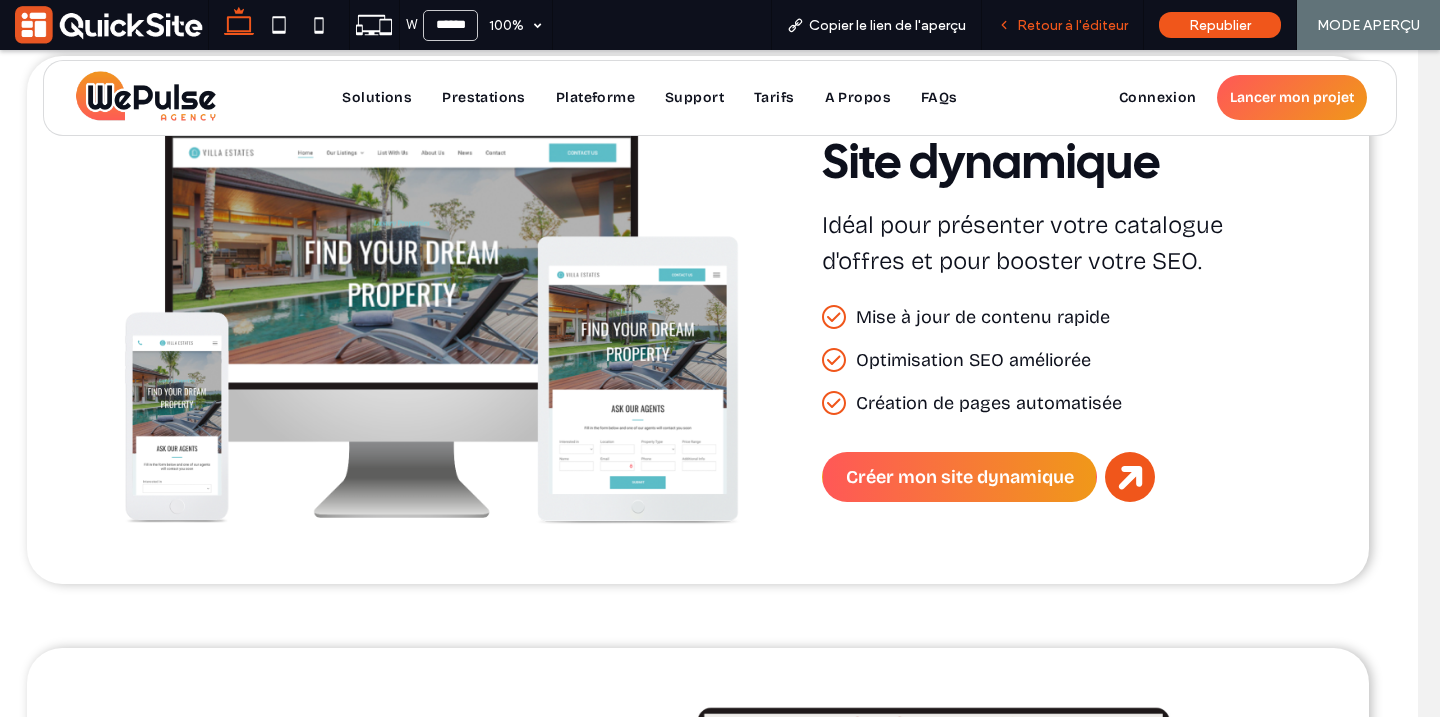 click on "Retour à l'éditeur" at bounding box center [1063, 25] 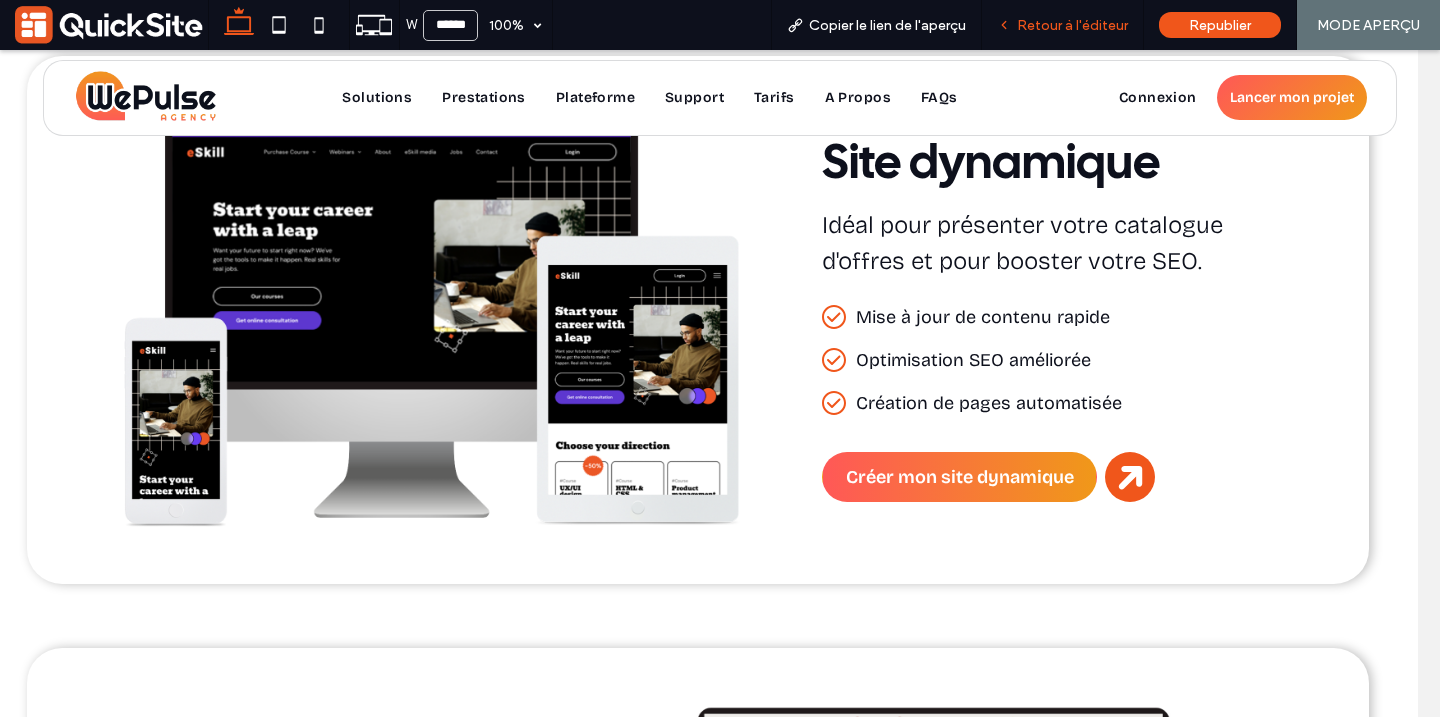 click 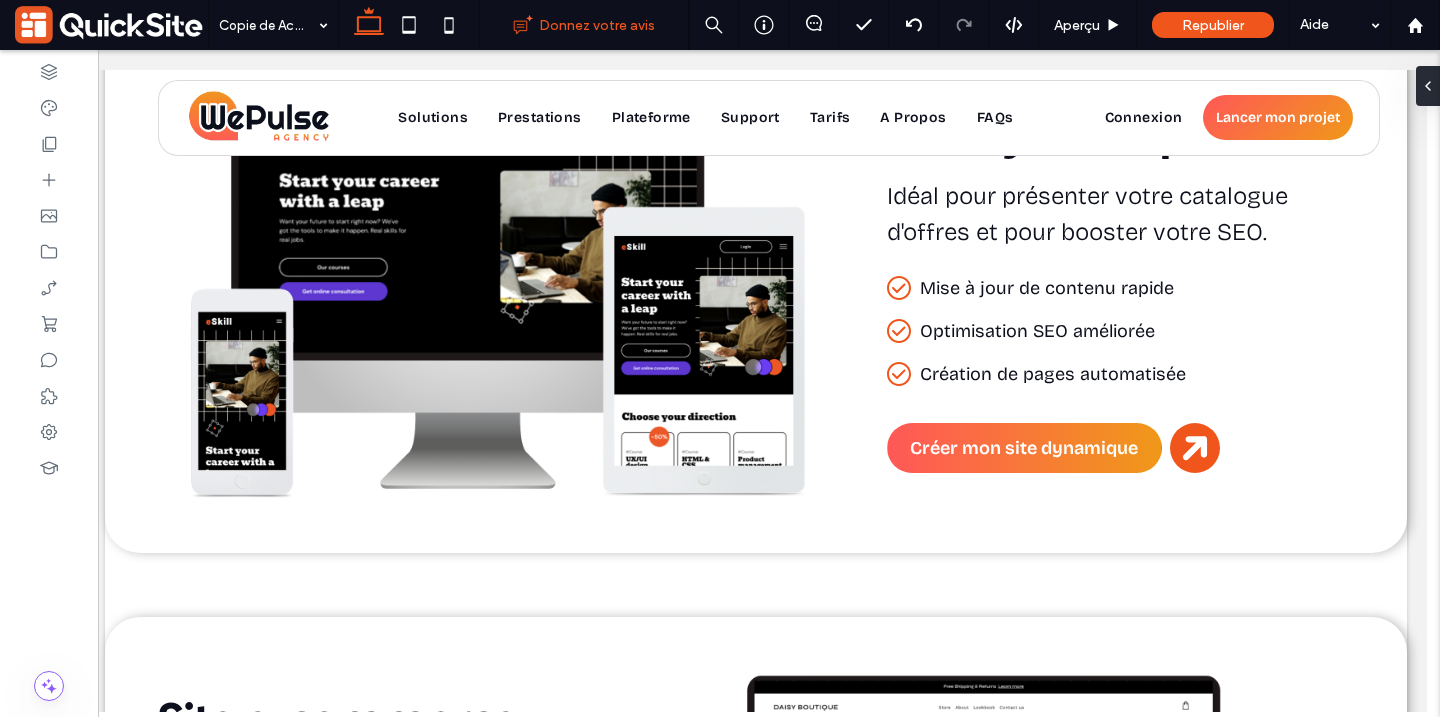 scroll, scrollTop: 7245, scrollLeft: 13, axis: both 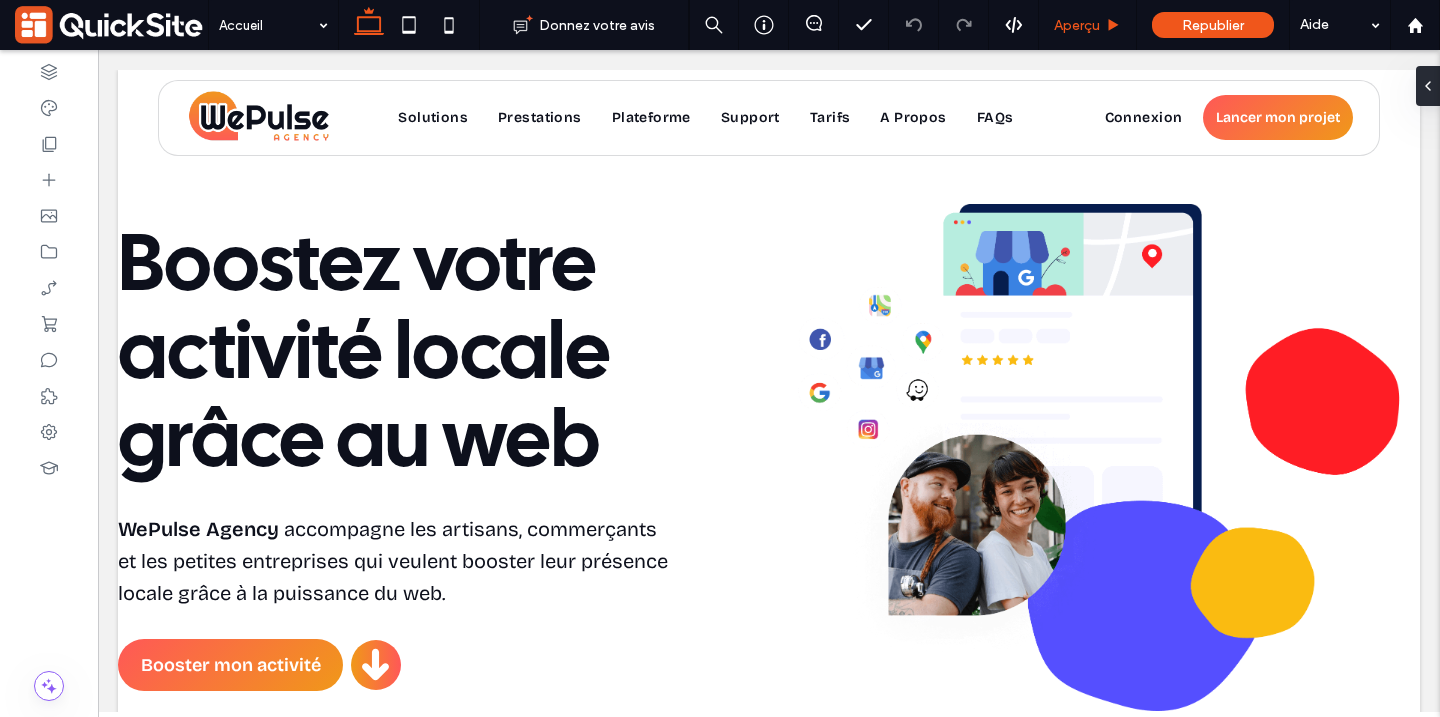 click 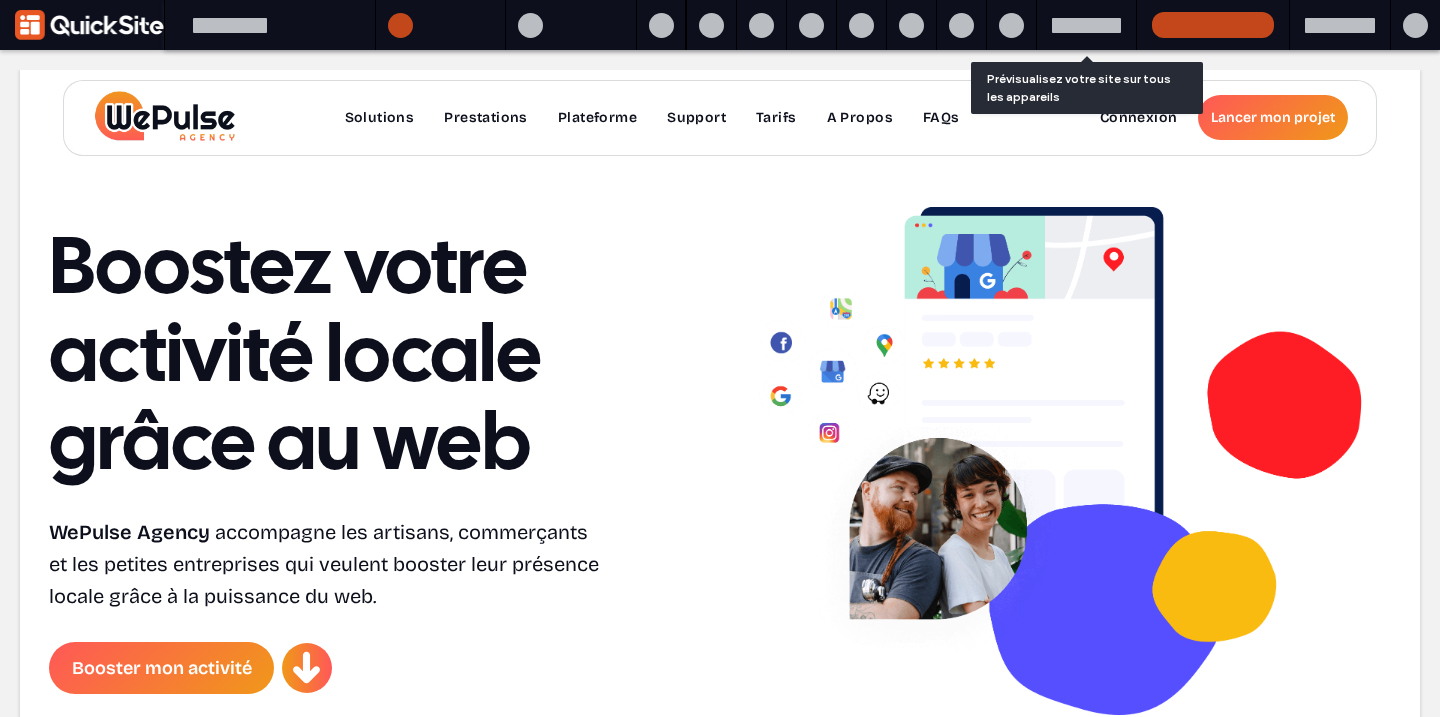 scroll, scrollTop: 0, scrollLeft: 0, axis: both 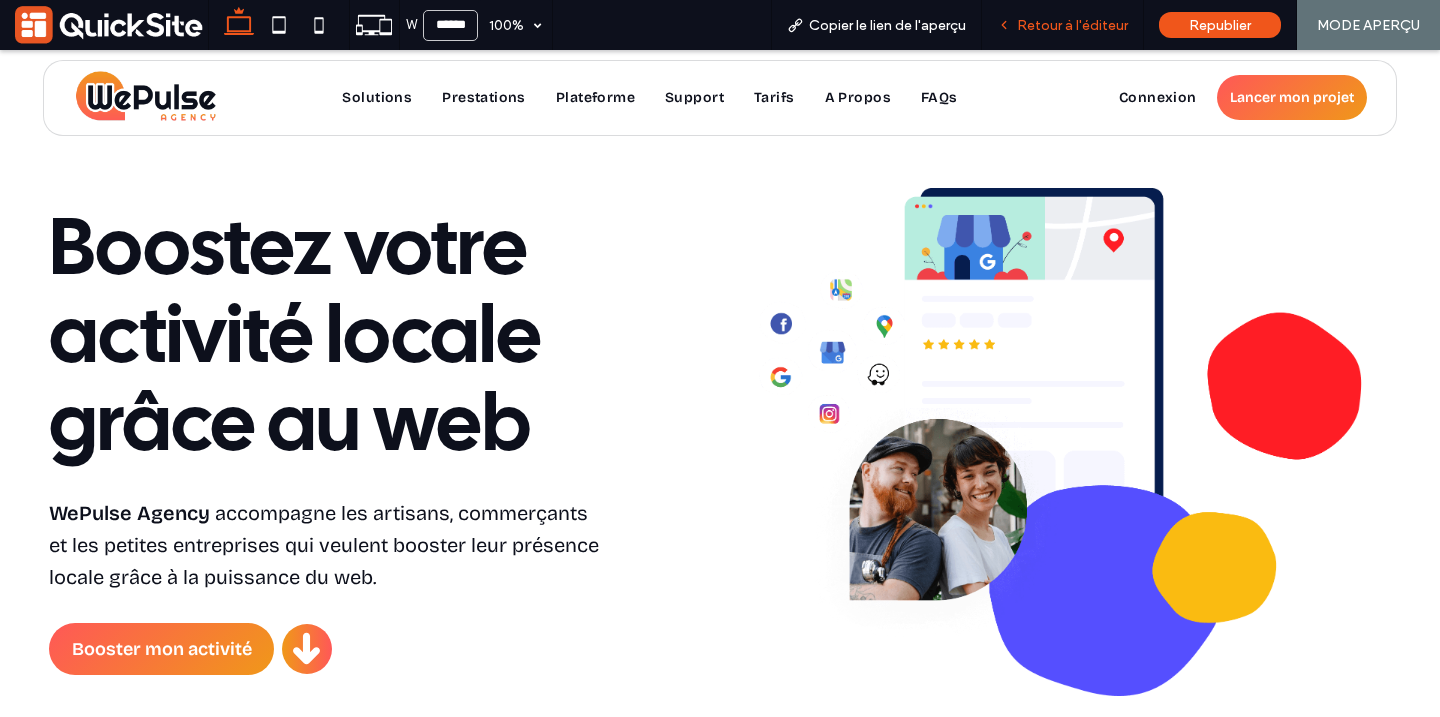 click on "Retour à l'éditeur" at bounding box center [1063, 25] 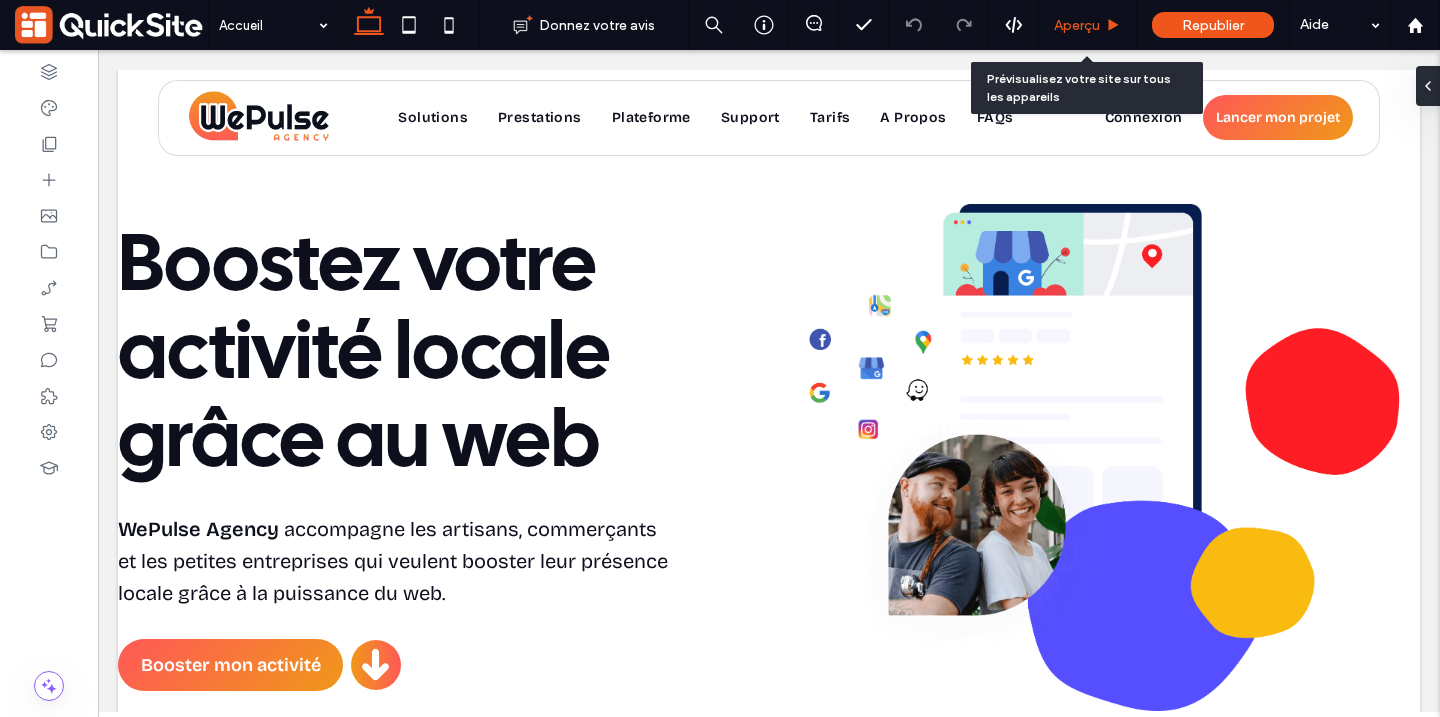 click on "Aperçu" at bounding box center (1077, 25) 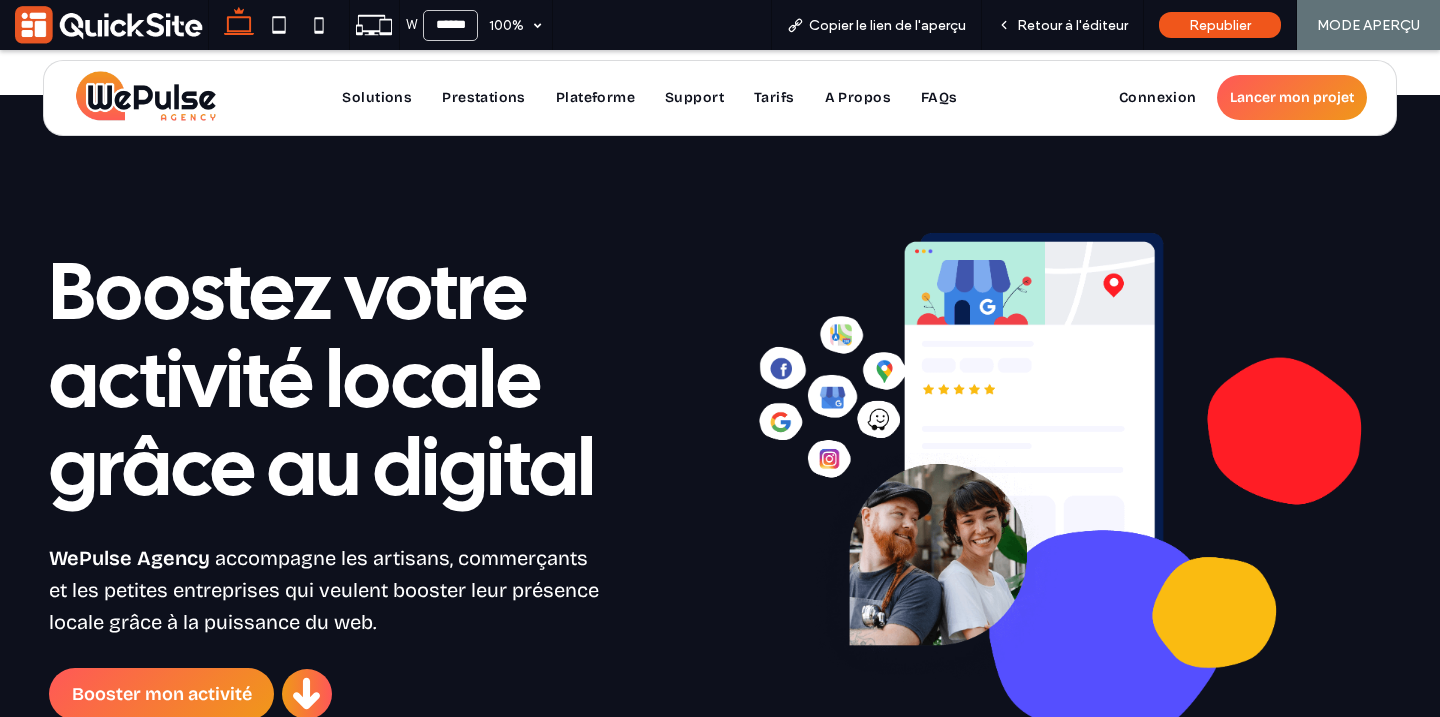 scroll, scrollTop: 1339, scrollLeft: 0, axis: vertical 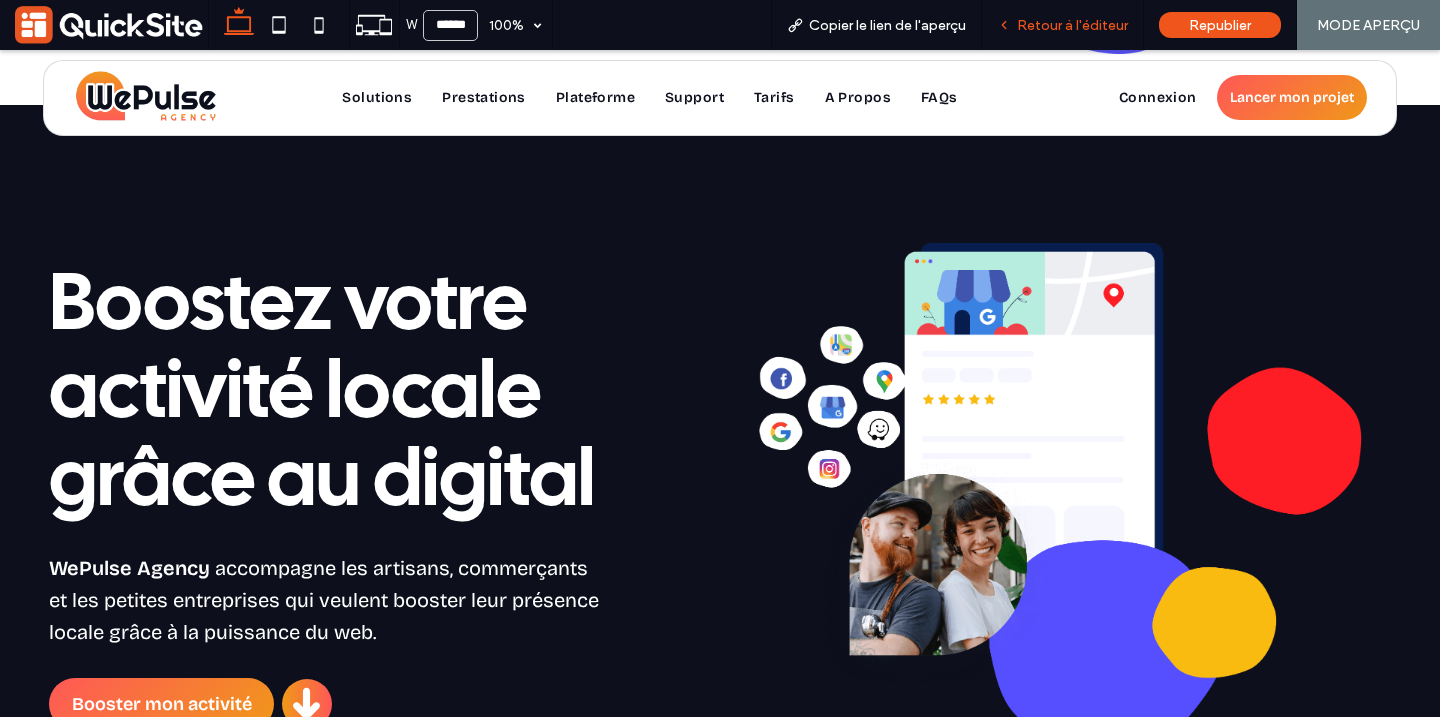 click on "Retour à l'éditeur" at bounding box center (1072, 25) 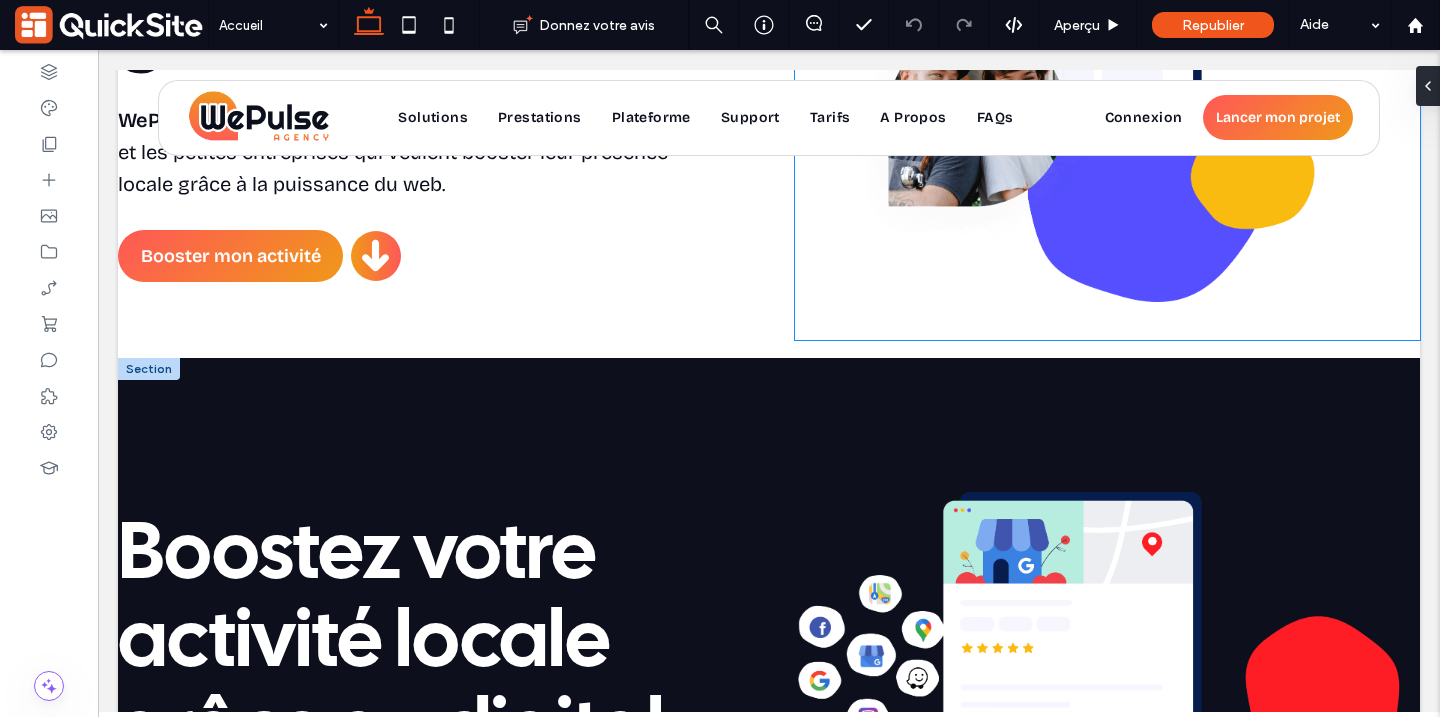scroll, scrollTop: 1055, scrollLeft: 0, axis: vertical 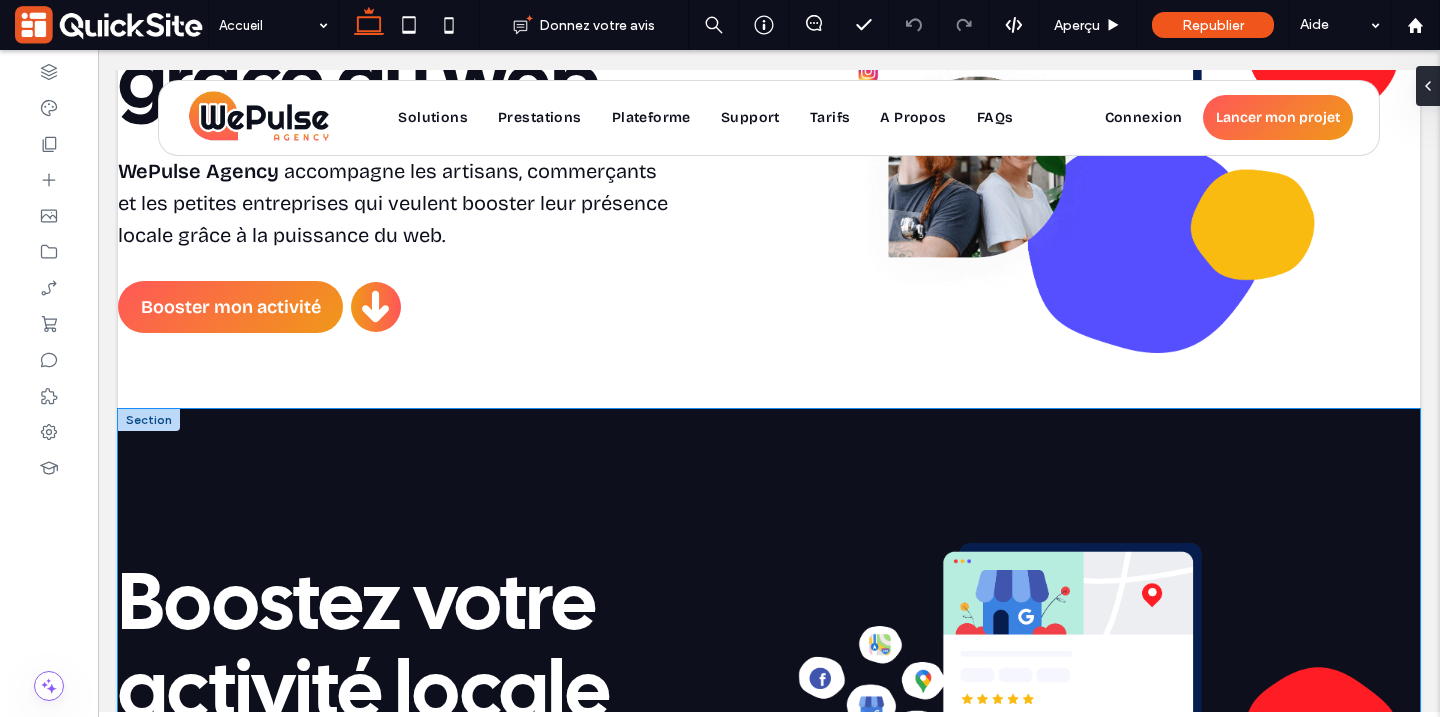 click on "Boostez votre activité locale grâce au digital
WePulse Agency
accompagne les artisans, commerçants et les petites entreprises qui veulent booster leur présence locale grâce à la puissance du web.
Booster mon activité
Scroll Home, QuickSite Studio, Création de site web professionnel, moderne, responsive et optimisé SEO" at bounding box center [769, 757] 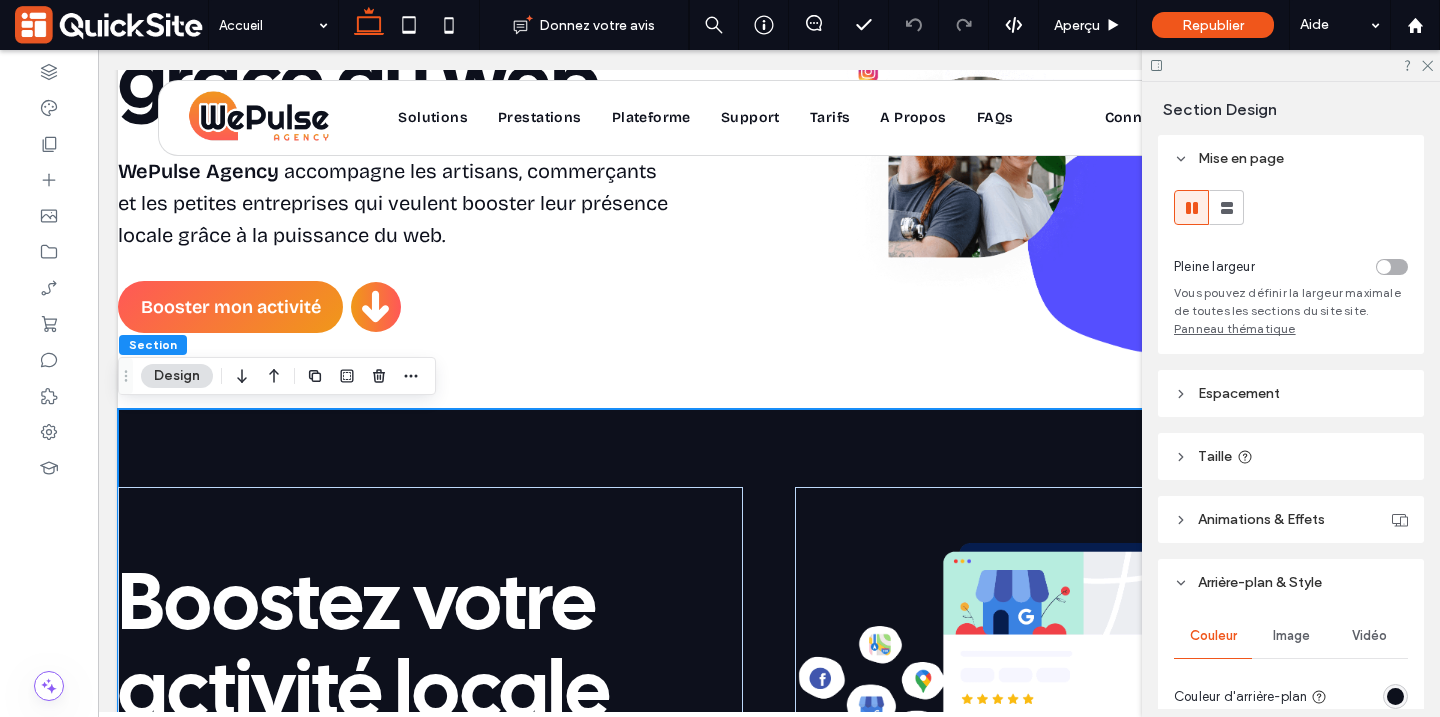 scroll, scrollTop: 403, scrollLeft: 0, axis: vertical 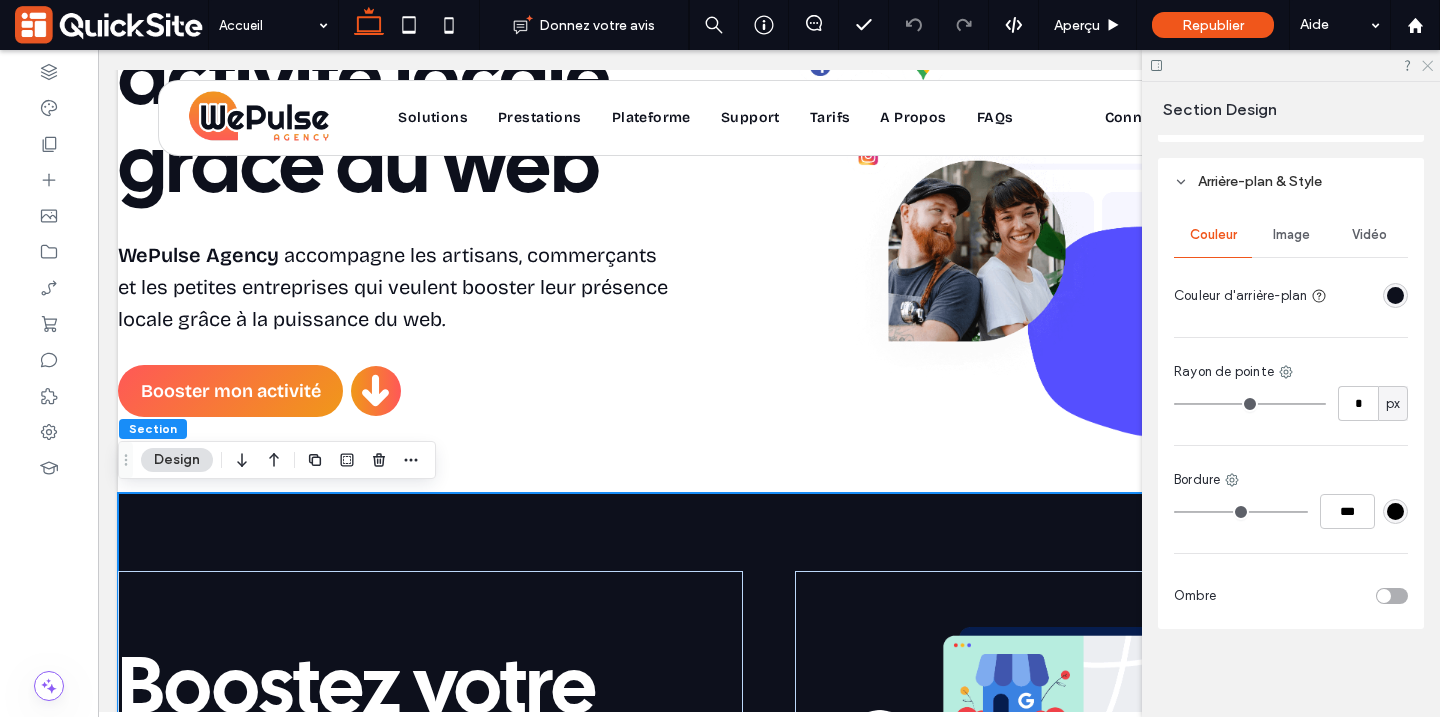 click 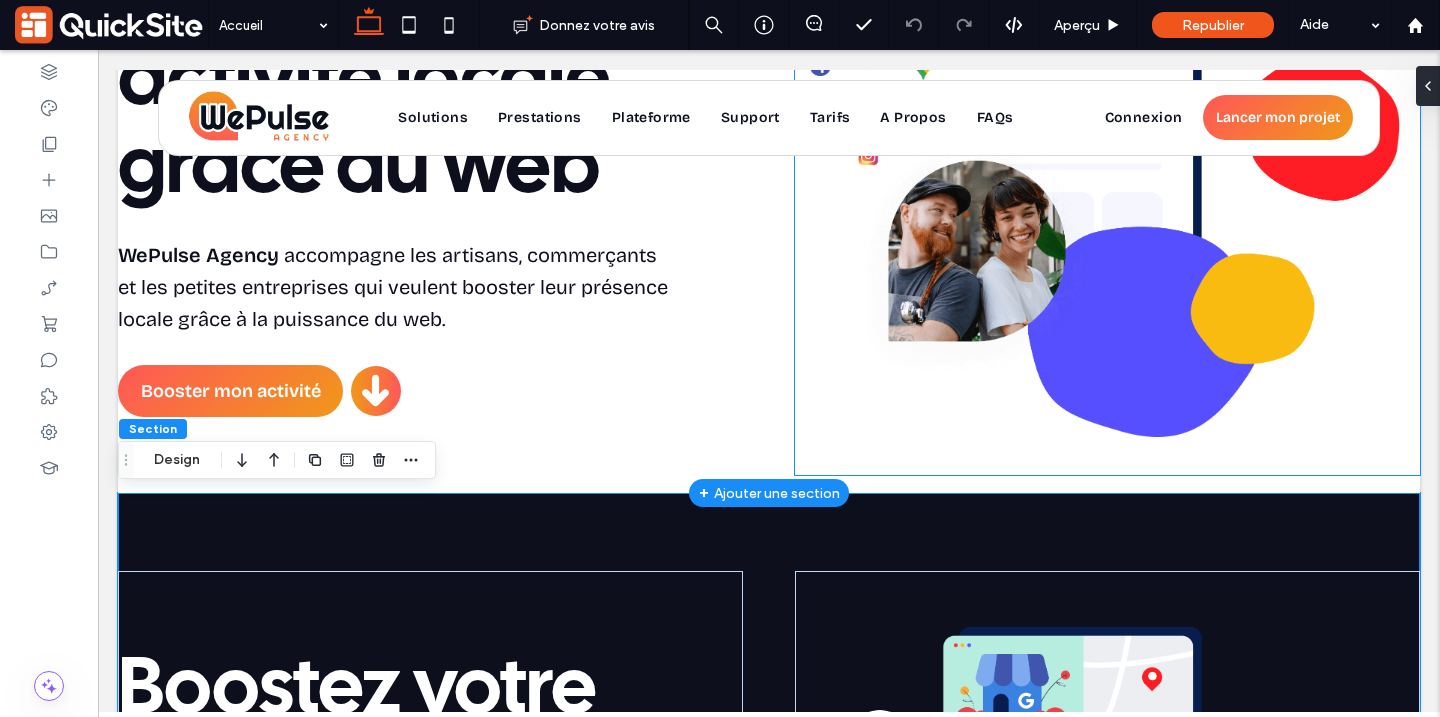 scroll, scrollTop: 0, scrollLeft: 0, axis: both 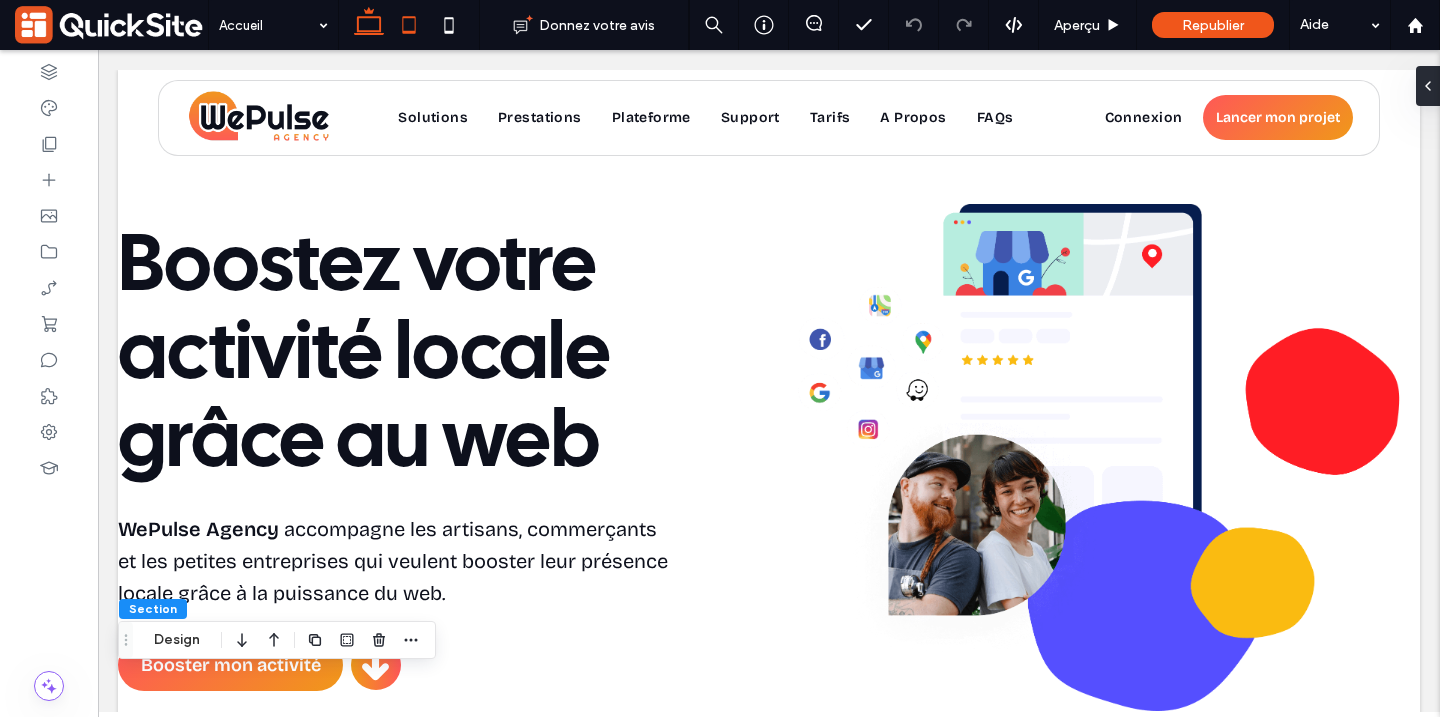 click 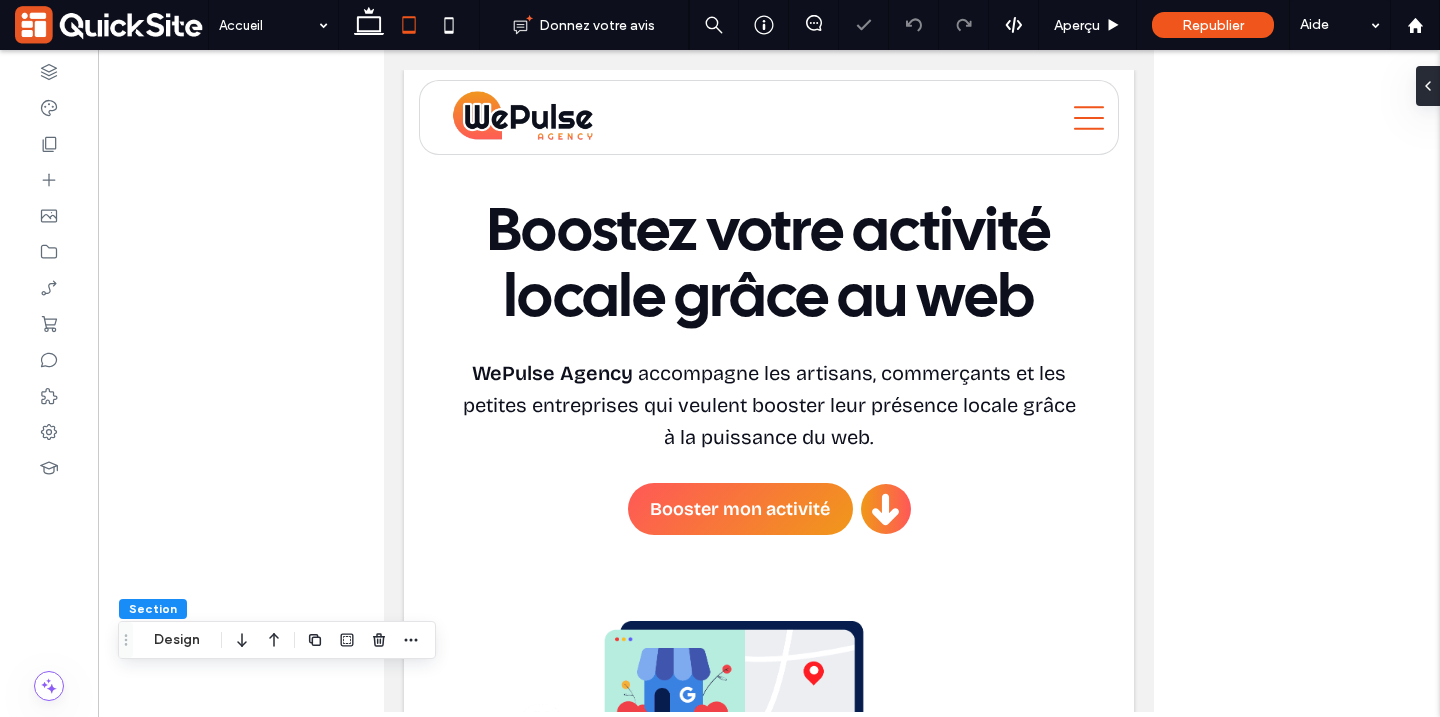type on "**" 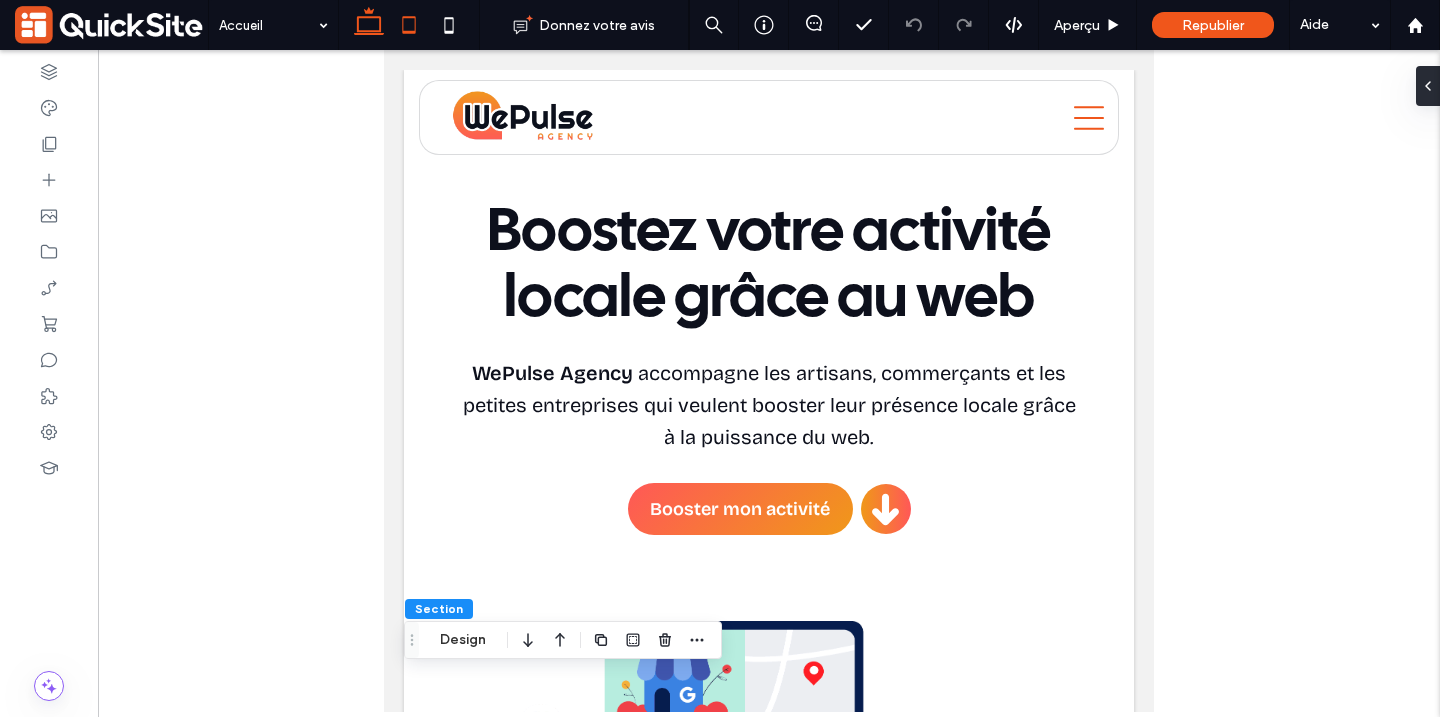 drag, startPoint x: 372, startPoint y: 31, endPoint x: 288, endPoint y: 38, distance: 84.29116 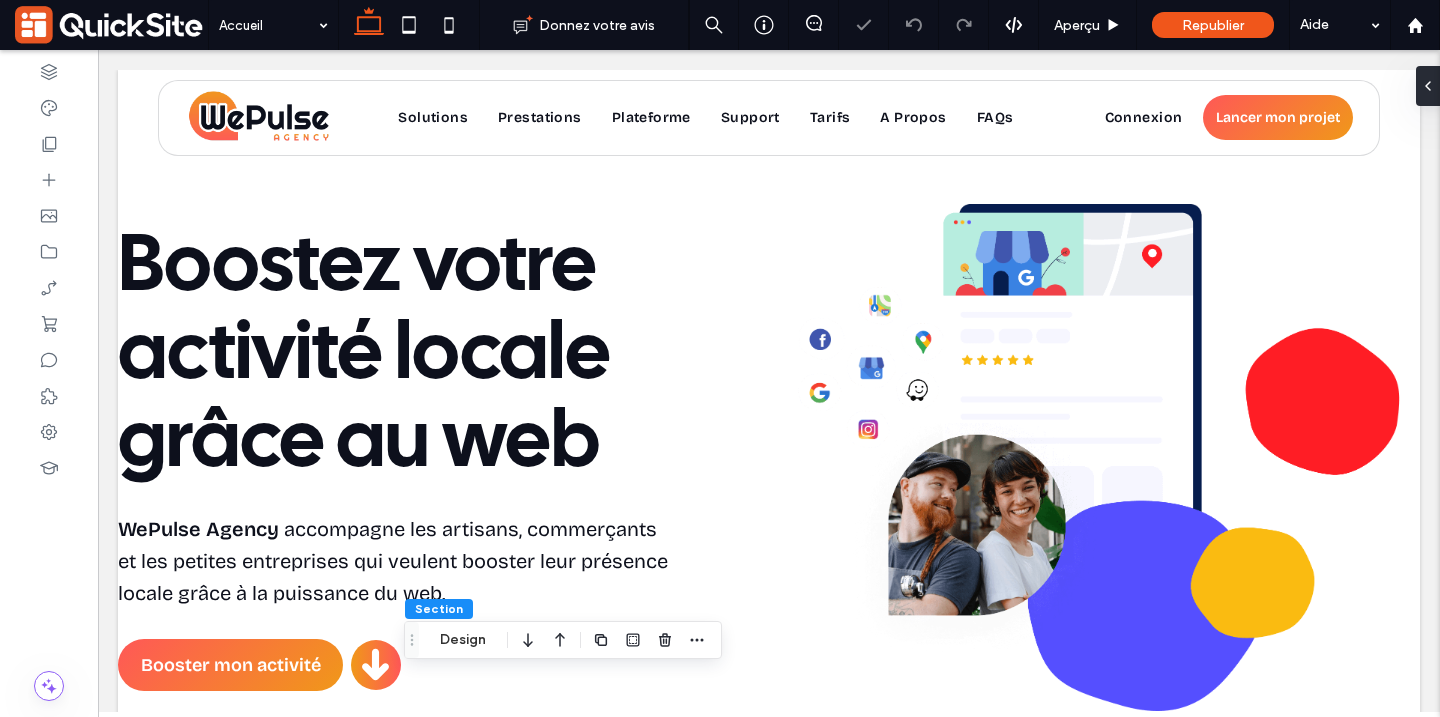 type on "*" 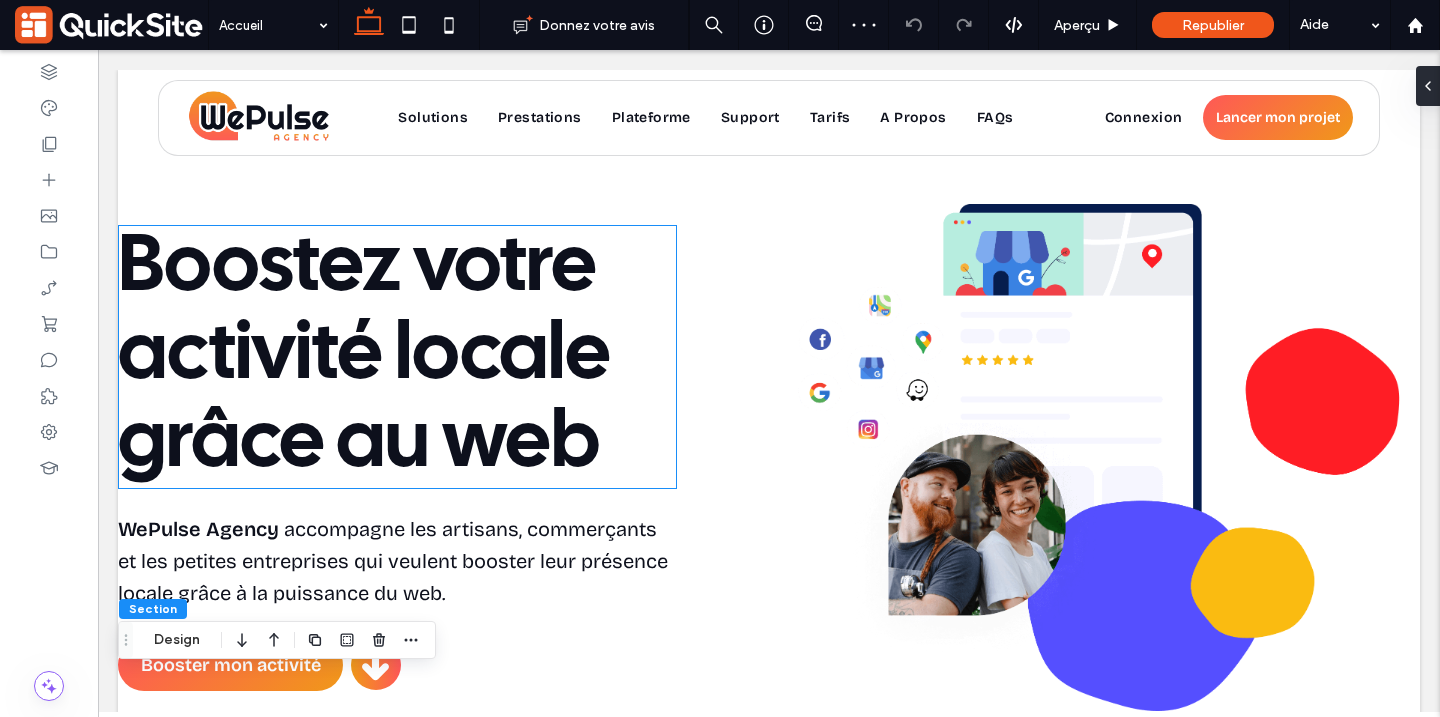 scroll, scrollTop: 11, scrollLeft: 0, axis: vertical 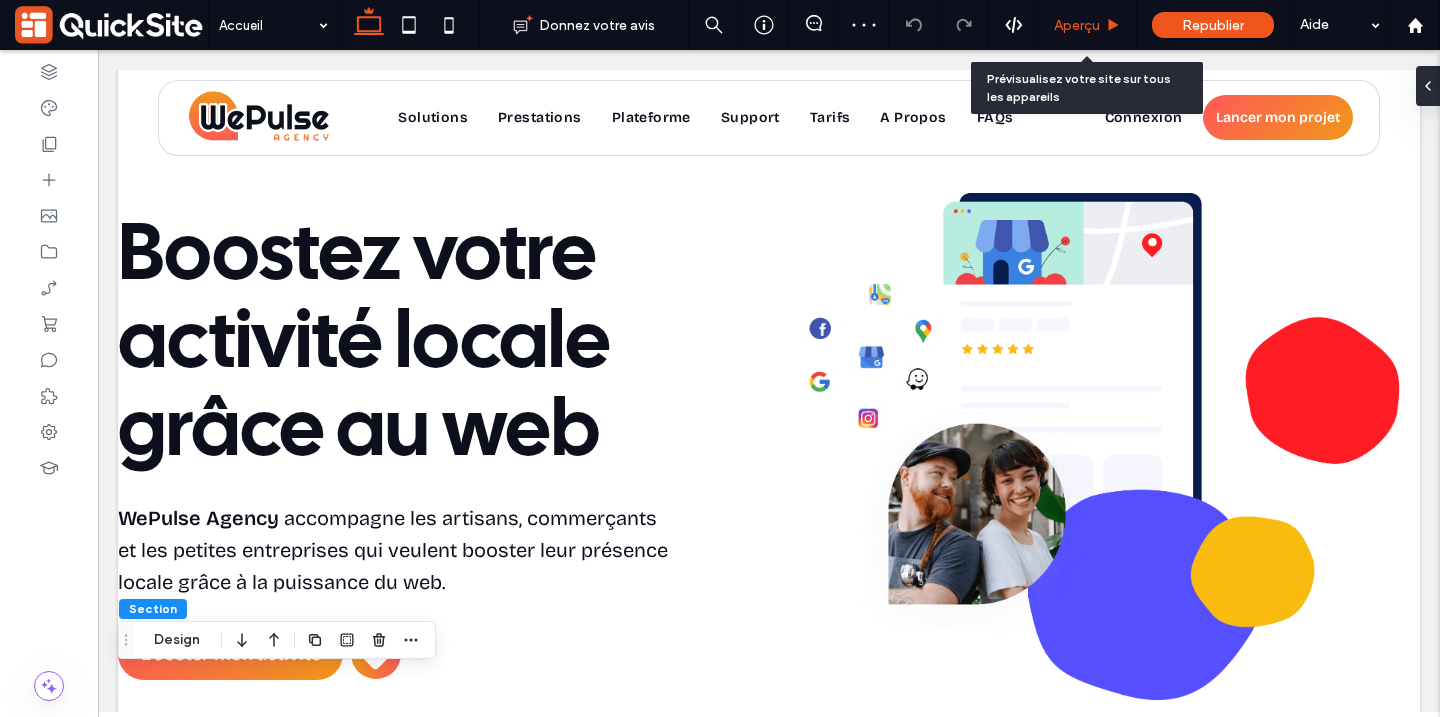 click on "Aperçu" at bounding box center (1077, 25) 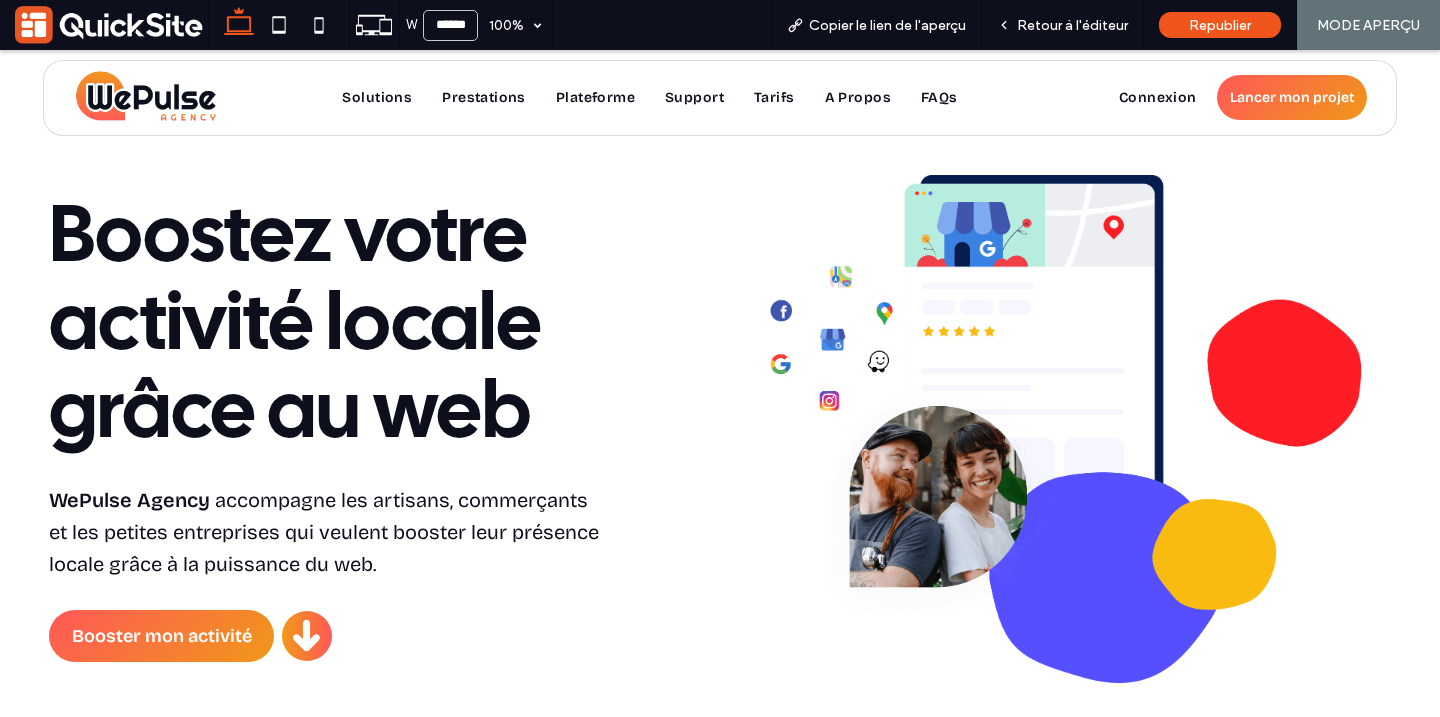 scroll, scrollTop: 0, scrollLeft: 0, axis: both 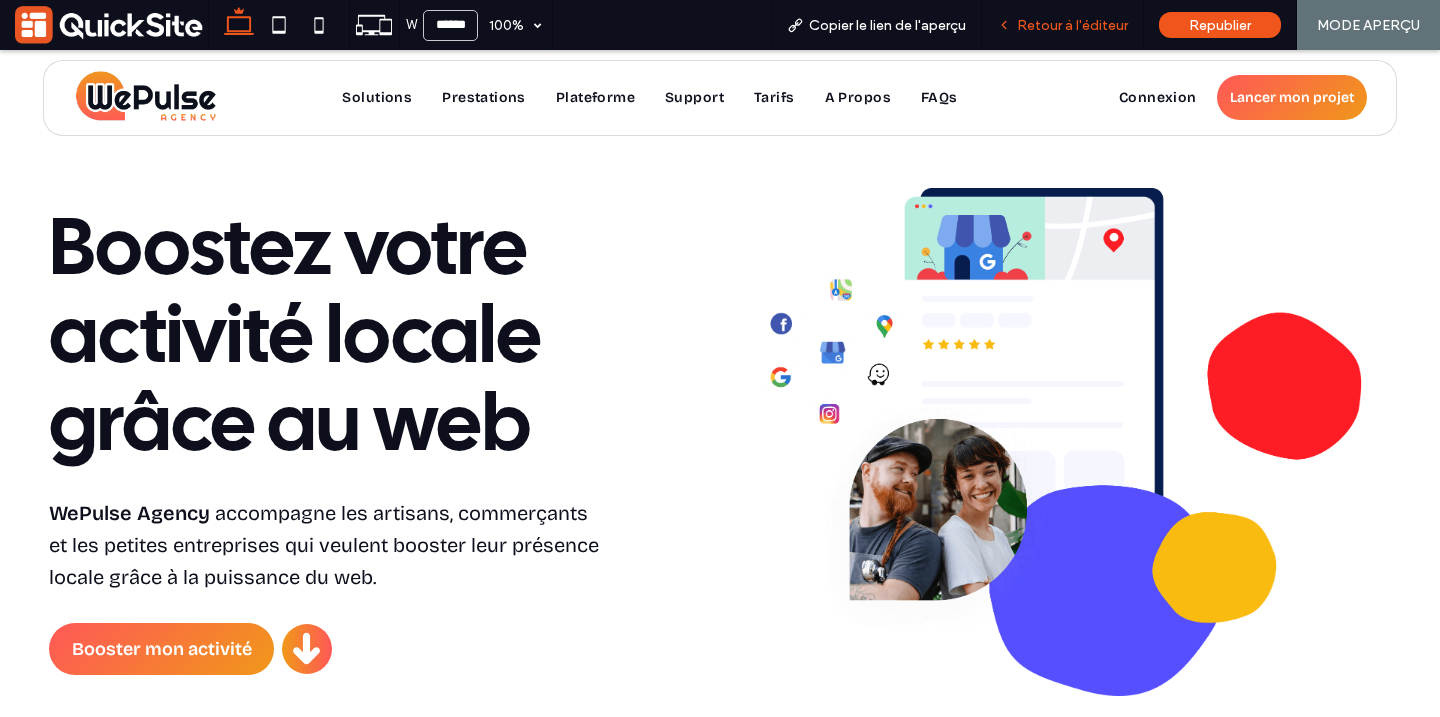 click on "Retour à l'éditeur" at bounding box center [1072, 25] 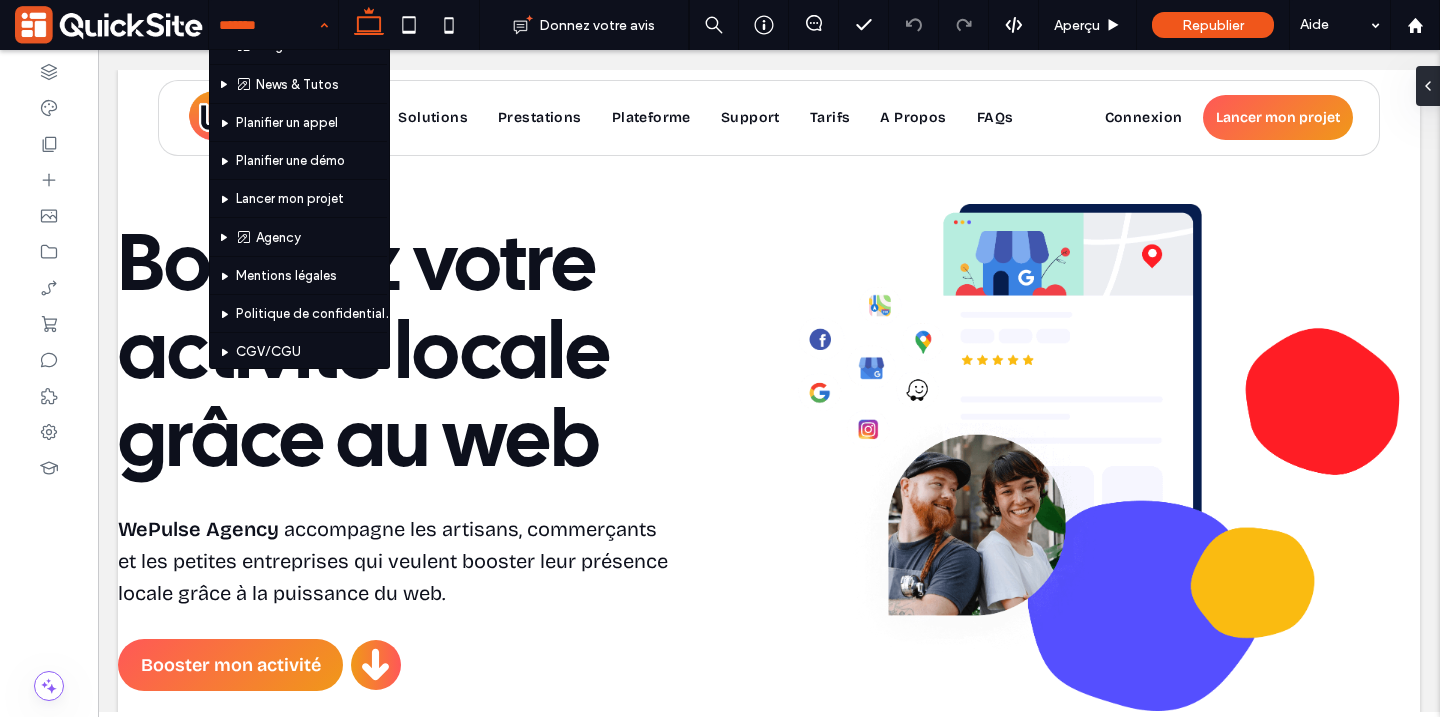 scroll, scrollTop: 810, scrollLeft: 0, axis: vertical 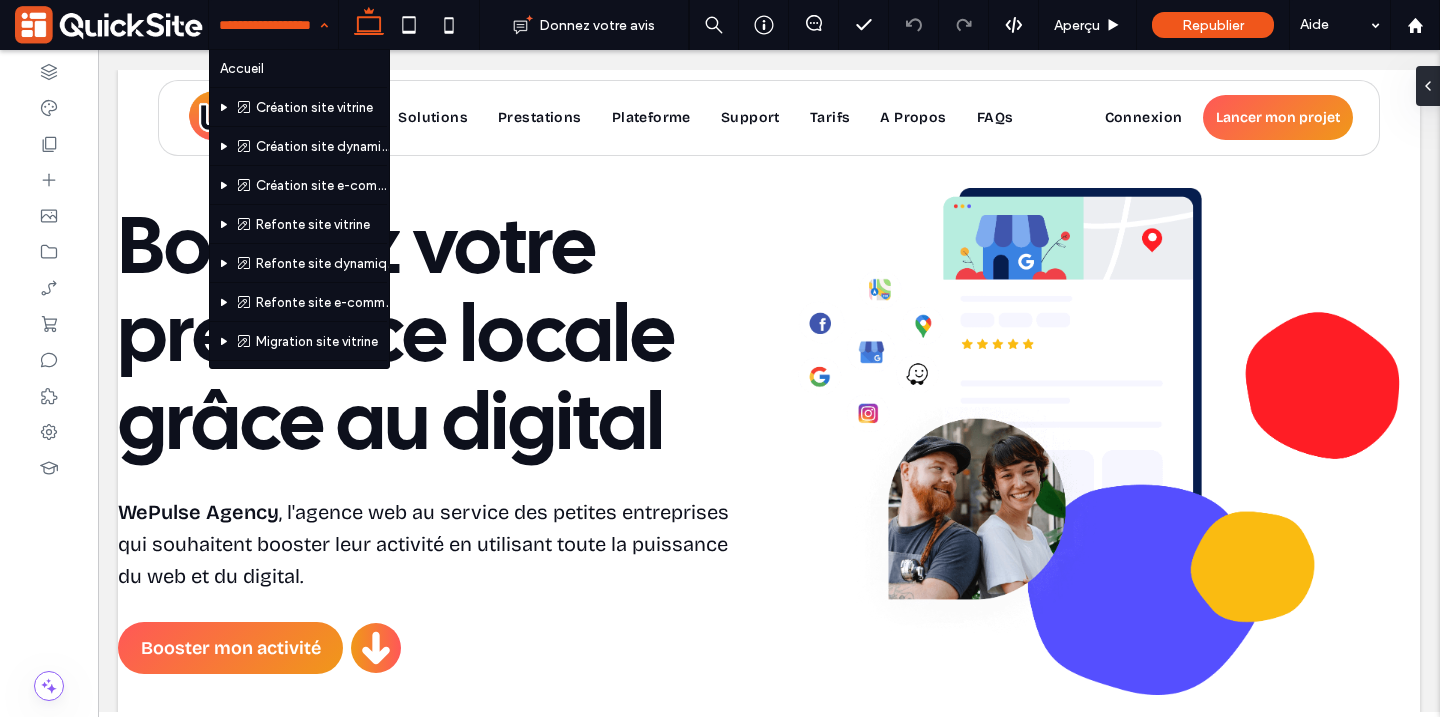 click at bounding box center (268, 25) 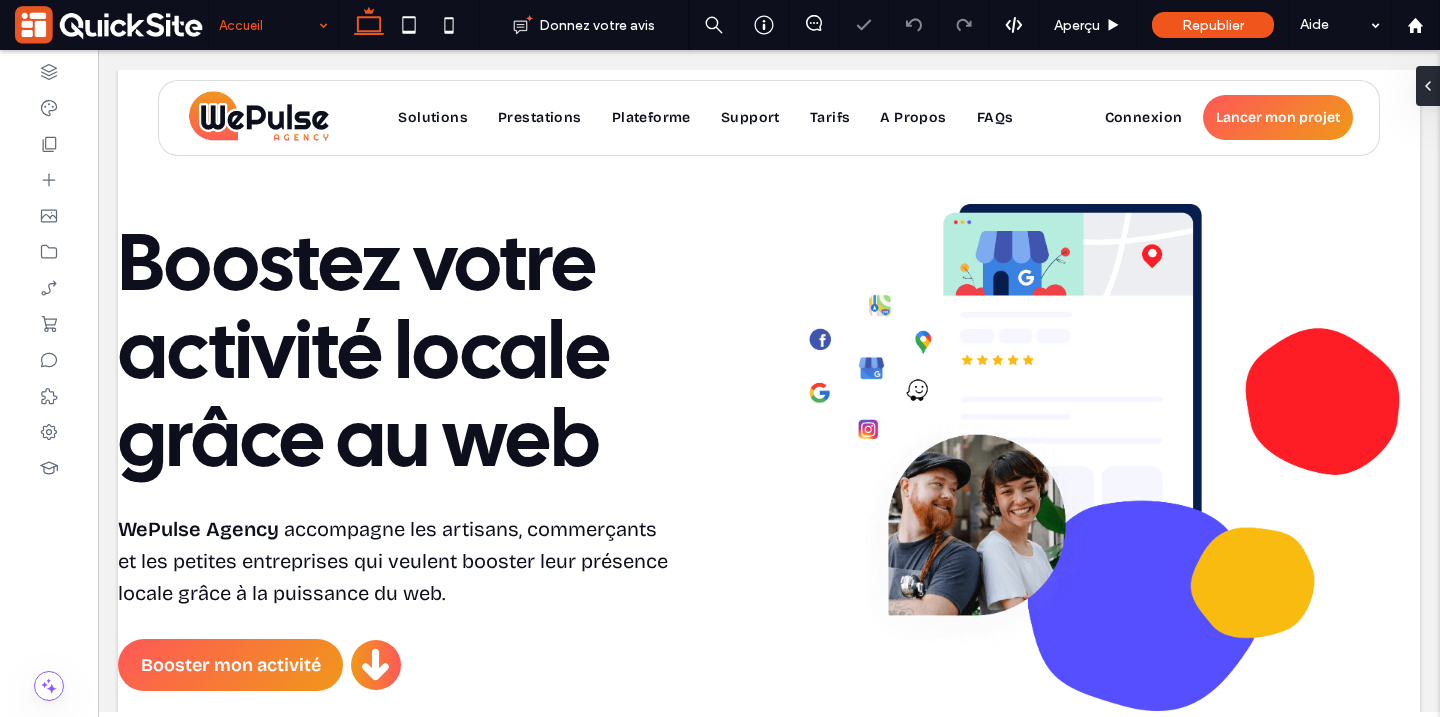 scroll, scrollTop: 0, scrollLeft: 0, axis: both 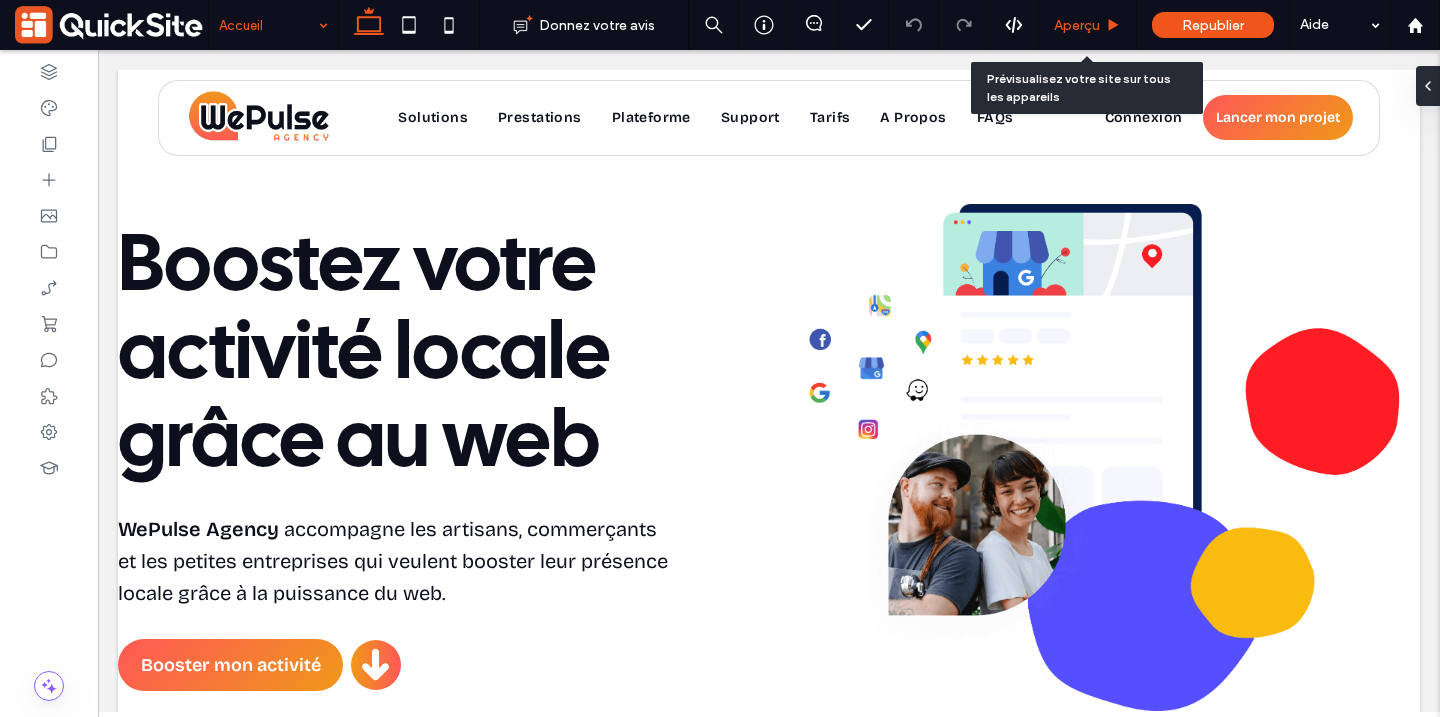 click on "Aperçu" at bounding box center (1077, 25) 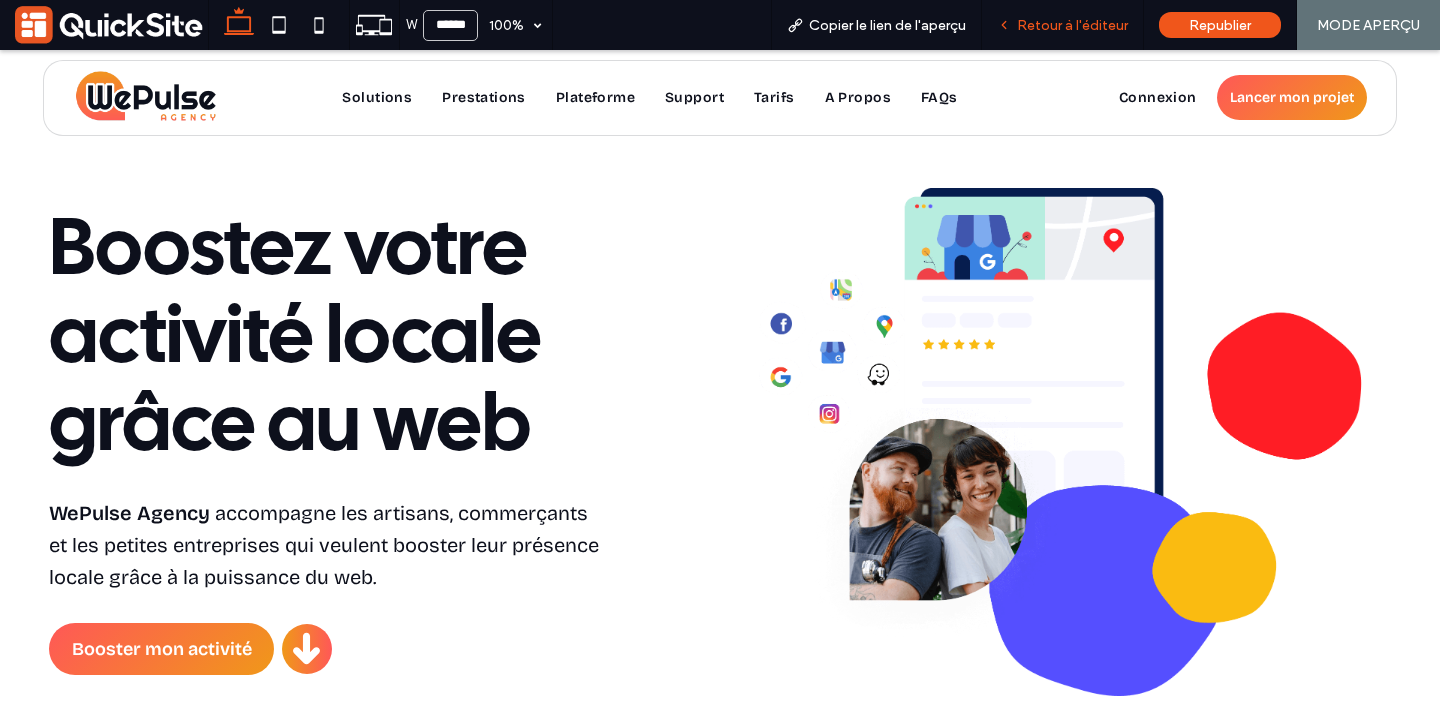 click on "Retour à l'éditeur" at bounding box center [1072, 25] 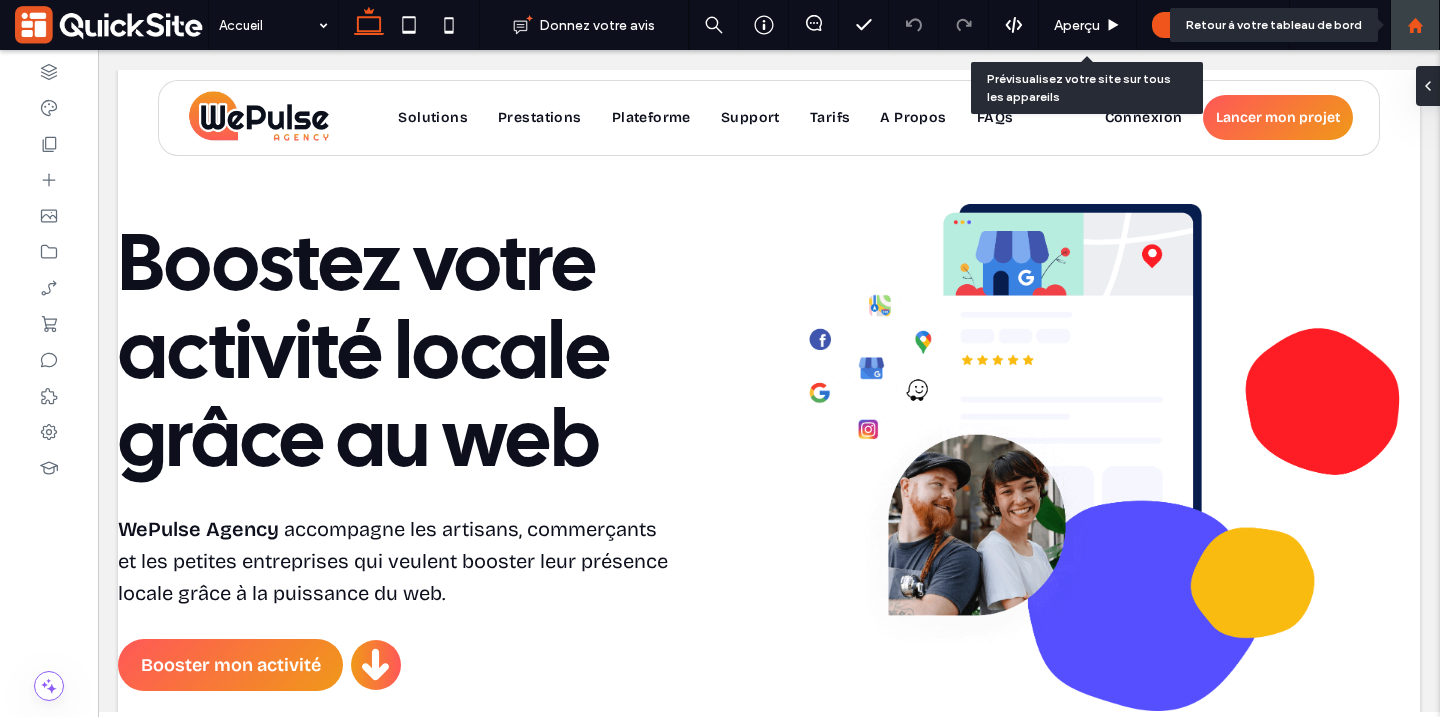 click at bounding box center [1415, 25] 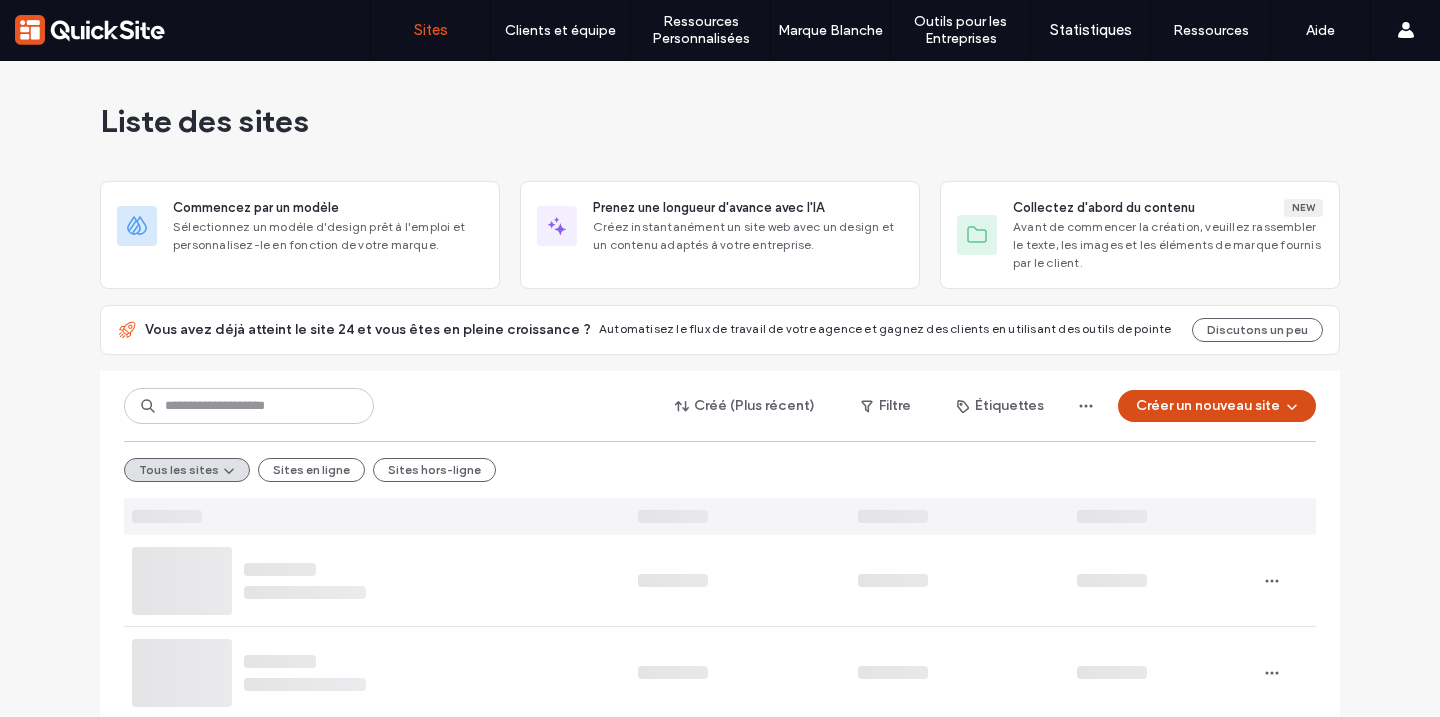 scroll, scrollTop: 0, scrollLeft: 0, axis: both 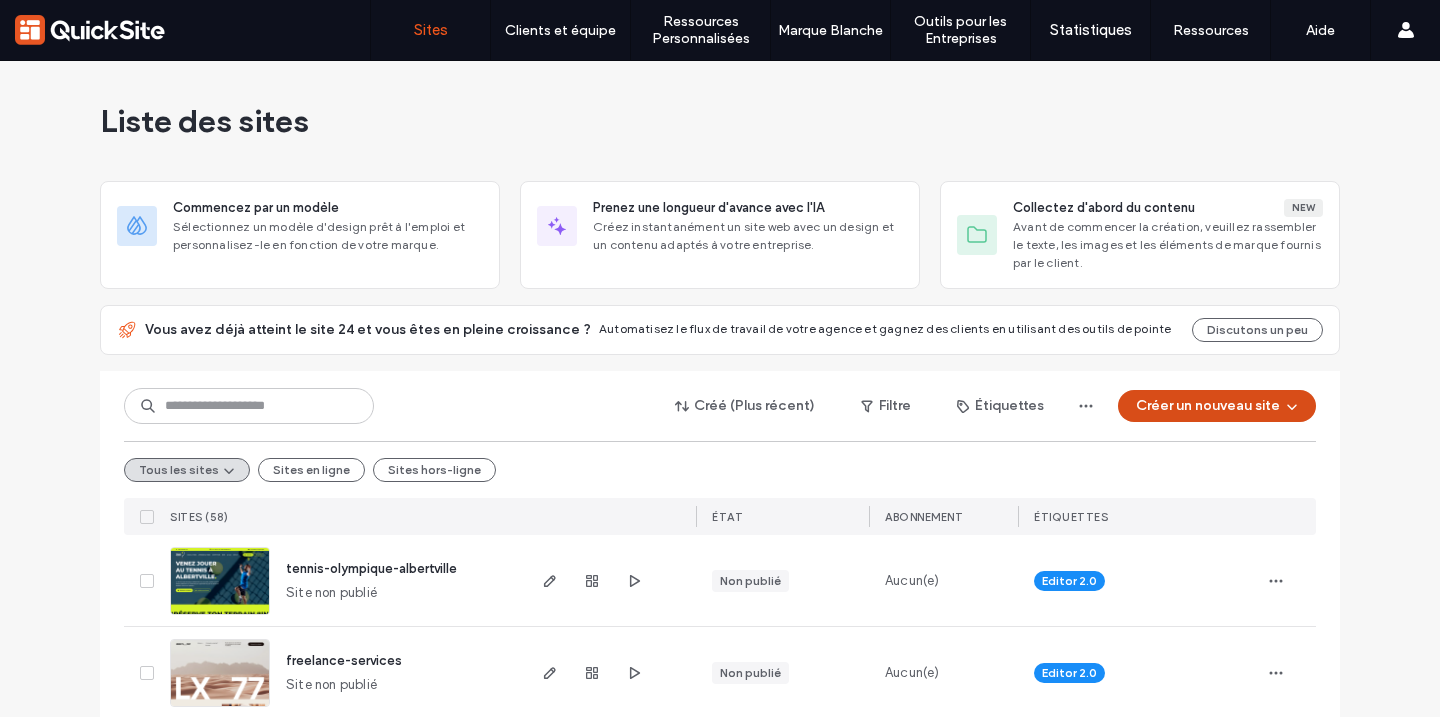click 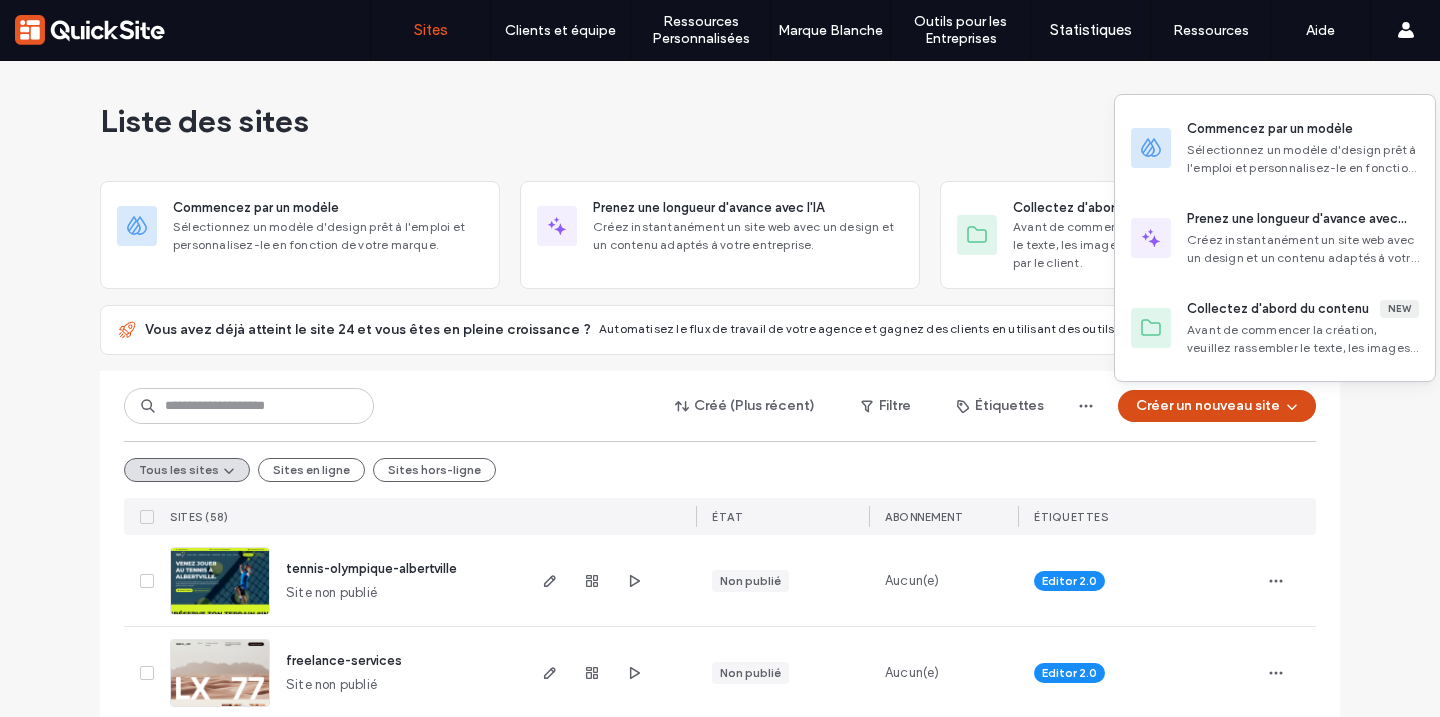 scroll, scrollTop: 0, scrollLeft: 0, axis: both 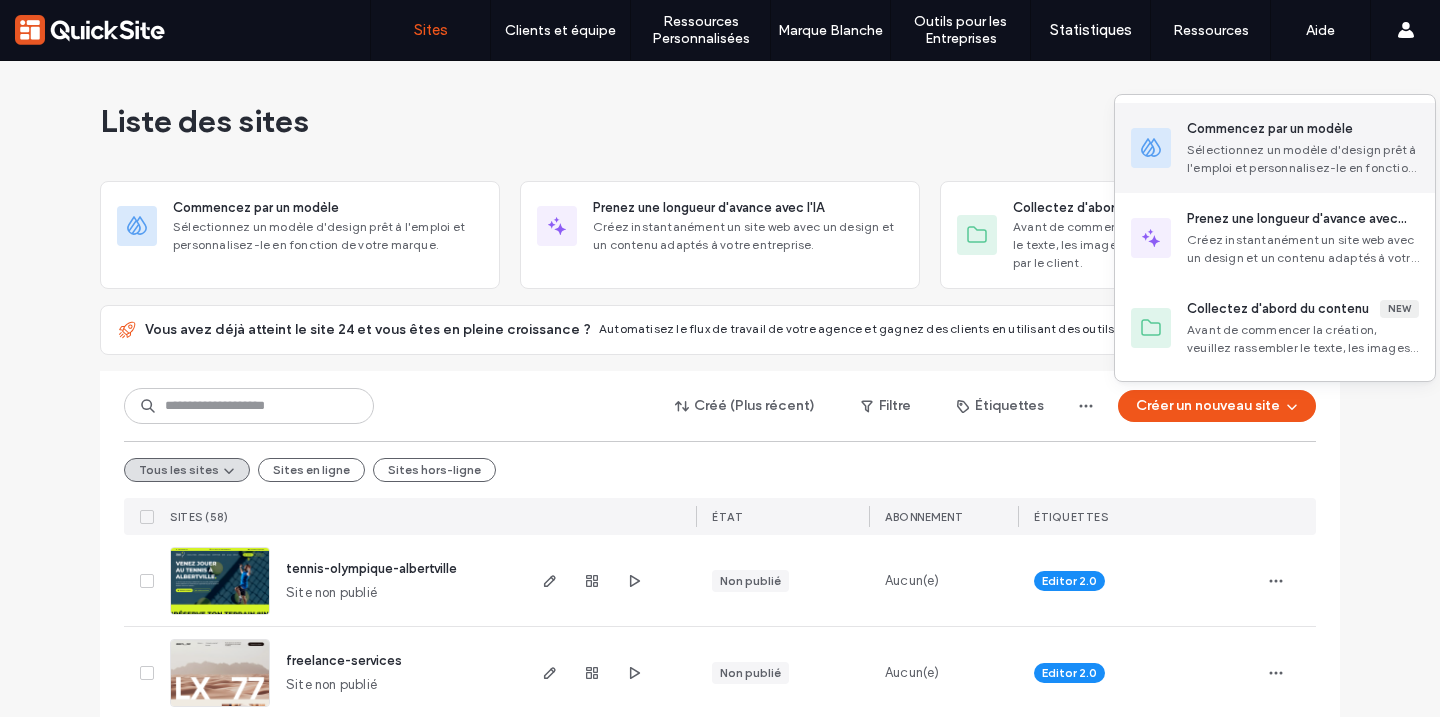 click on "Sélectionnez un modèle d'design prêt à l'emploi et personnalisez-le en fonction de votre marque." at bounding box center (1303, 159) 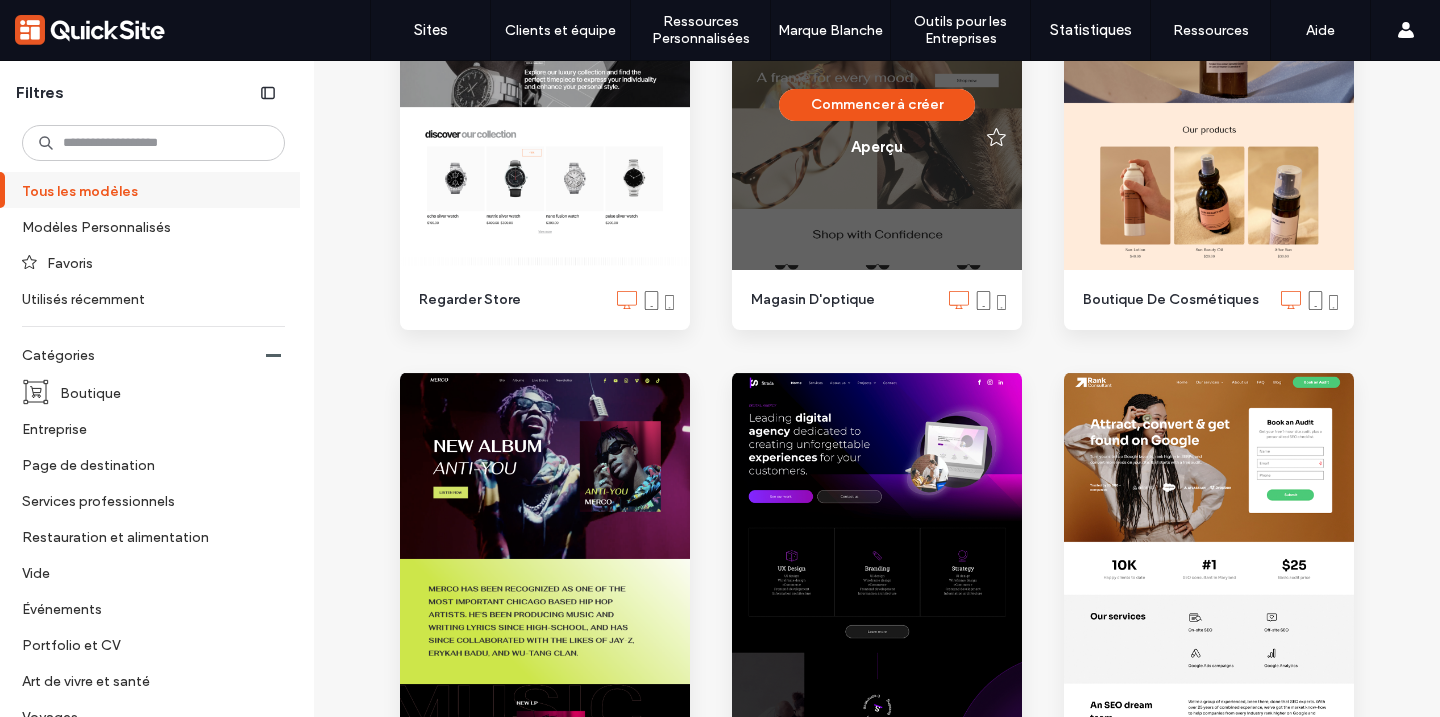 scroll, scrollTop: 3124, scrollLeft: 0, axis: vertical 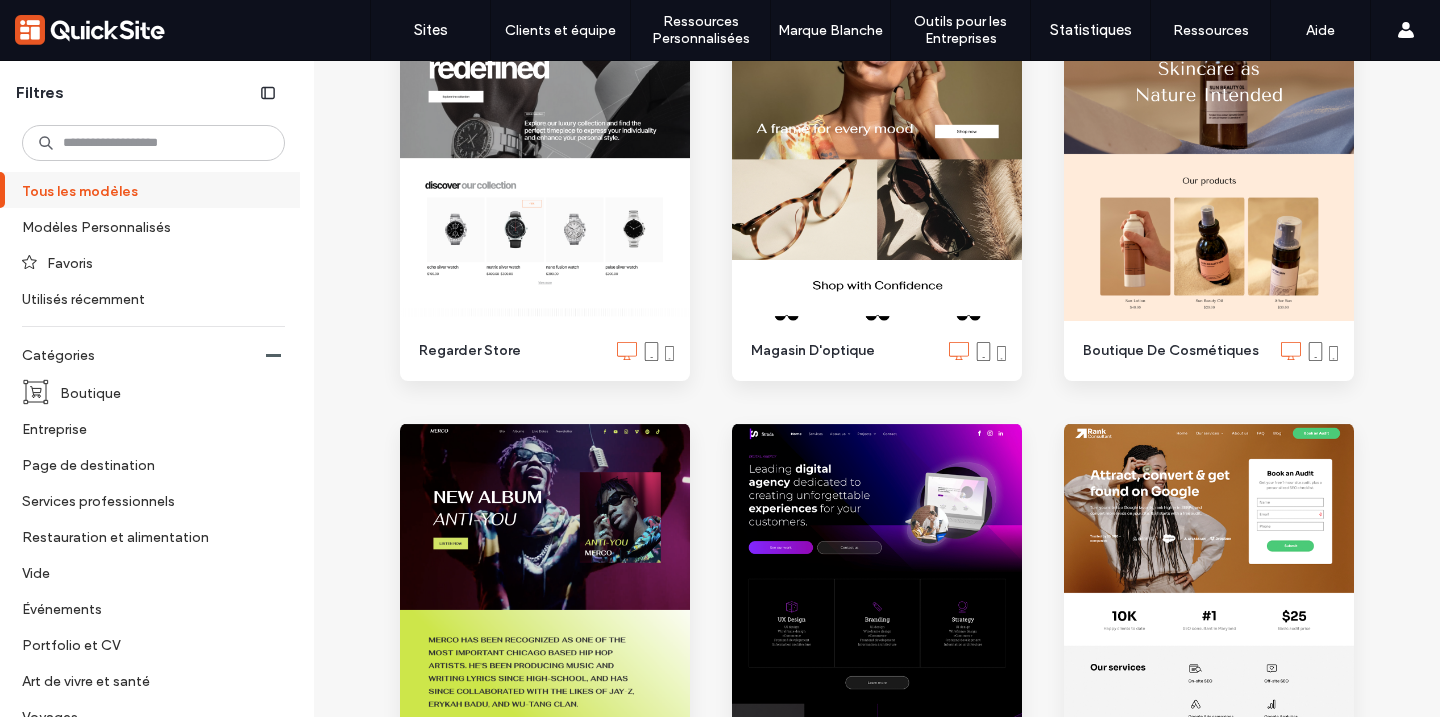 click 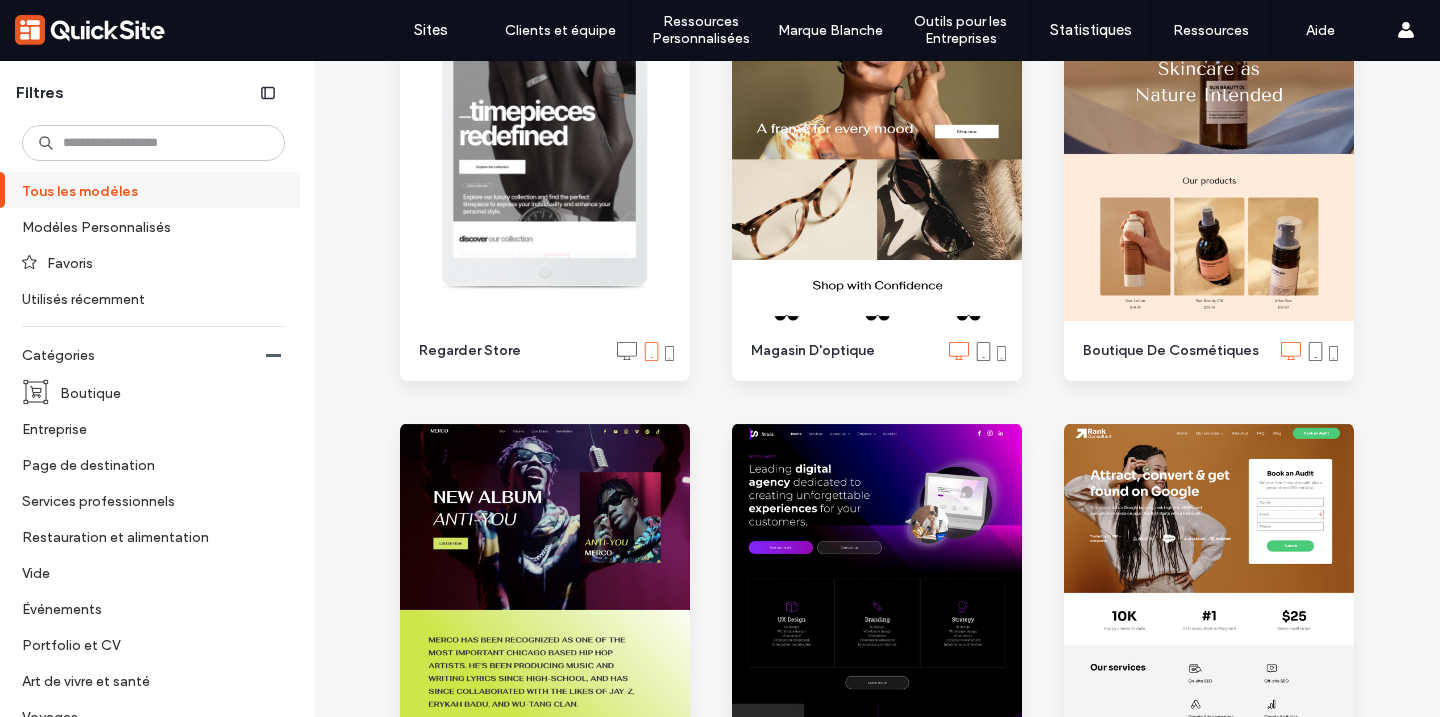click 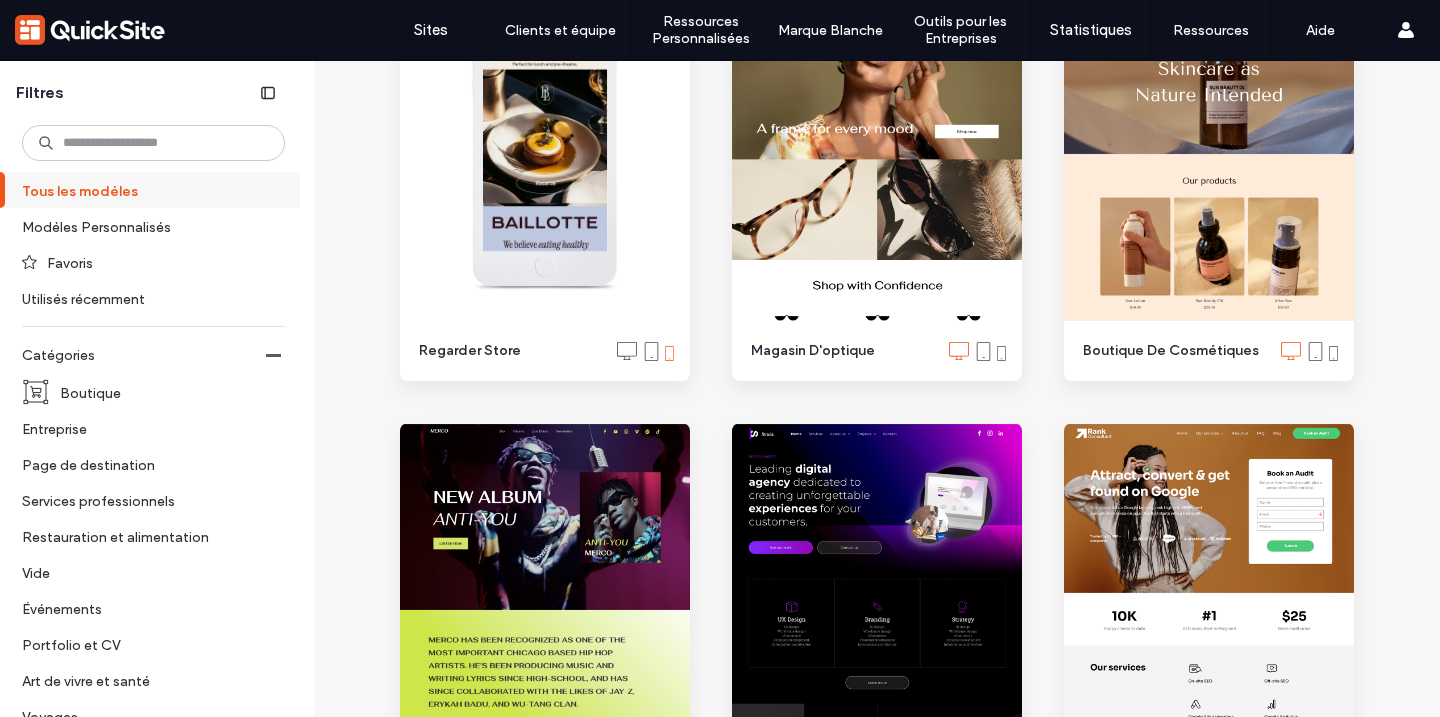 click 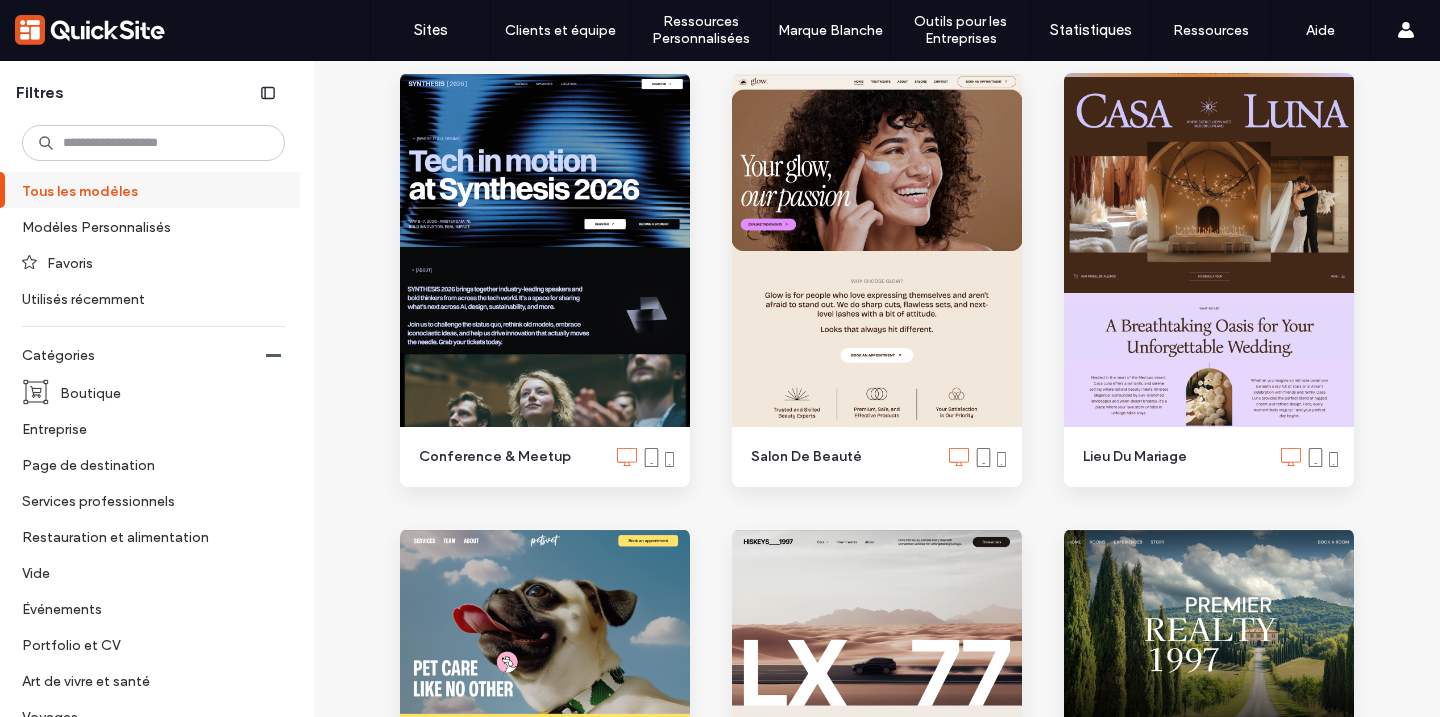 scroll, scrollTop: 1190, scrollLeft: 0, axis: vertical 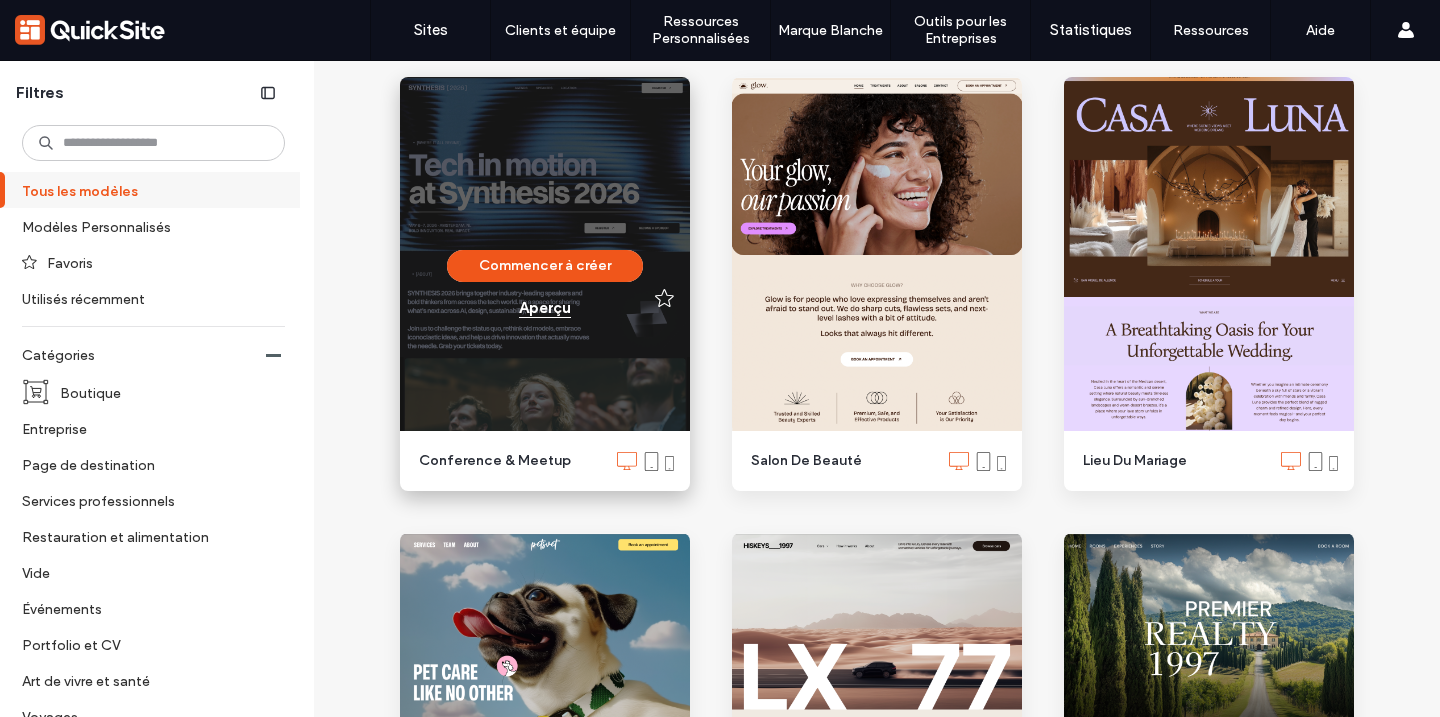 click on "Aperçu" at bounding box center (545, 308) 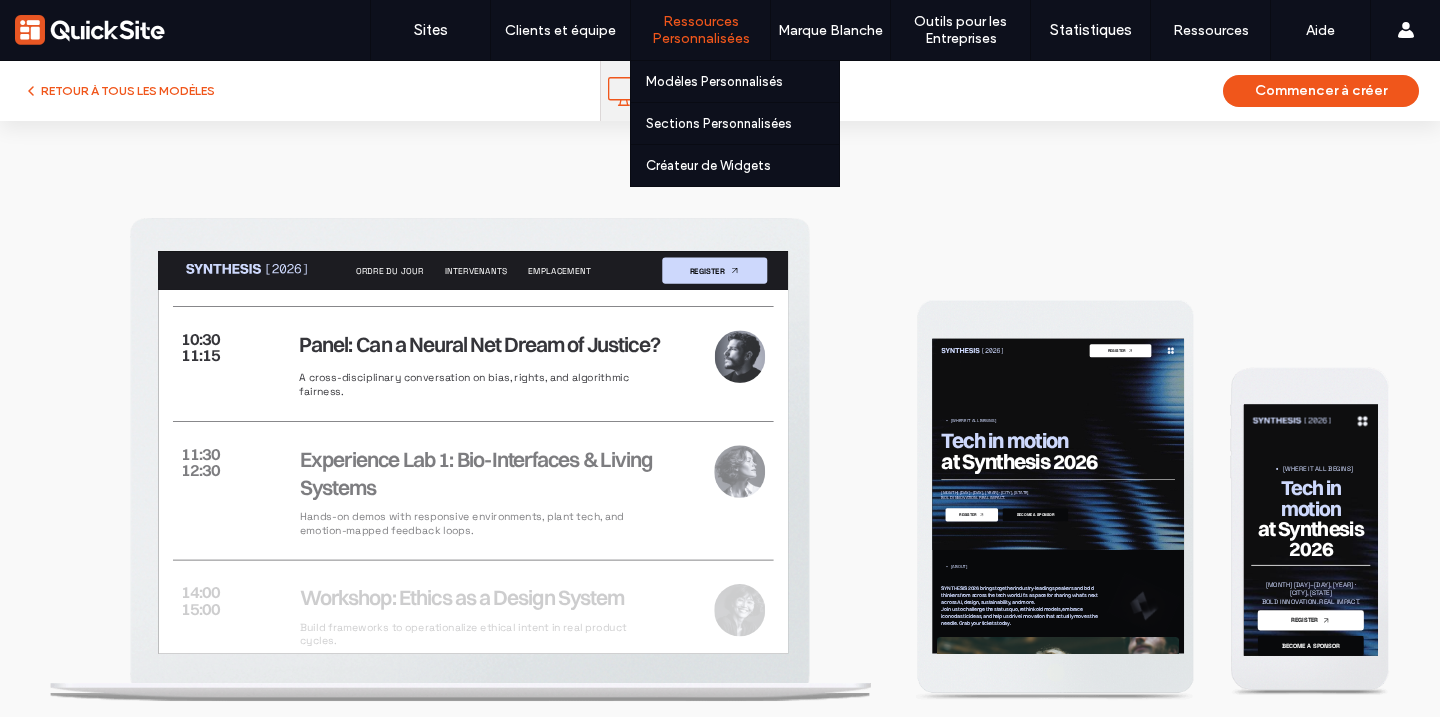 scroll, scrollTop: 0, scrollLeft: 0, axis: both 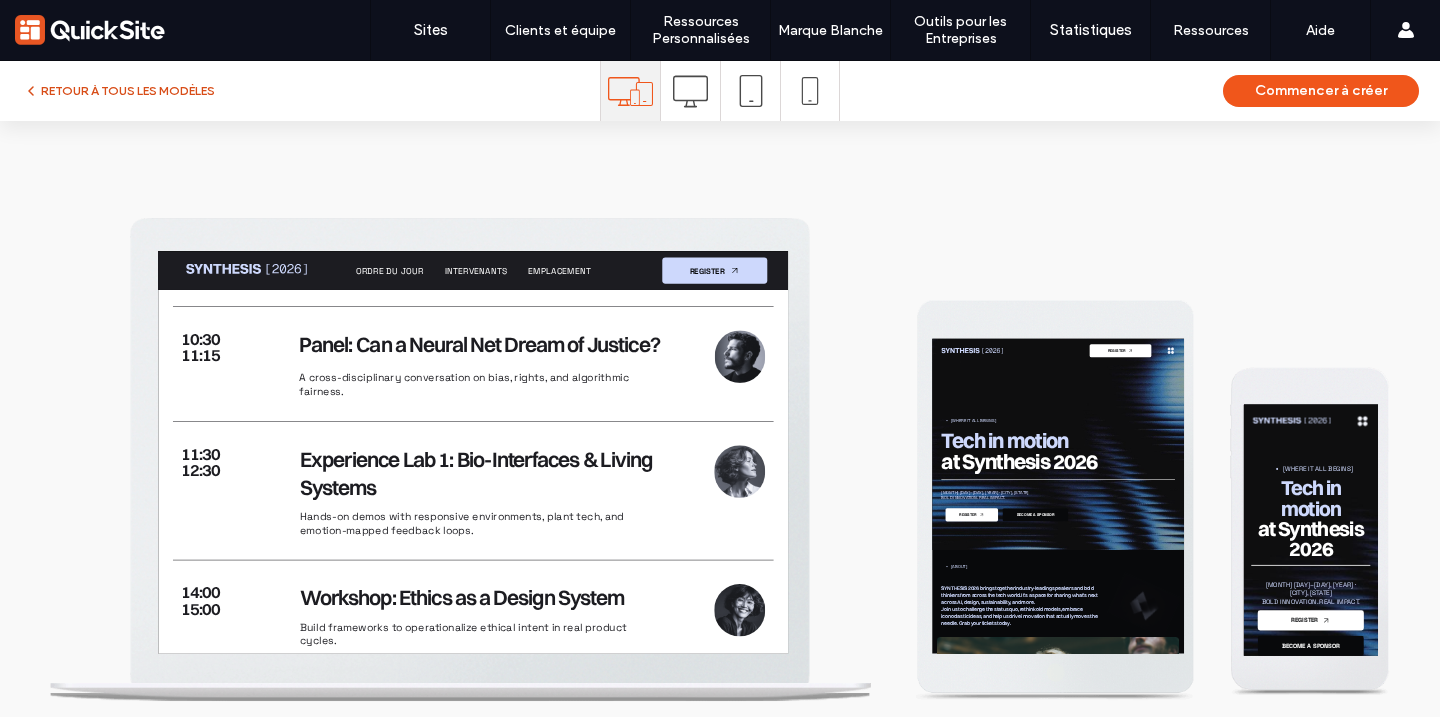 click on "RETOUR À TOUS LES MODÈLES" at bounding box center (119, 91) 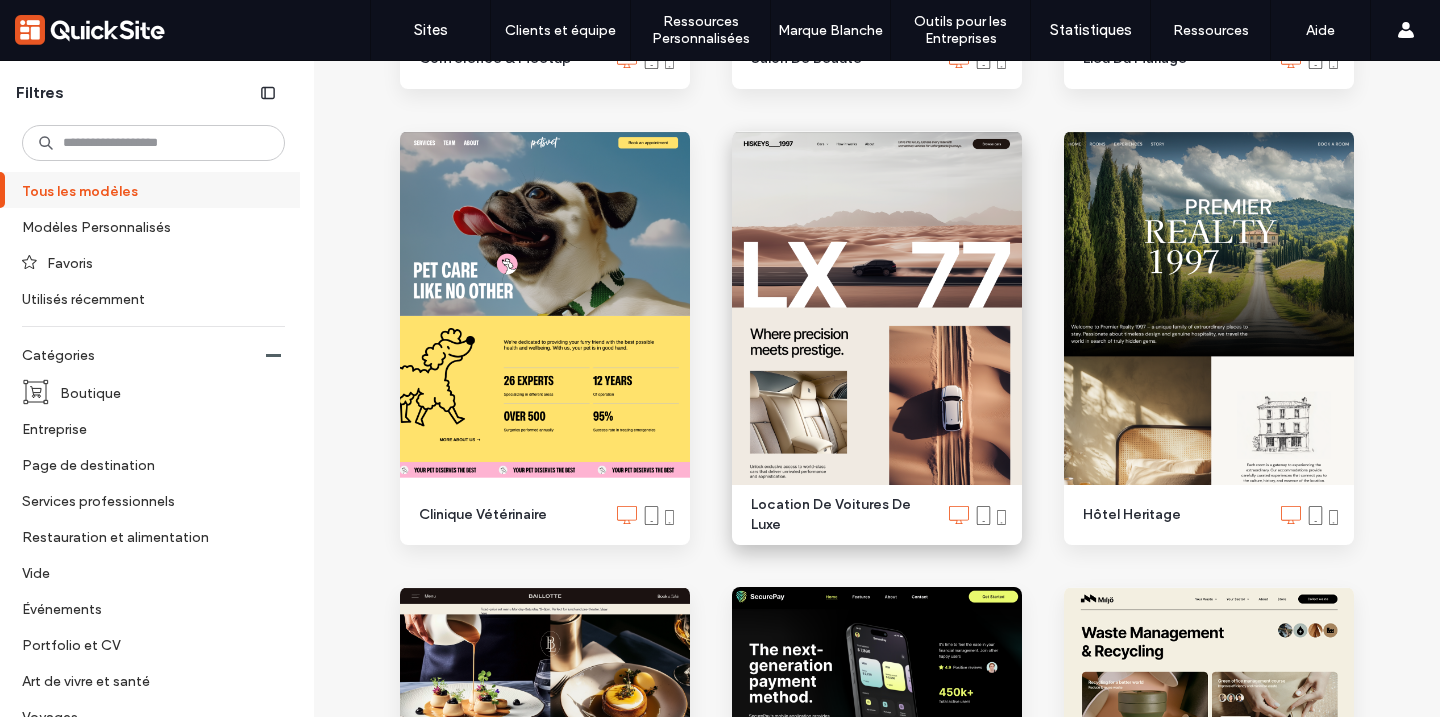 scroll, scrollTop: 1593, scrollLeft: 0, axis: vertical 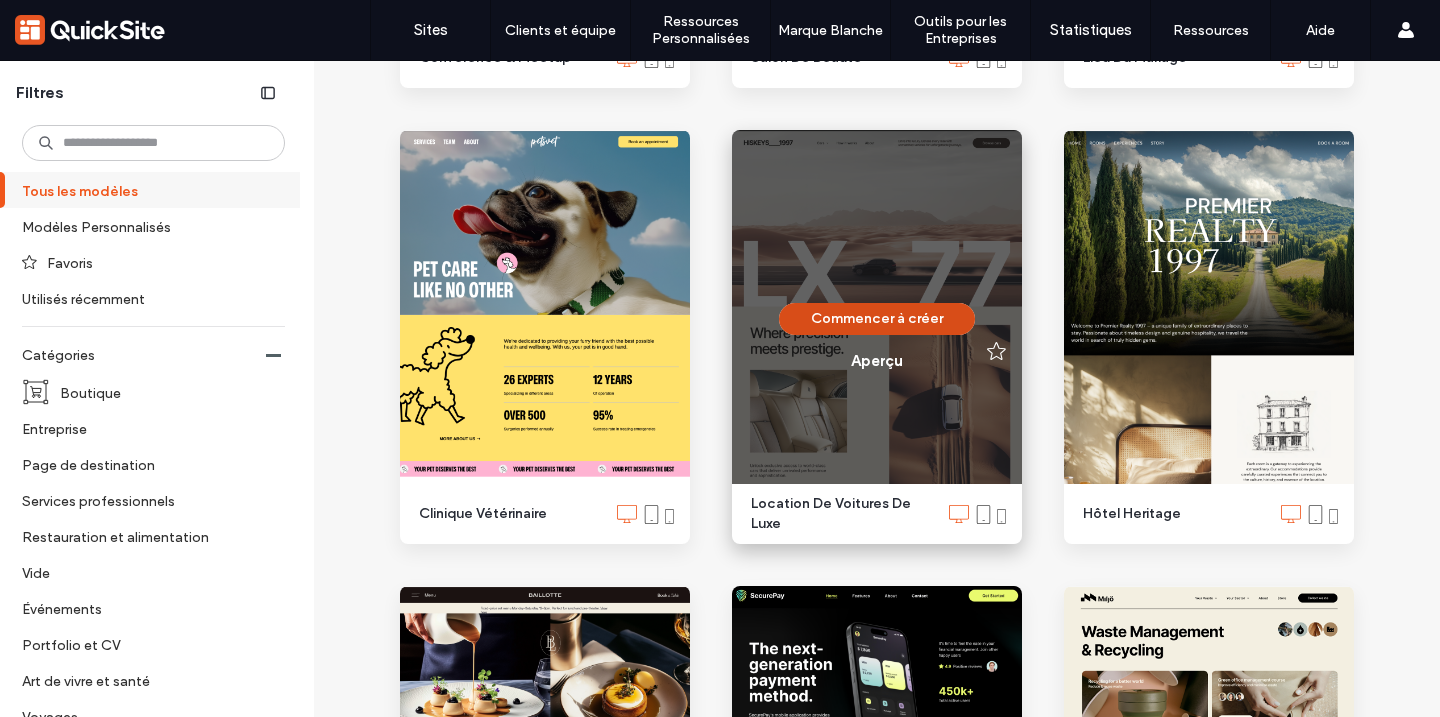 click on "Commencer à créer" at bounding box center [877, 319] 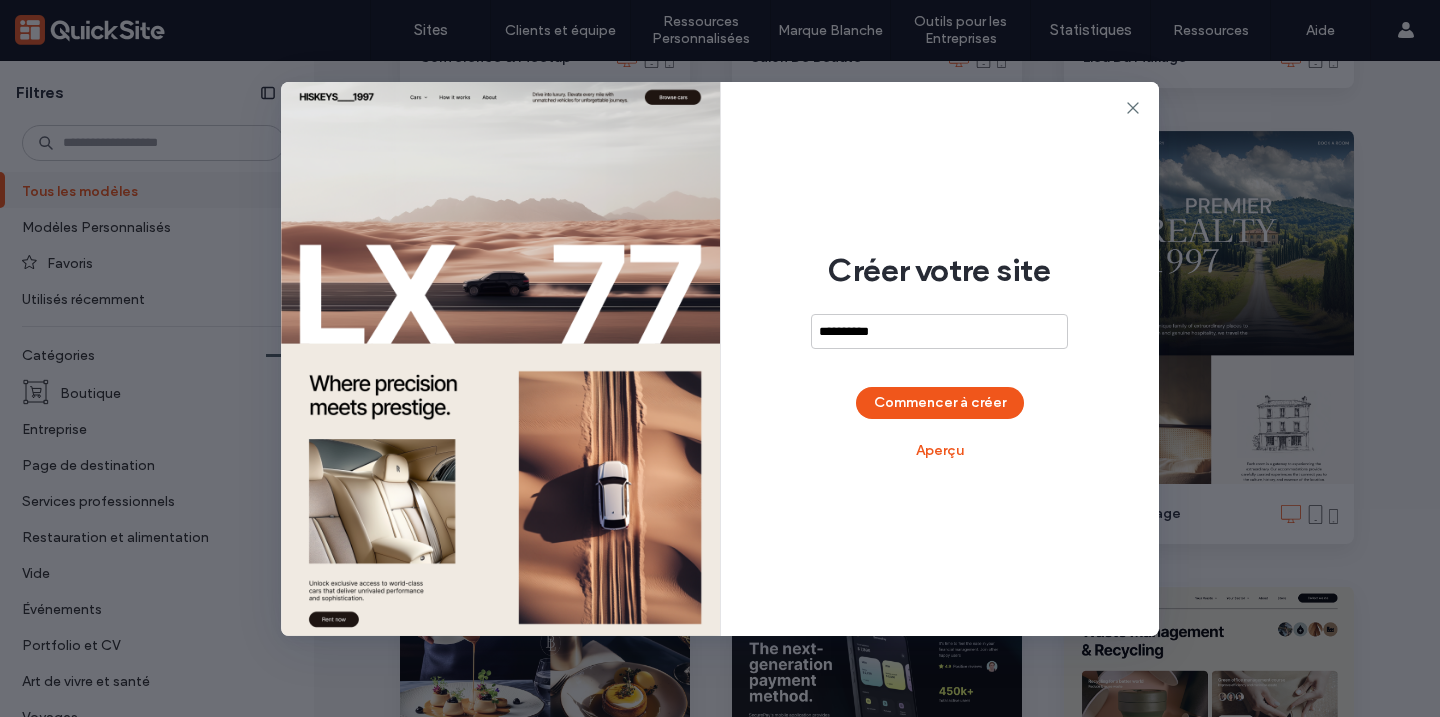 type on "*********" 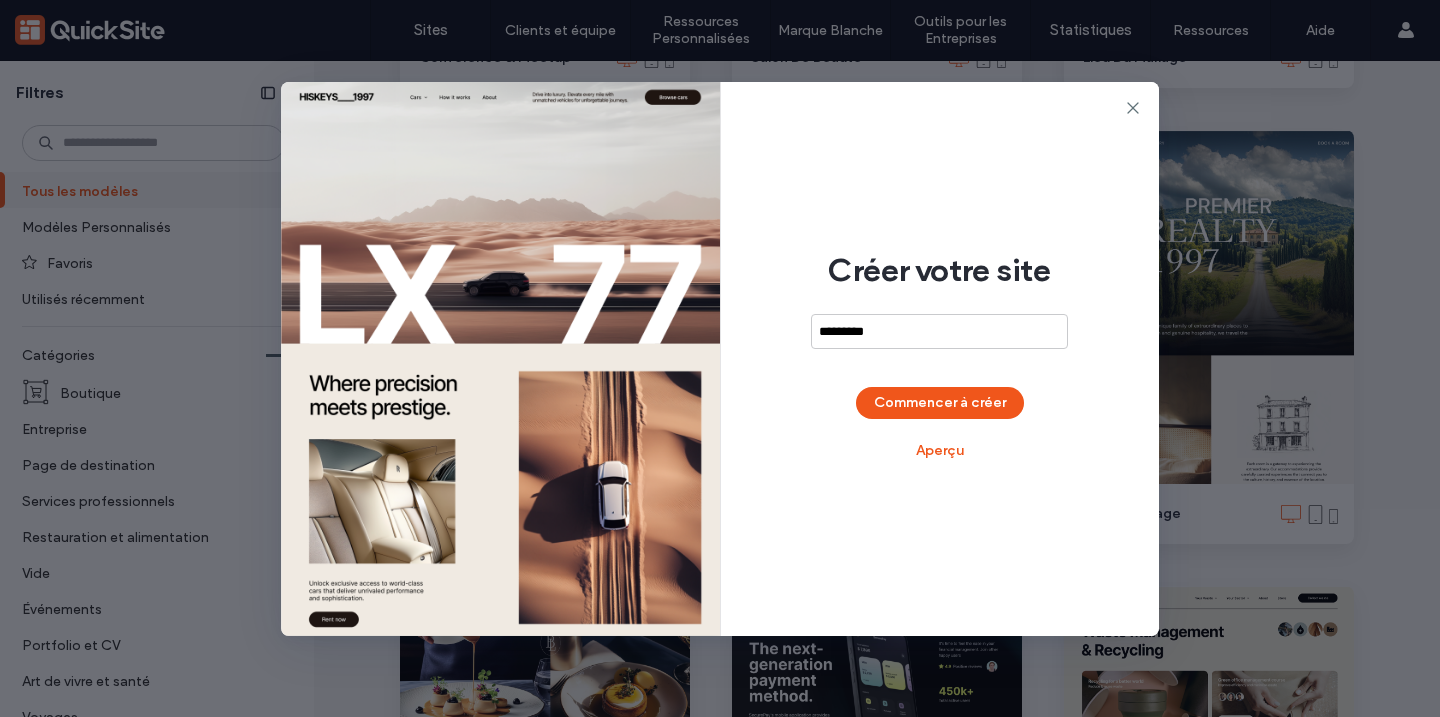 drag, startPoint x: 891, startPoint y: 337, endPoint x: 788, endPoint y: 337, distance: 103 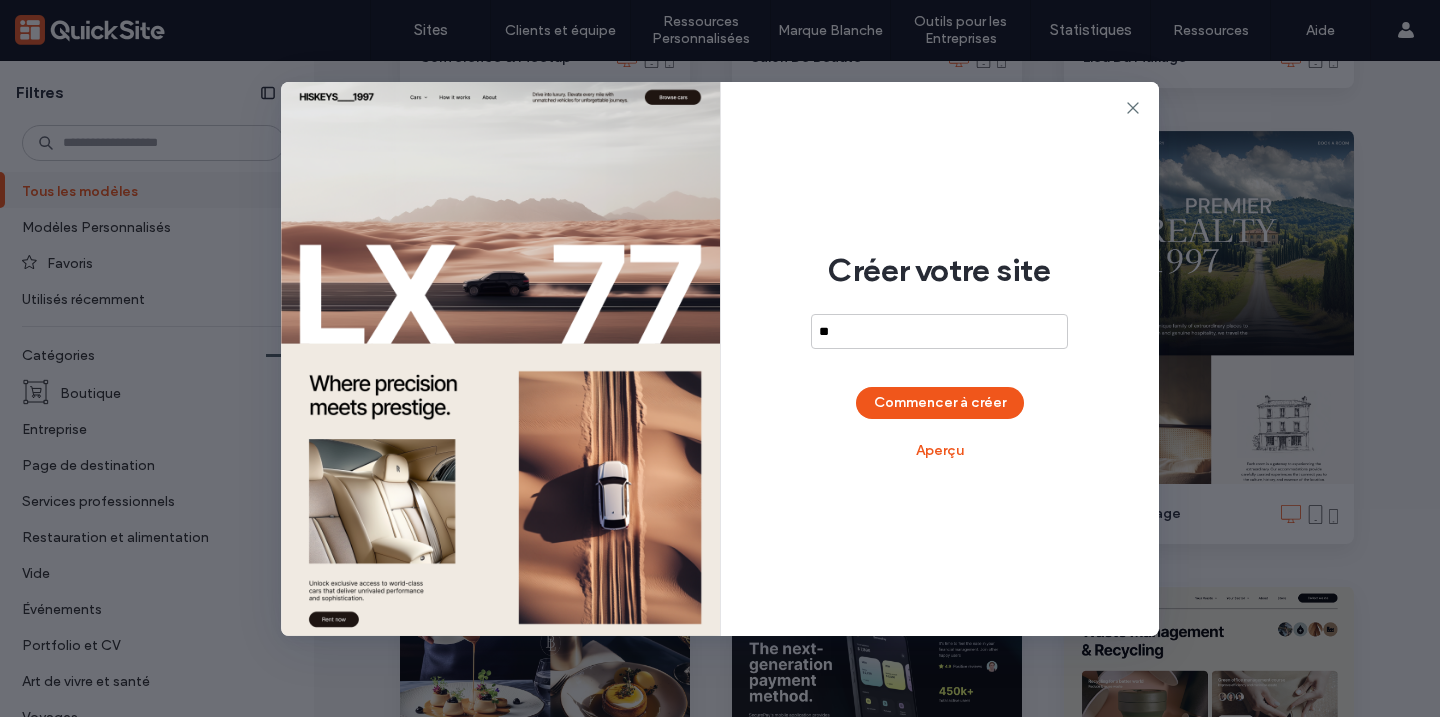 type on "*" 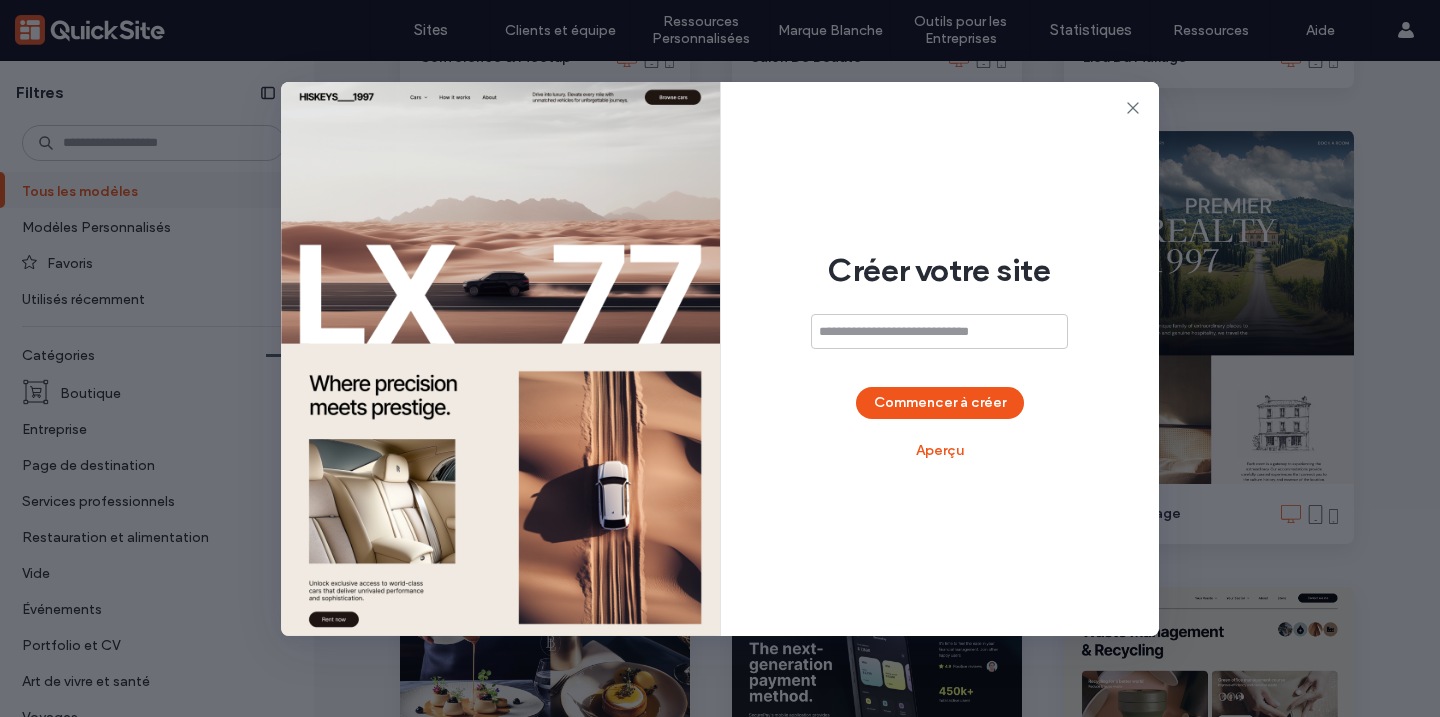 type on "*" 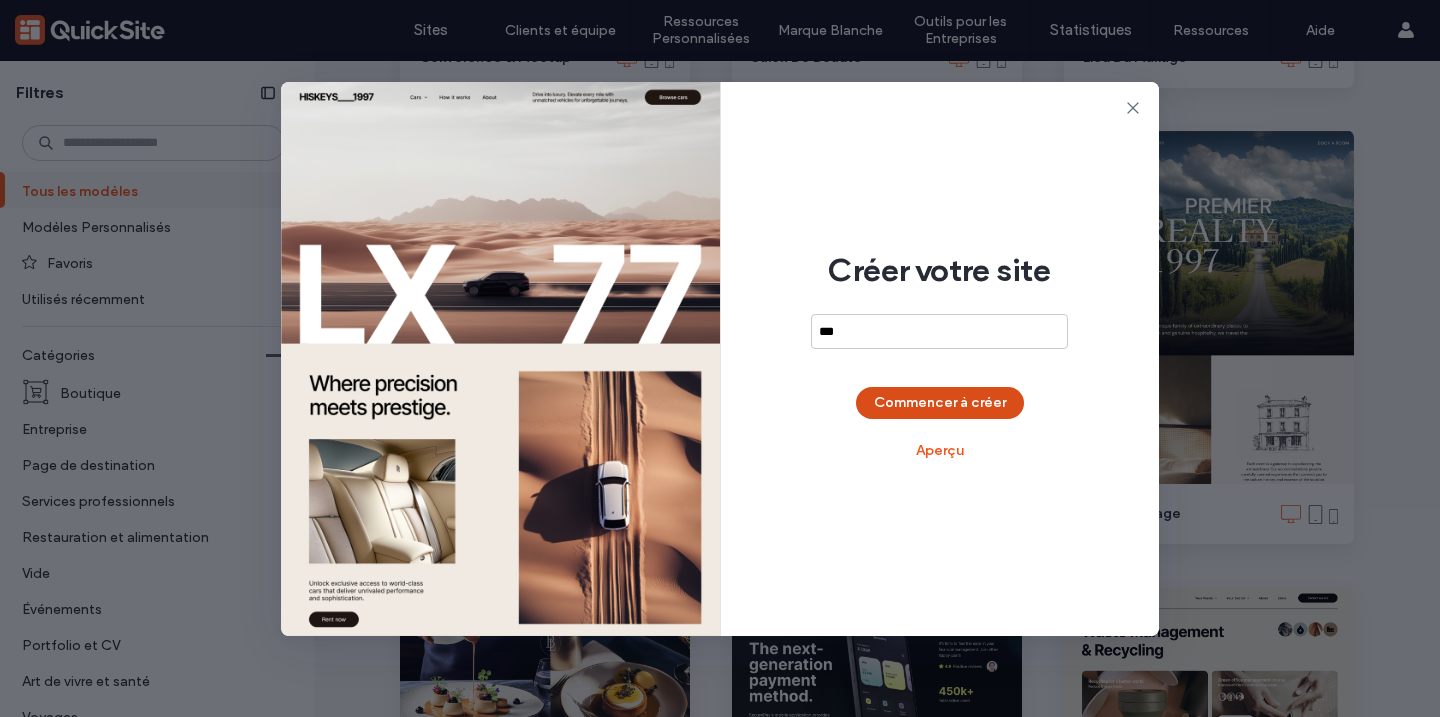 type on "***" 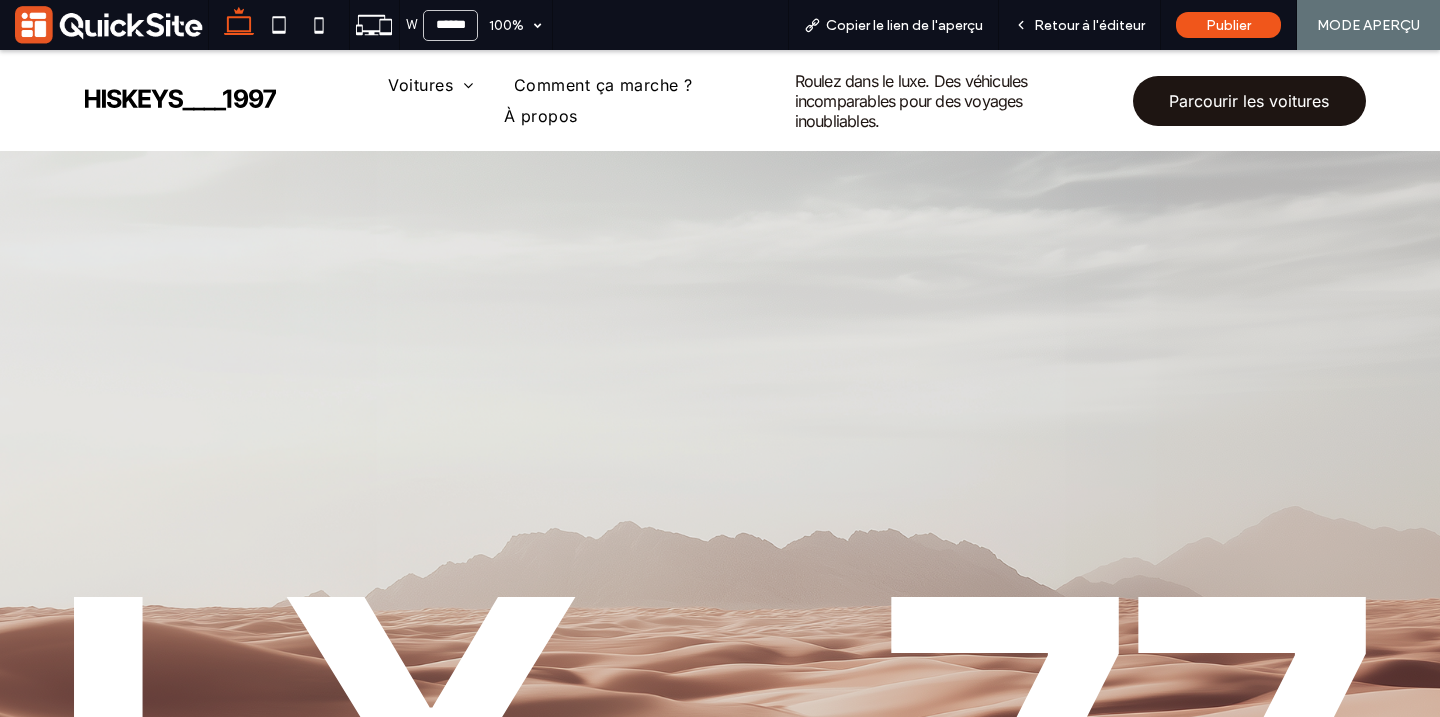 scroll, scrollTop: 458, scrollLeft: 0, axis: vertical 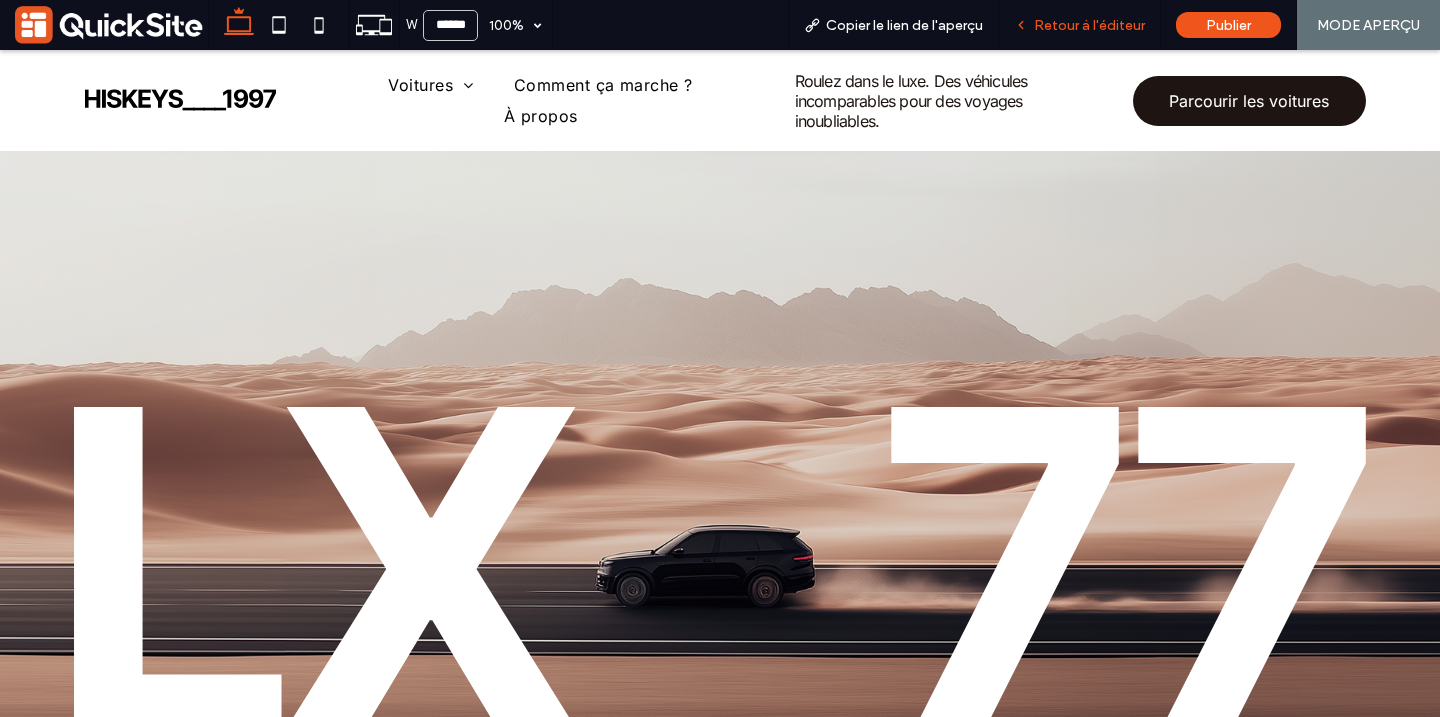click on "Retour à l'éditeur" at bounding box center [1089, 25] 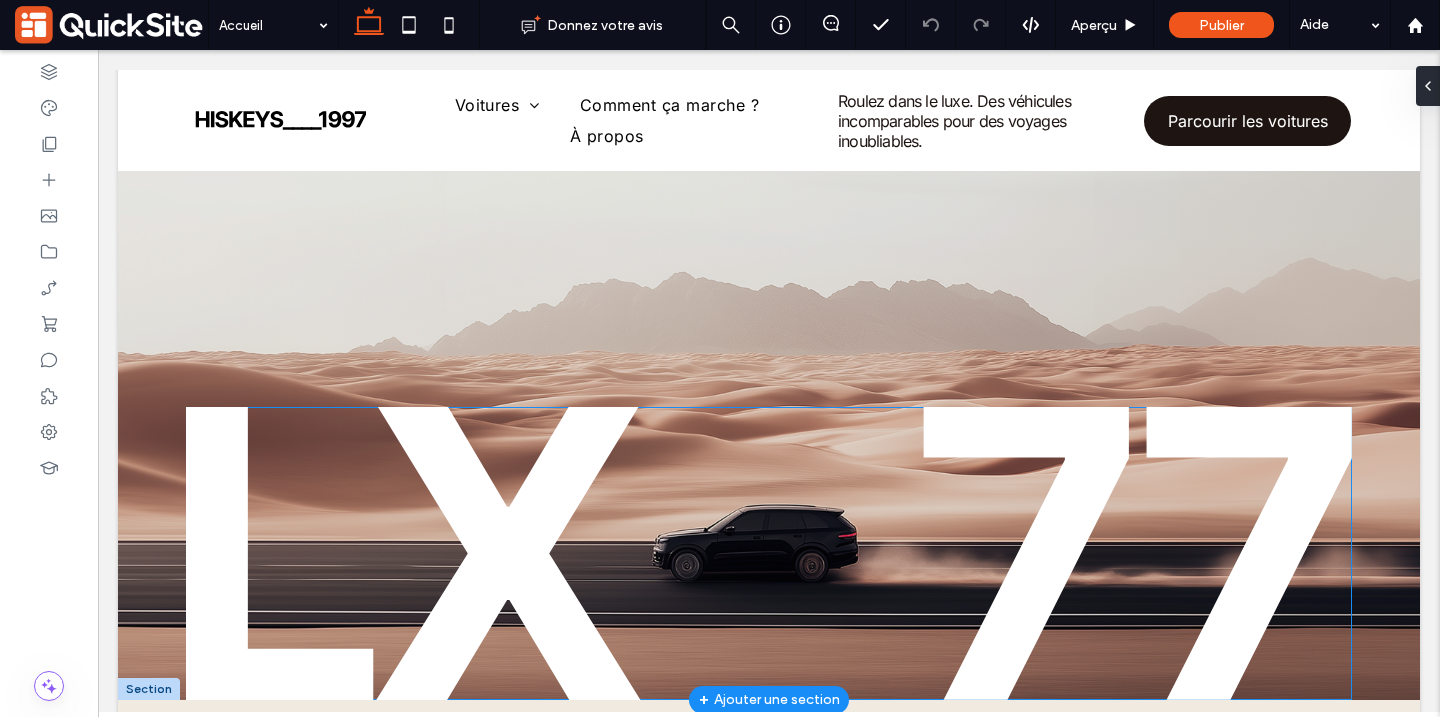 click at bounding box center (769, 553) 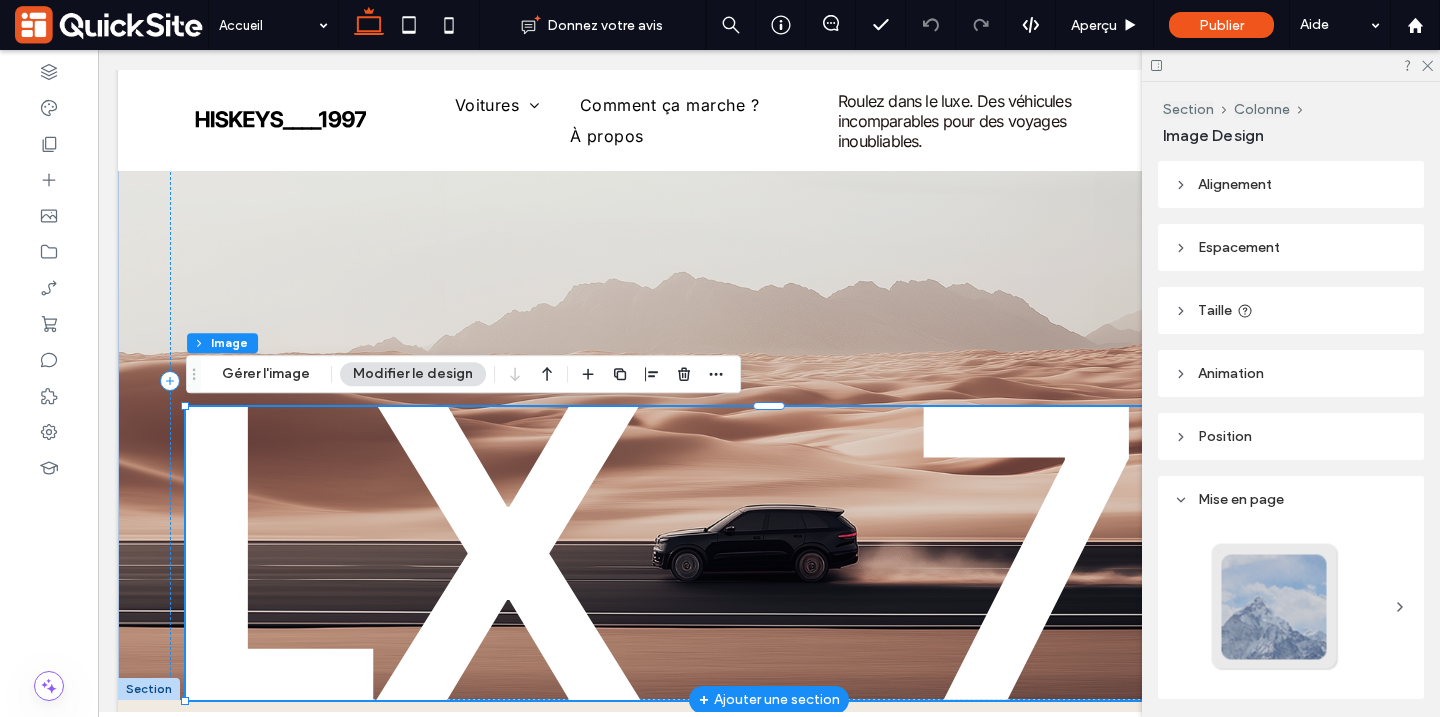click at bounding box center (769, 553) 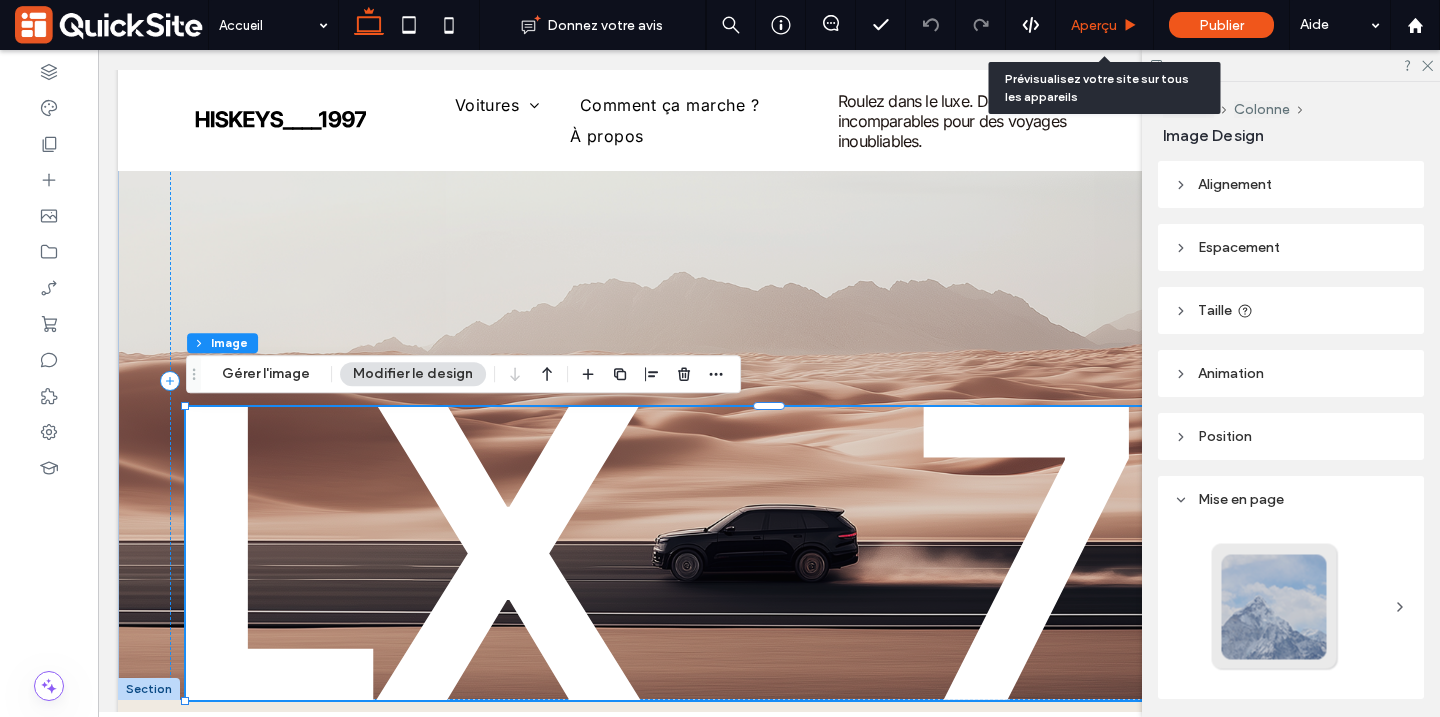 click on "Aperçu" at bounding box center [1094, 25] 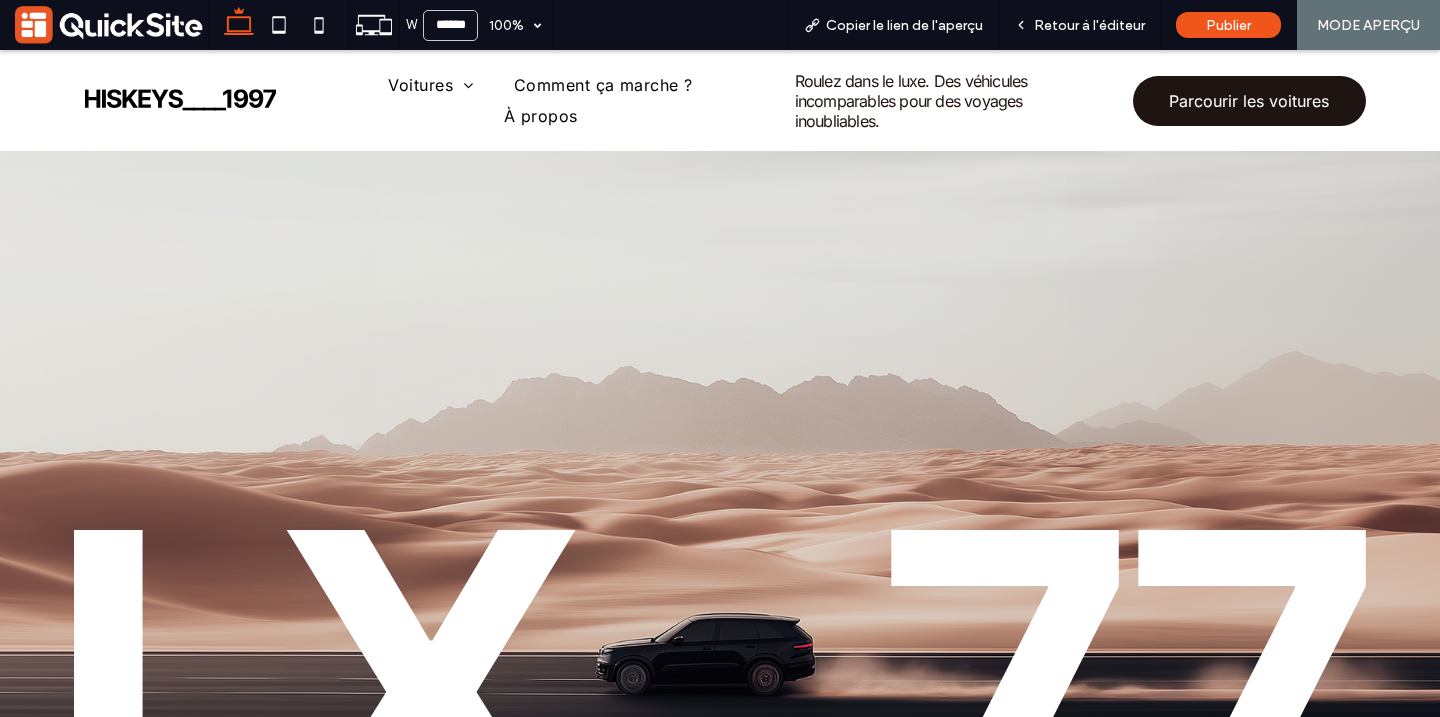 scroll, scrollTop: 0, scrollLeft: 0, axis: both 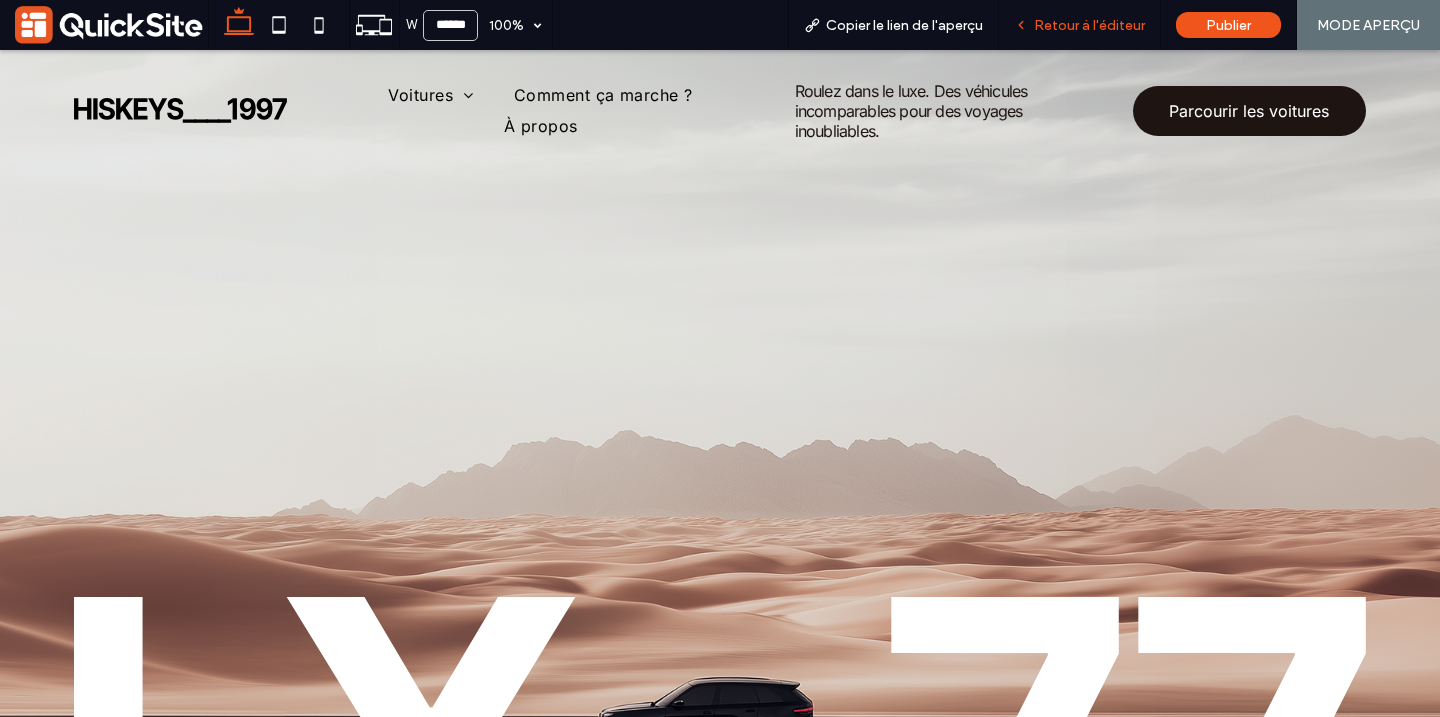 click on "Retour à l'éditeur" at bounding box center [1080, 25] 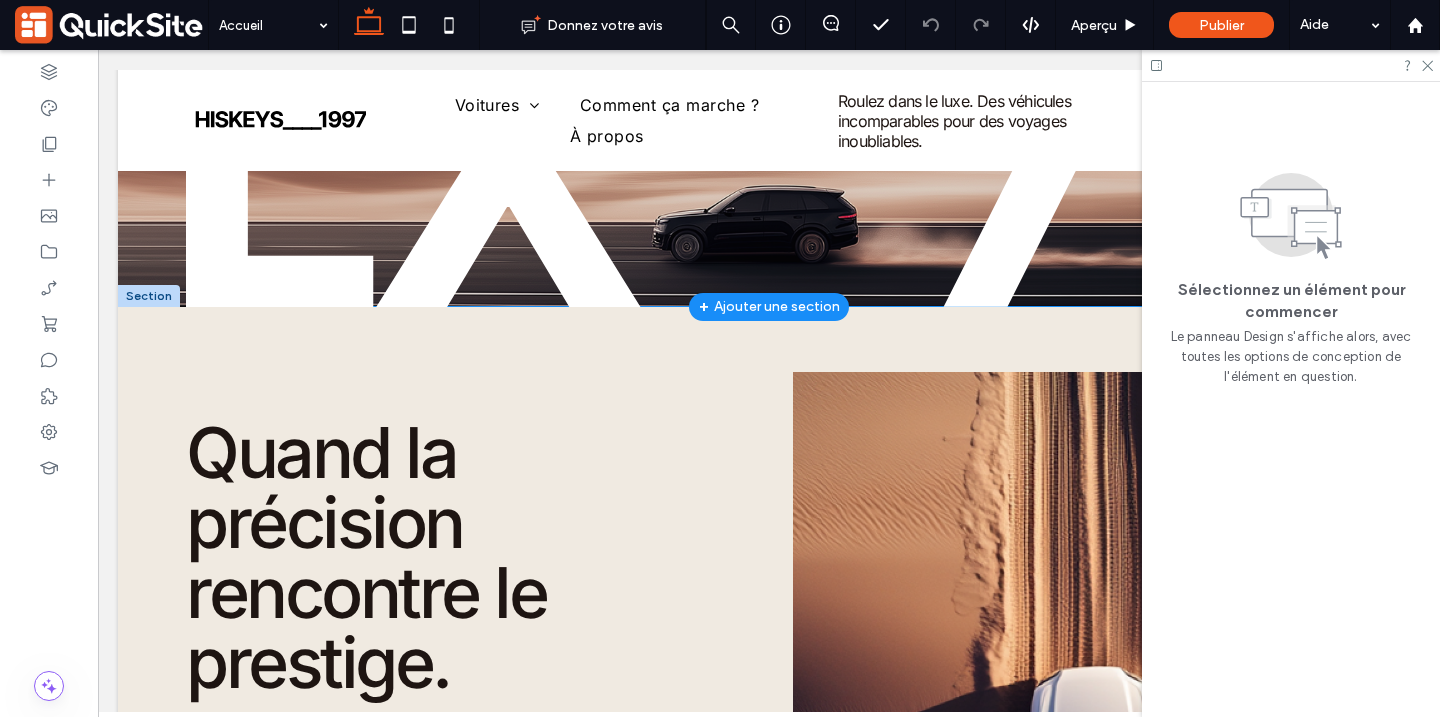 scroll, scrollTop: 641, scrollLeft: 0, axis: vertical 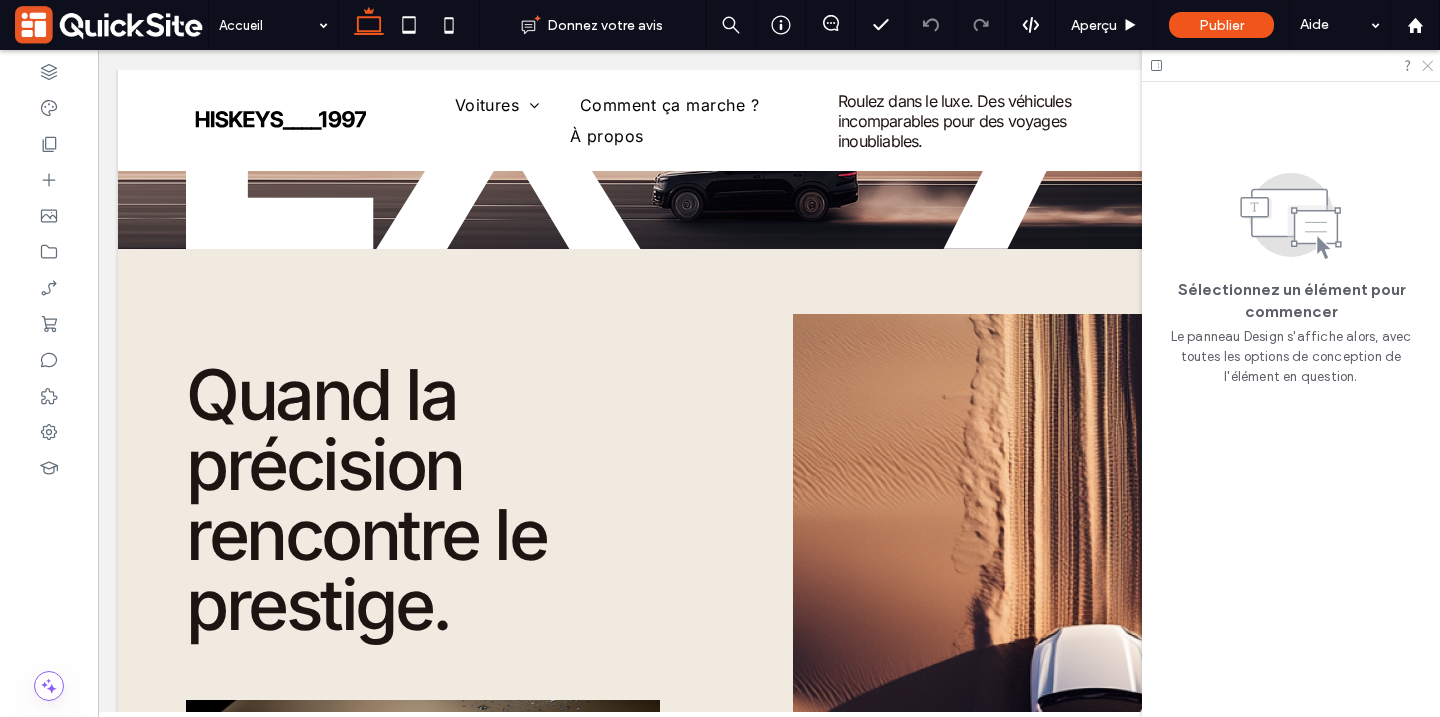 click 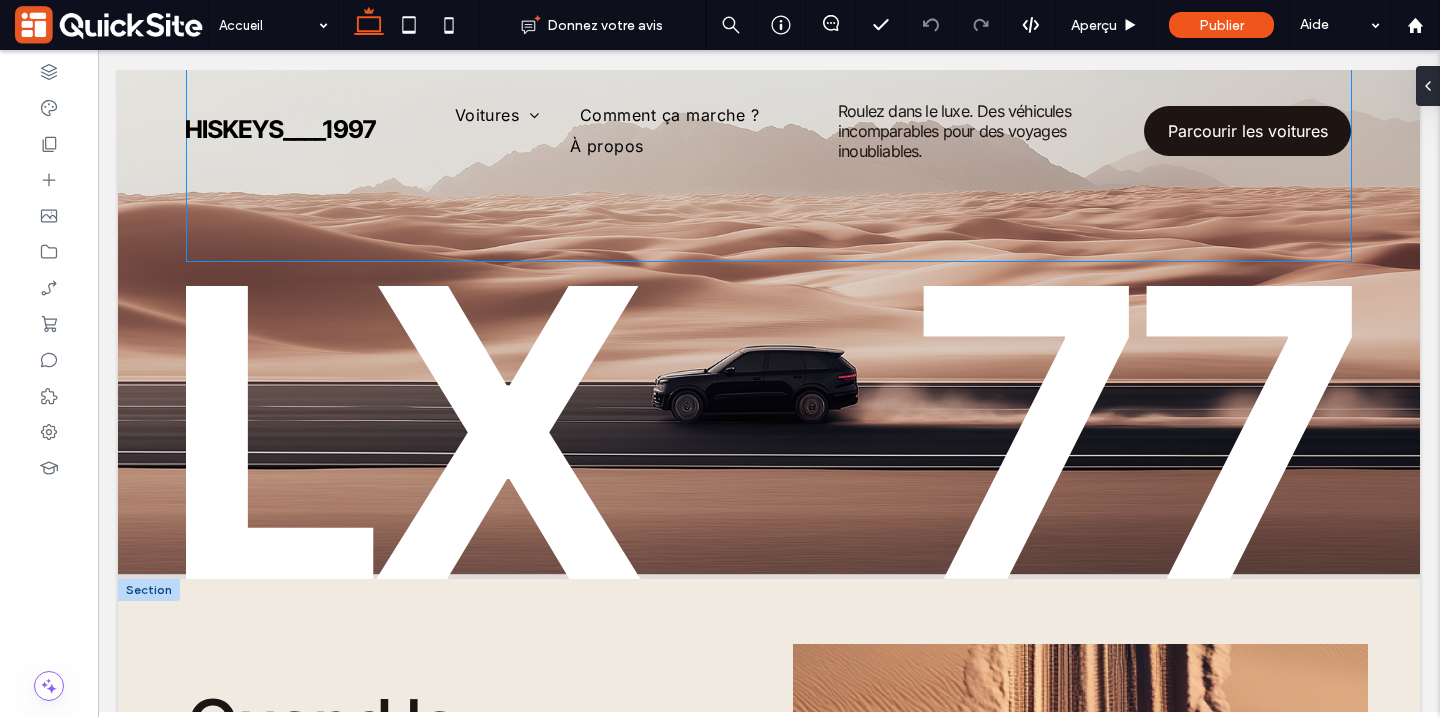 scroll, scrollTop: 0, scrollLeft: 0, axis: both 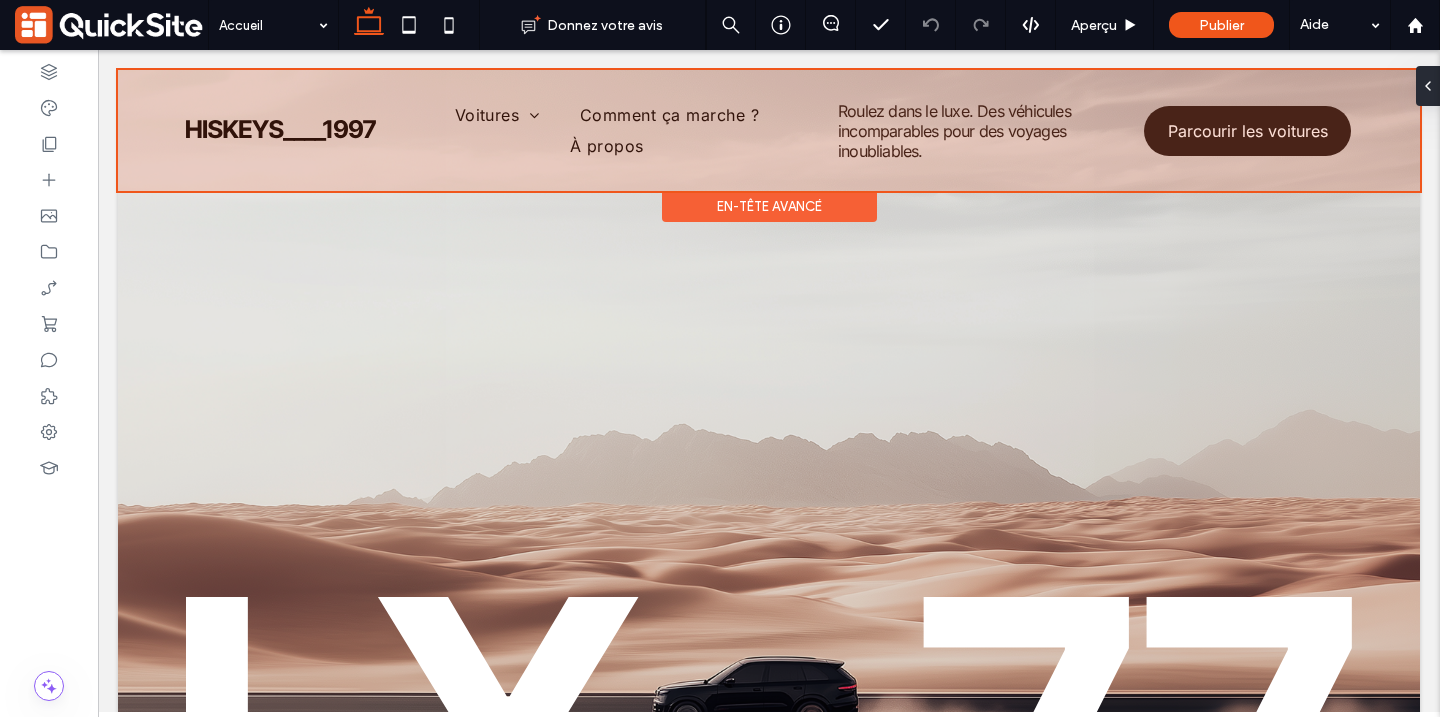 click at bounding box center [769, 130] 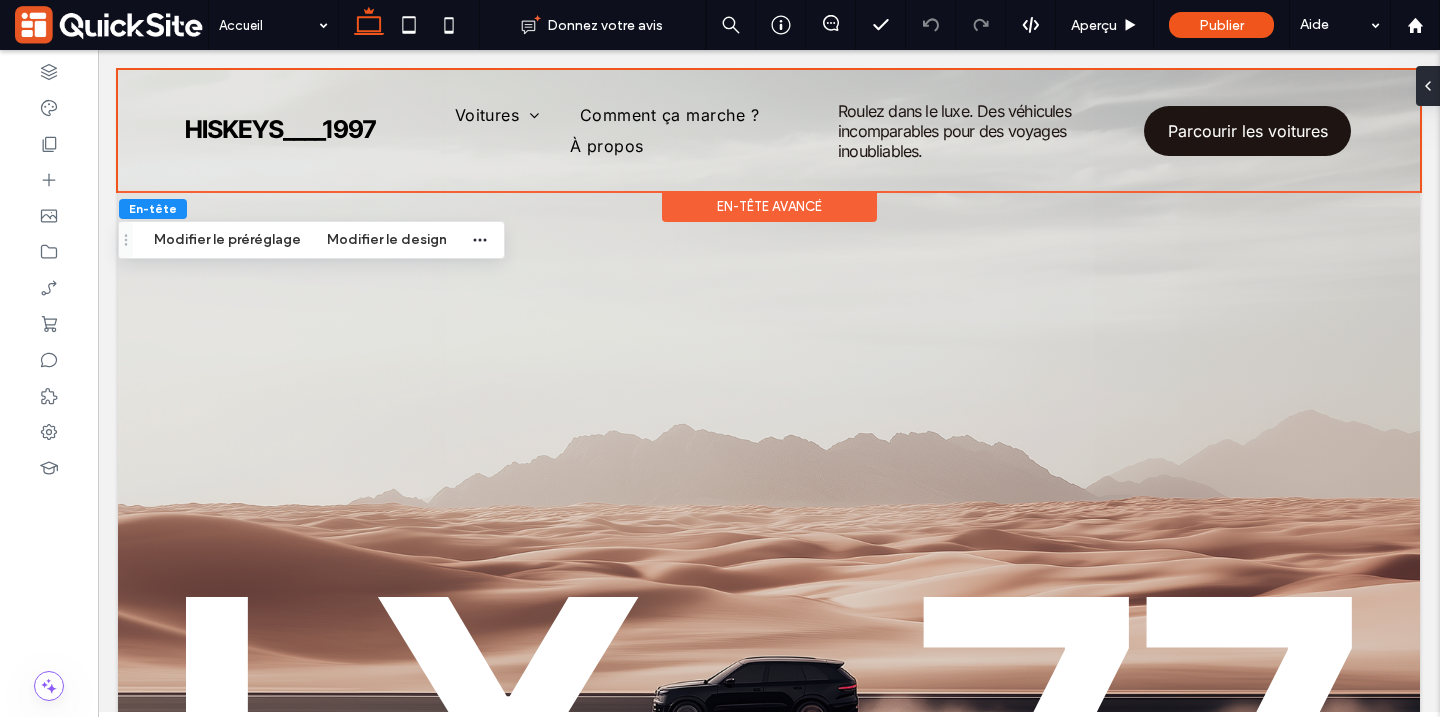 click at bounding box center [409, 25] 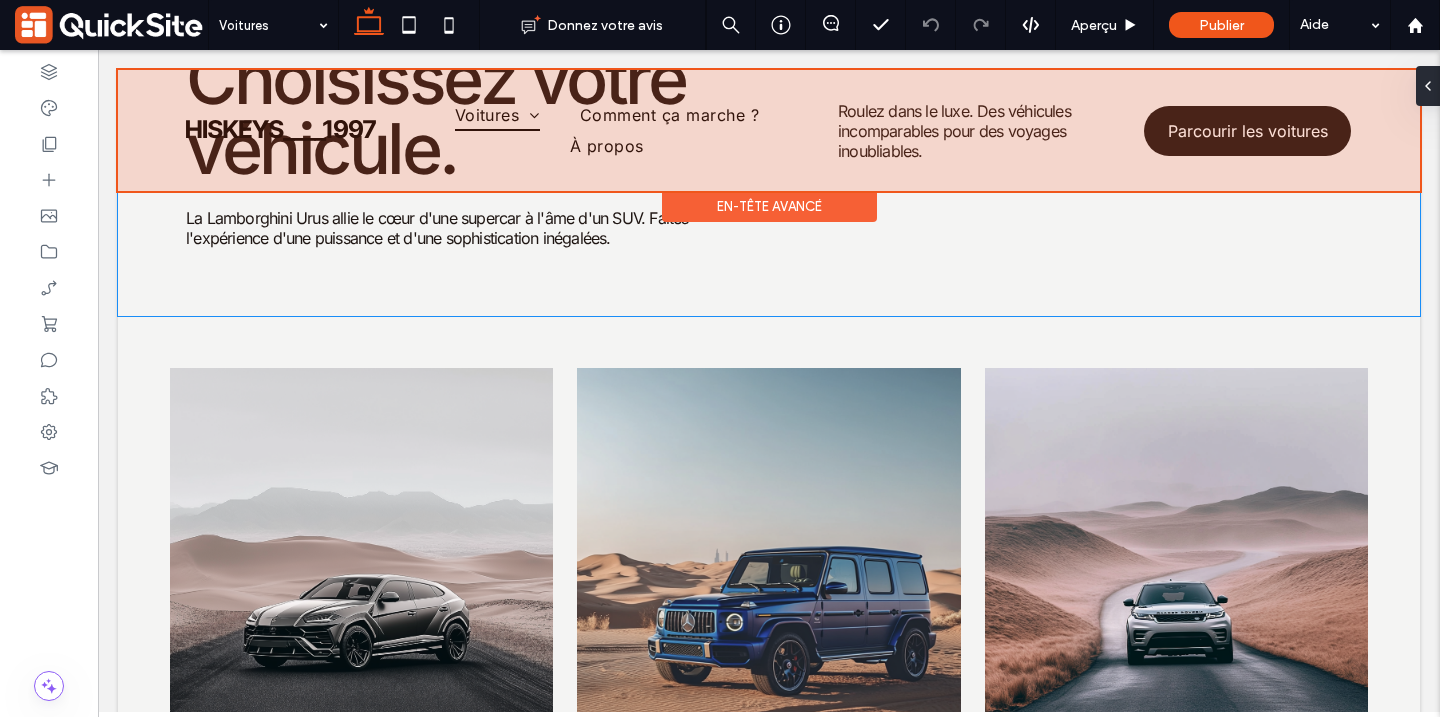 scroll, scrollTop: 0, scrollLeft: 0, axis: both 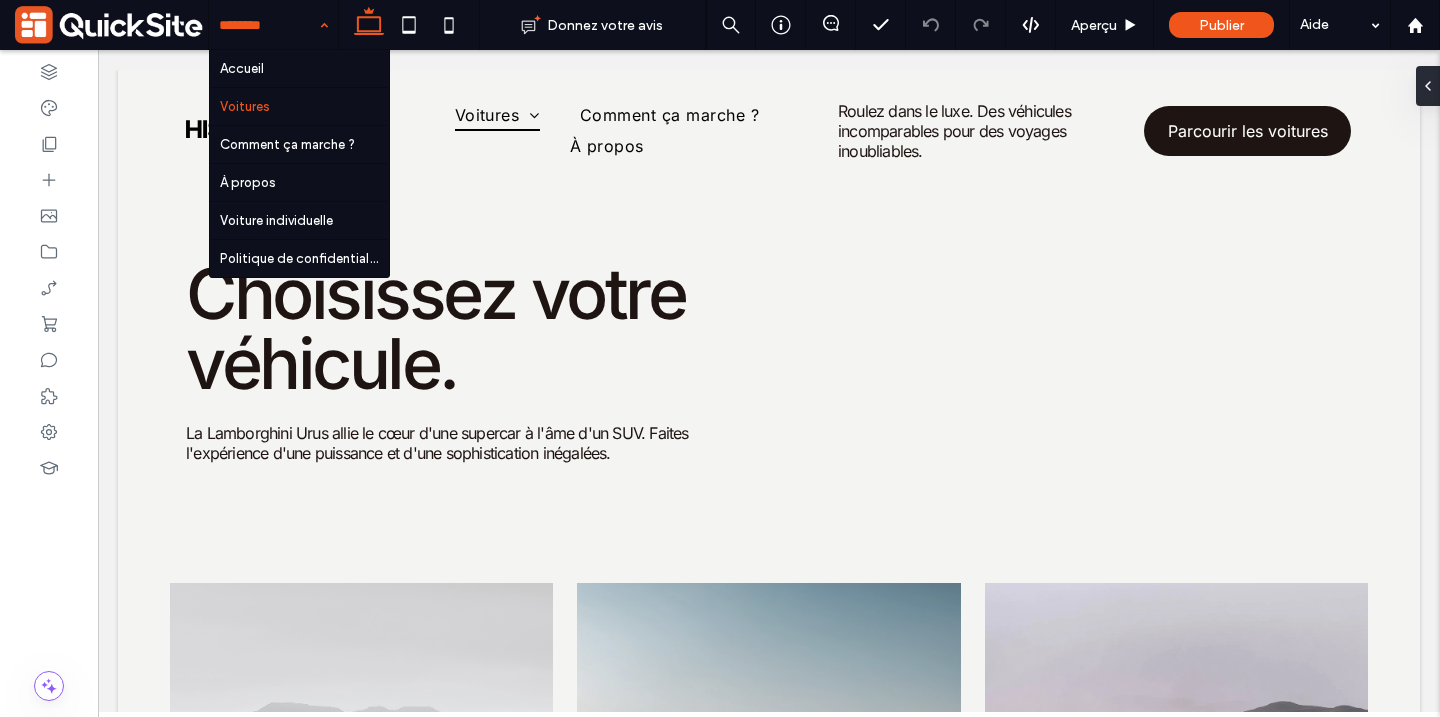 click on "Accueil Voitures Comment ça marche ? À propos Voiture individuelle Politique de confidentialité" at bounding box center (273, 25) 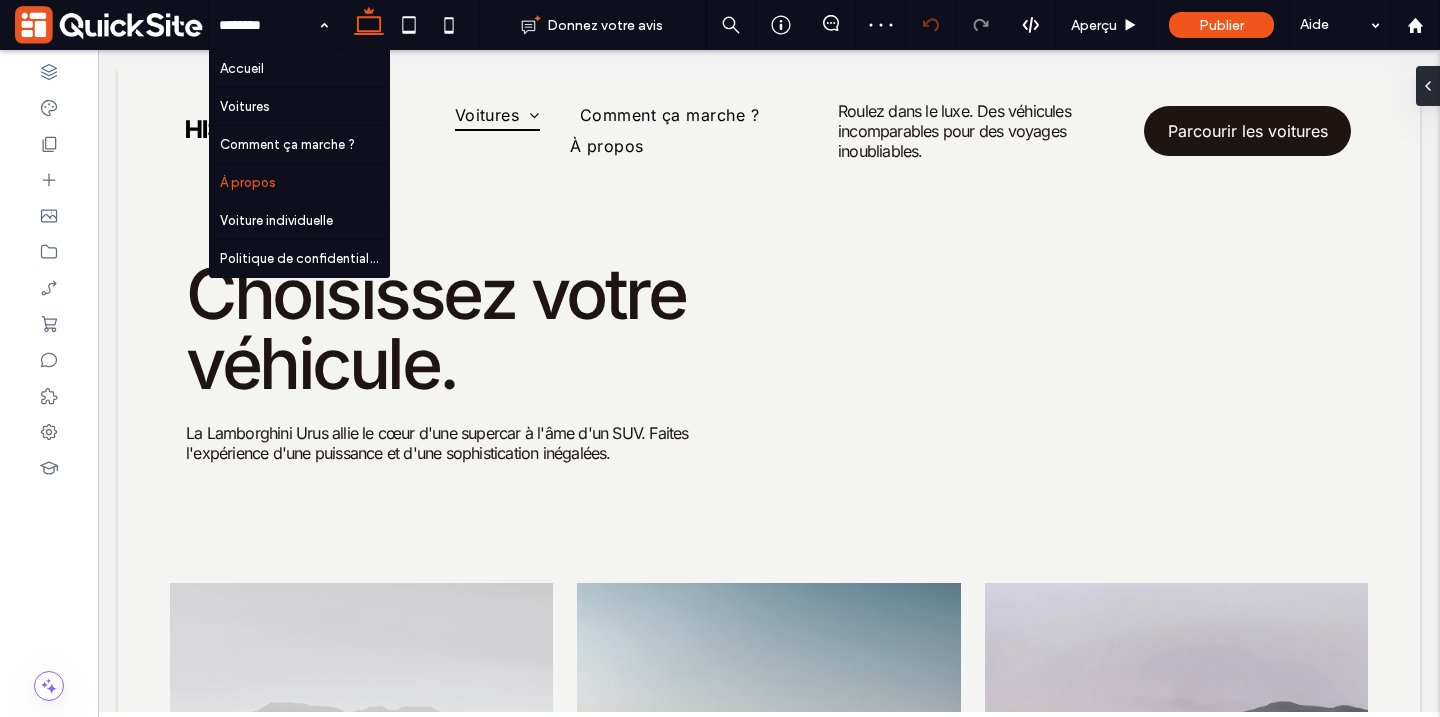 click 